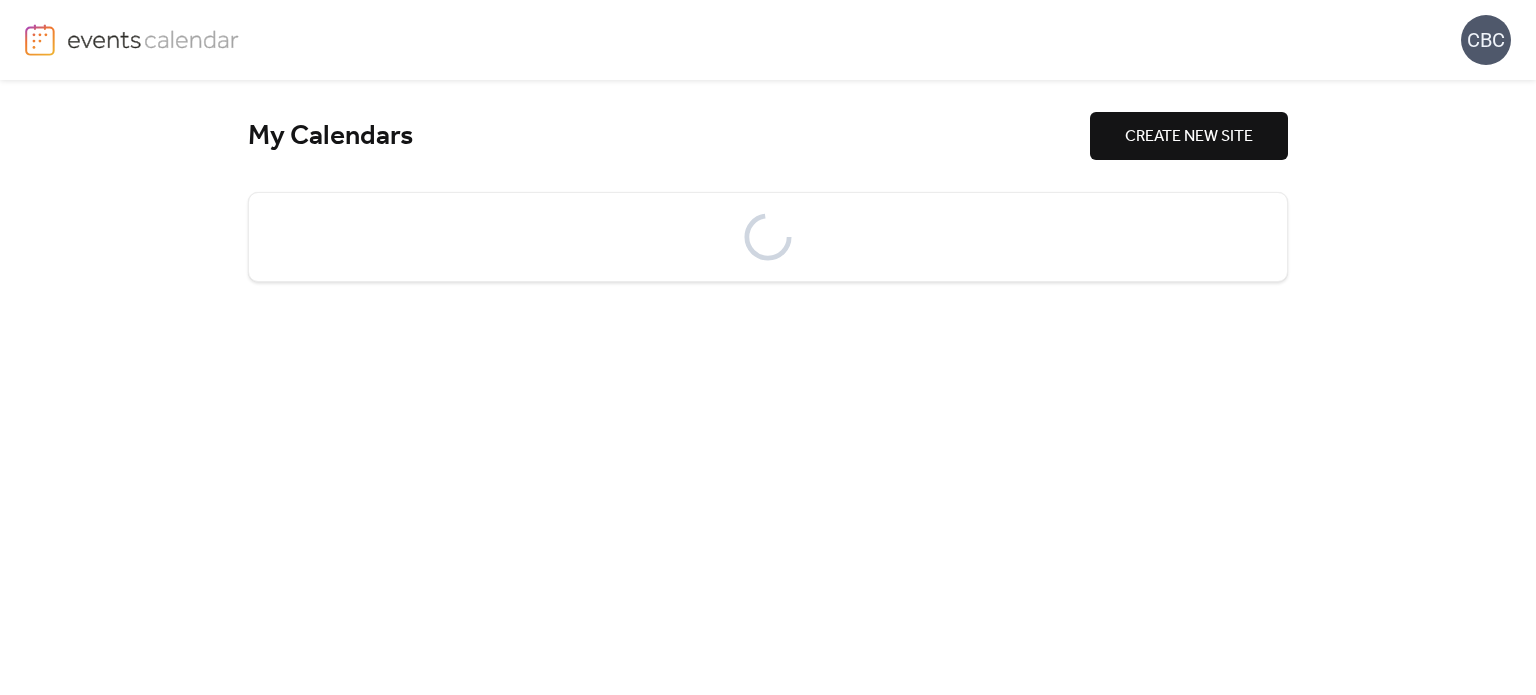 scroll, scrollTop: 0, scrollLeft: 0, axis: both 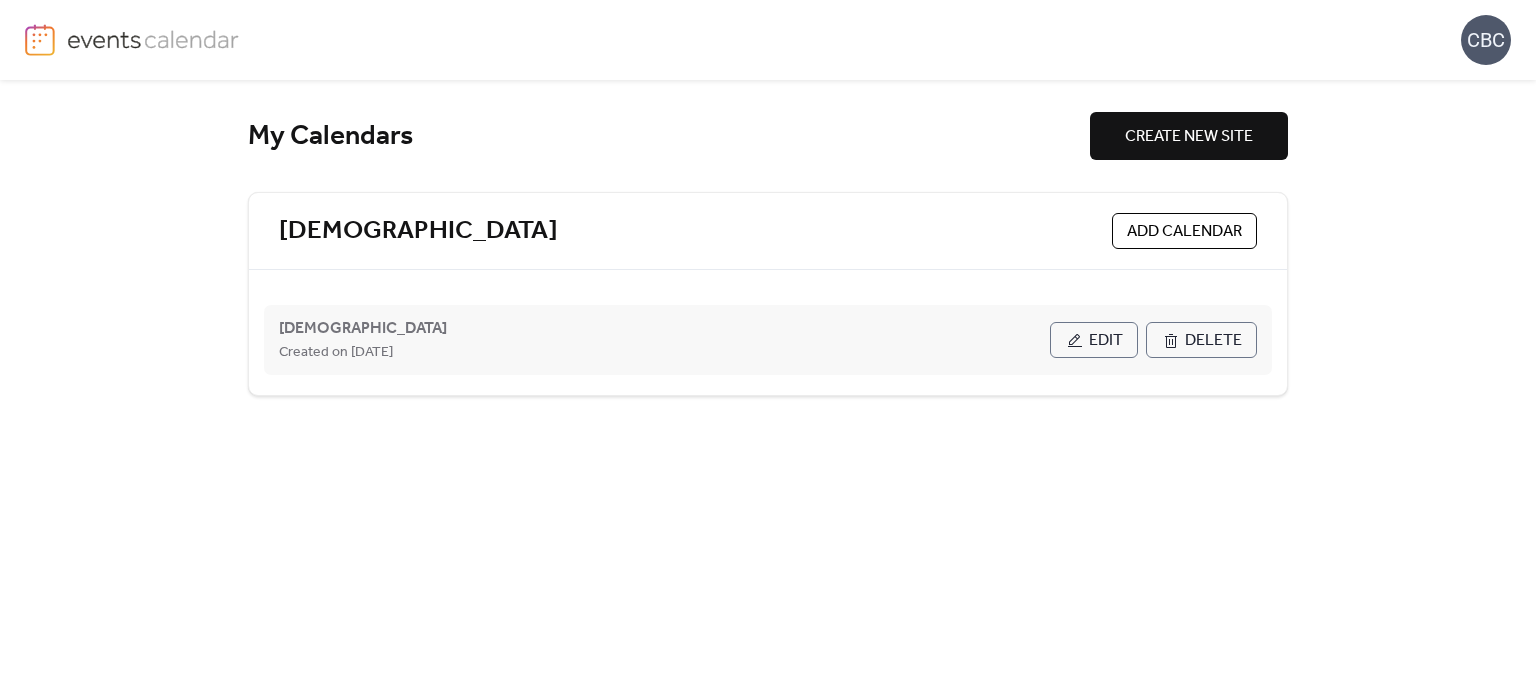 click on "Edit" at bounding box center (1106, 341) 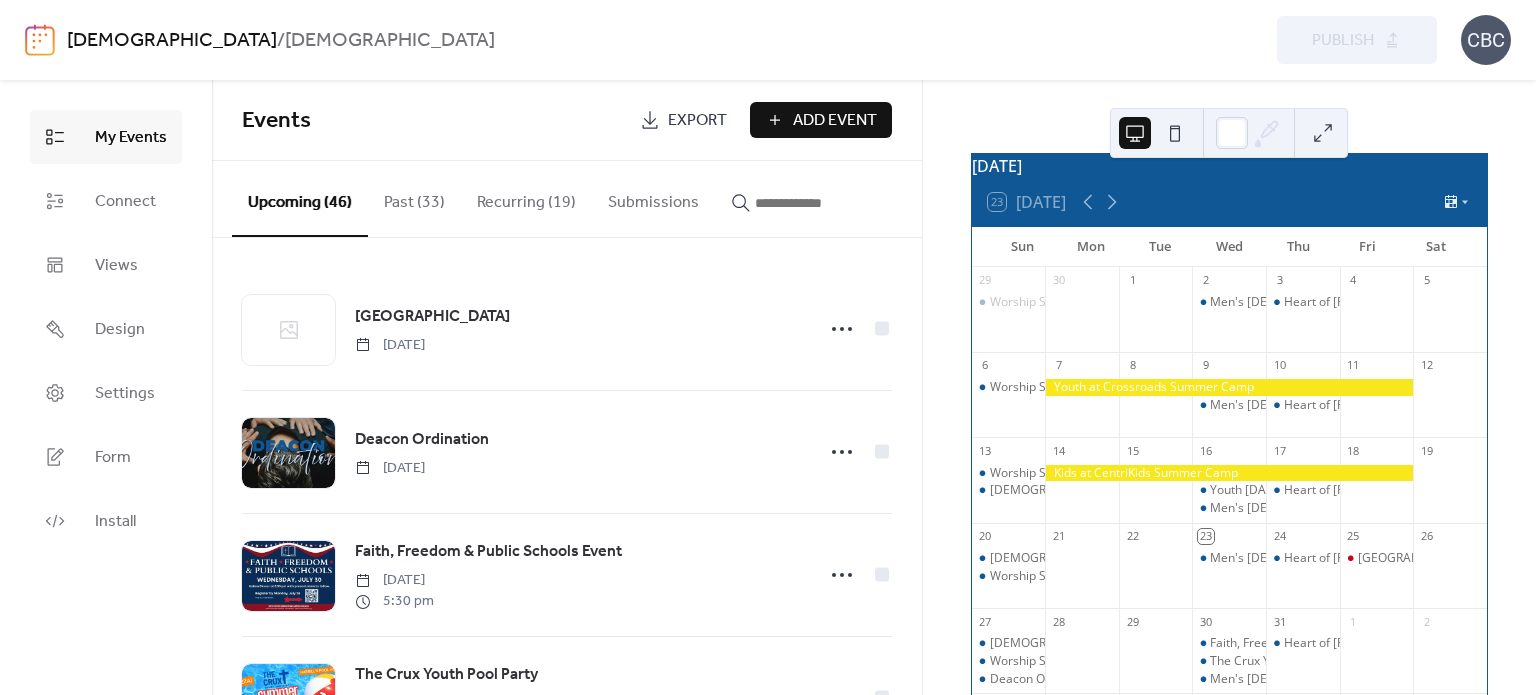 scroll, scrollTop: 0, scrollLeft: 0, axis: both 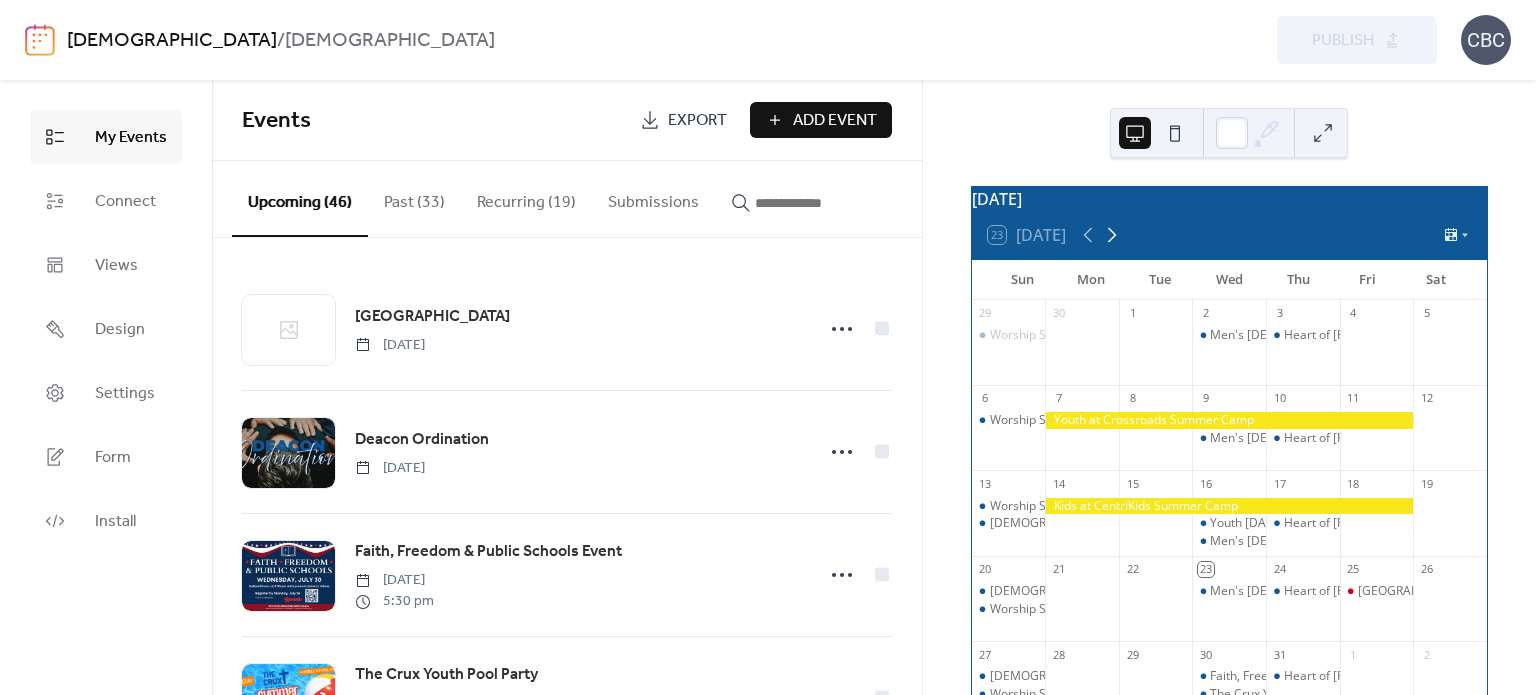 click 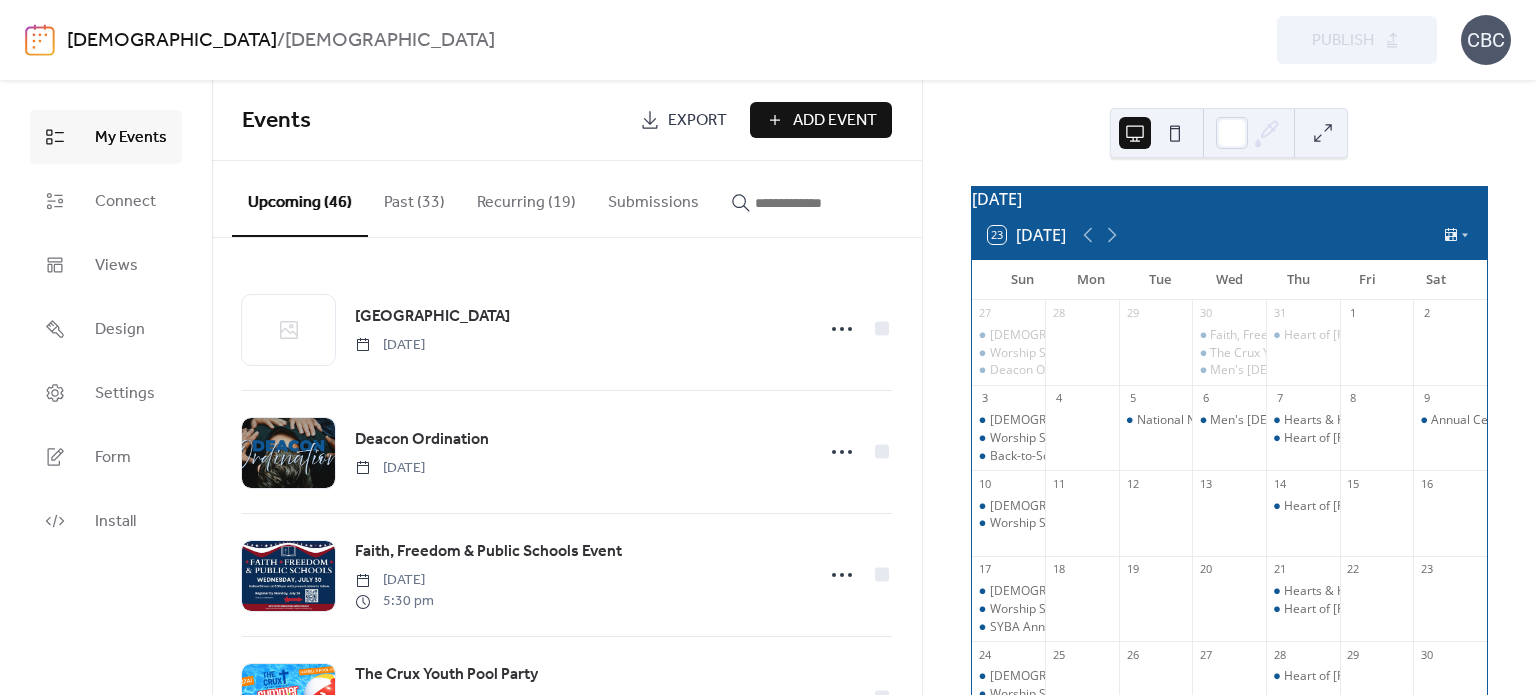 click on "Add Event" at bounding box center (835, 121) 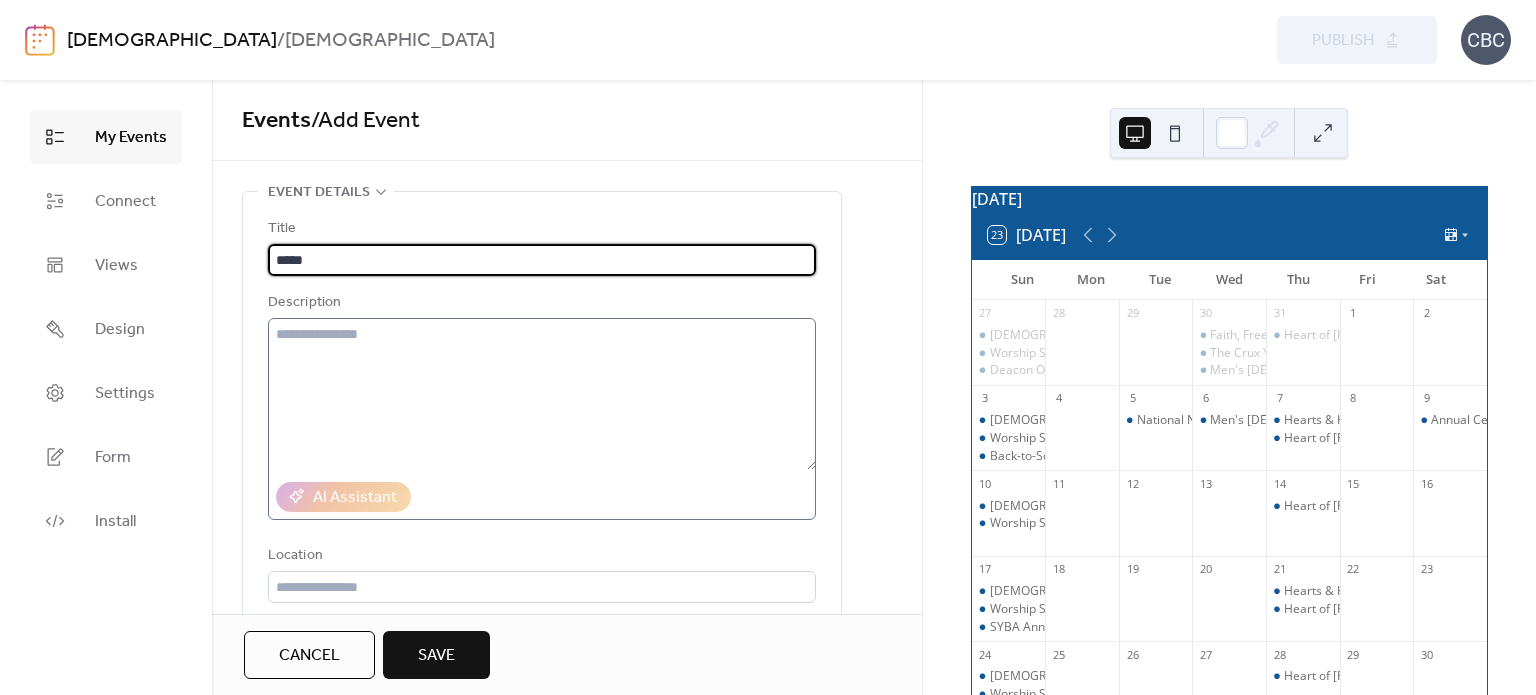type on "*****" 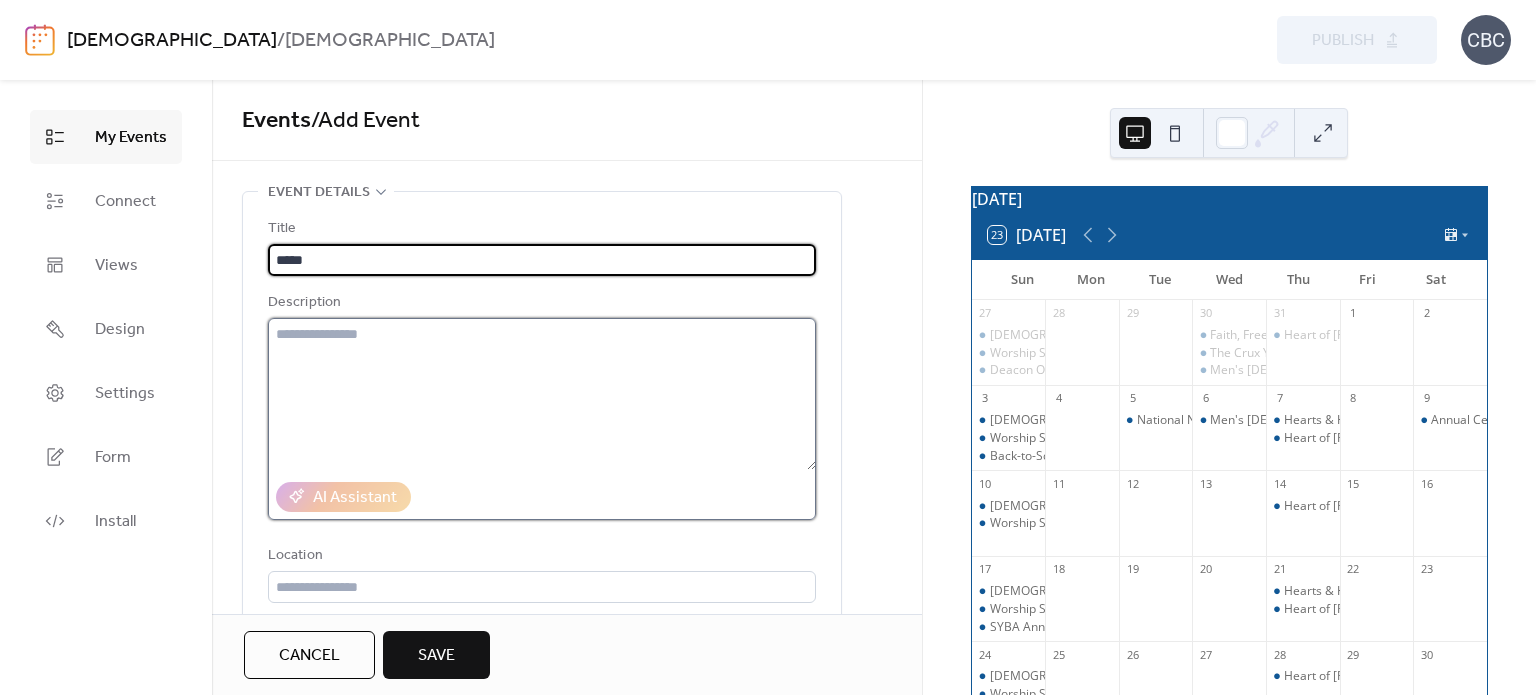 click at bounding box center (542, 394) 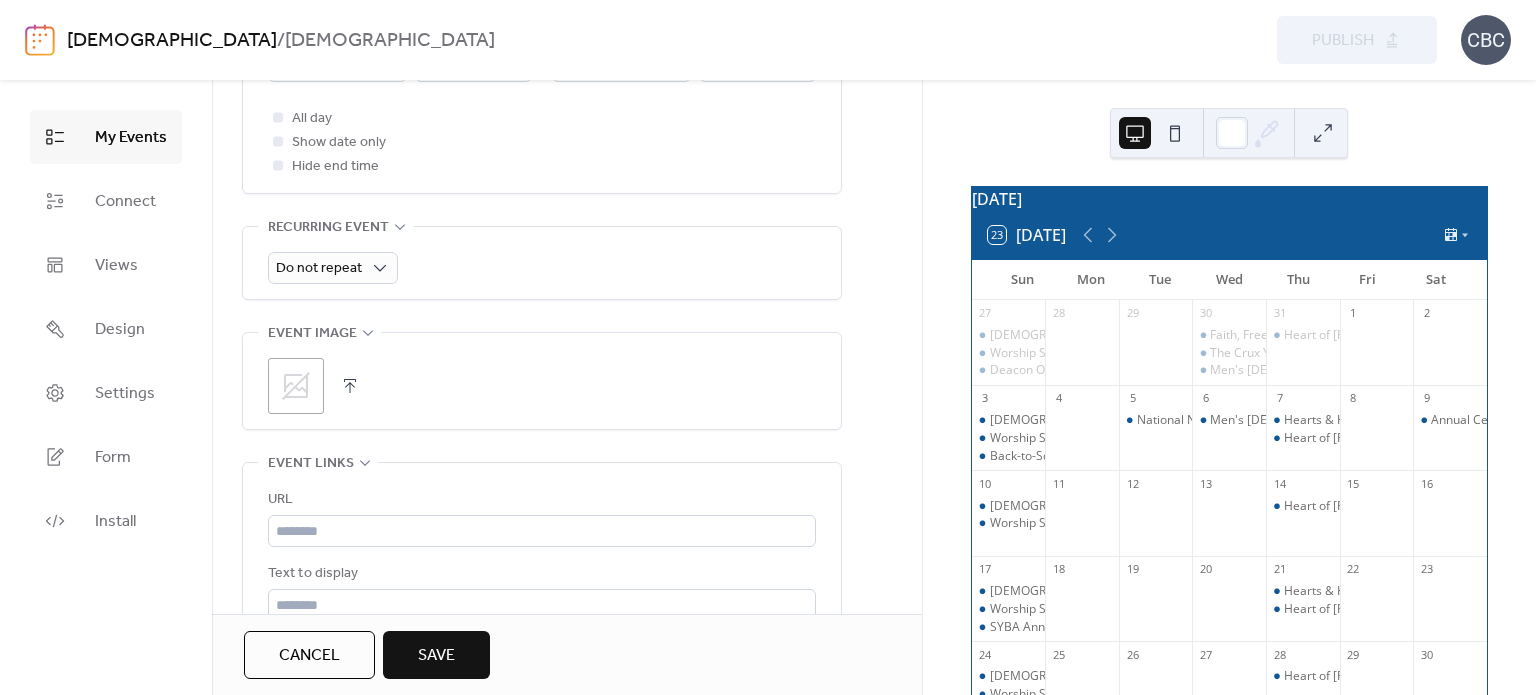 scroll, scrollTop: 900, scrollLeft: 0, axis: vertical 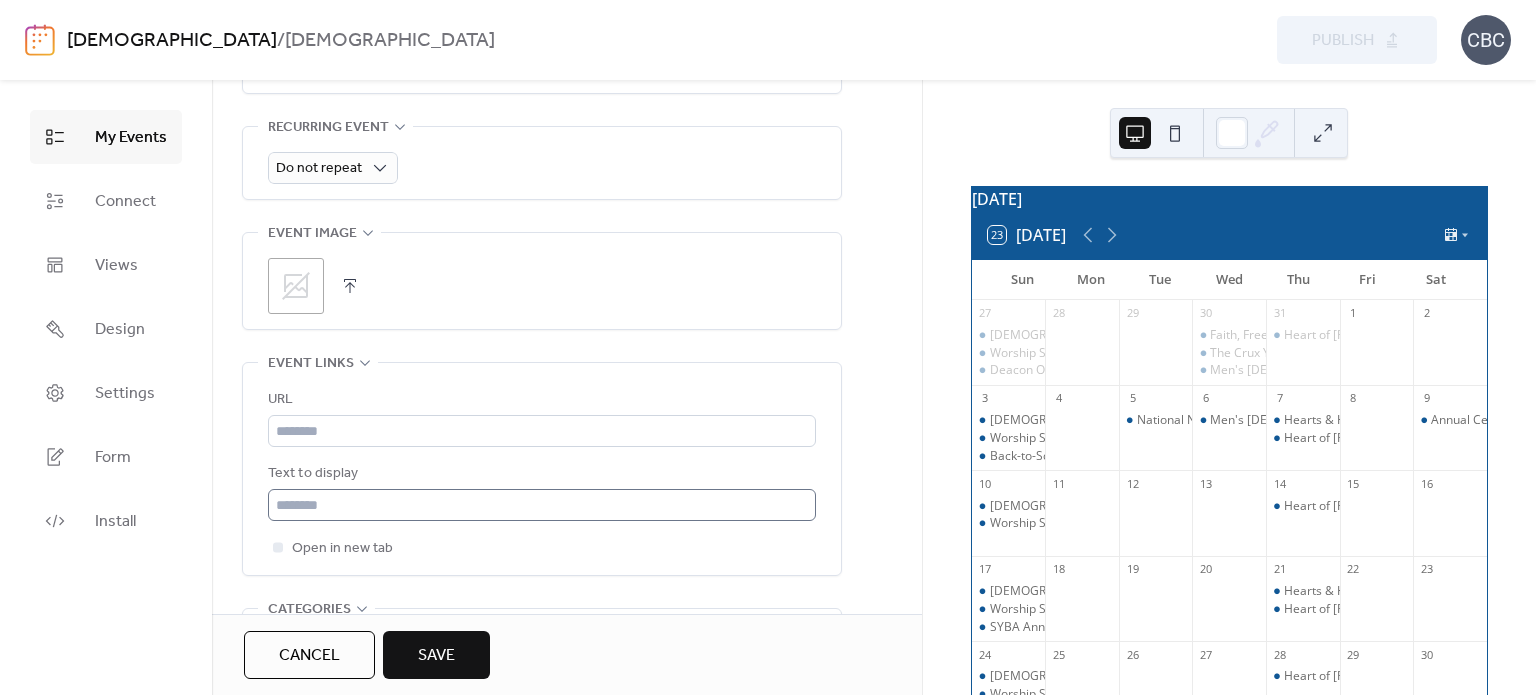 type on "**********" 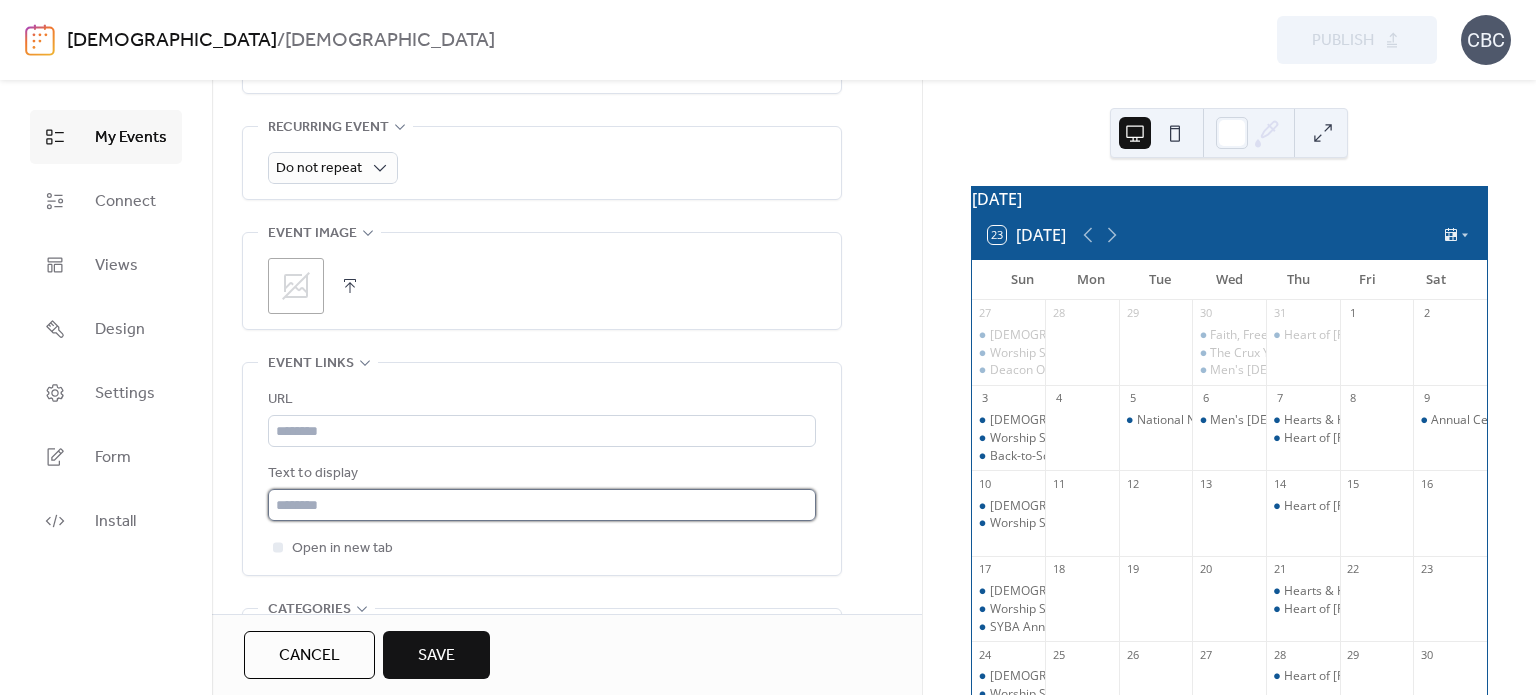 click at bounding box center [542, 505] 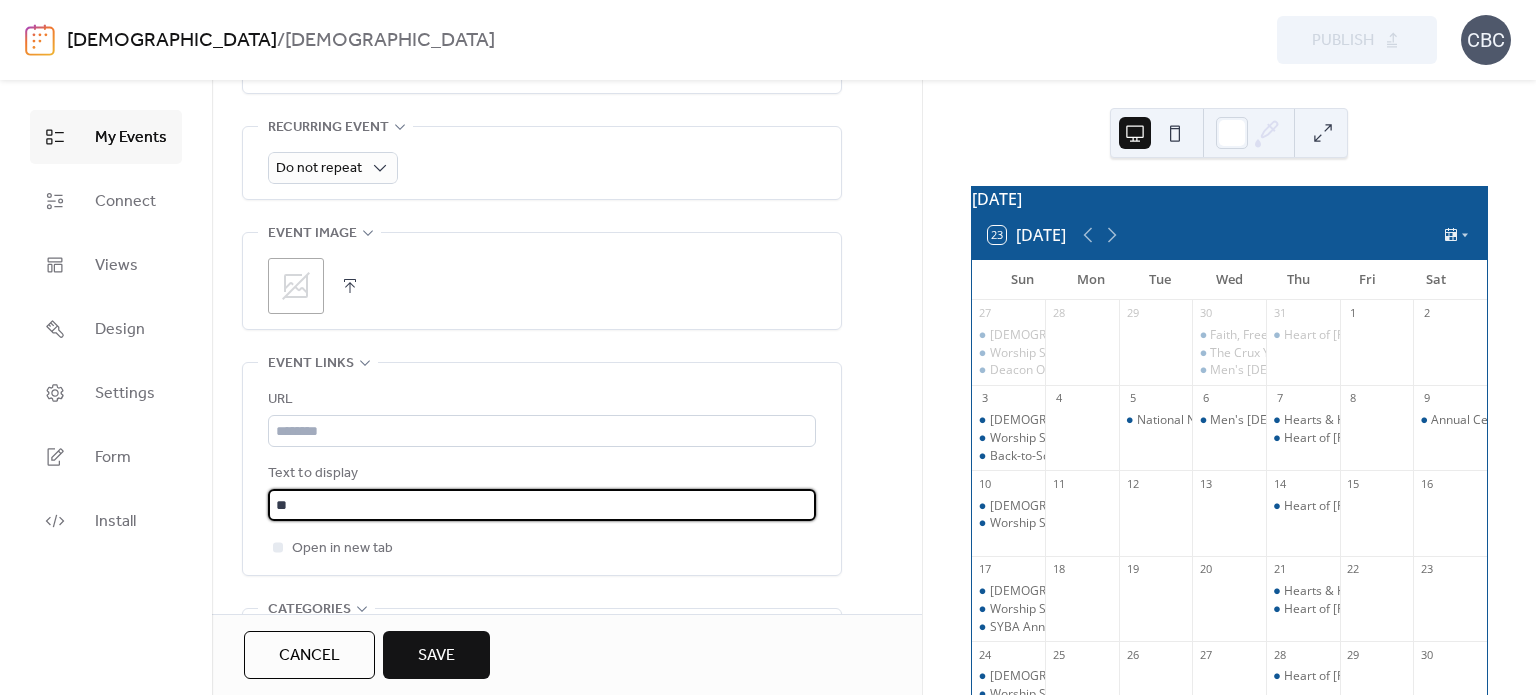 type on "*" 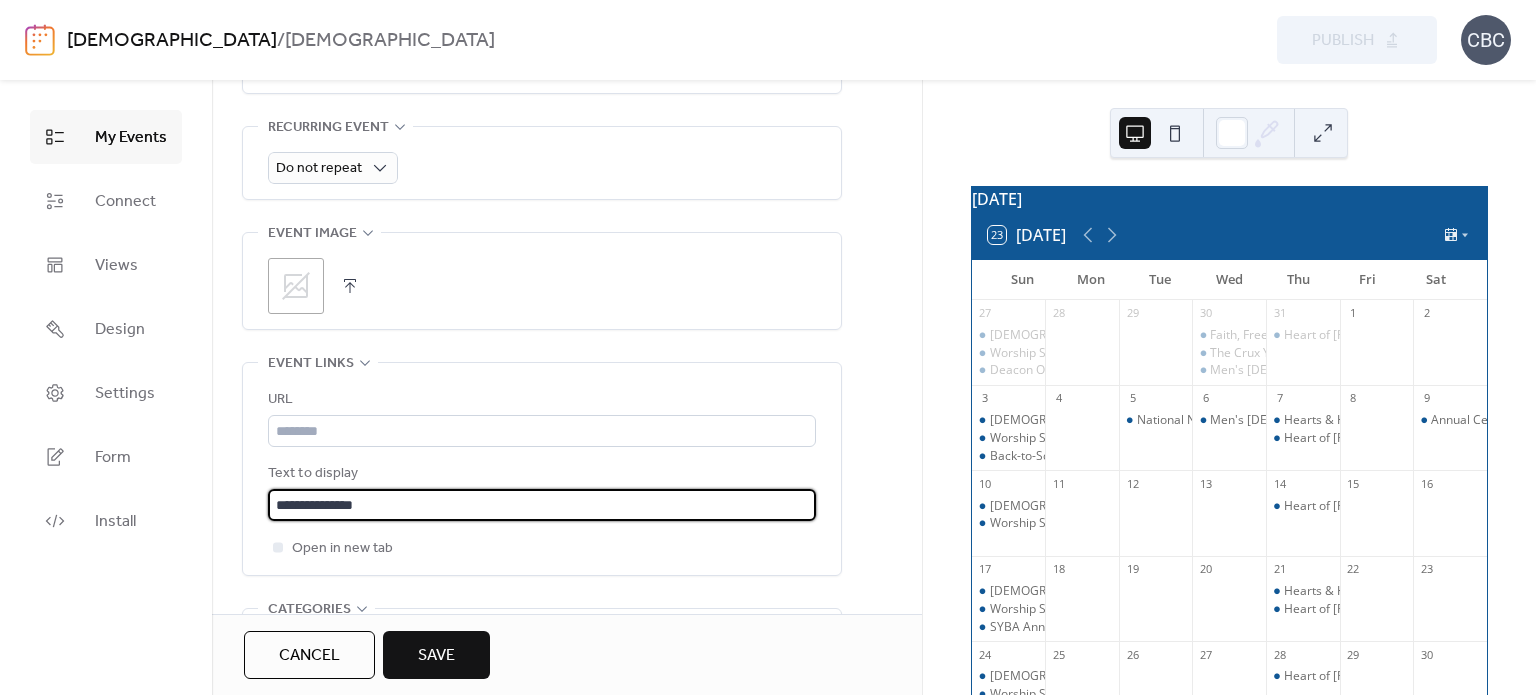 click on "**********" at bounding box center (542, 505) 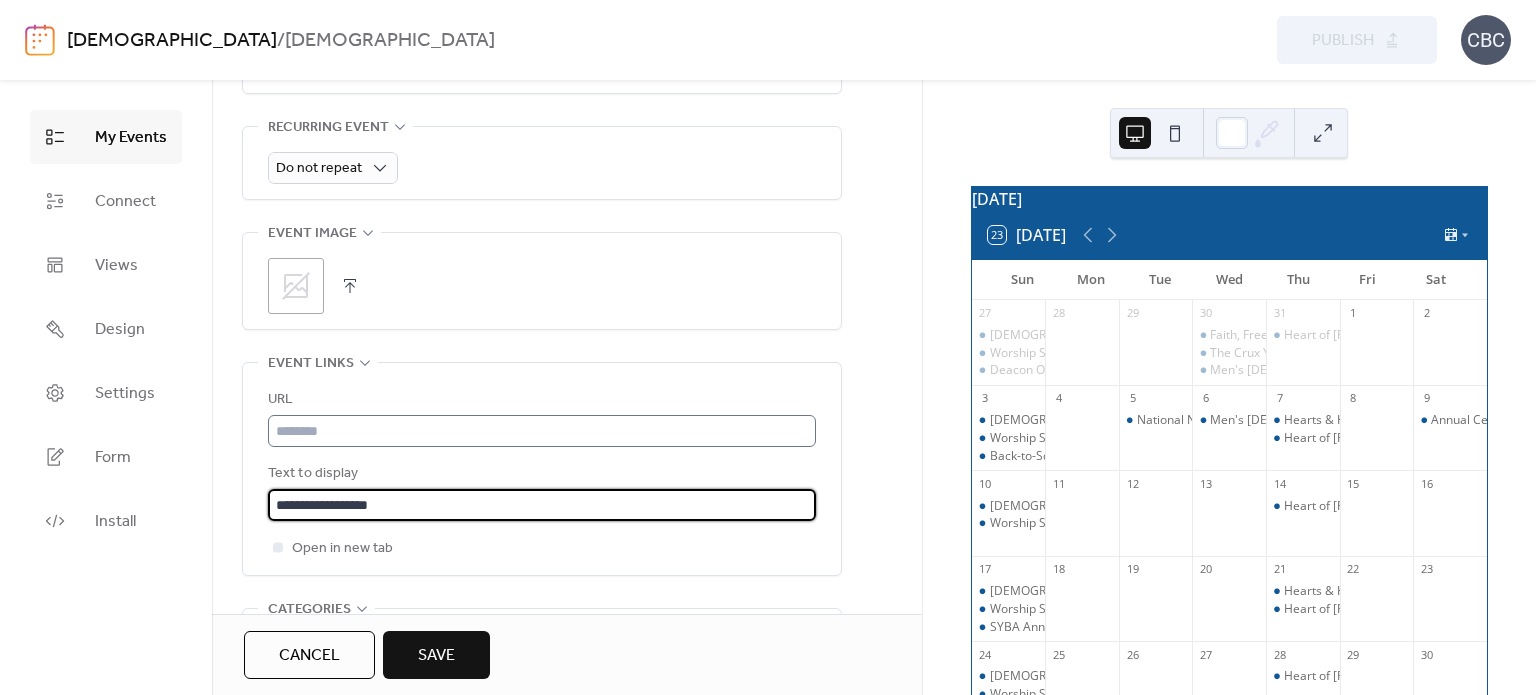 type on "**********" 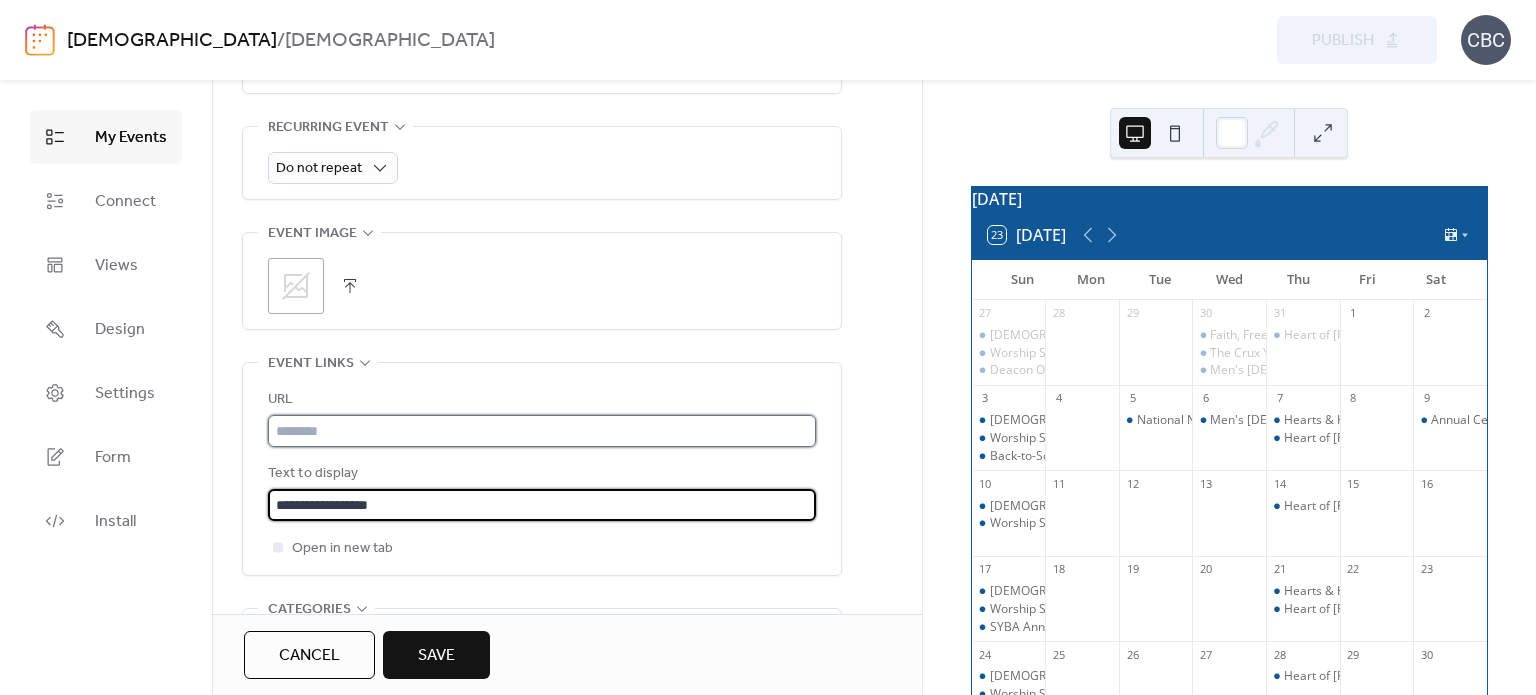 click at bounding box center [542, 431] 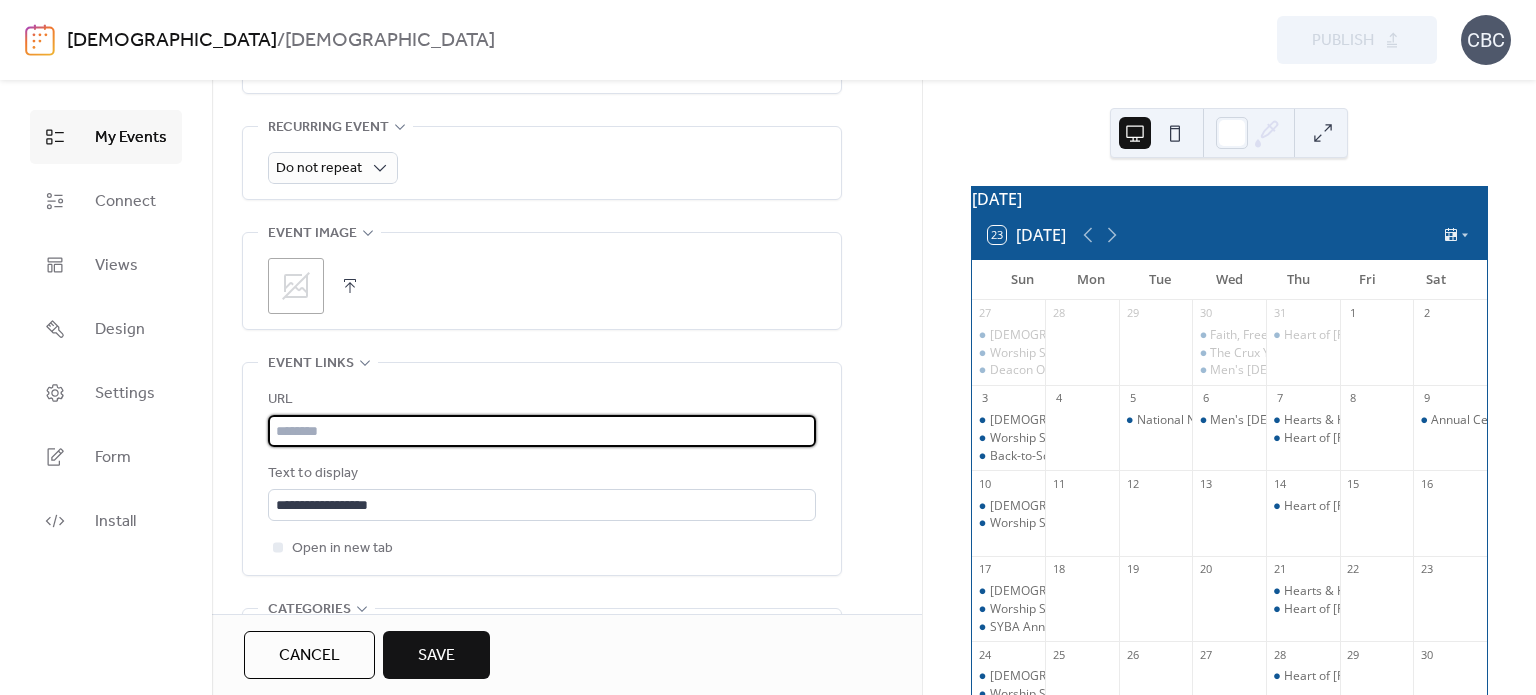 paste on "**********" 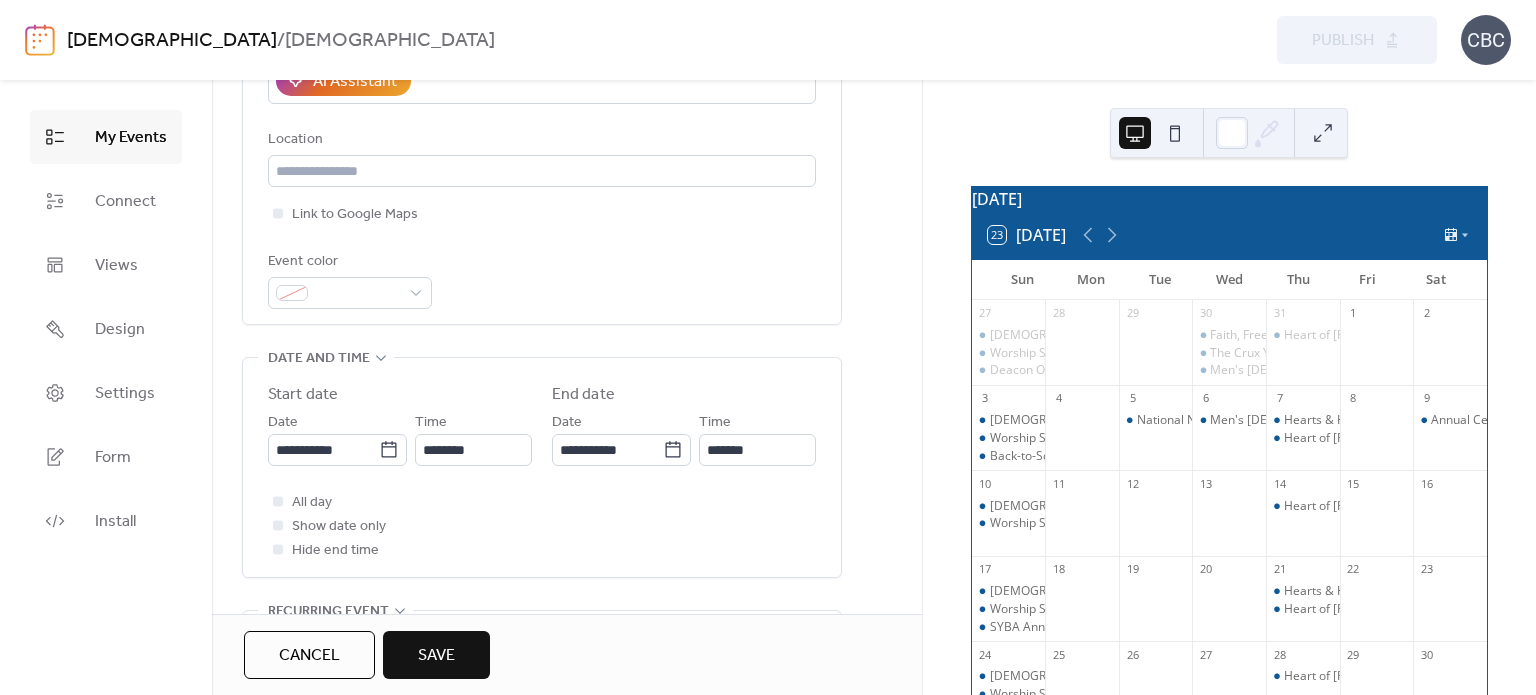 scroll, scrollTop: 400, scrollLeft: 0, axis: vertical 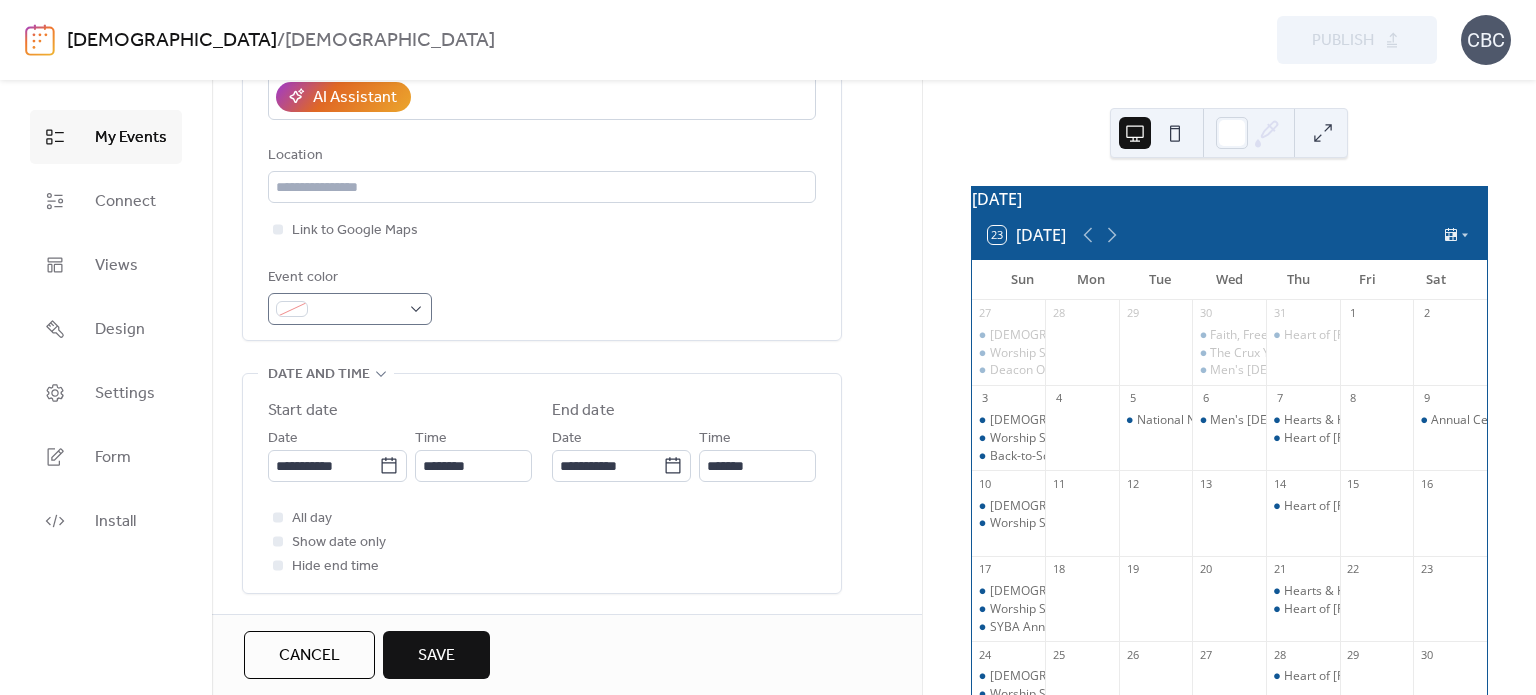 type on "**********" 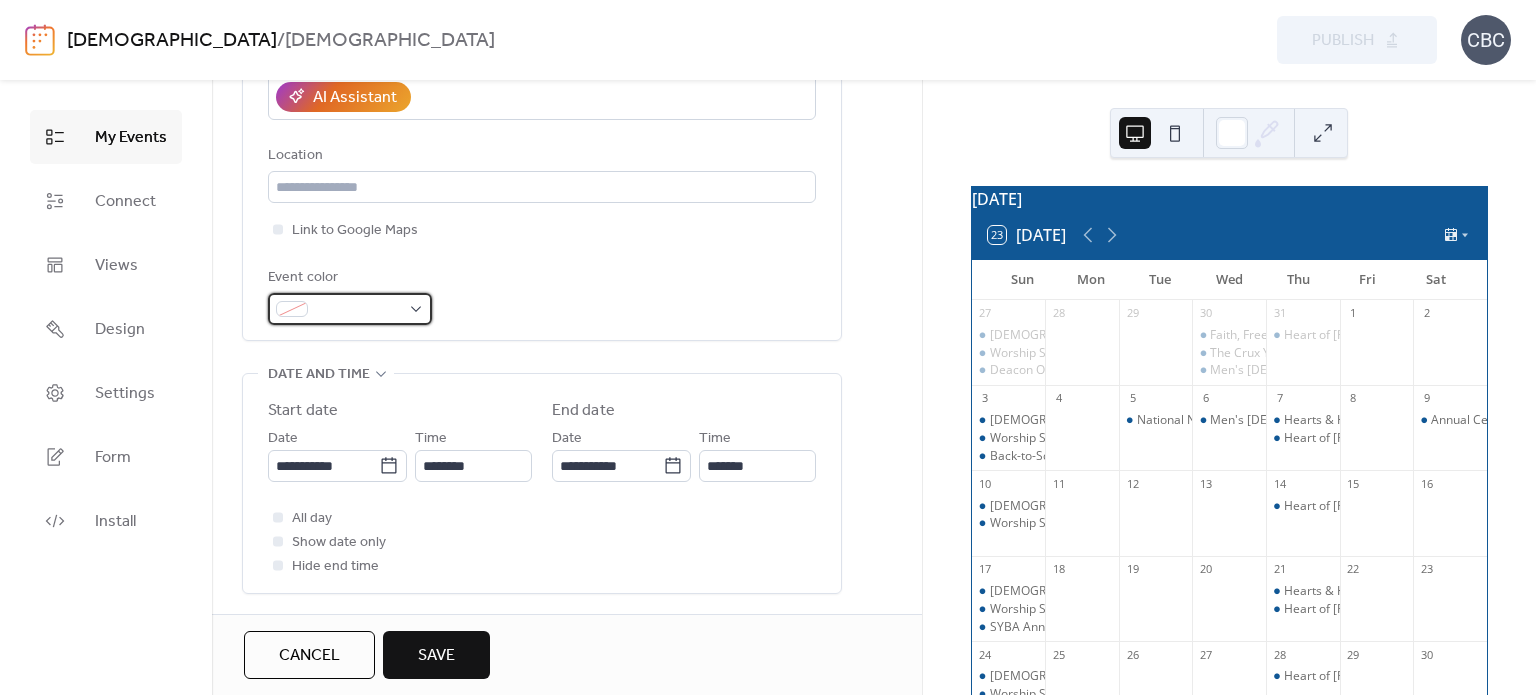 click at bounding box center (350, 309) 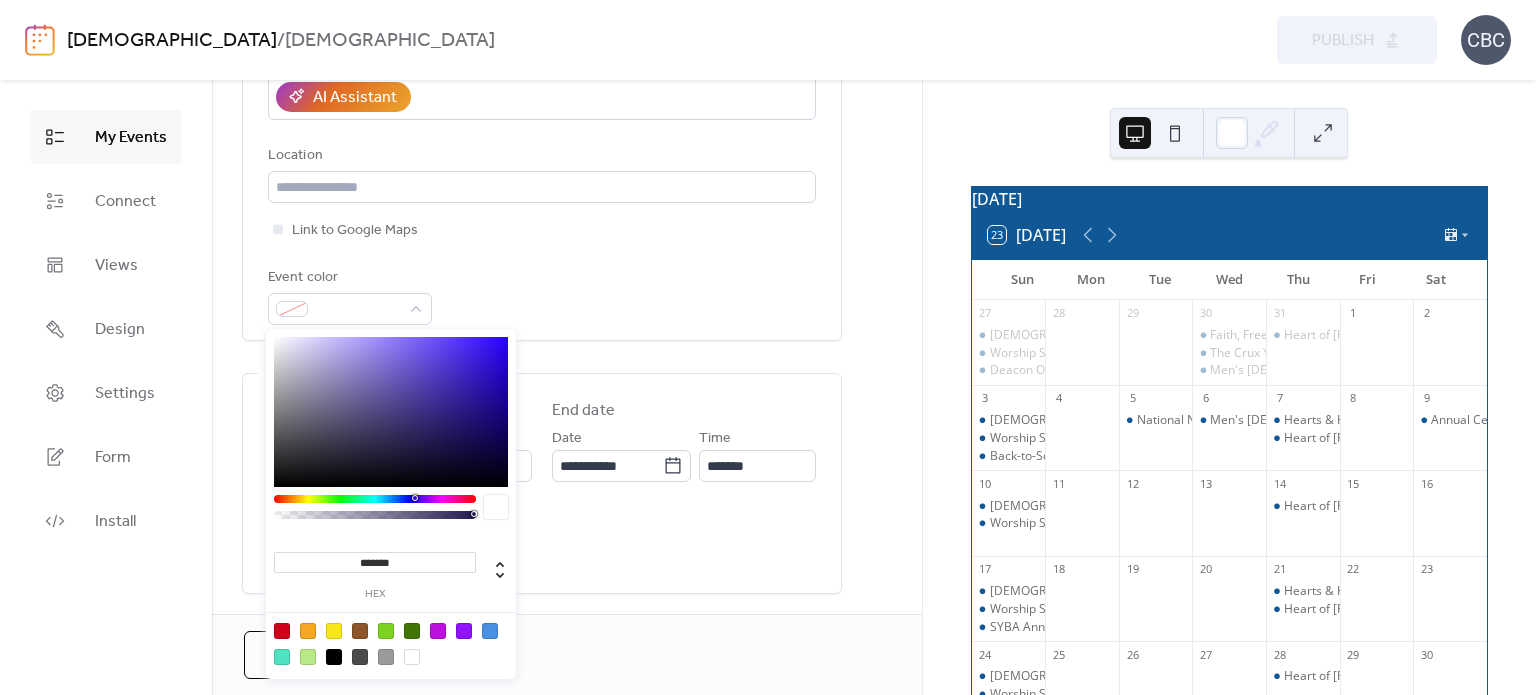 drag, startPoint x: 404, startPoint y: 562, endPoint x: 362, endPoint y: 562, distance: 42 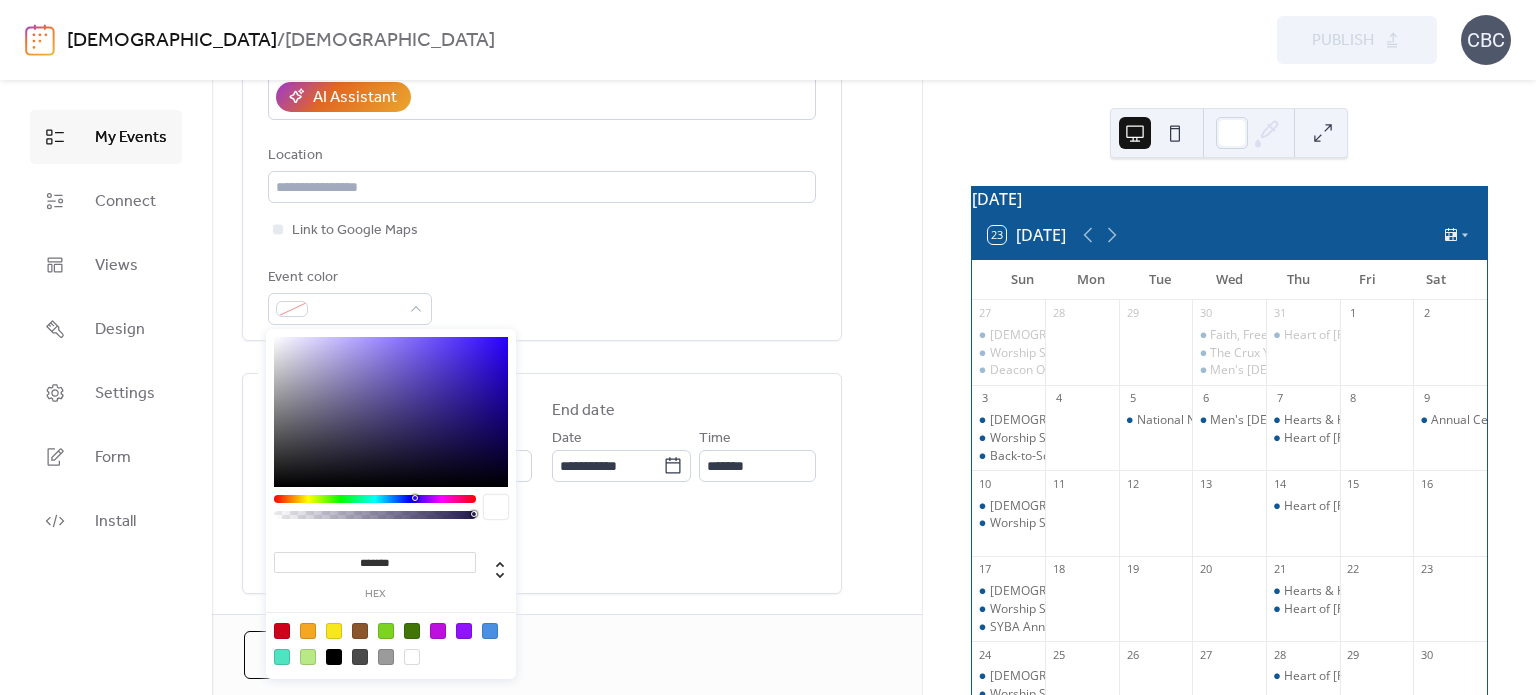 click on "*******" at bounding box center (375, 562) 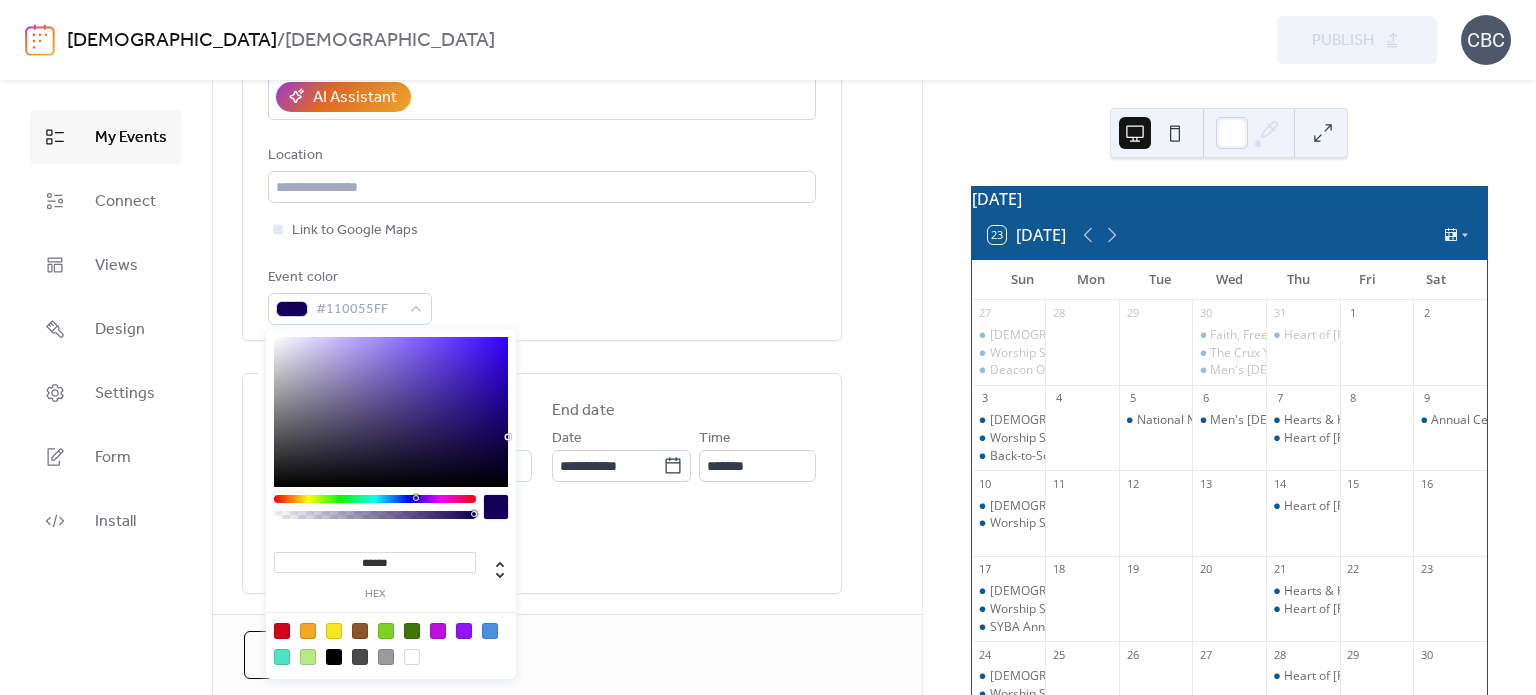 type on "*******" 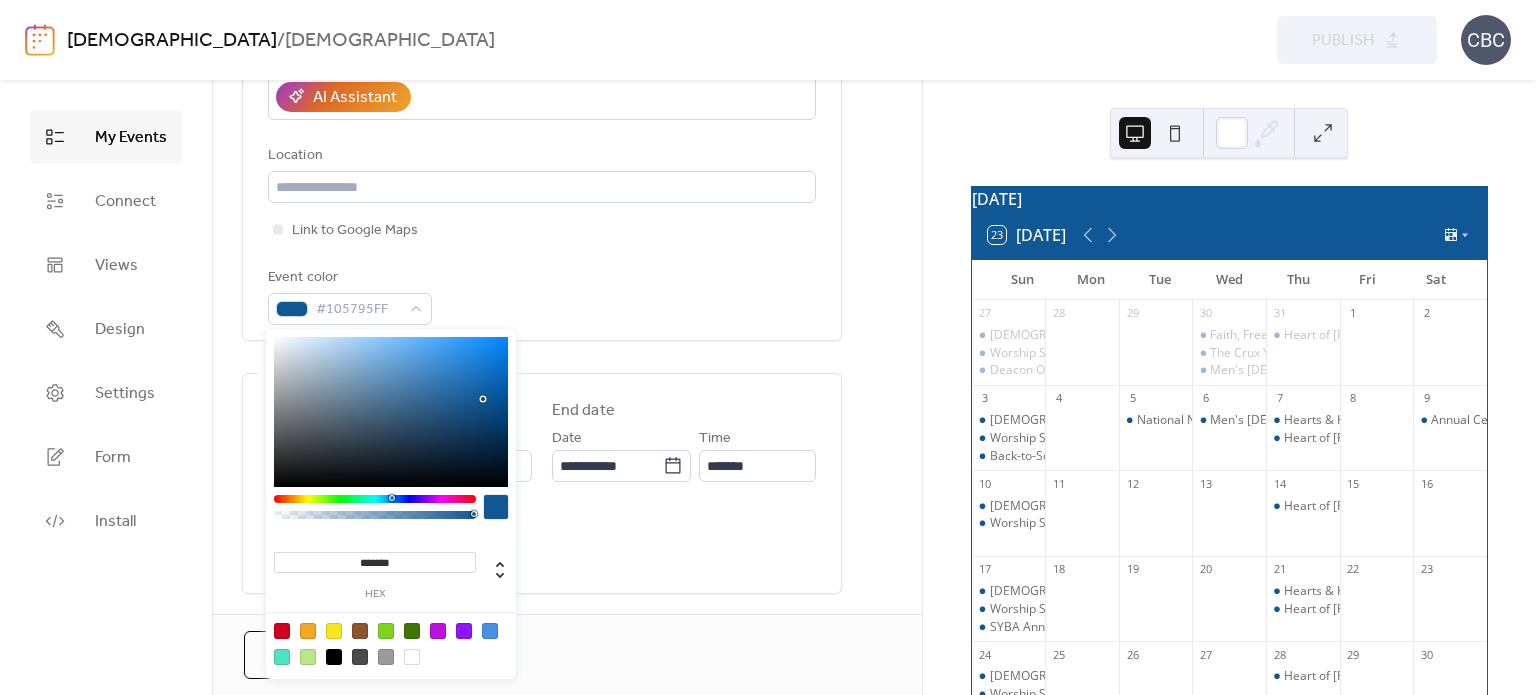 click on "All day Show date only Hide end time" at bounding box center [542, 542] 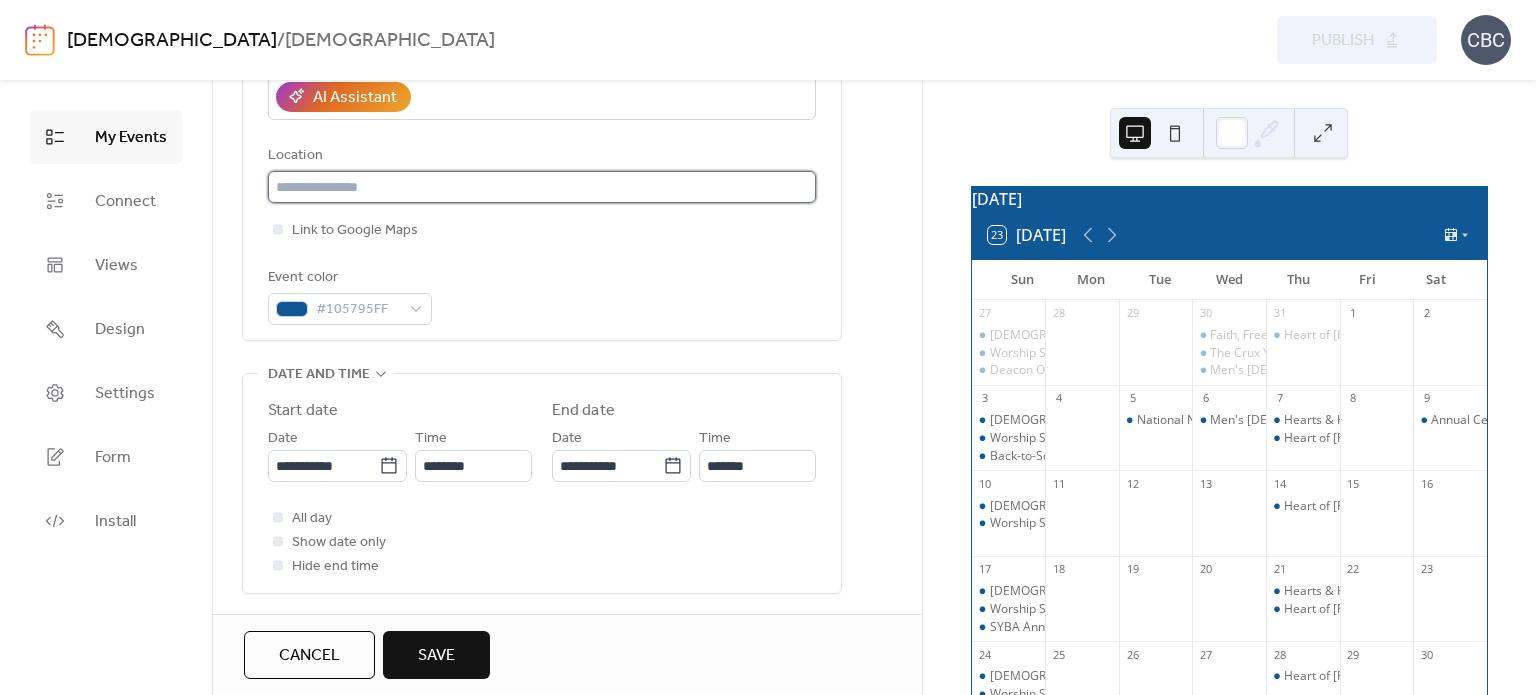 click at bounding box center [542, 187] 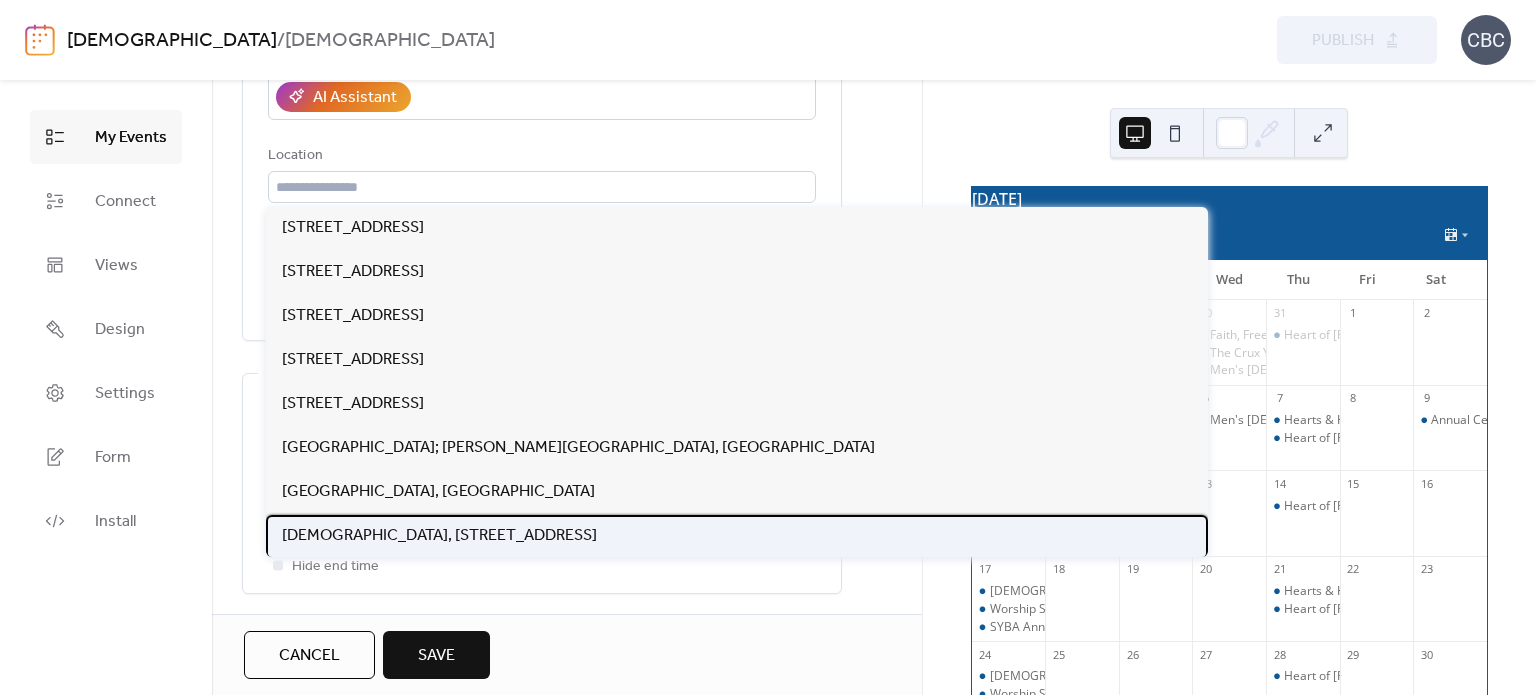 click on "[DEMOGRAPHIC_DATA], [STREET_ADDRESS]" at bounding box center (439, 536) 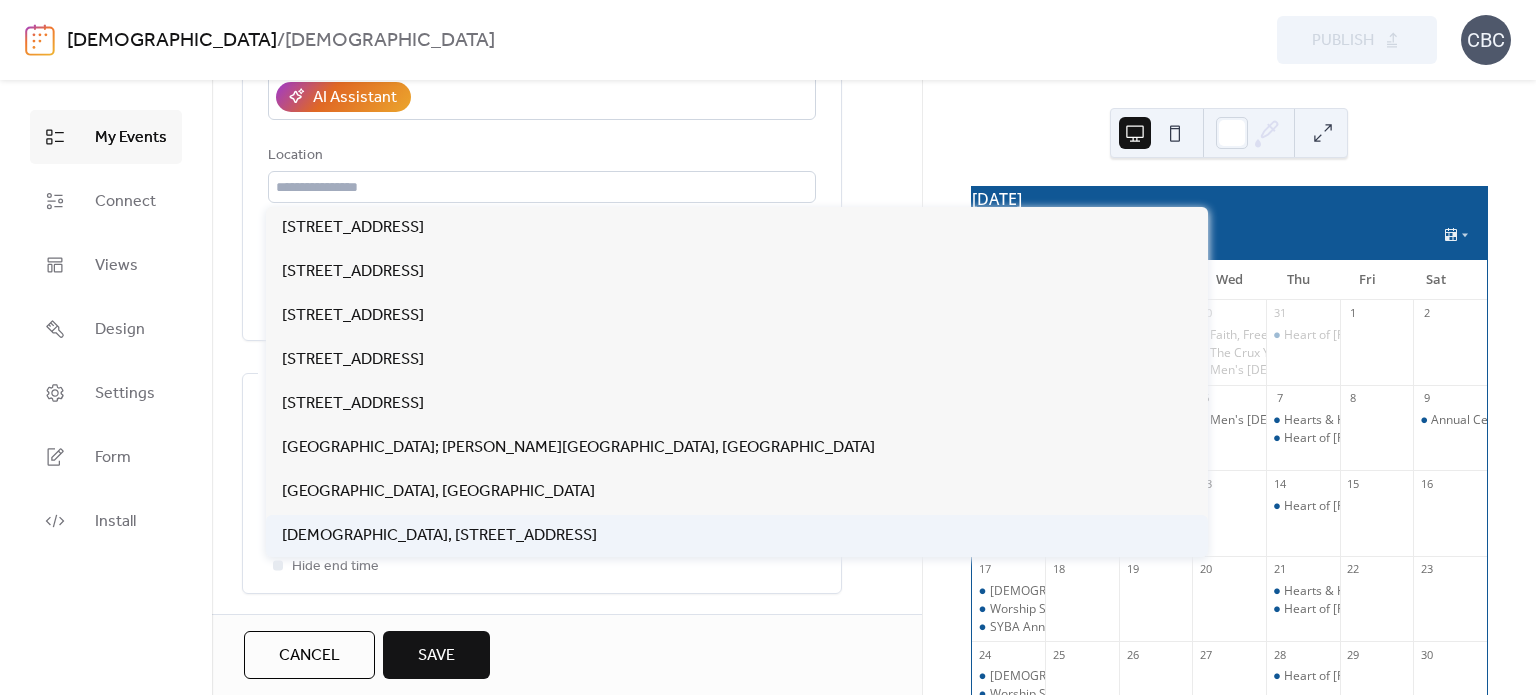 type on "**********" 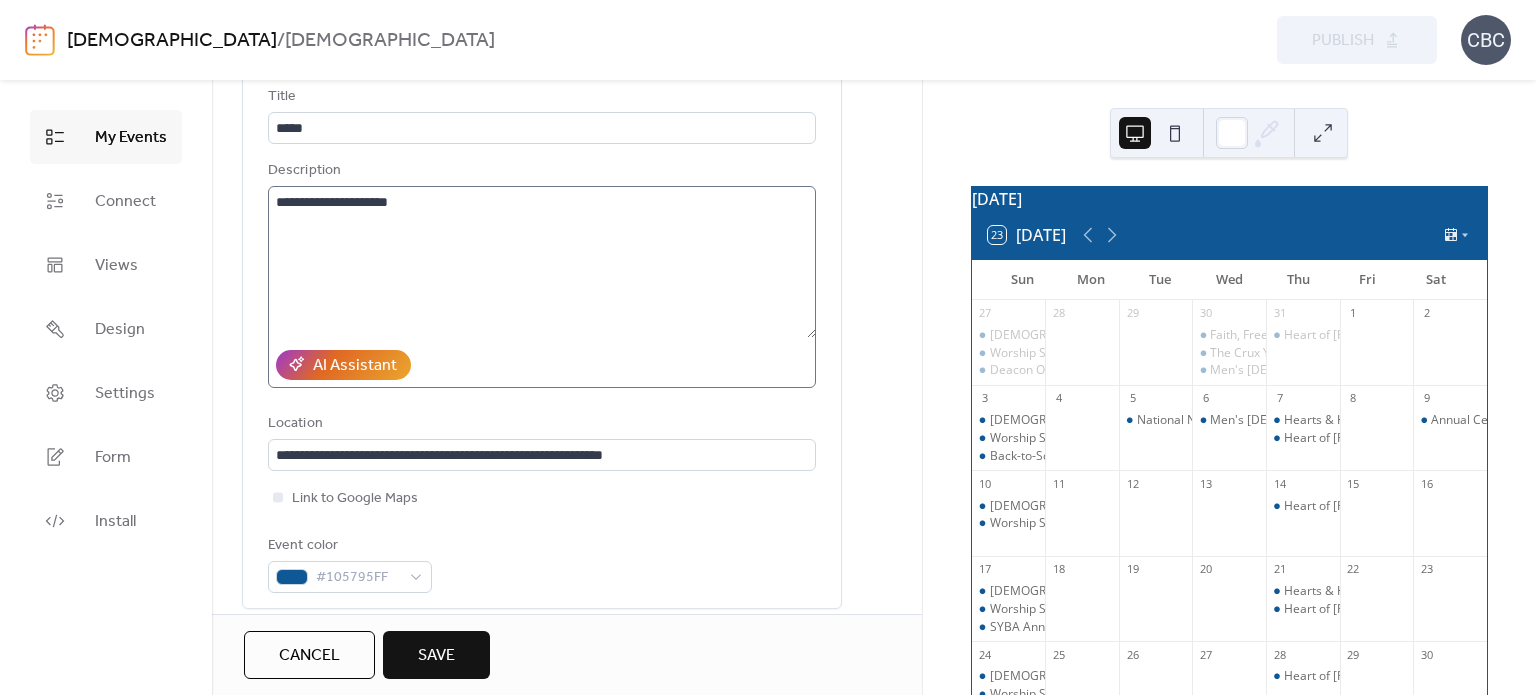 scroll, scrollTop: 100, scrollLeft: 0, axis: vertical 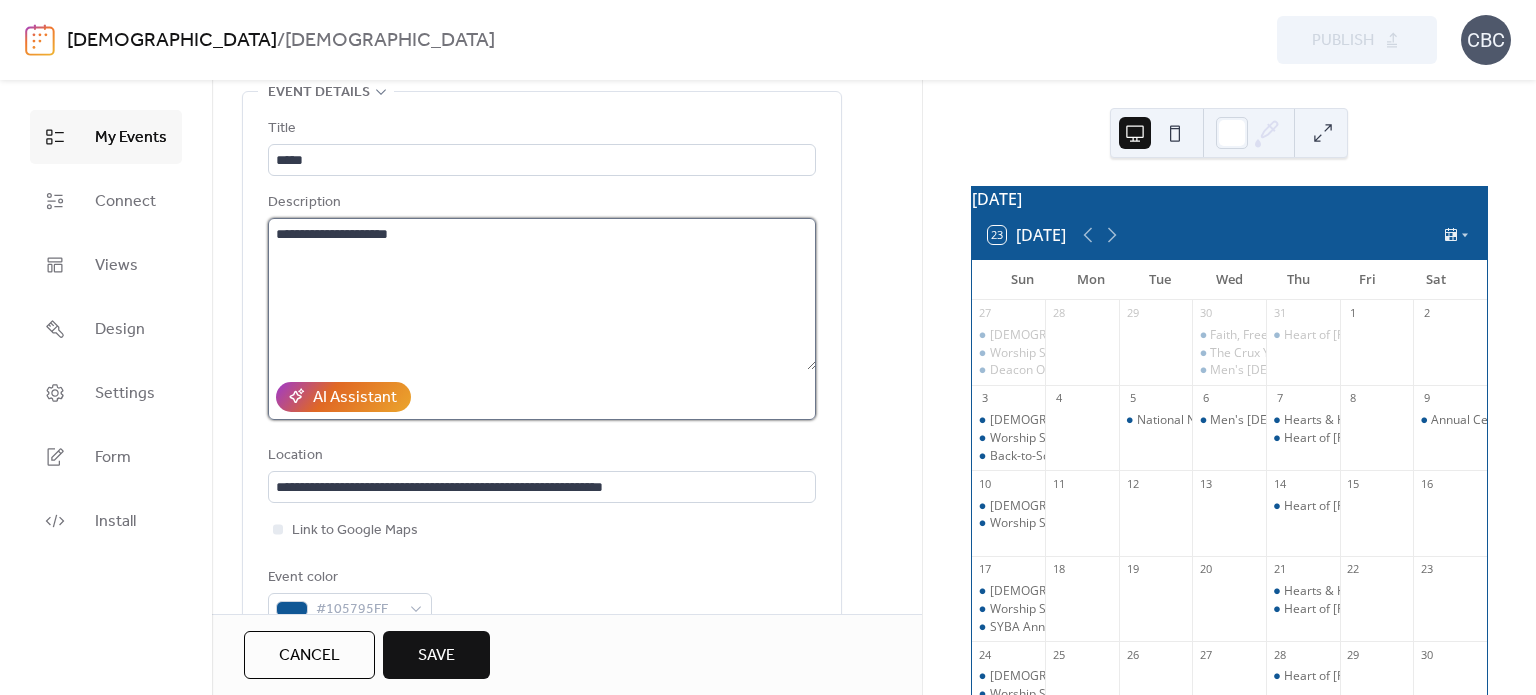 click on "**********" at bounding box center (542, 294) 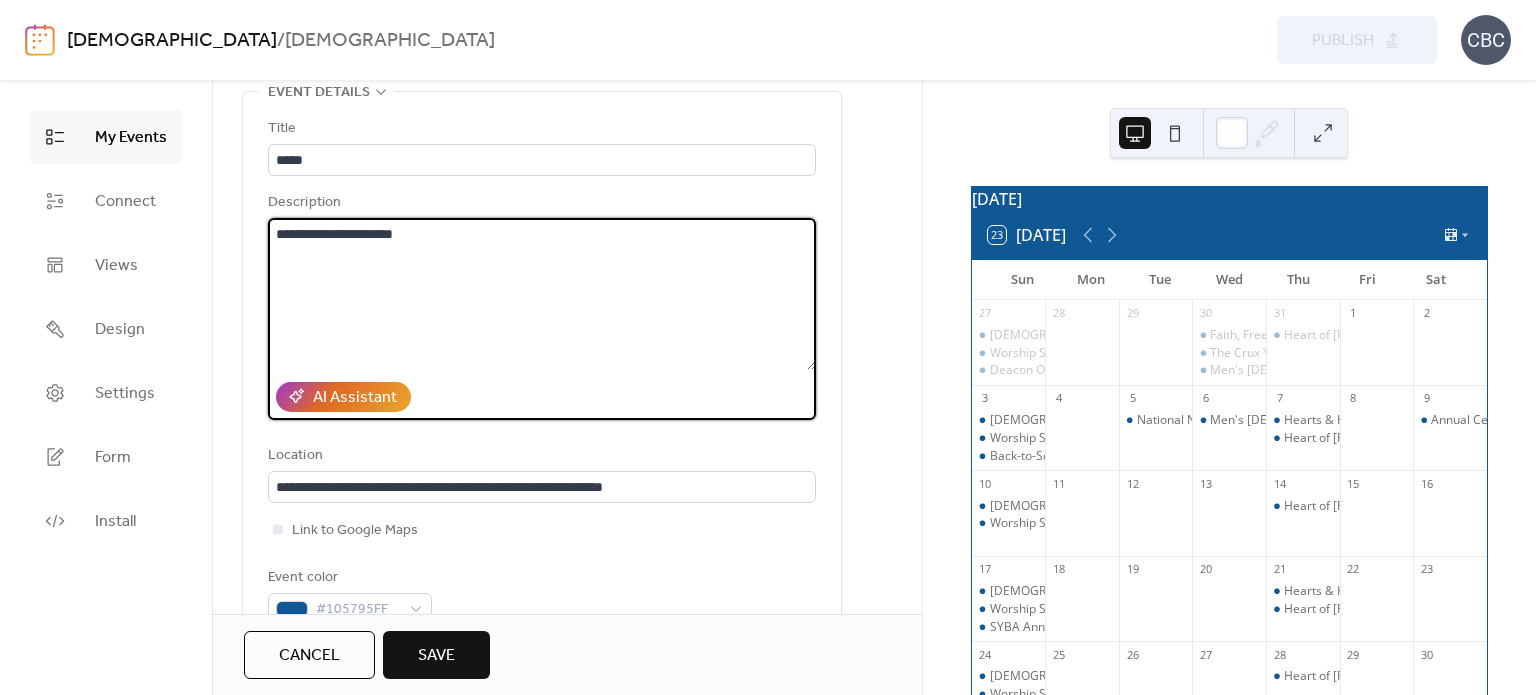 paste on "**********" 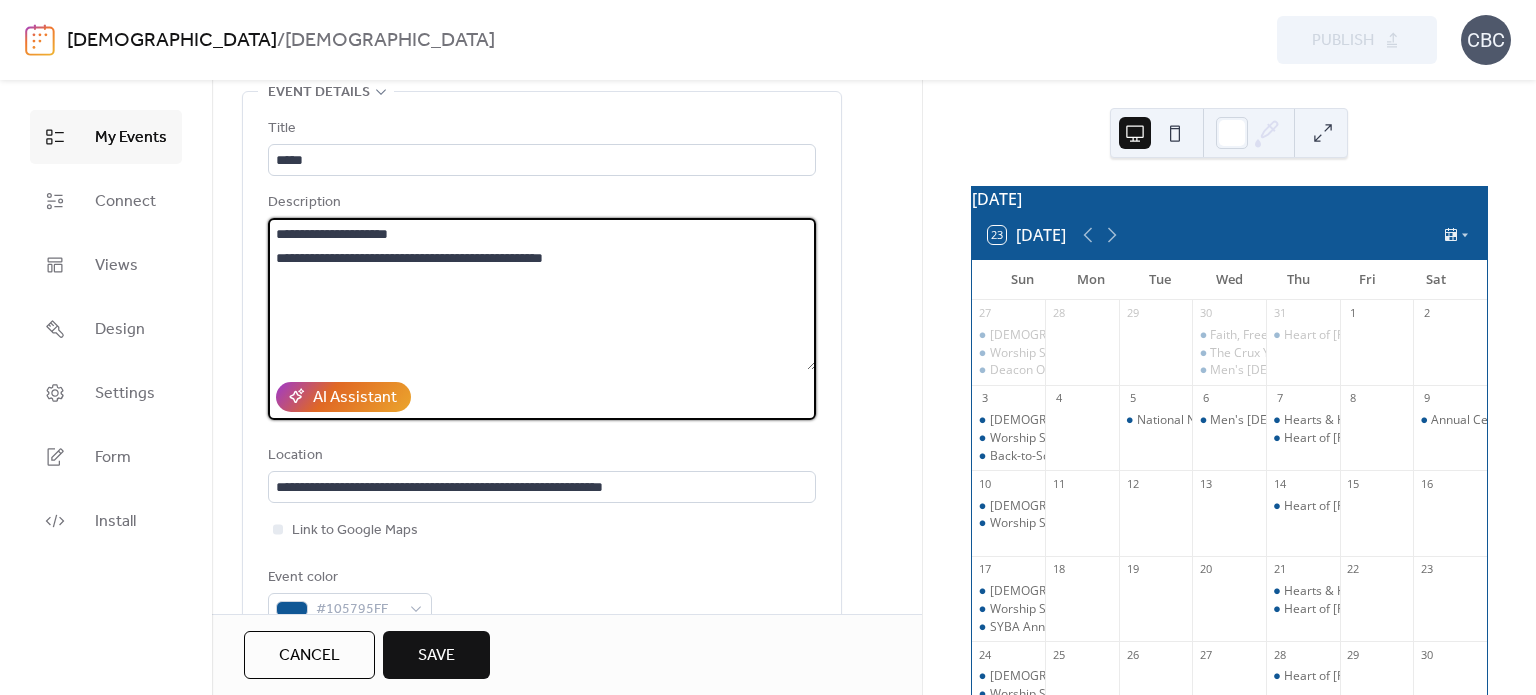 paste on "**********" 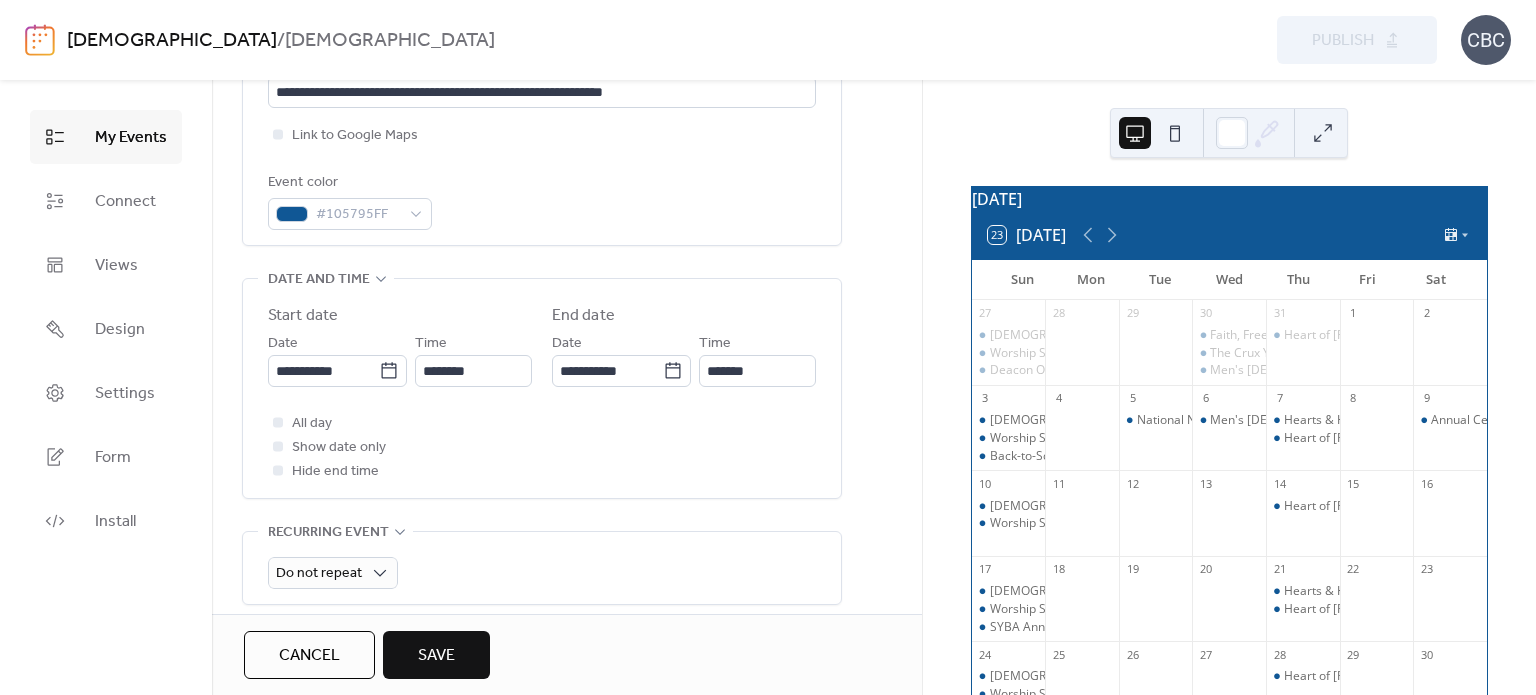 scroll, scrollTop: 500, scrollLeft: 0, axis: vertical 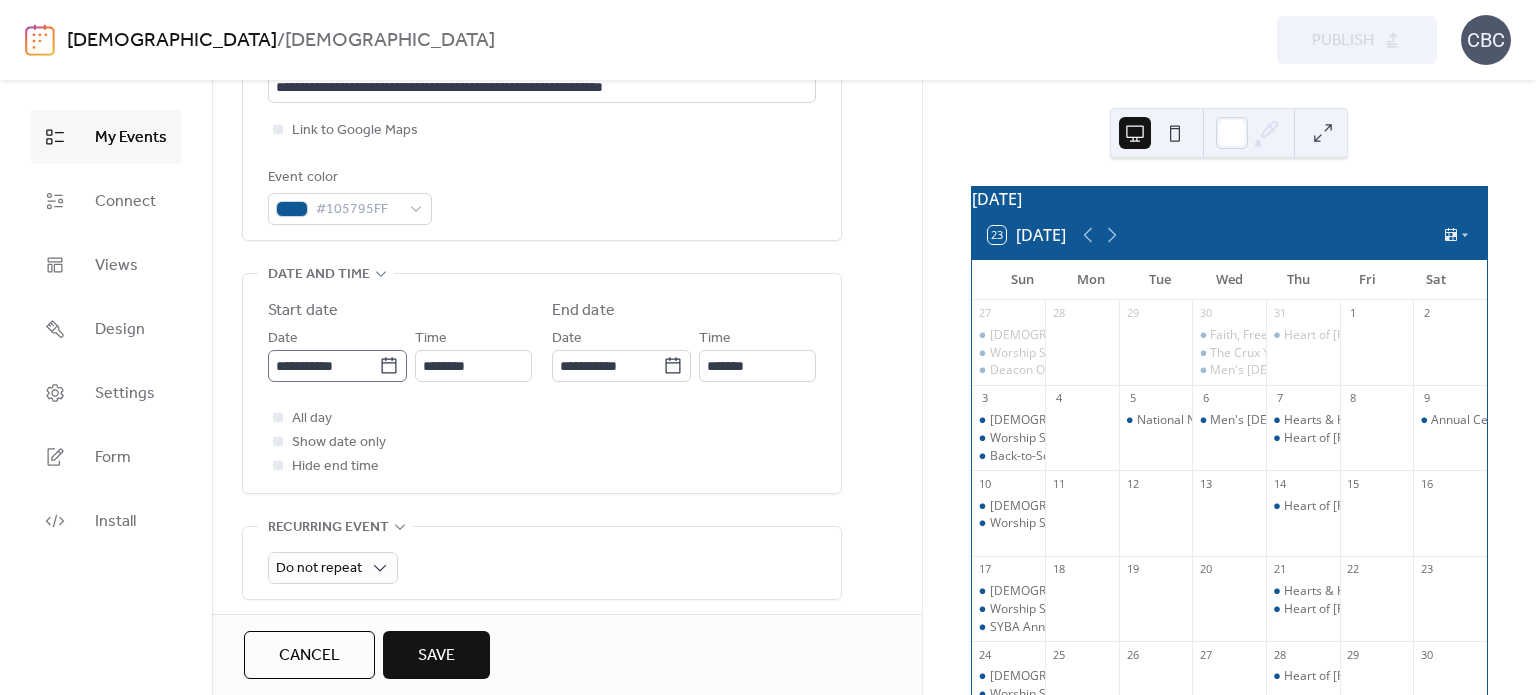 type on "**********" 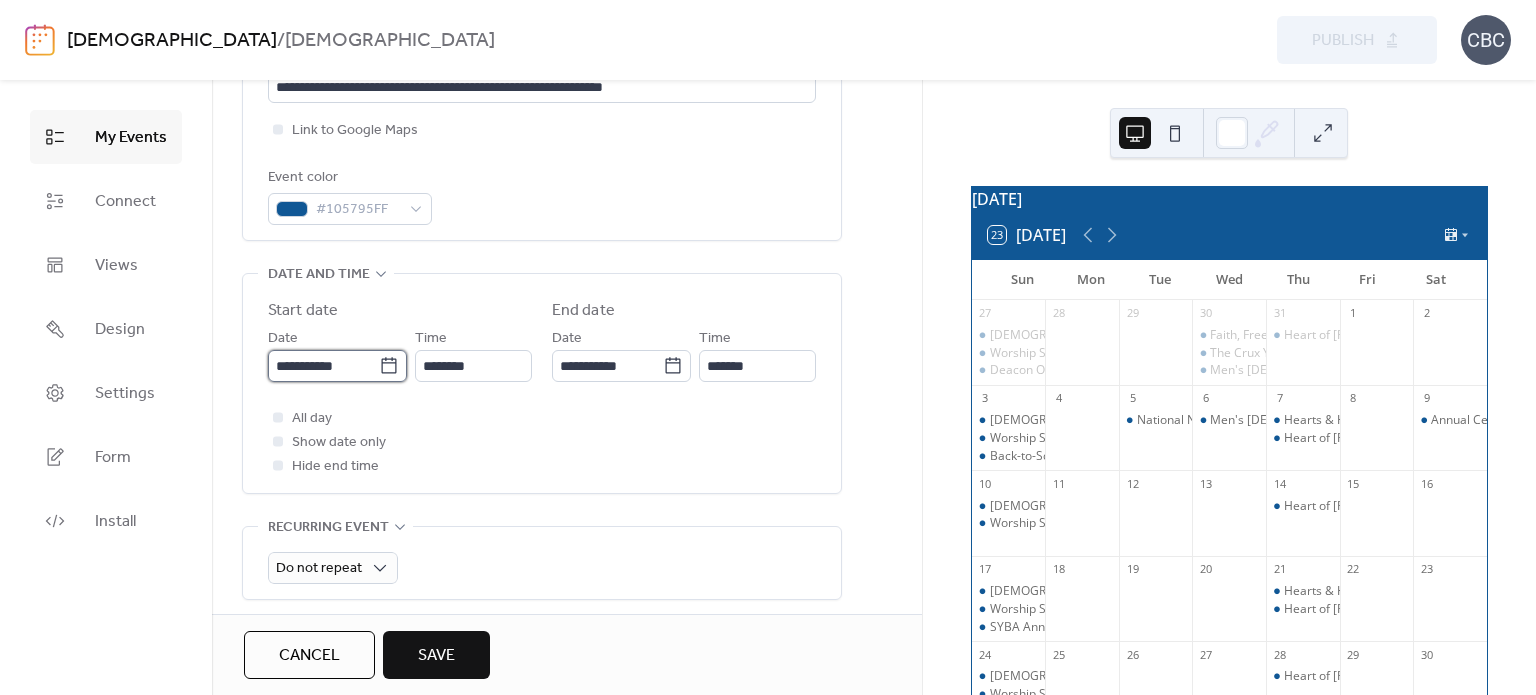 click on "**********" at bounding box center [323, 366] 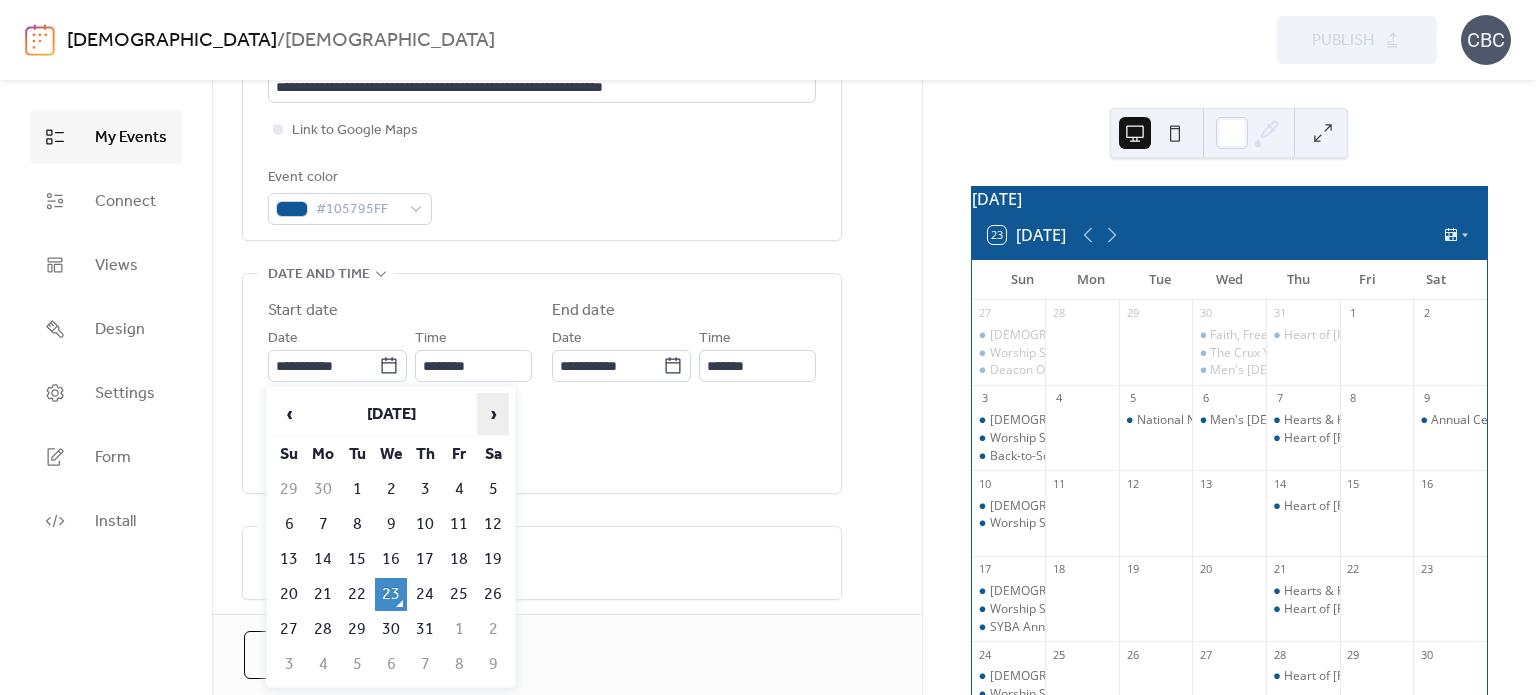 click on "›" at bounding box center (493, 414) 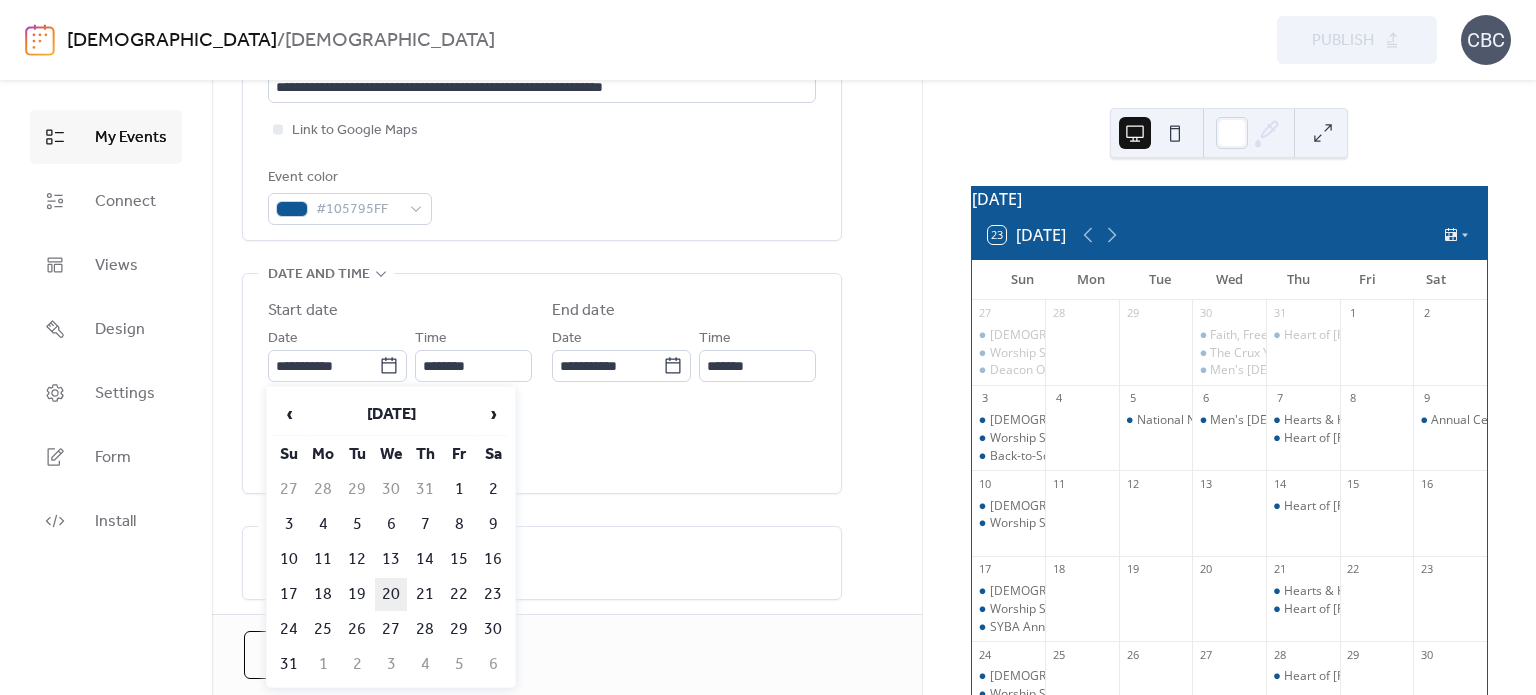 click on "20" at bounding box center [391, 594] 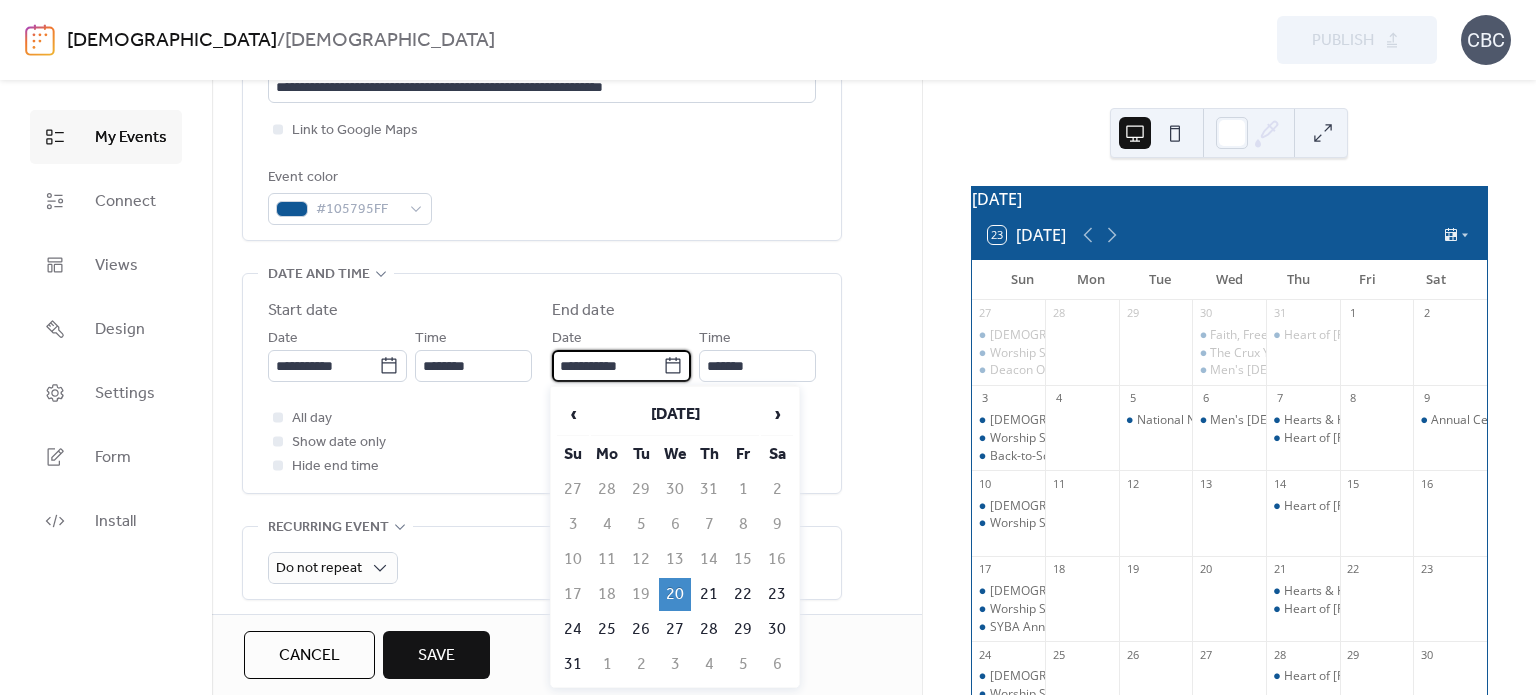 click on "**********" at bounding box center [607, 366] 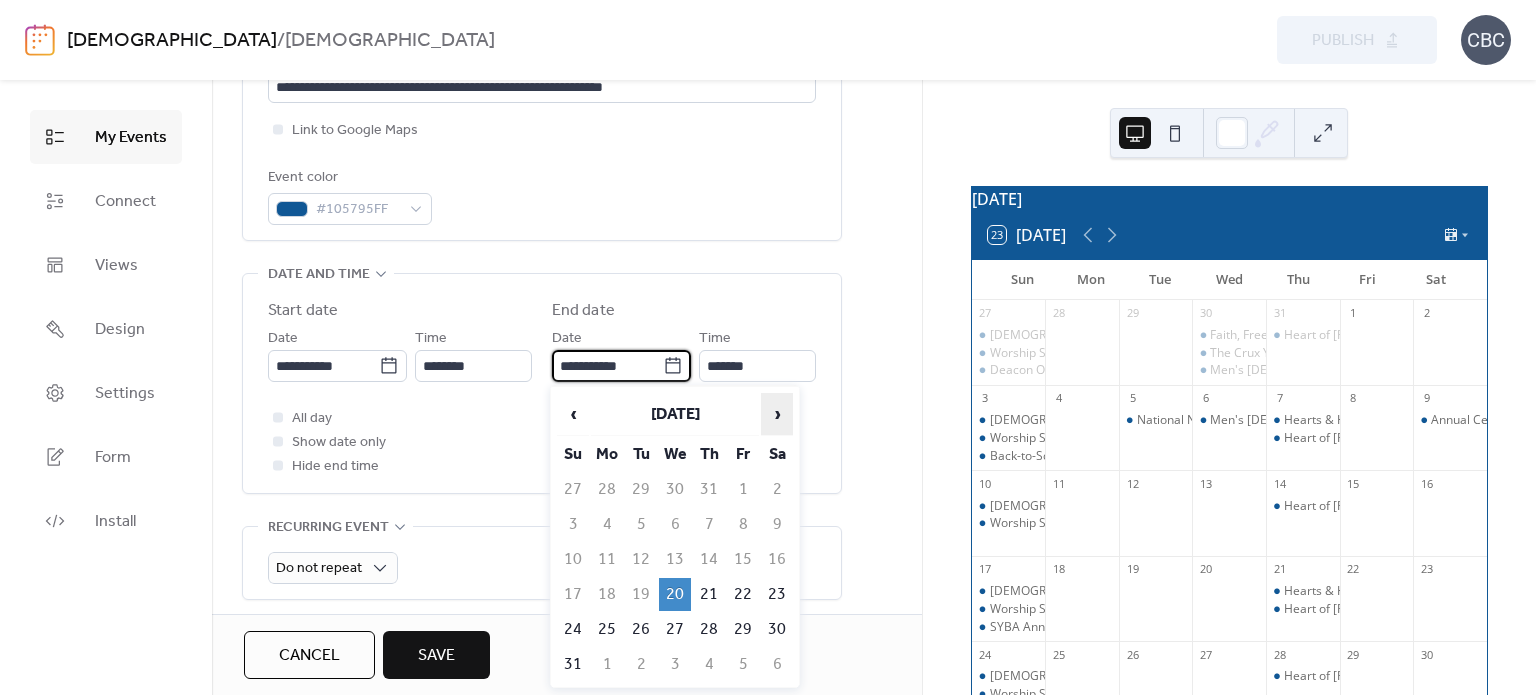 click on "›" at bounding box center (777, 414) 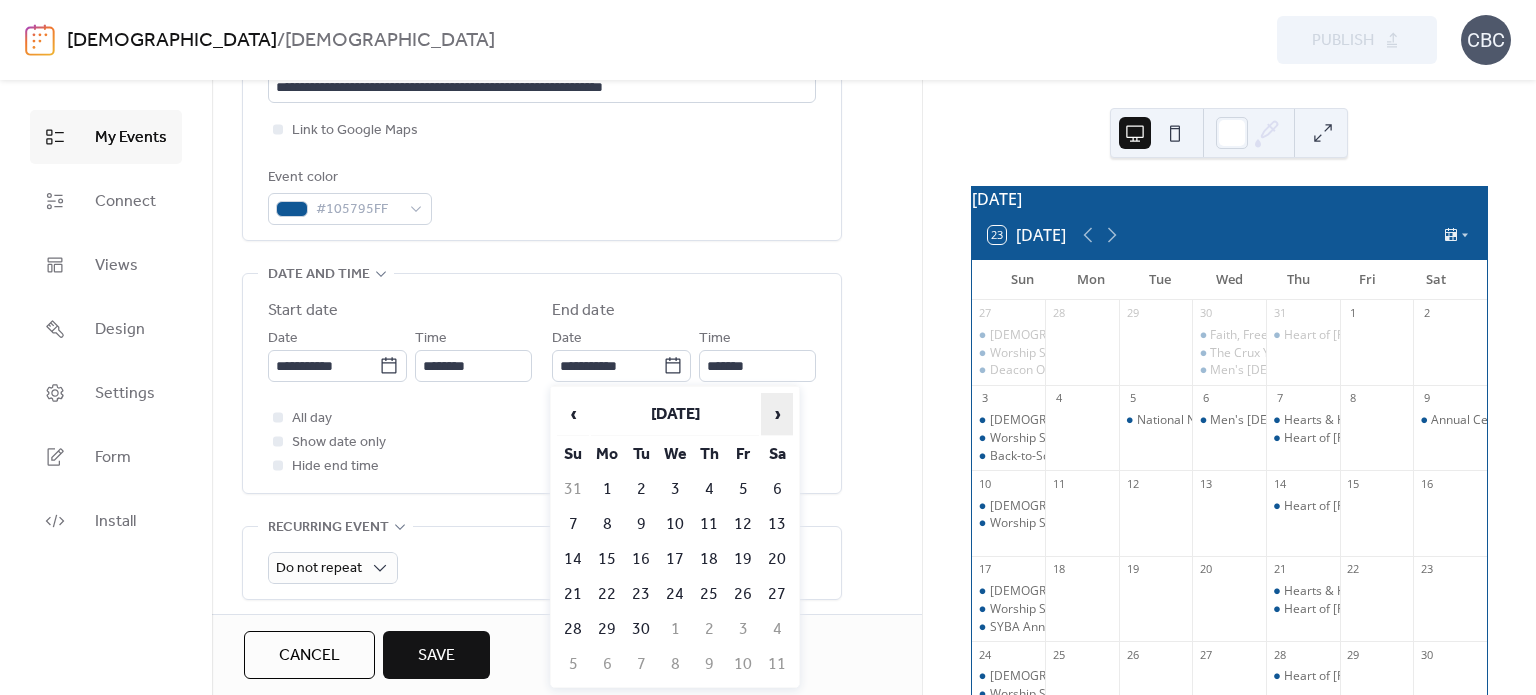 click on "›" at bounding box center [777, 414] 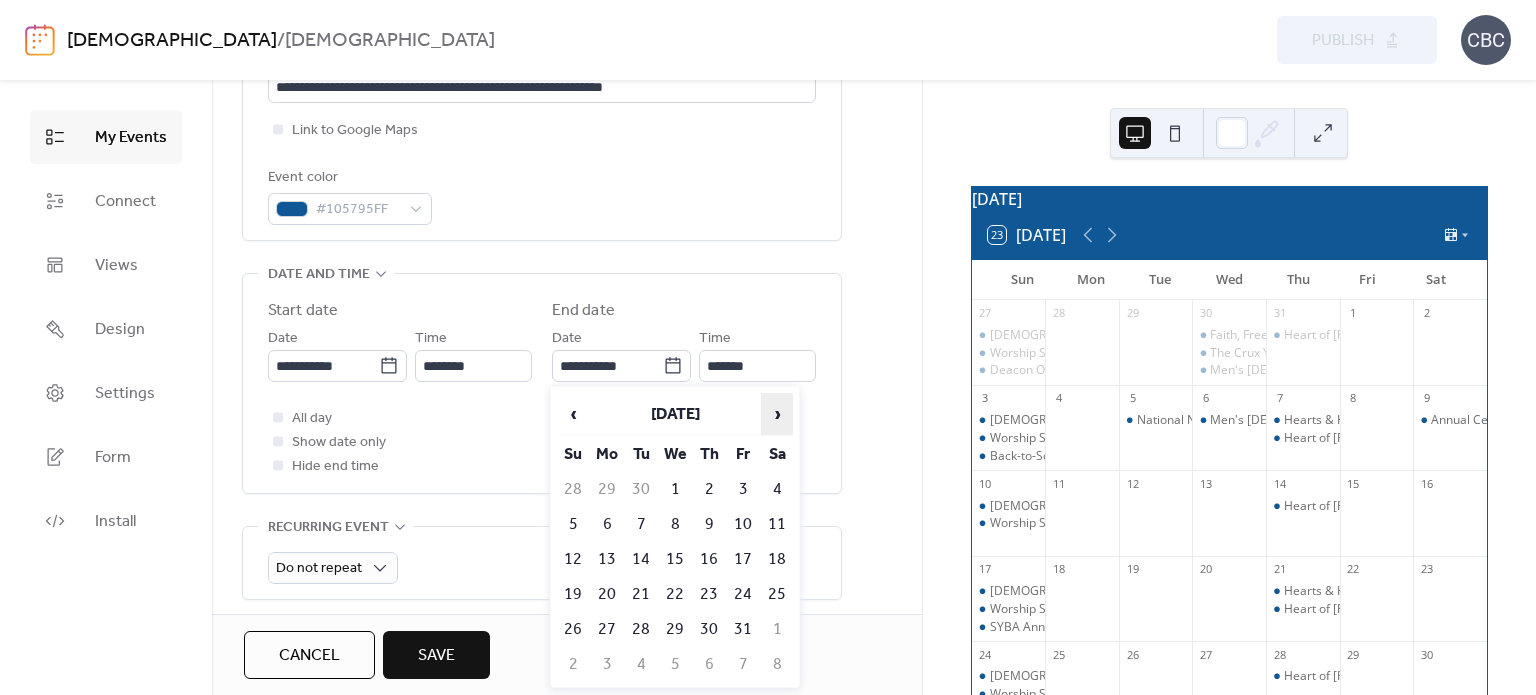 click on "›" at bounding box center (777, 414) 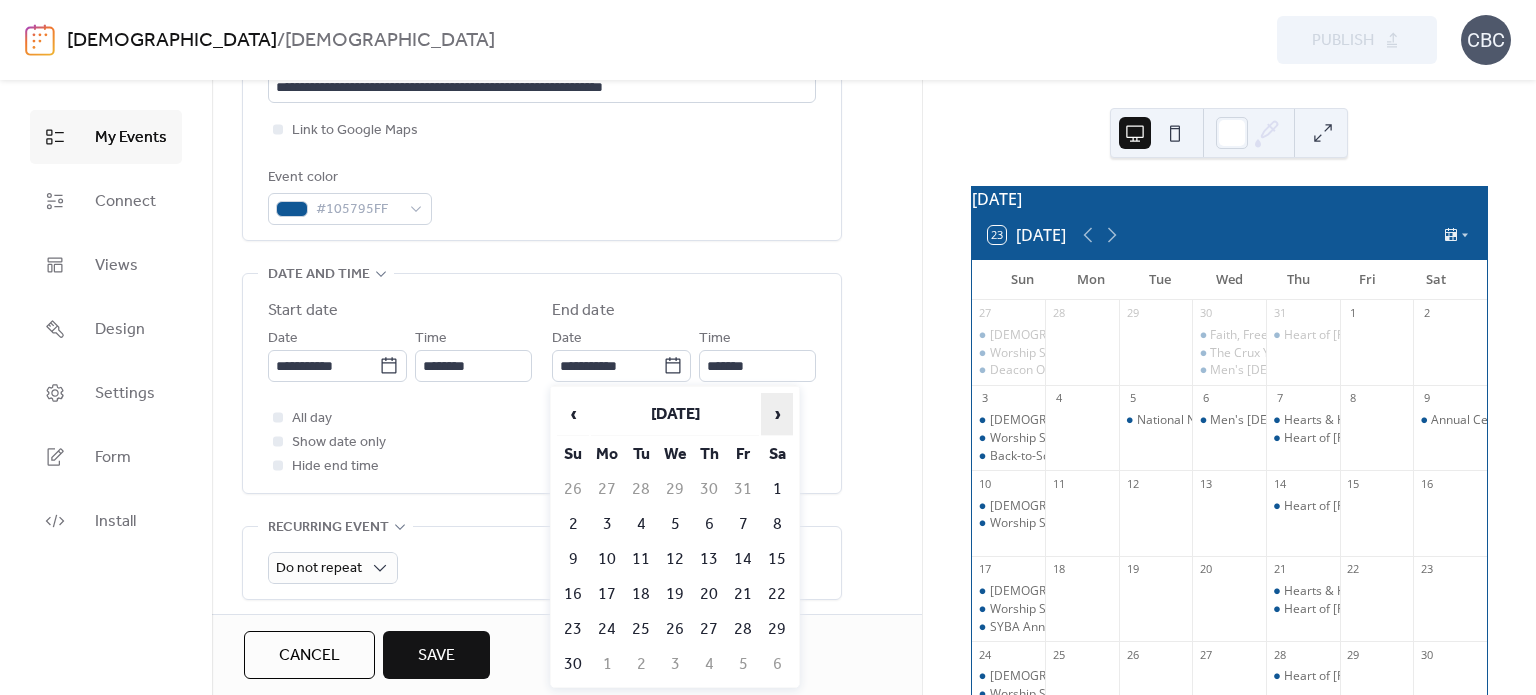 click on "›" at bounding box center [777, 414] 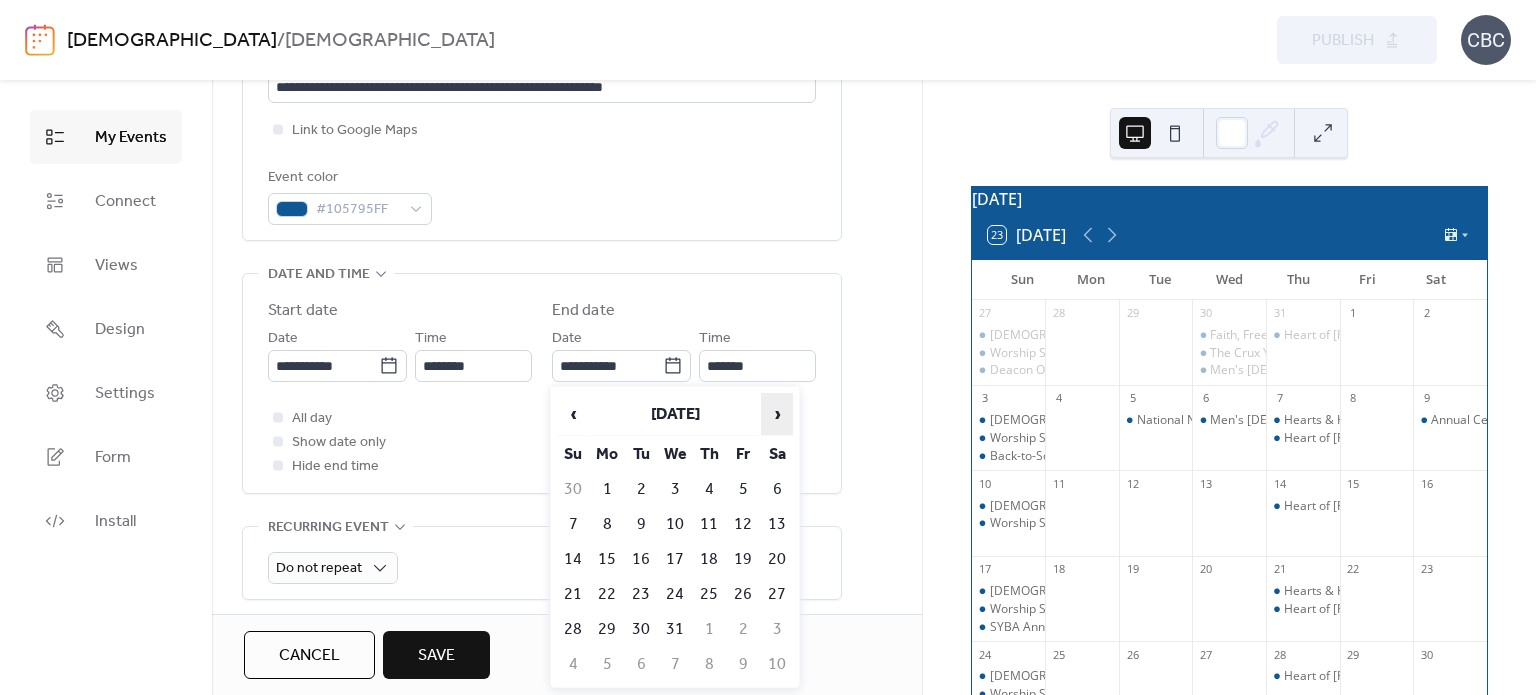 click on "›" at bounding box center (777, 414) 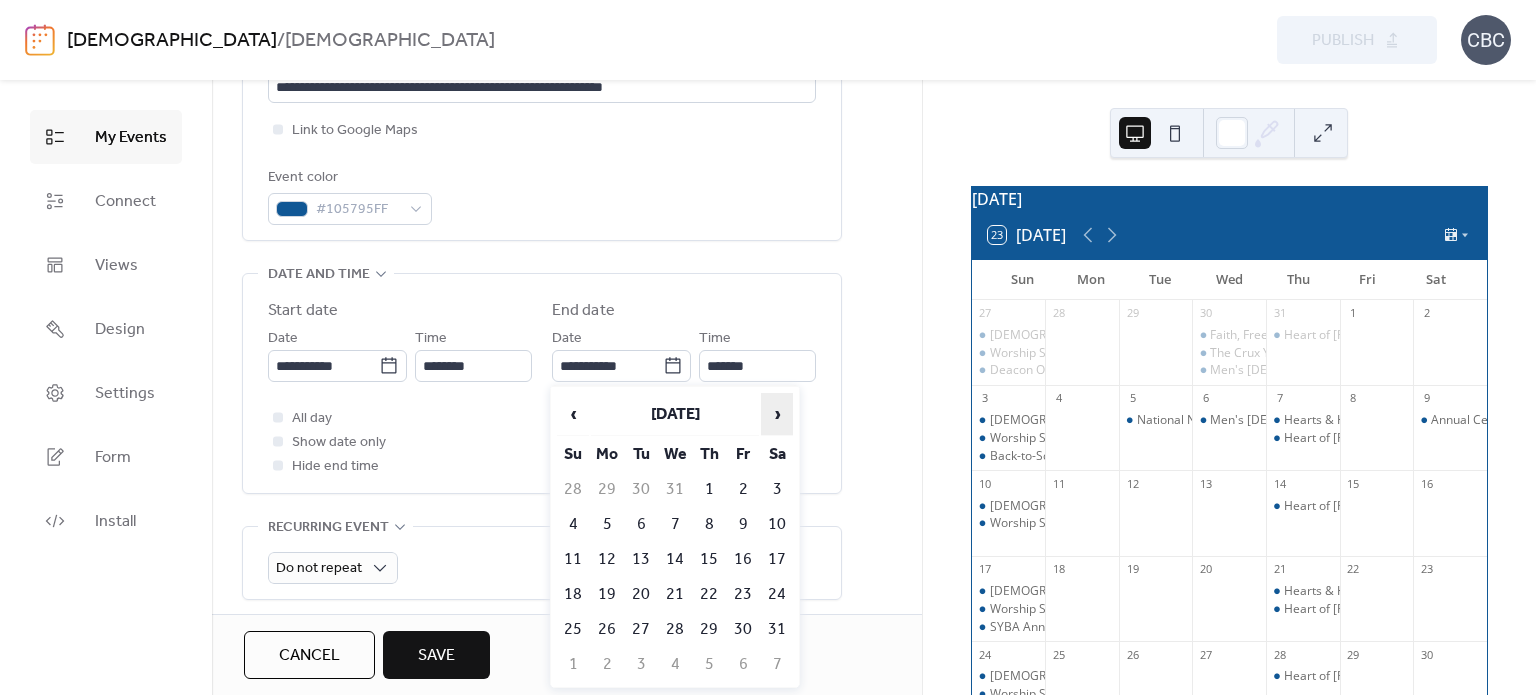 click on "›" at bounding box center (777, 414) 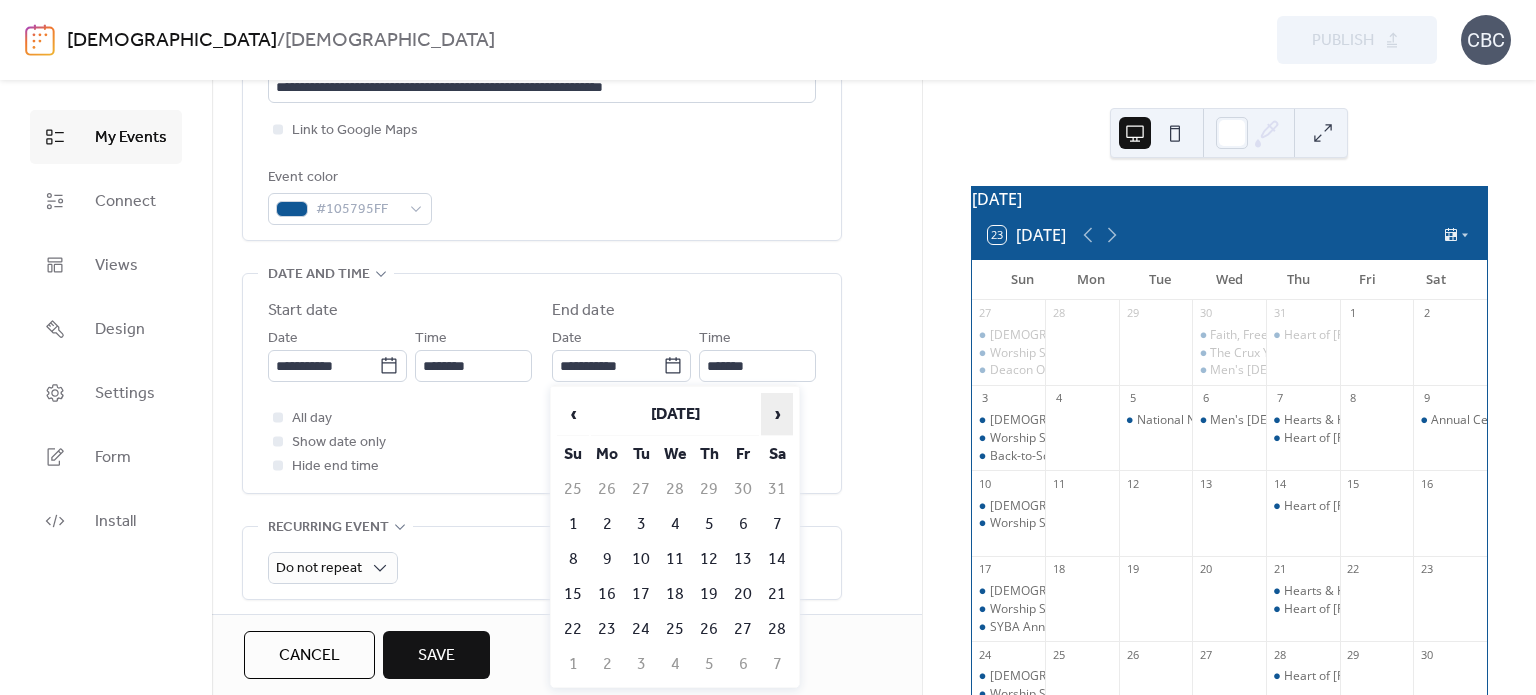 click on "›" at bounding box center (777, 414) 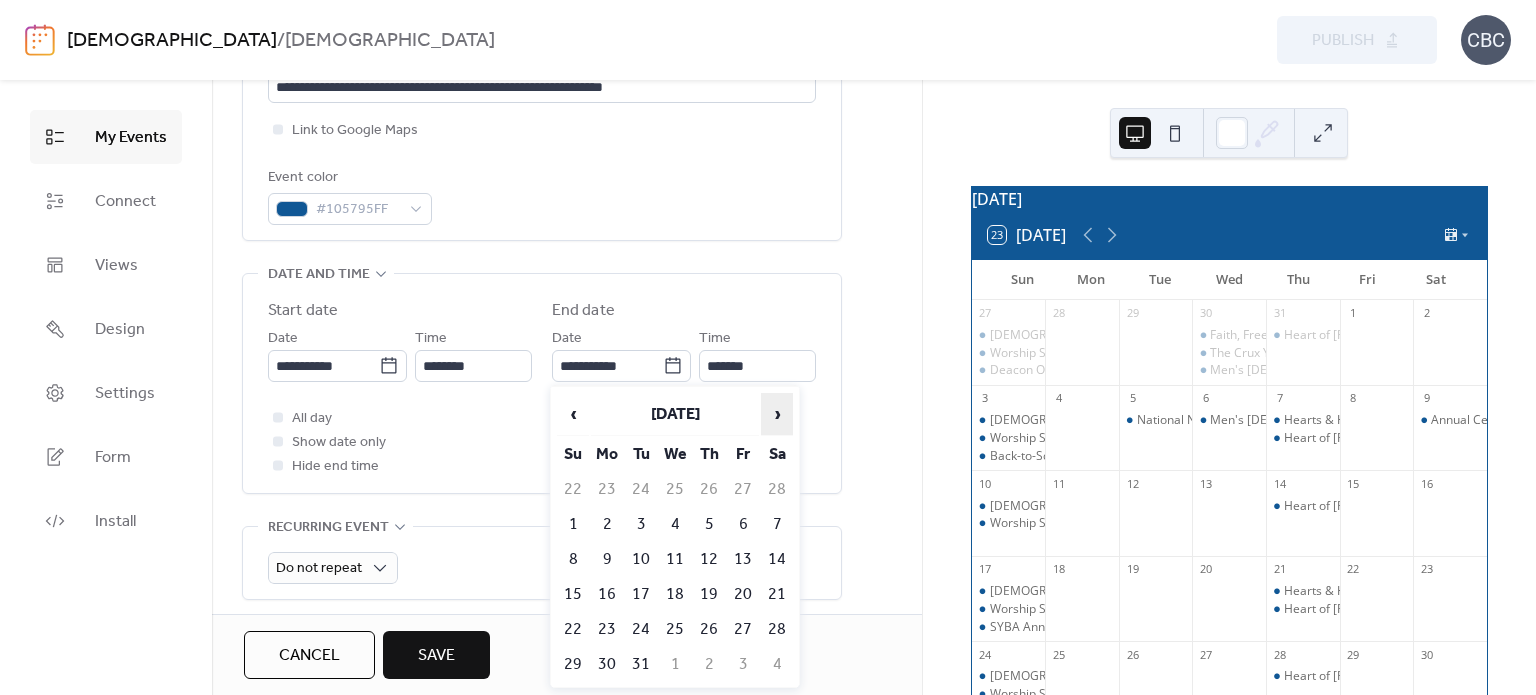 click on "›" at bounding box center [777, 414] 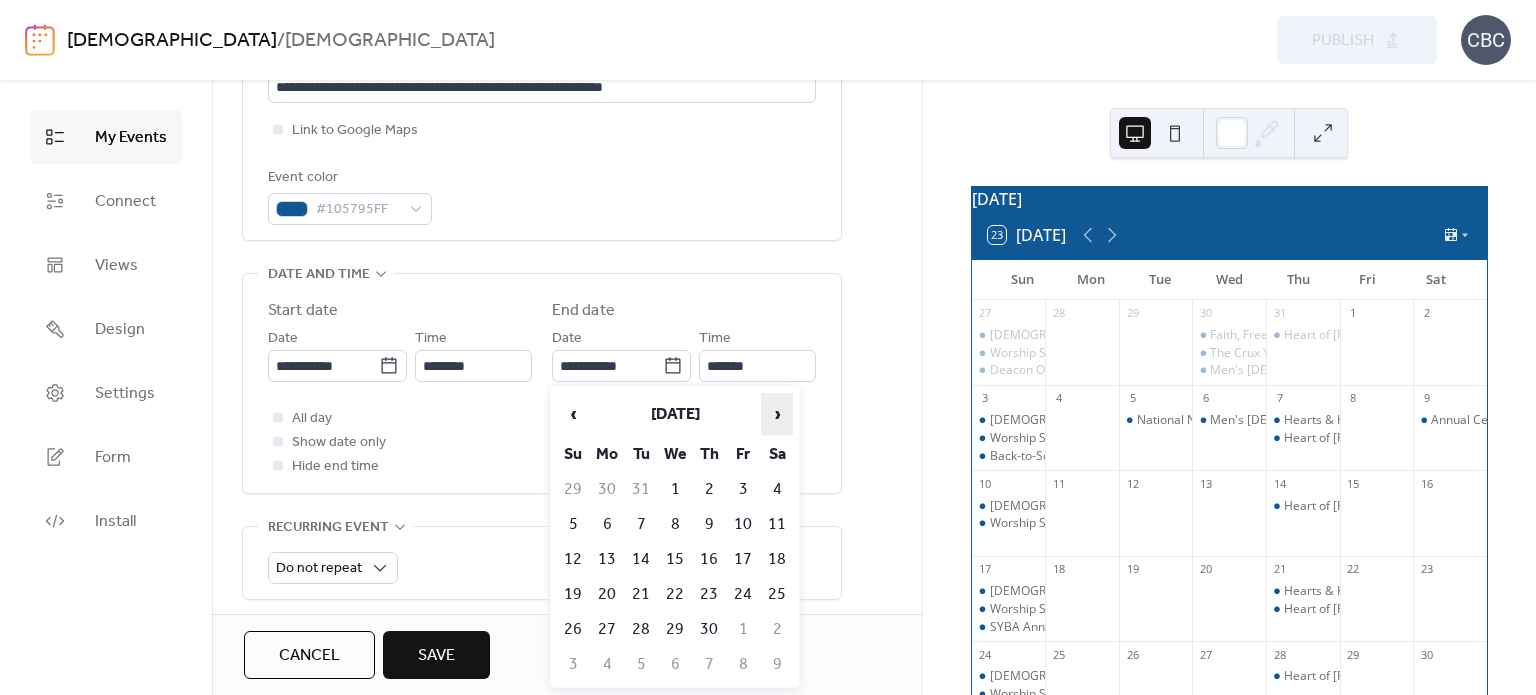 click on "›" at bounding box center (777, 414) 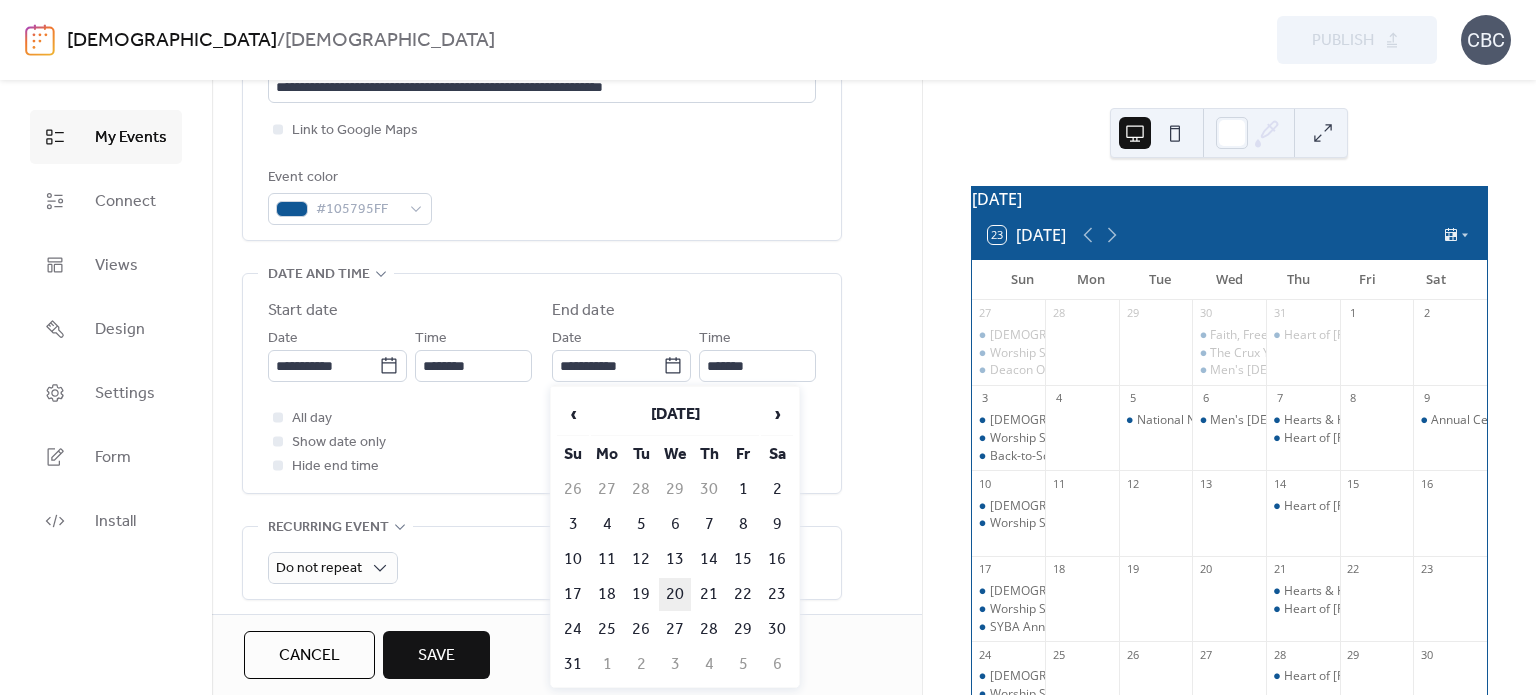 click on "20" at bounding box center (675, 594) 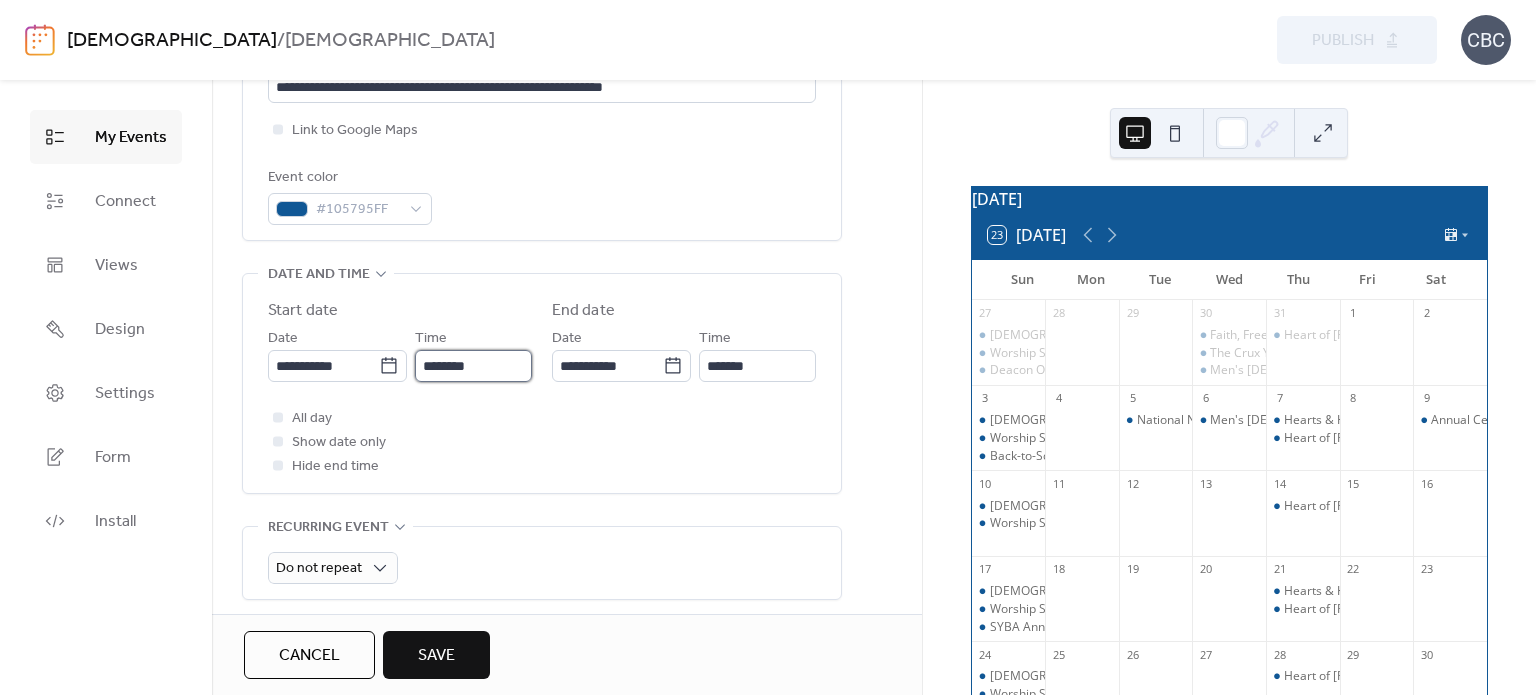 click on "********" at bounding box center [473, 366] 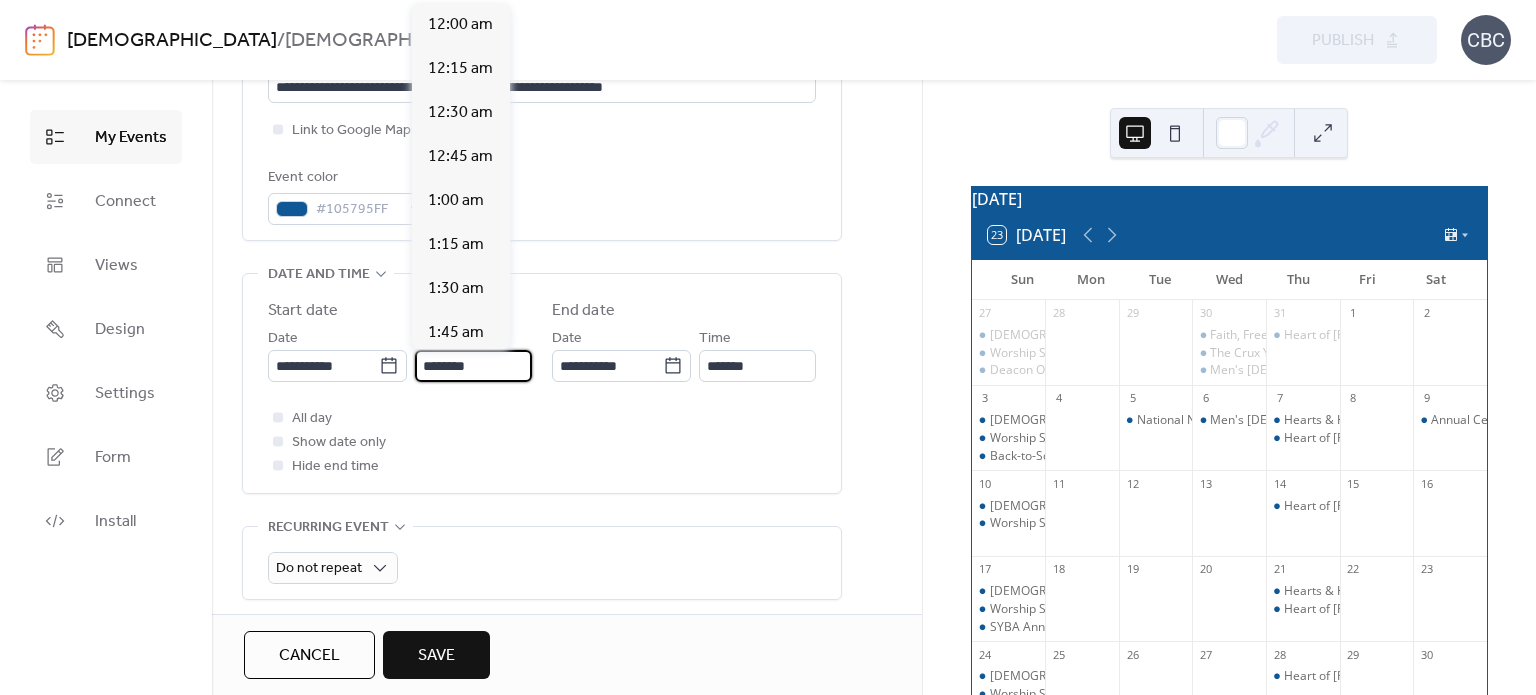 scroll, scrollTop: 2112, scrollLeft: 0, axis: vertical 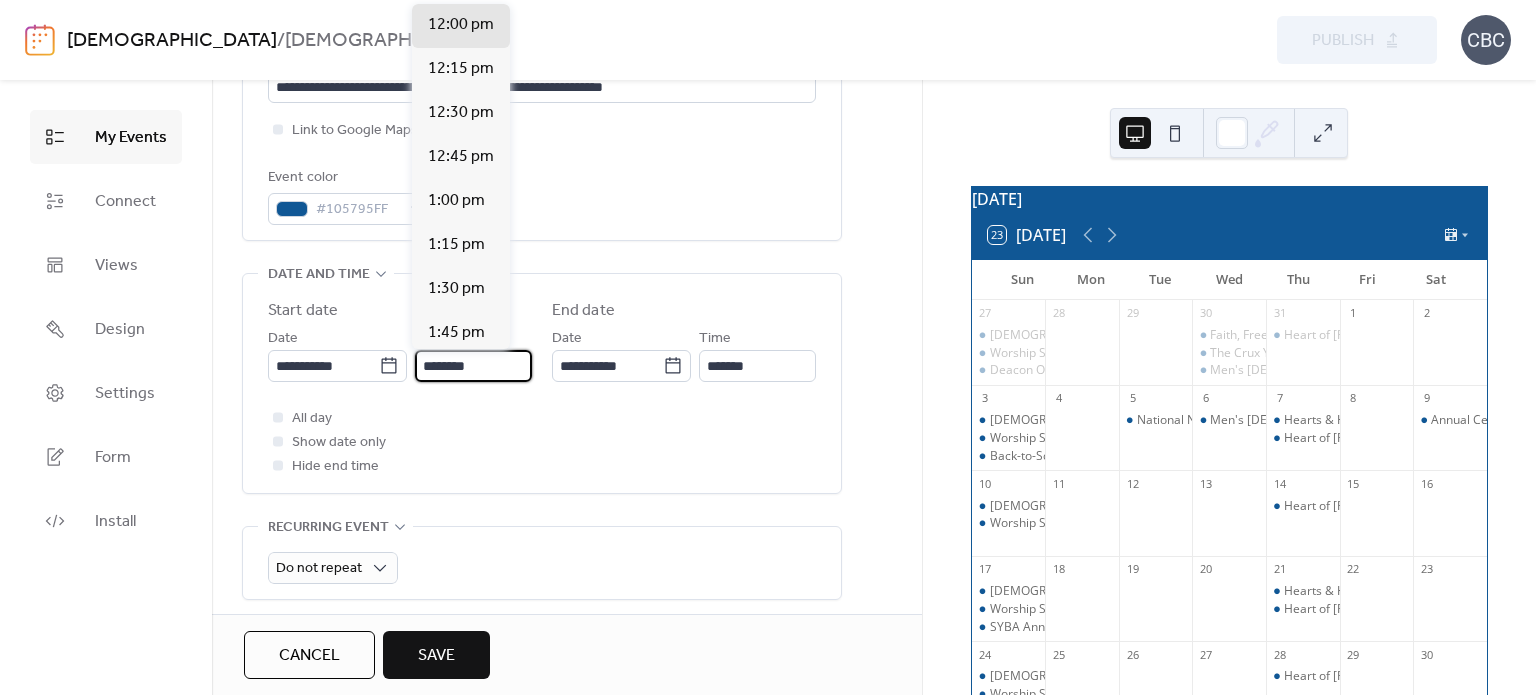 drag, startPoint x: 484, startPoint y: 368, endPoint x: 409, endPoint y: 364, distance: 75.10659 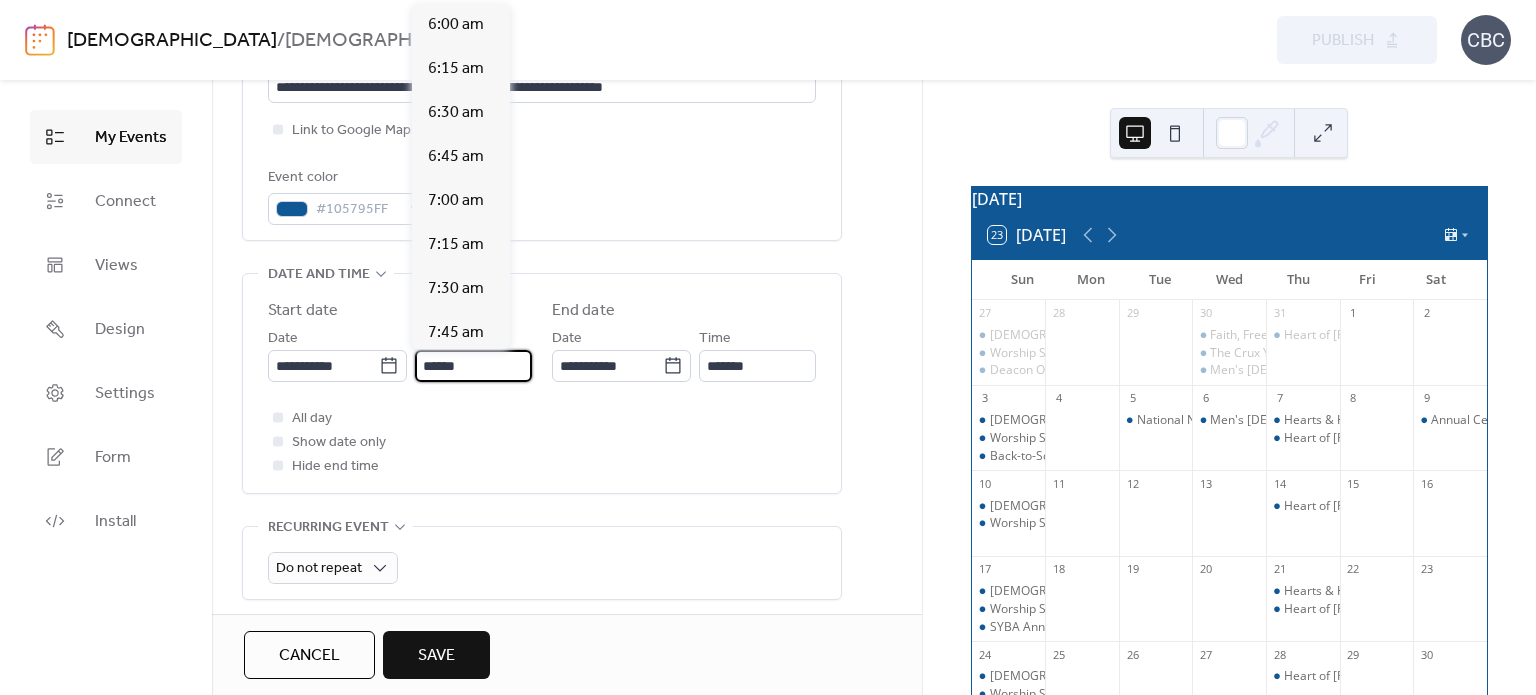 scroll, scrollTop: 3256, scrollLeft: 0, axis: vertical 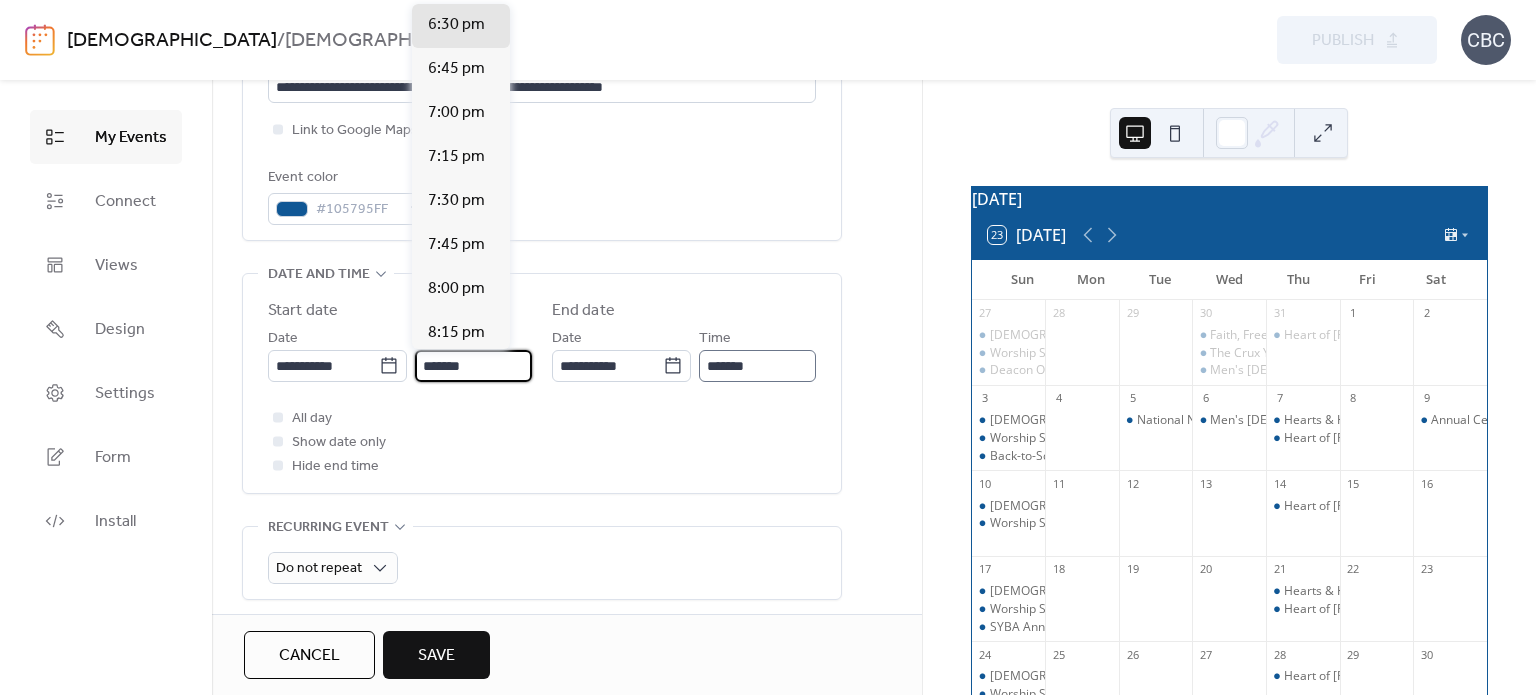 type on "*******" 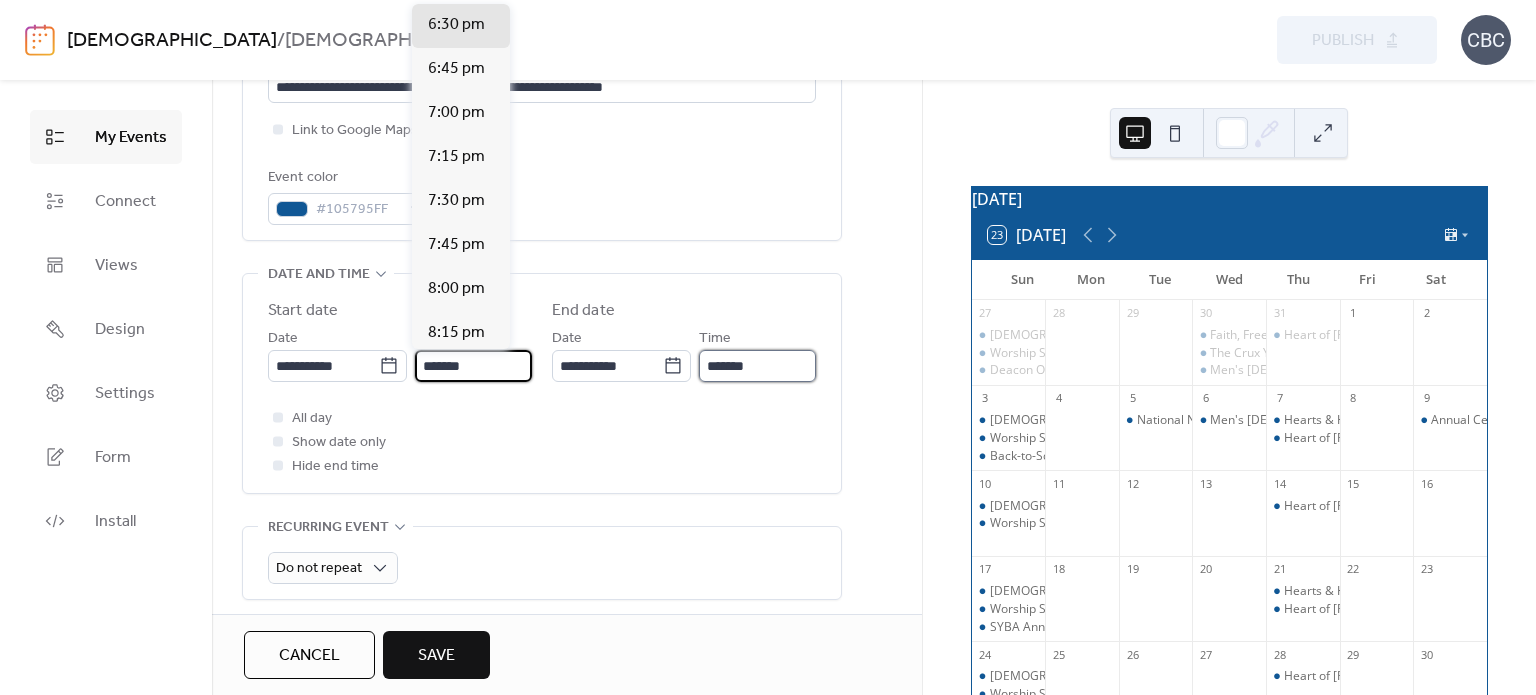 click on "*******" at bounding box center [757, 366] 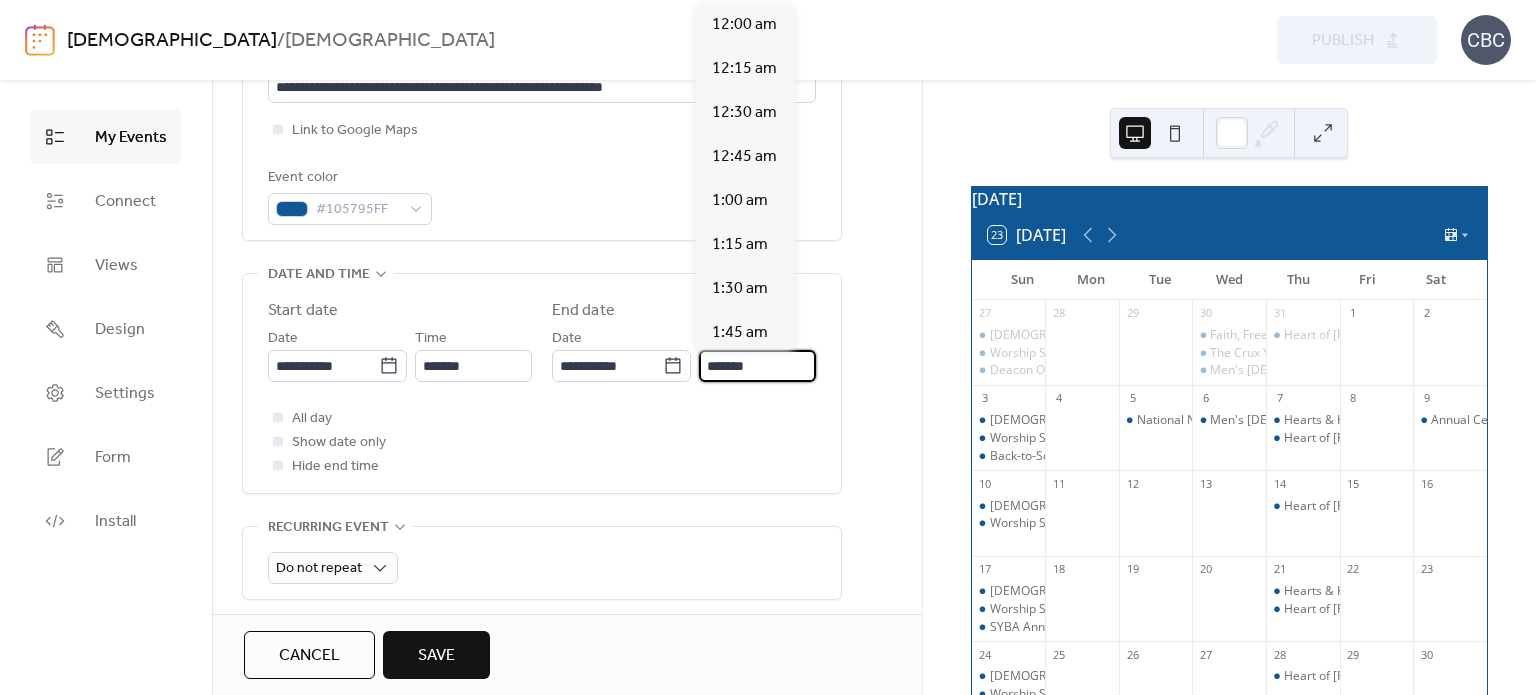 scroll, scrollTop: 3432, scrollLeft: 0, axis: vertical 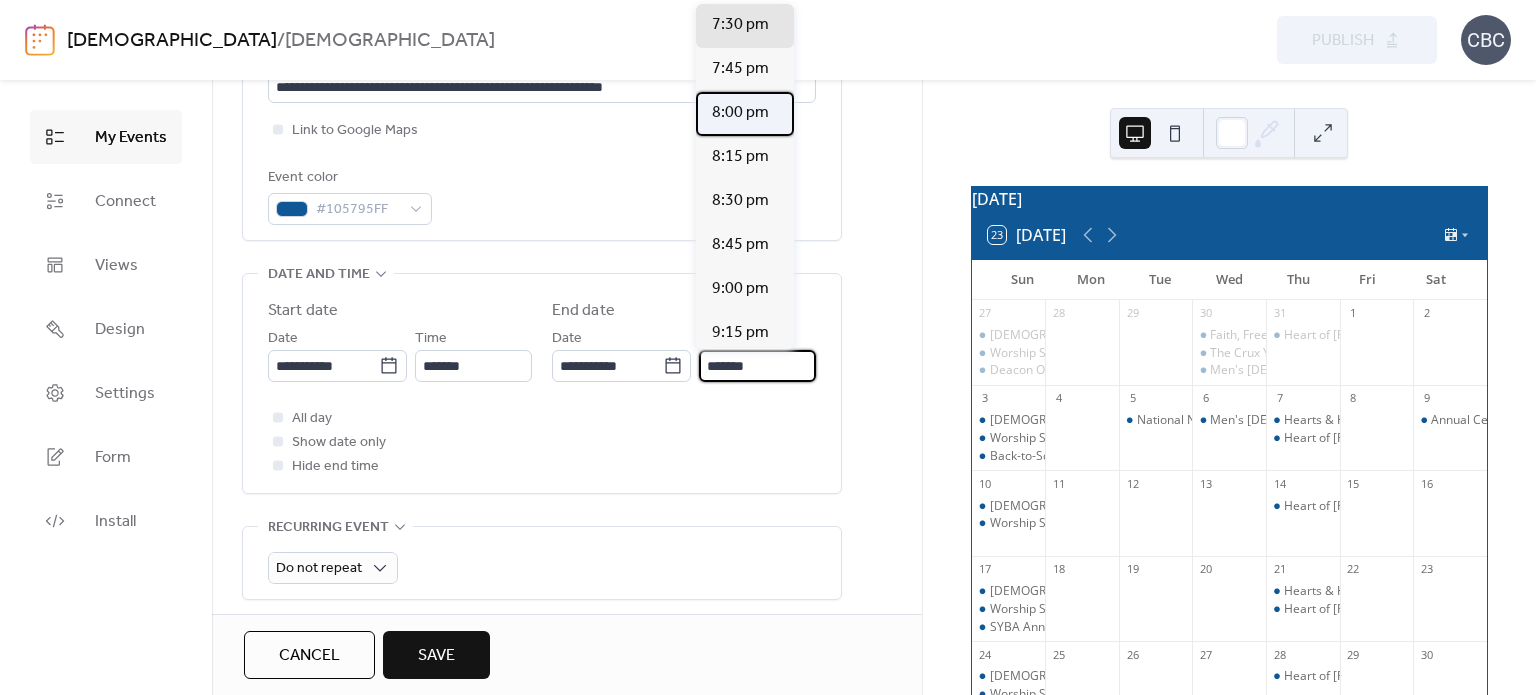 click on "8:00 pm" at bounding box center (740, 113) 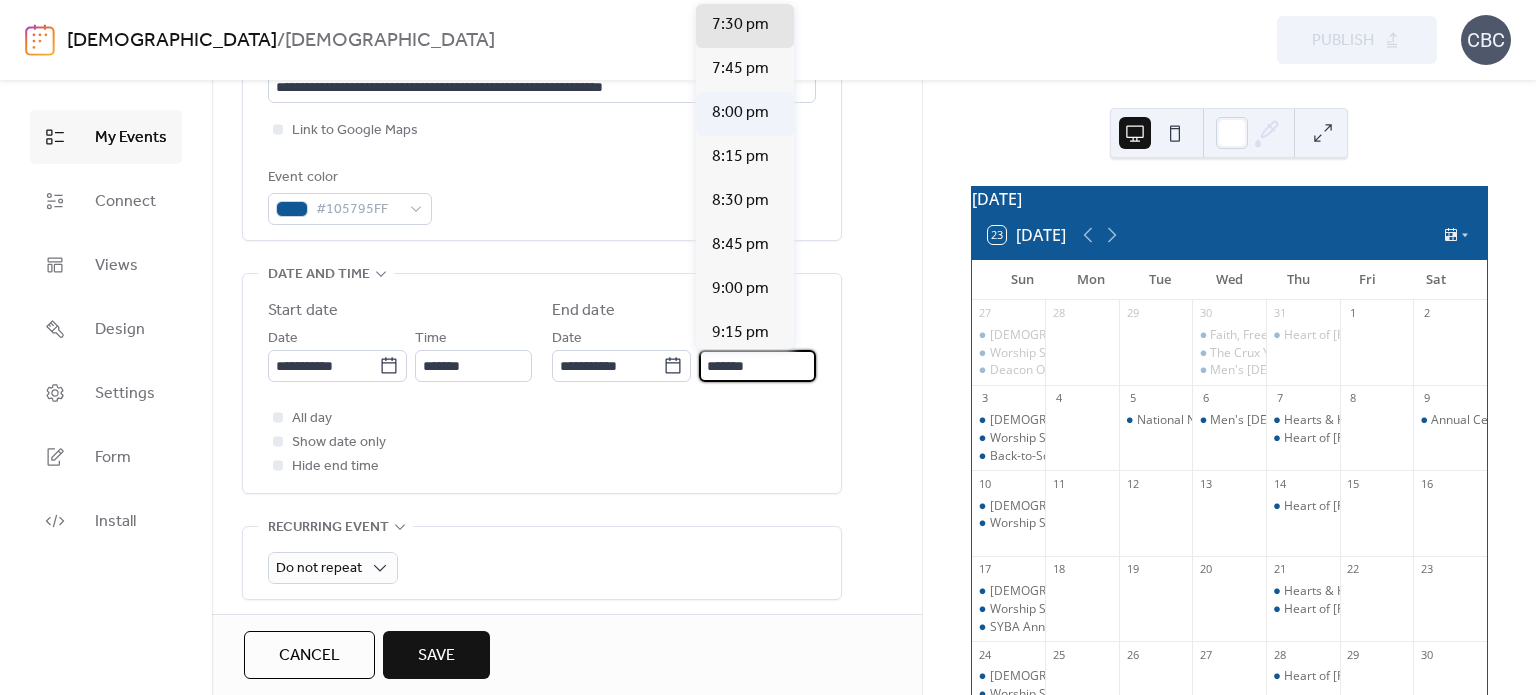 type on "*******" 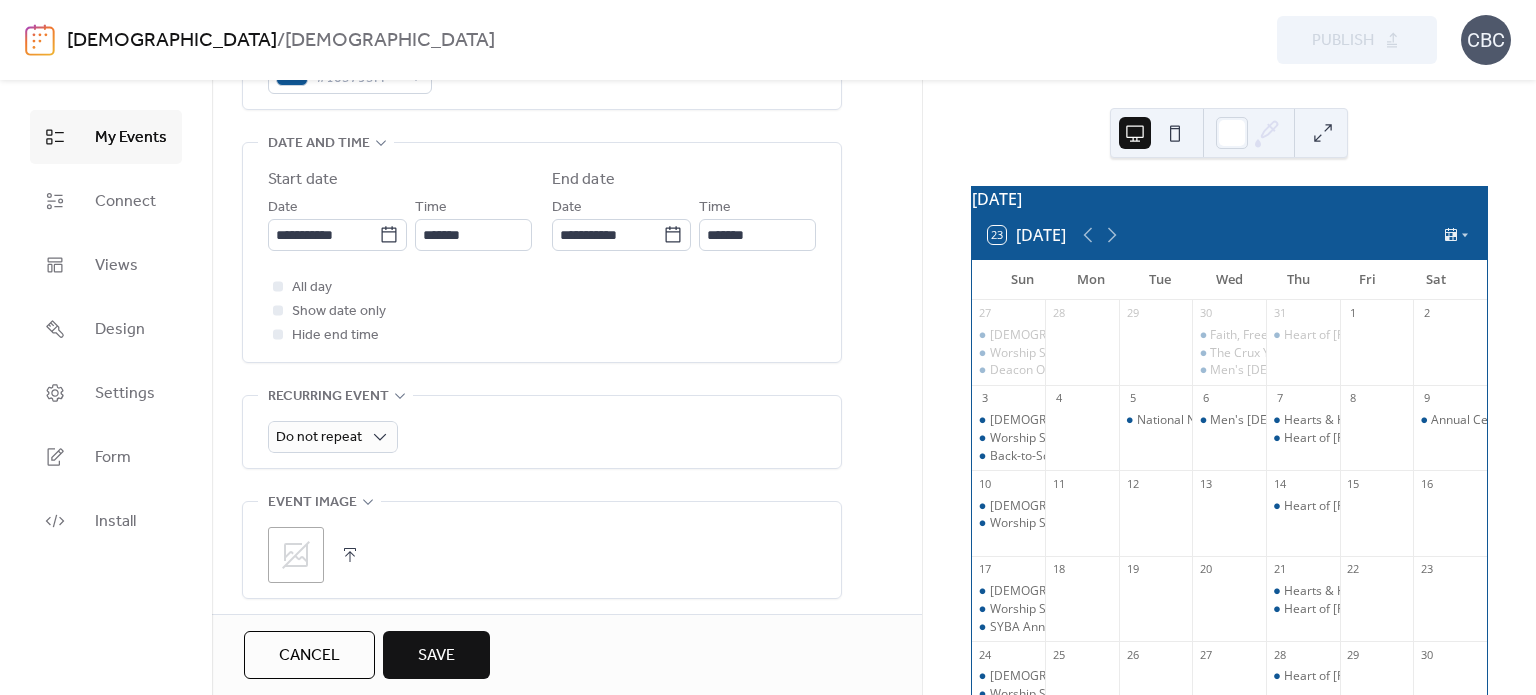 scroll, scrollTop: 600, scrollLeft: 0, axis: vertical 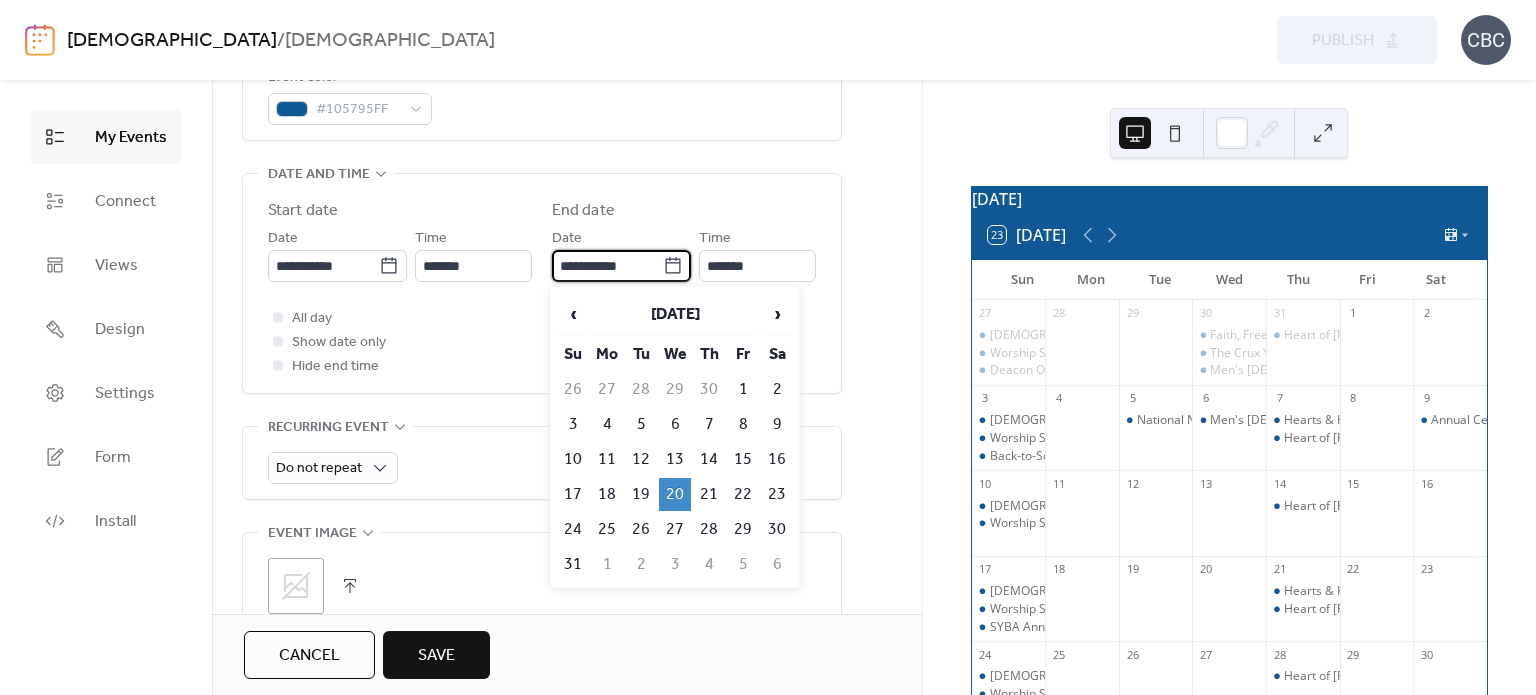 click on "**********" at bounding box center (607, 266) 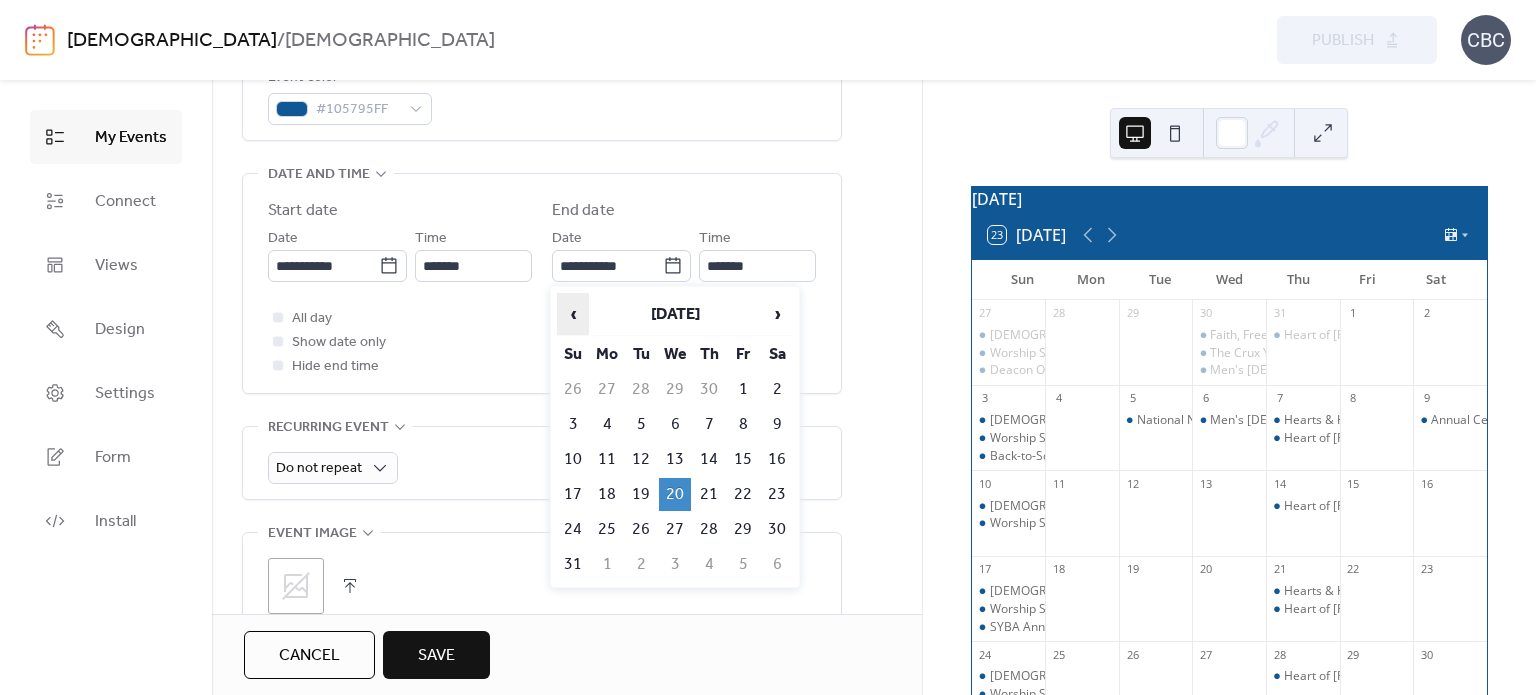 click on "‹" at bounding box center (573, 314) 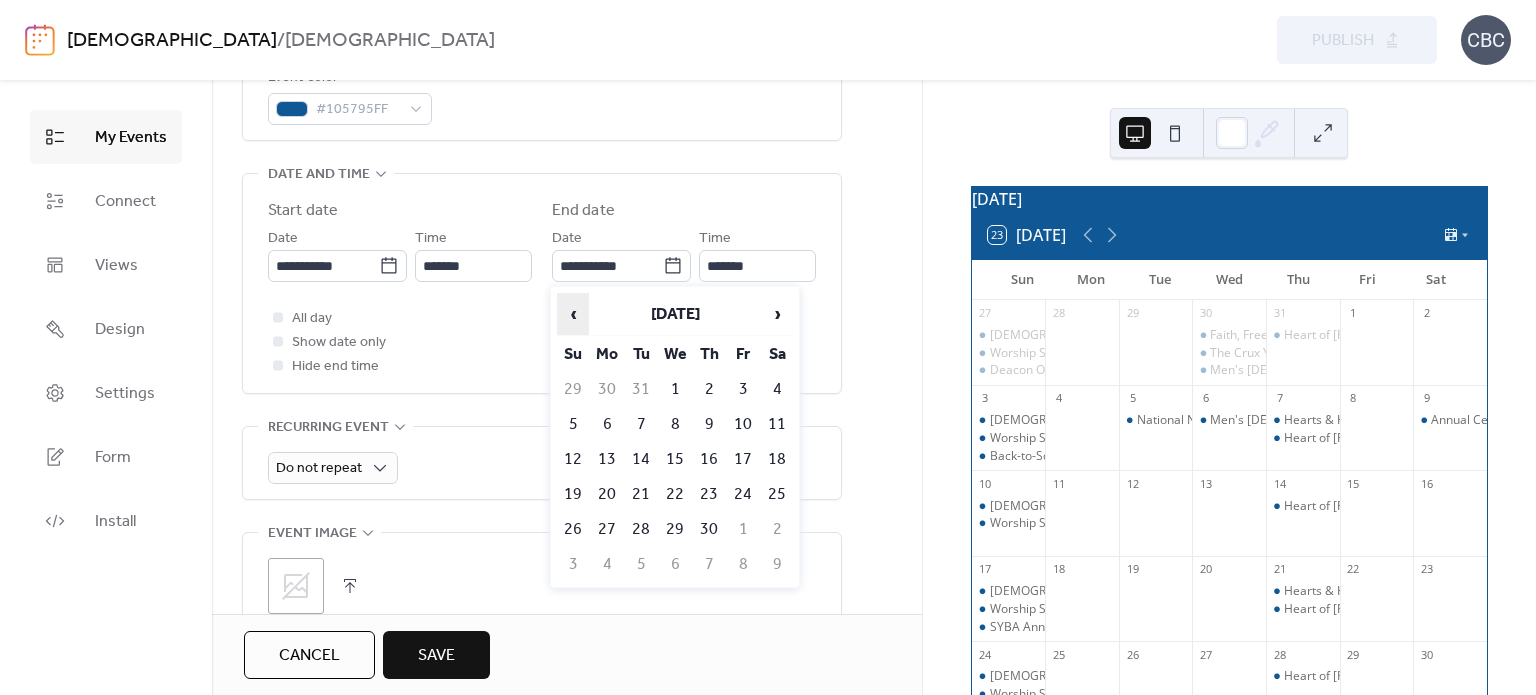click on "‹" at bounding box center (573, 314) 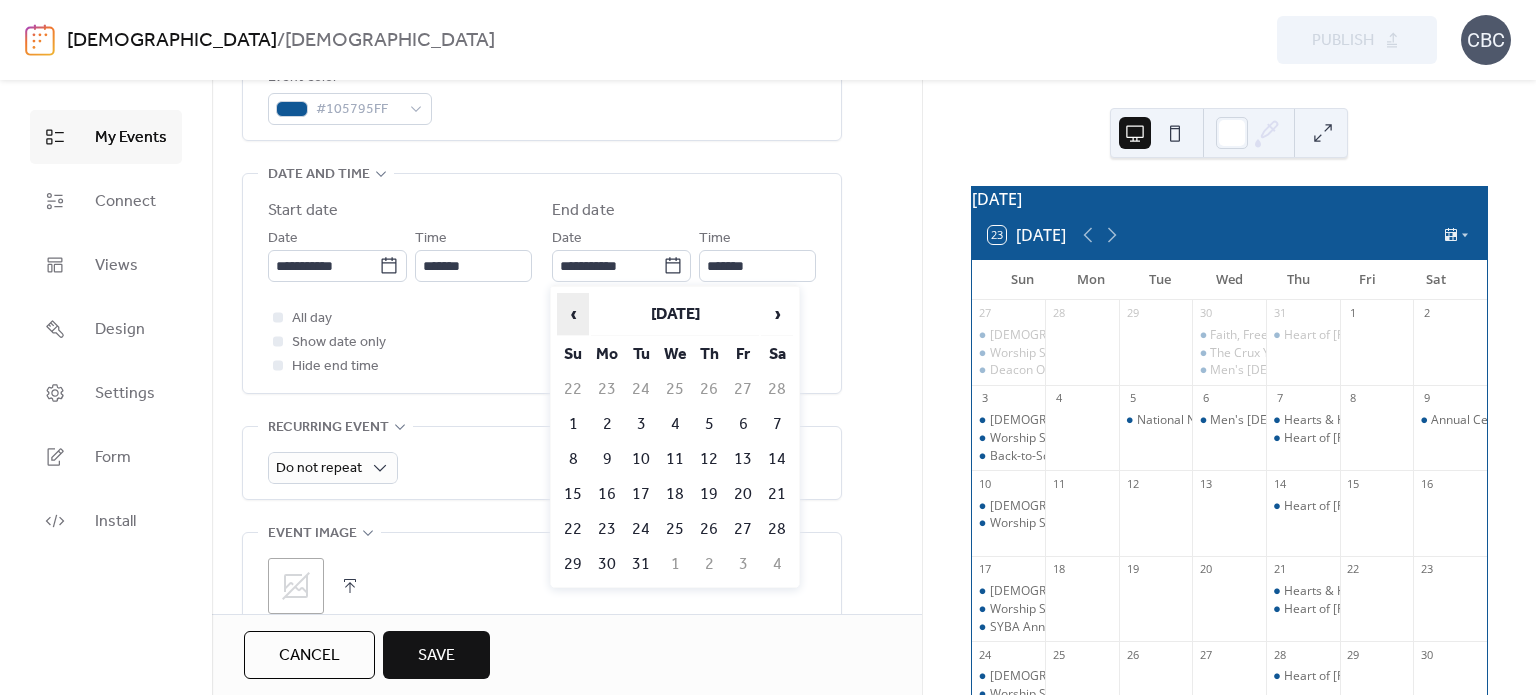 click on "‹" at bounding box center [573, 314] 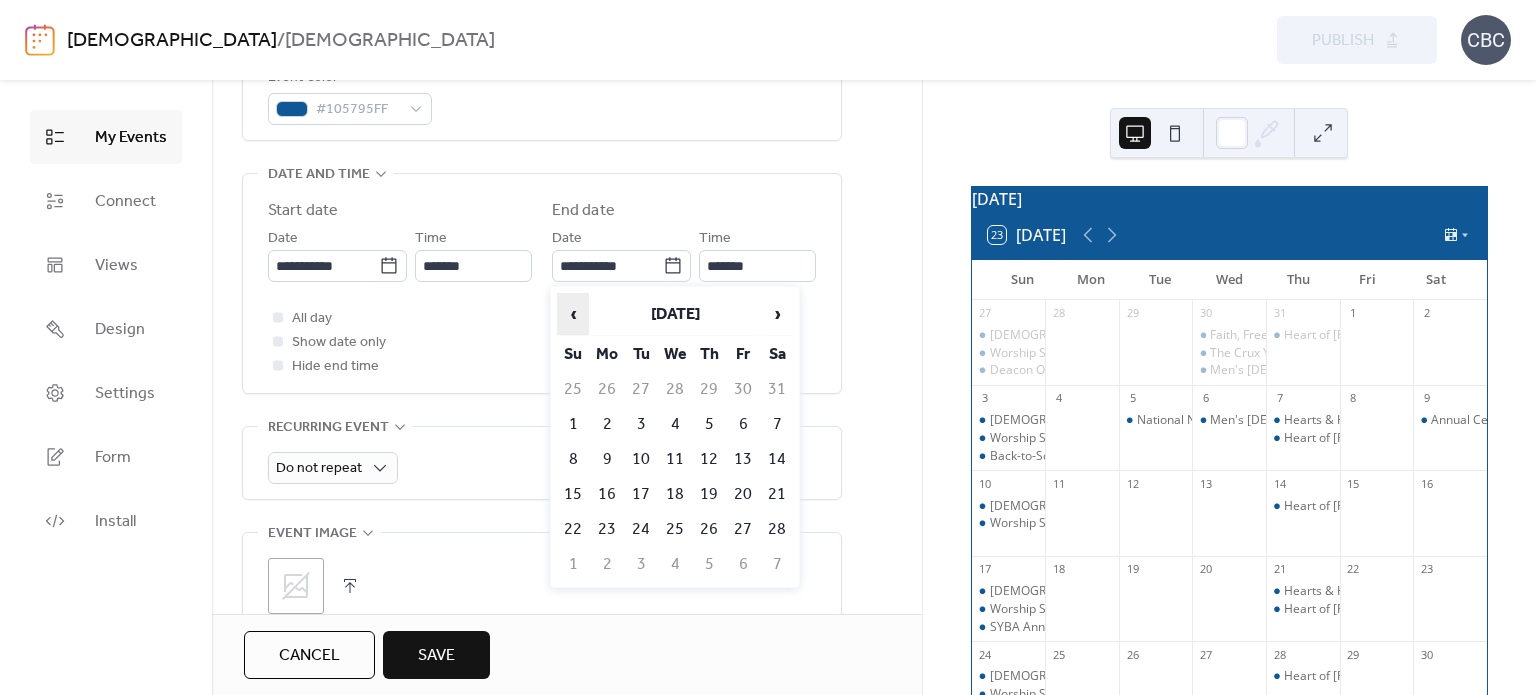 click on "‹" at bounding box center [573, 314] 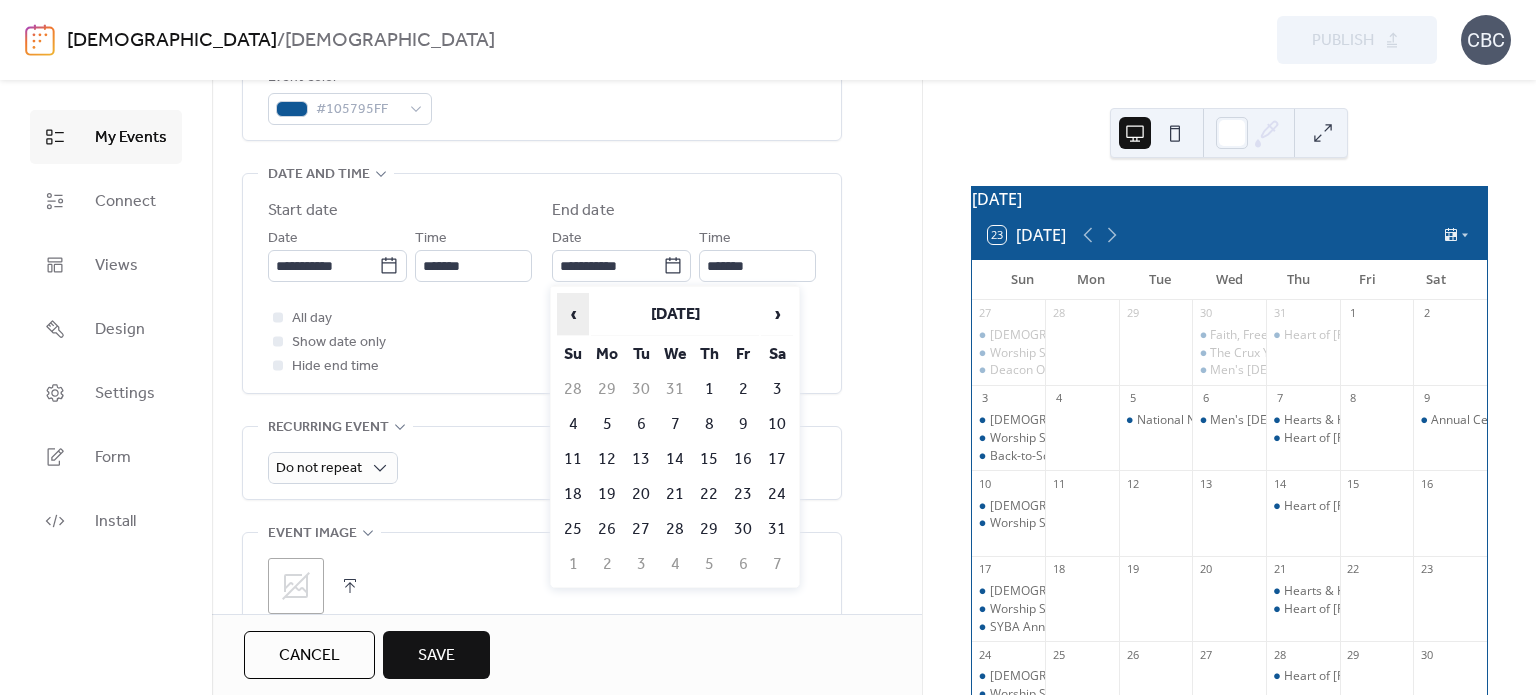 click on "‹" at bounding box center [573, 314] 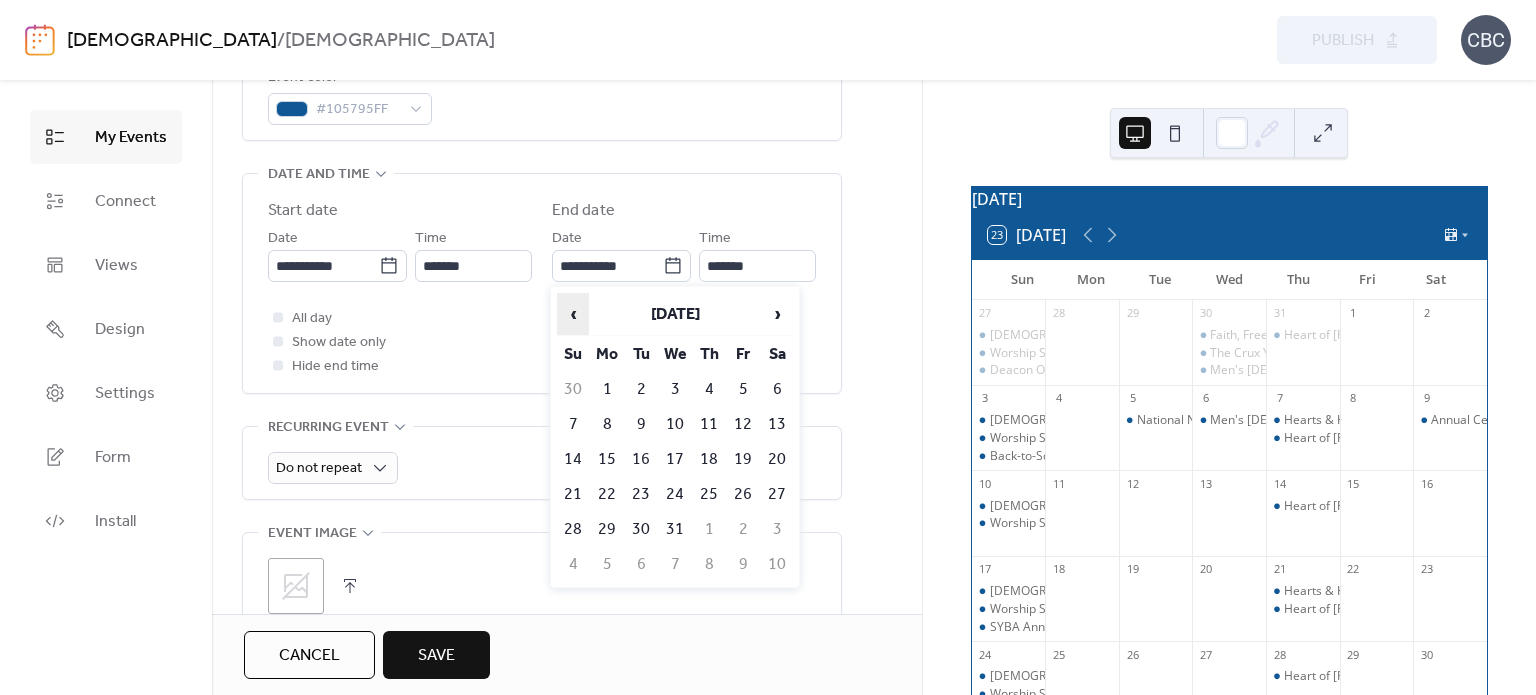 click on "‹" at bounding box center [573, 314] 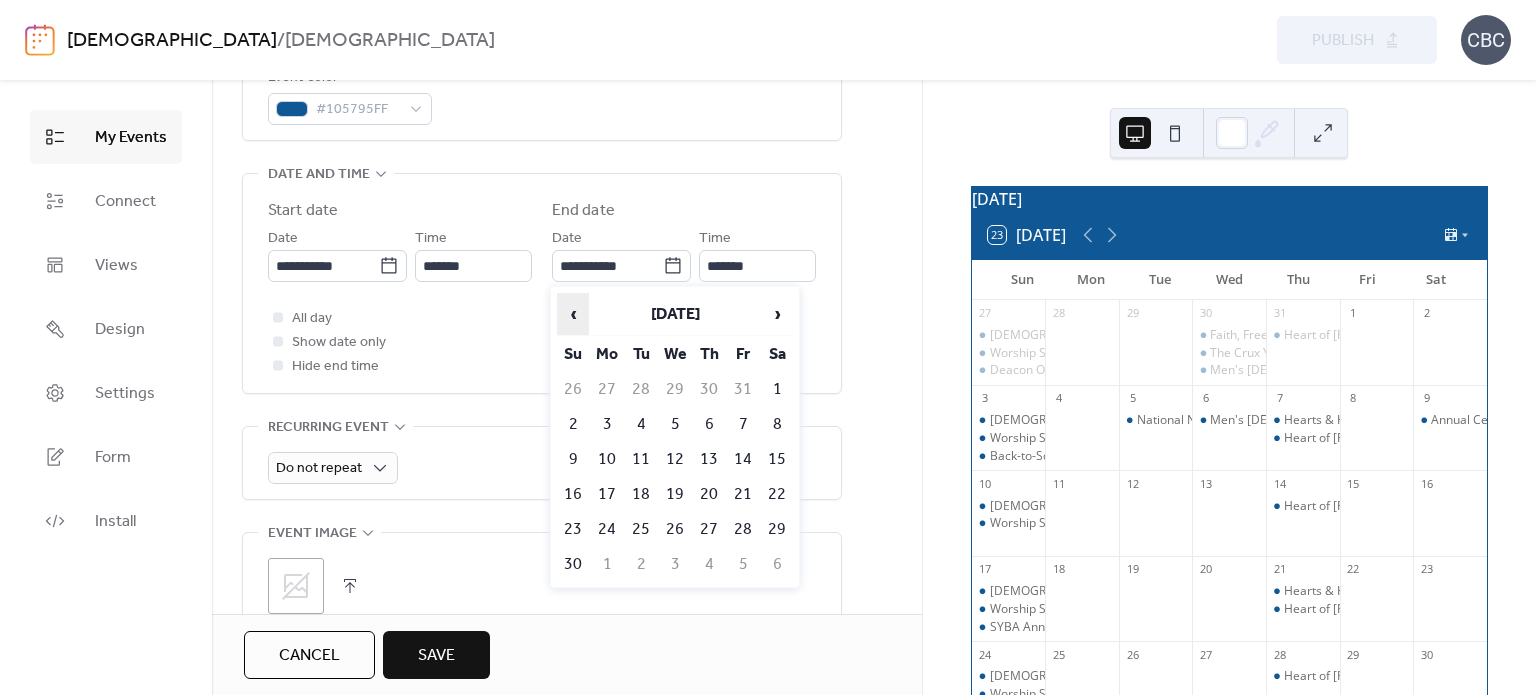 click on "‹" at bounding box center (573, 314) 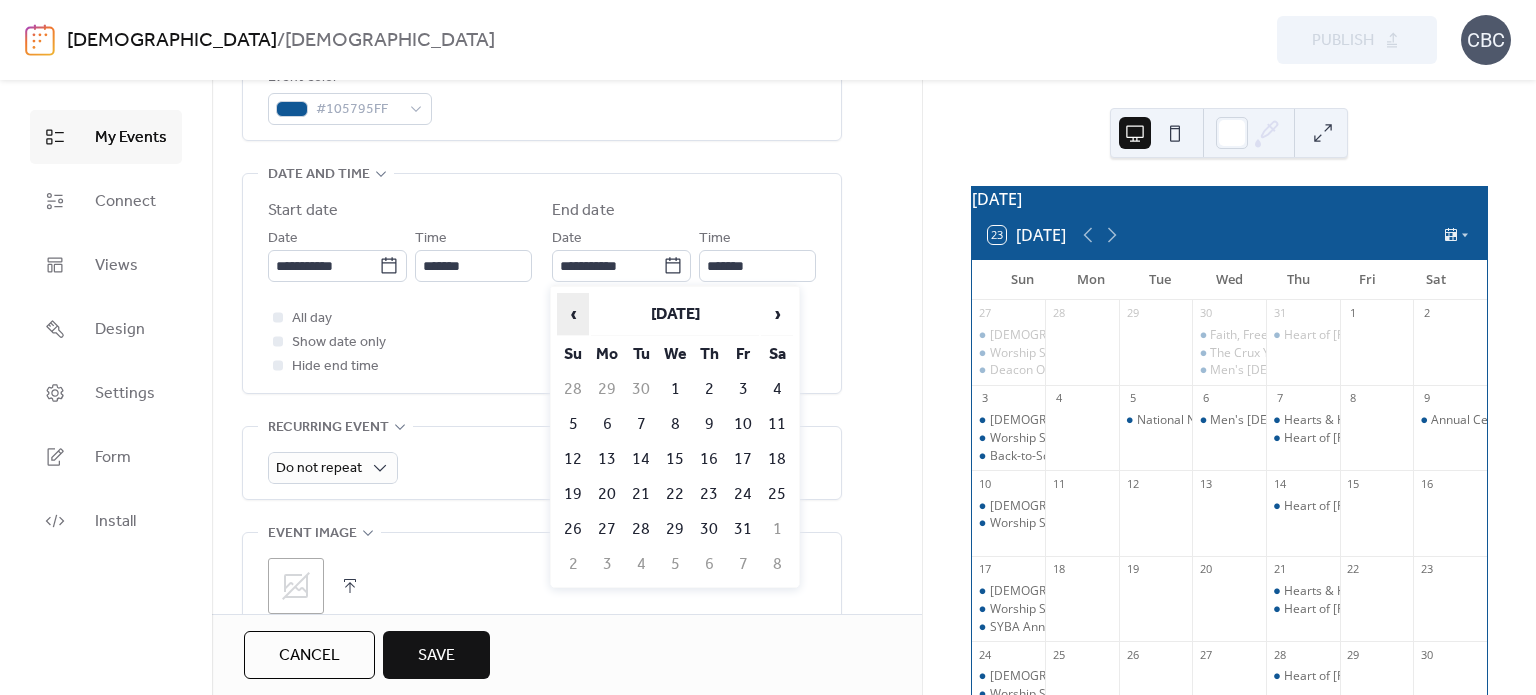 click on "‹" at bounding box center [573, 314] 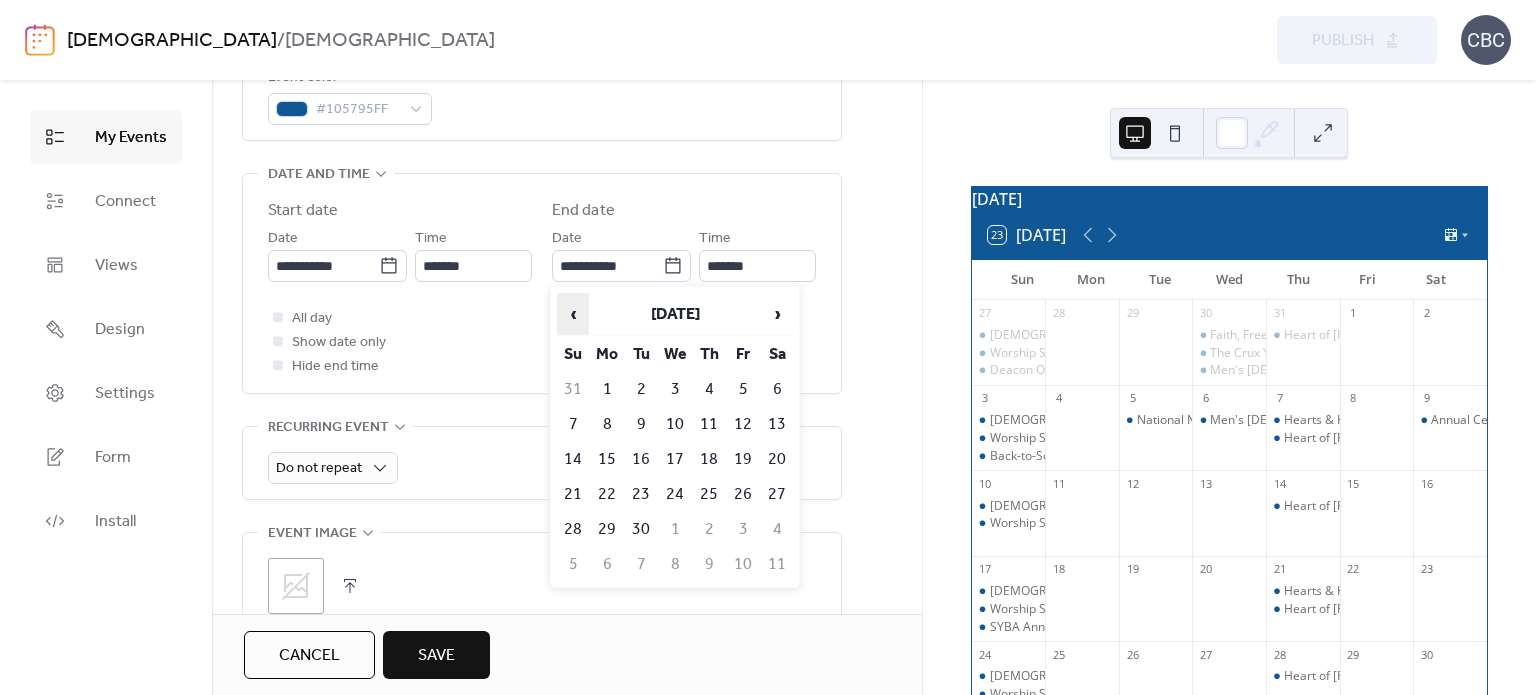 click on "‹" at bounding box center (573, 314) 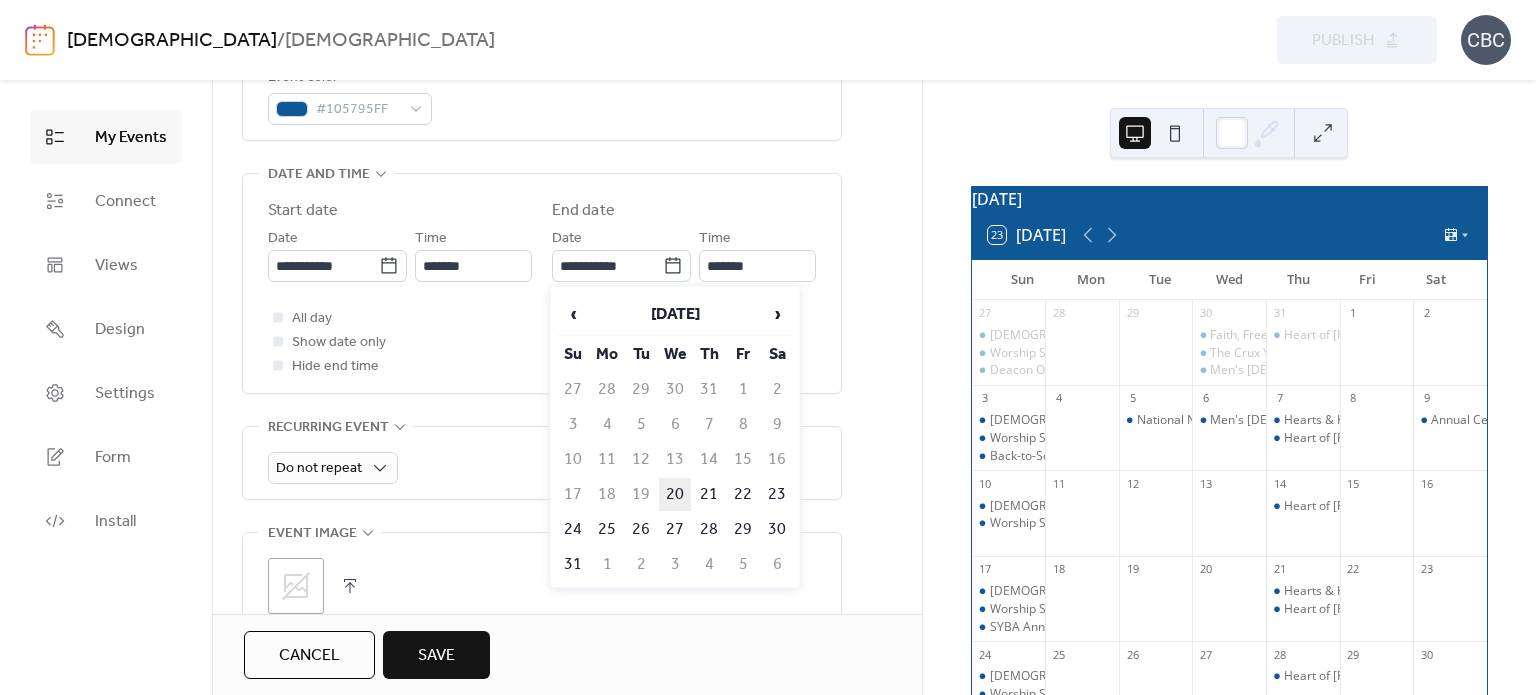 click on "20" at bounding box center (675, 494) 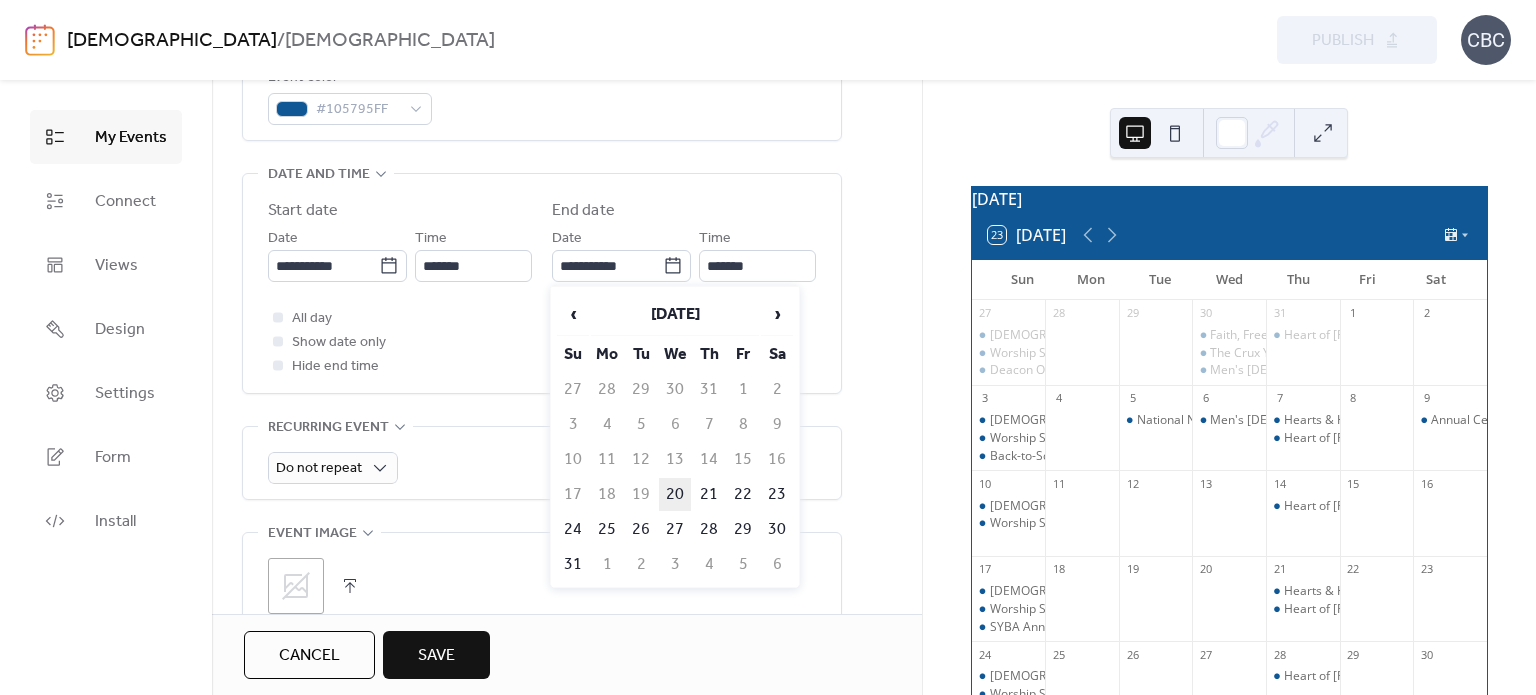 type on "**********" 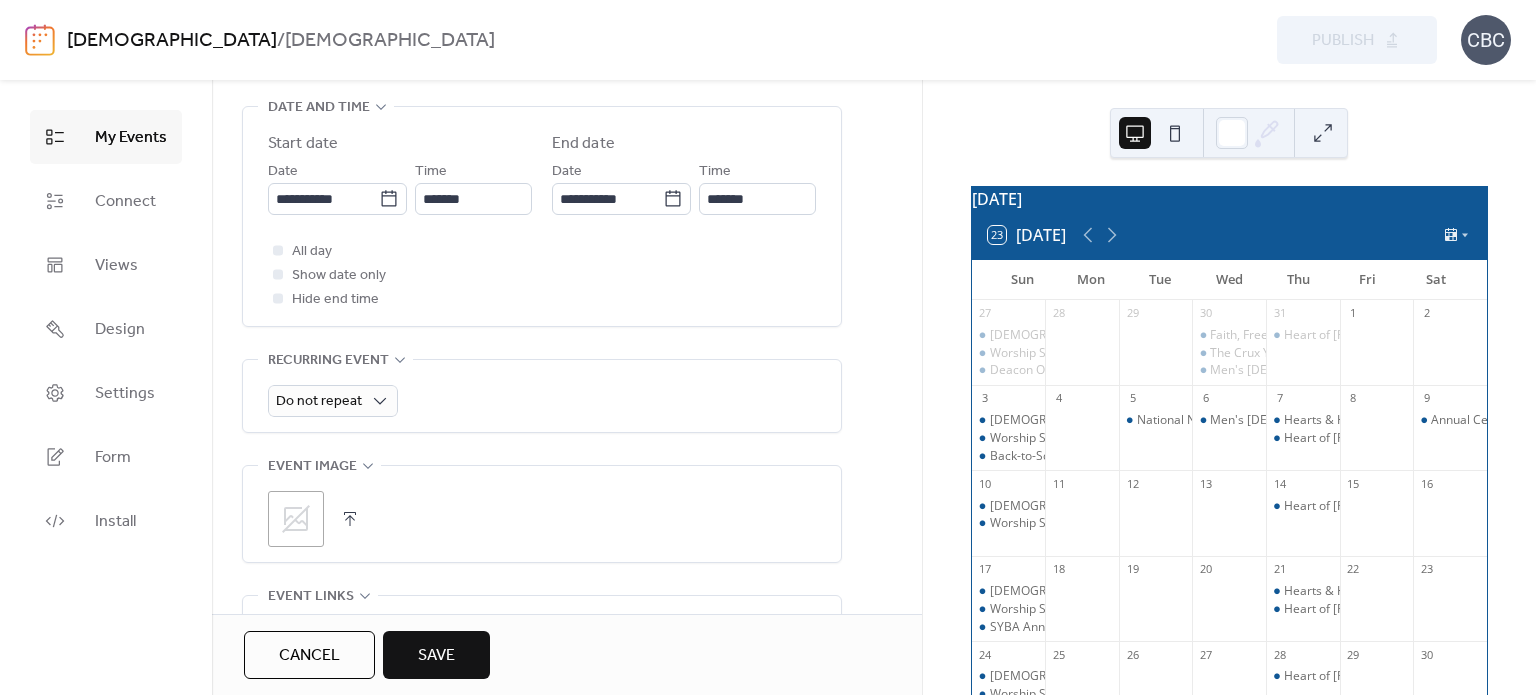 scroll, scrollTop: 700, scrollLeft: 0, axis: vertical 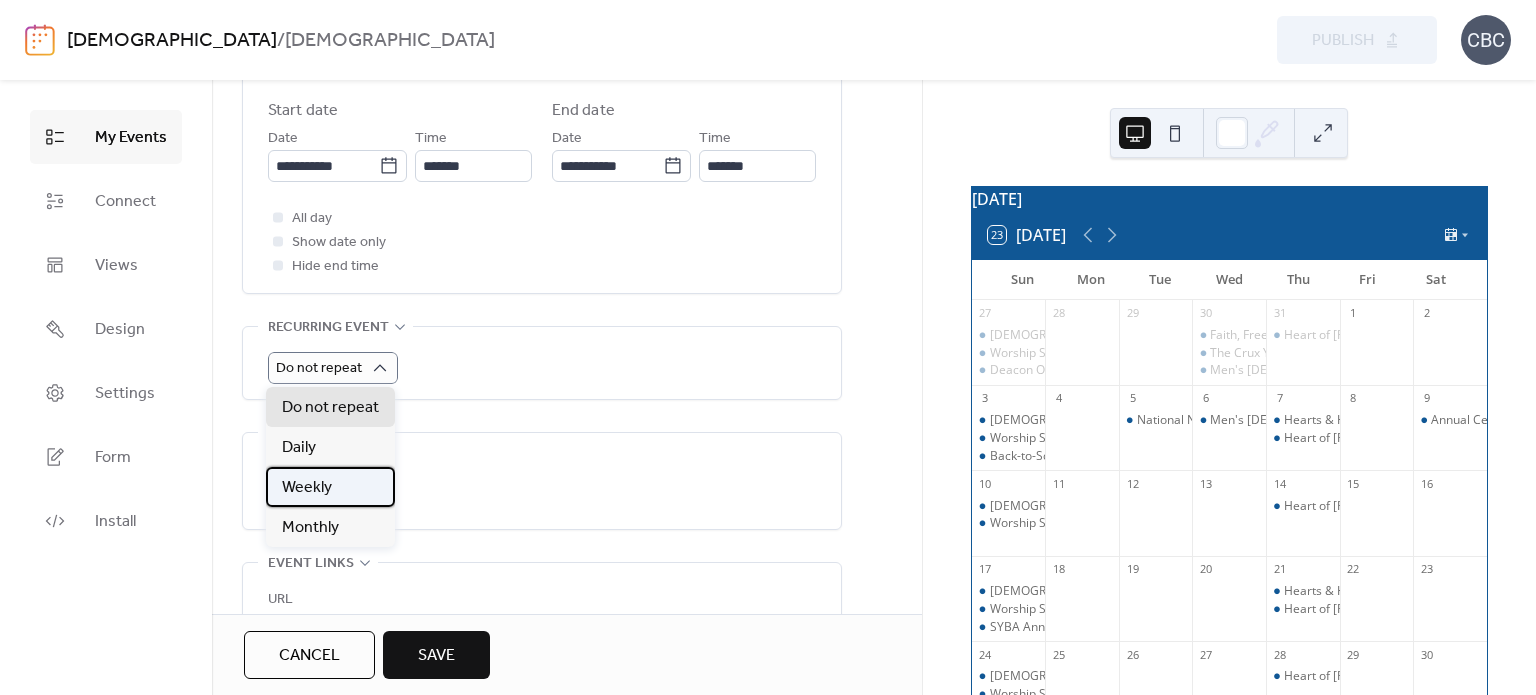 click on "Weekly" at bounding box center [330, 487] 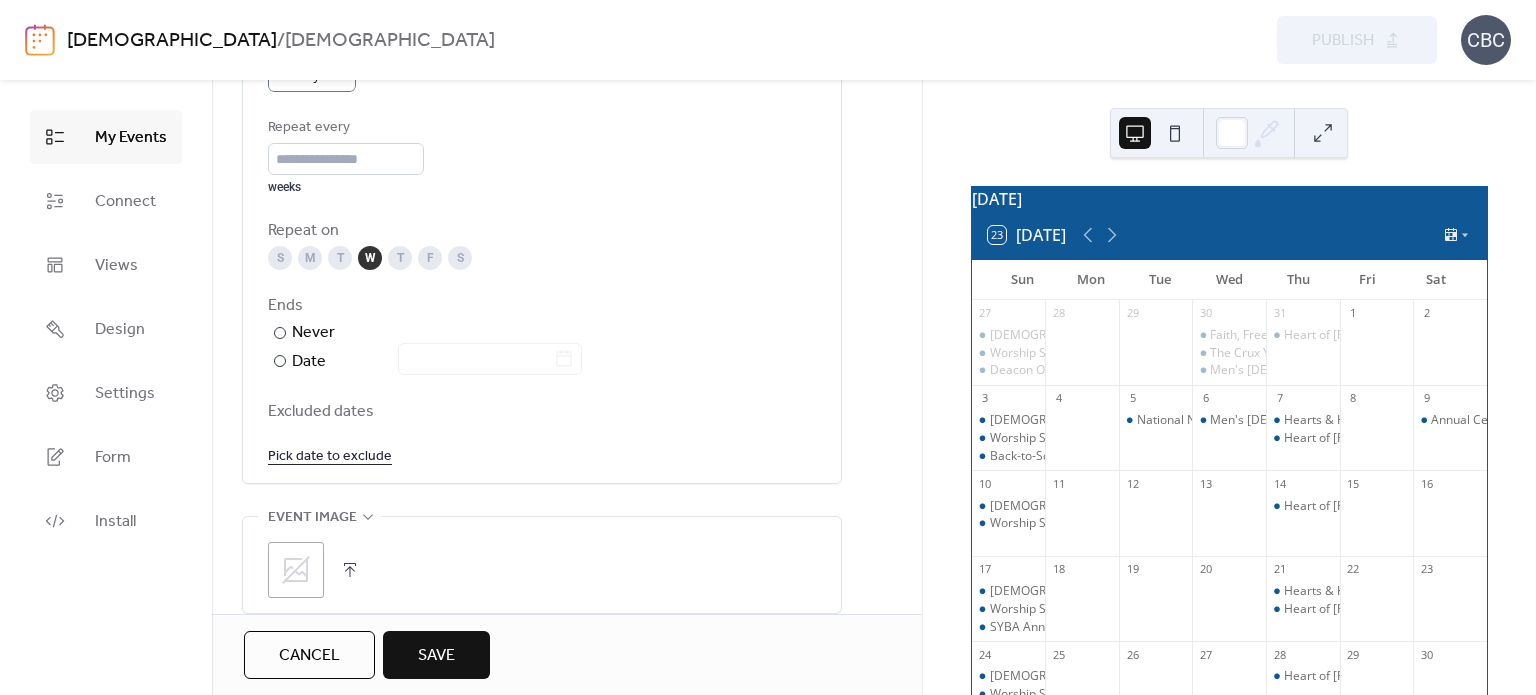 scroll, scrollTop: 1000, scrollLeft: 0, axis: vertical 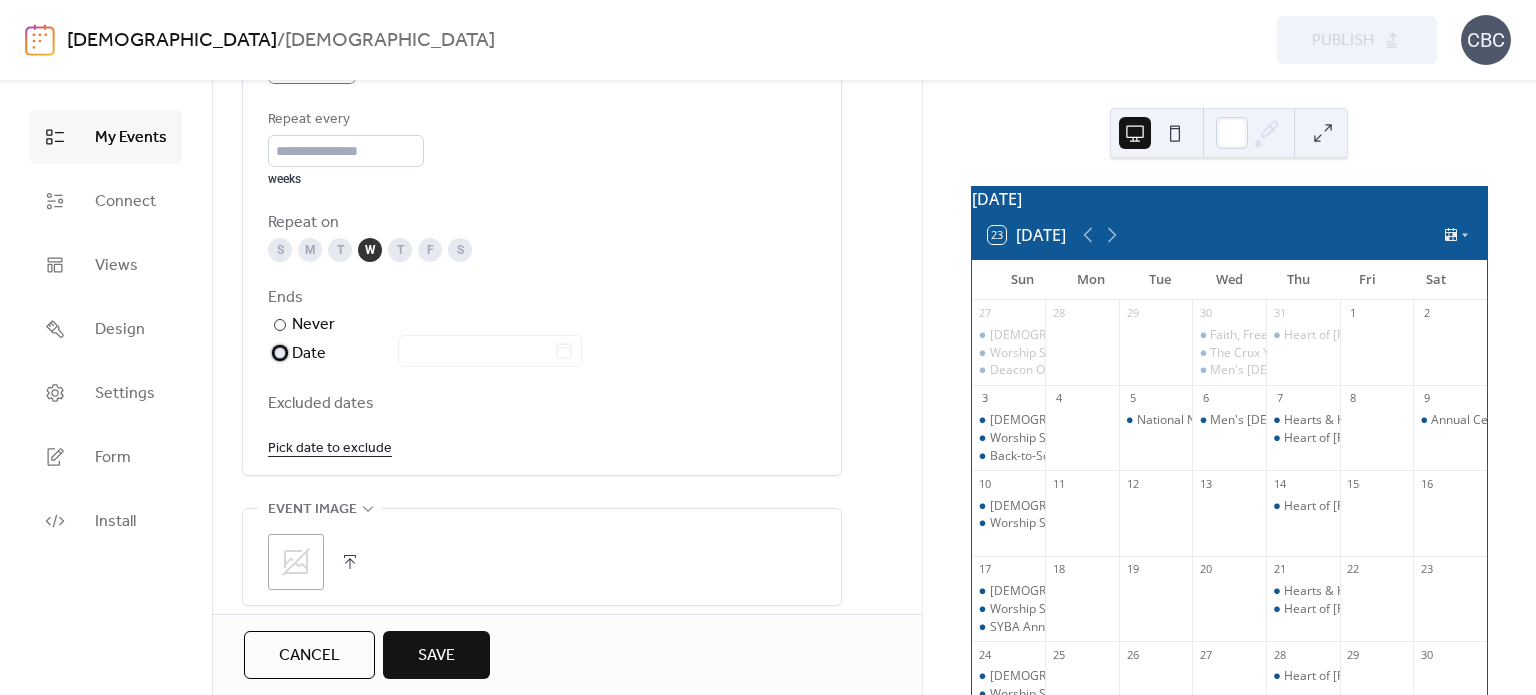 click at bounding box center [280, 353] 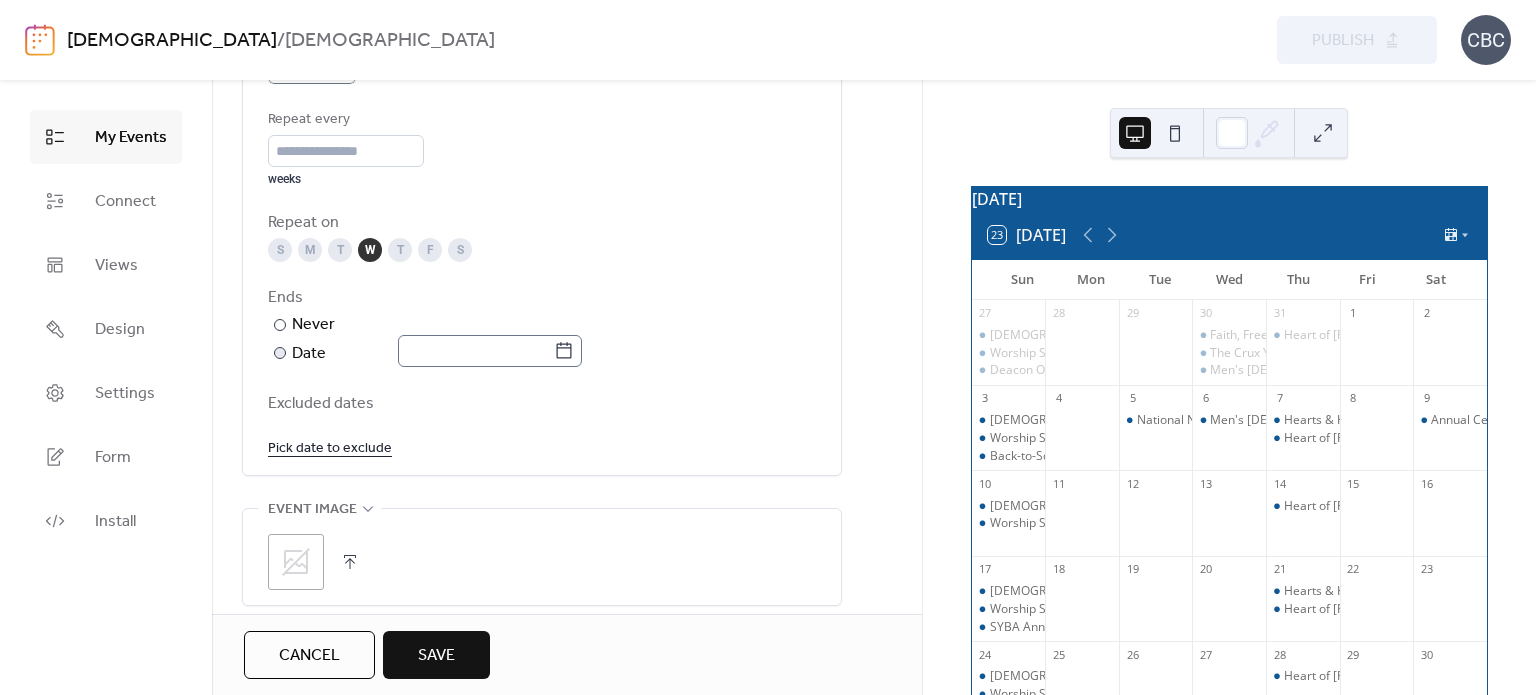 click 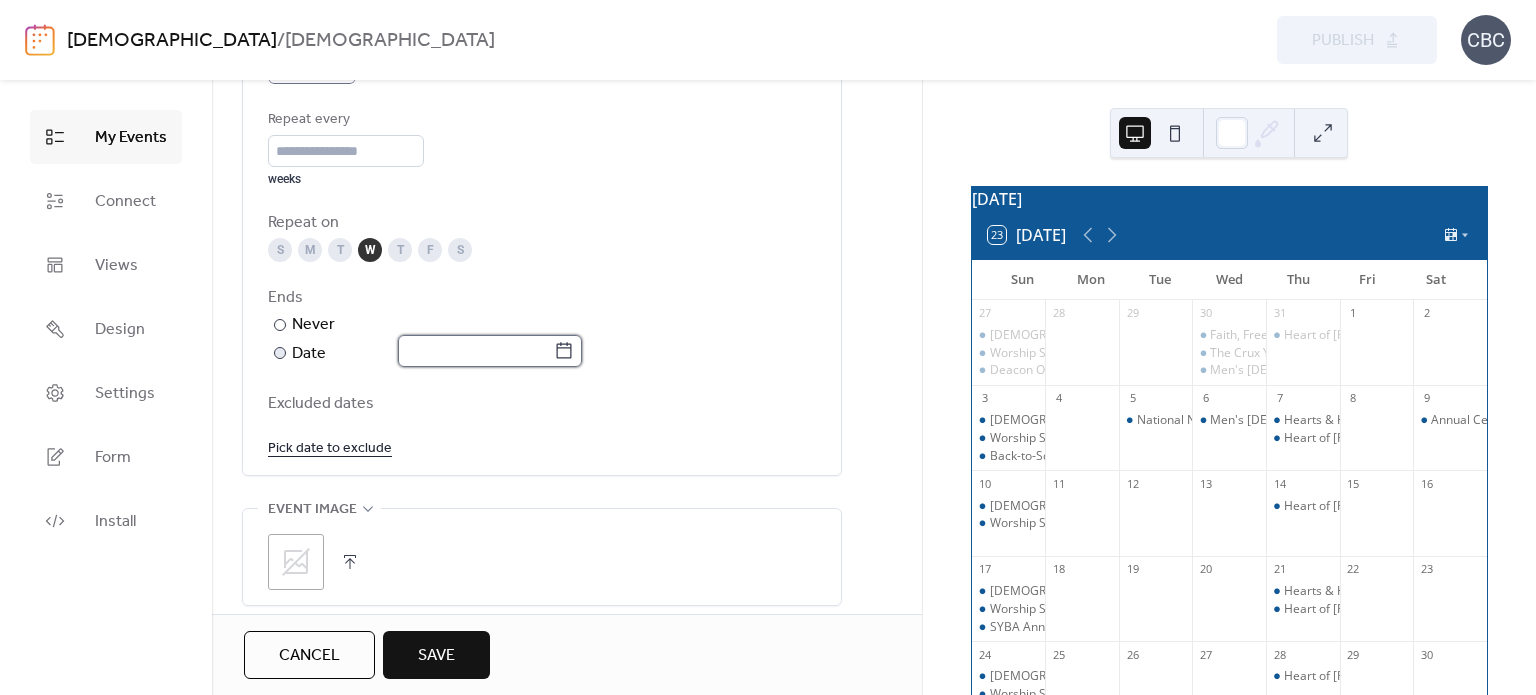 click at bounding box center (476, 351) 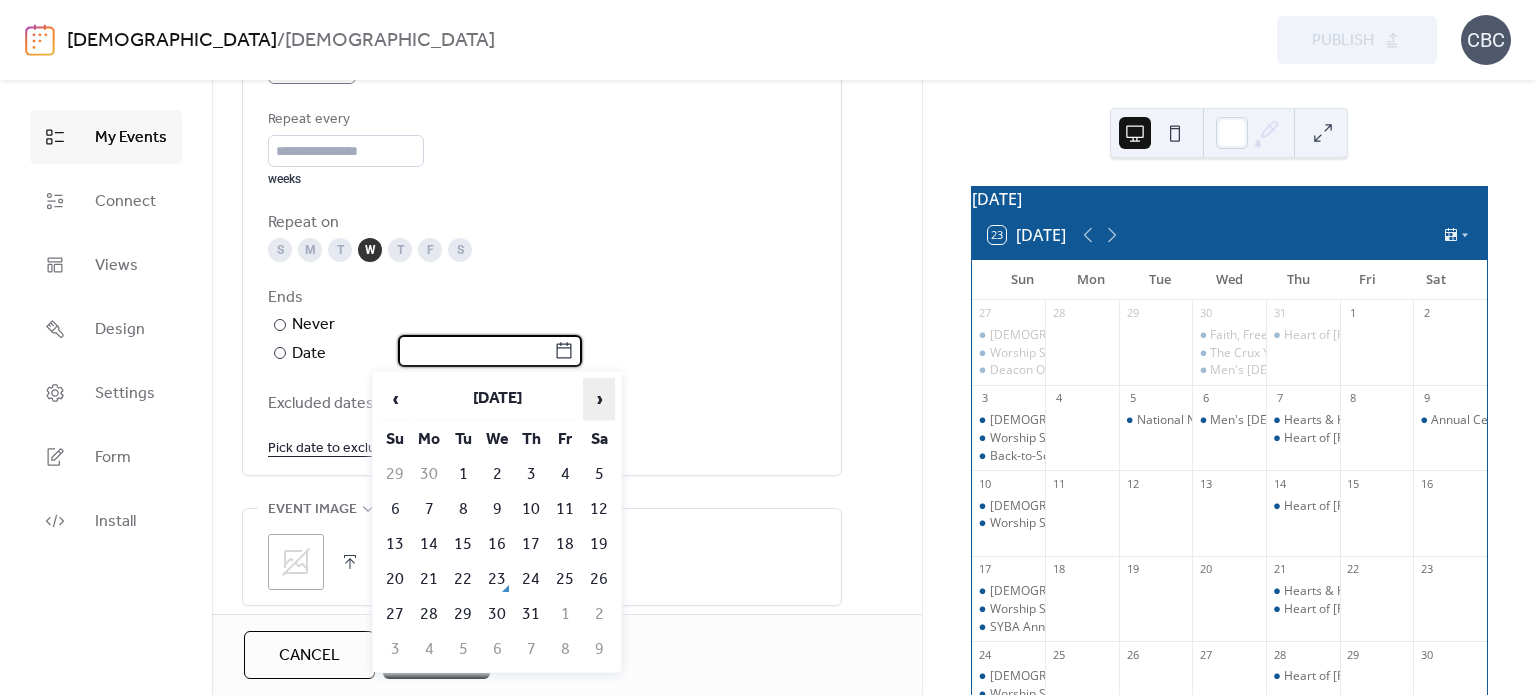 click on "›" at bounding box center (599, 399) 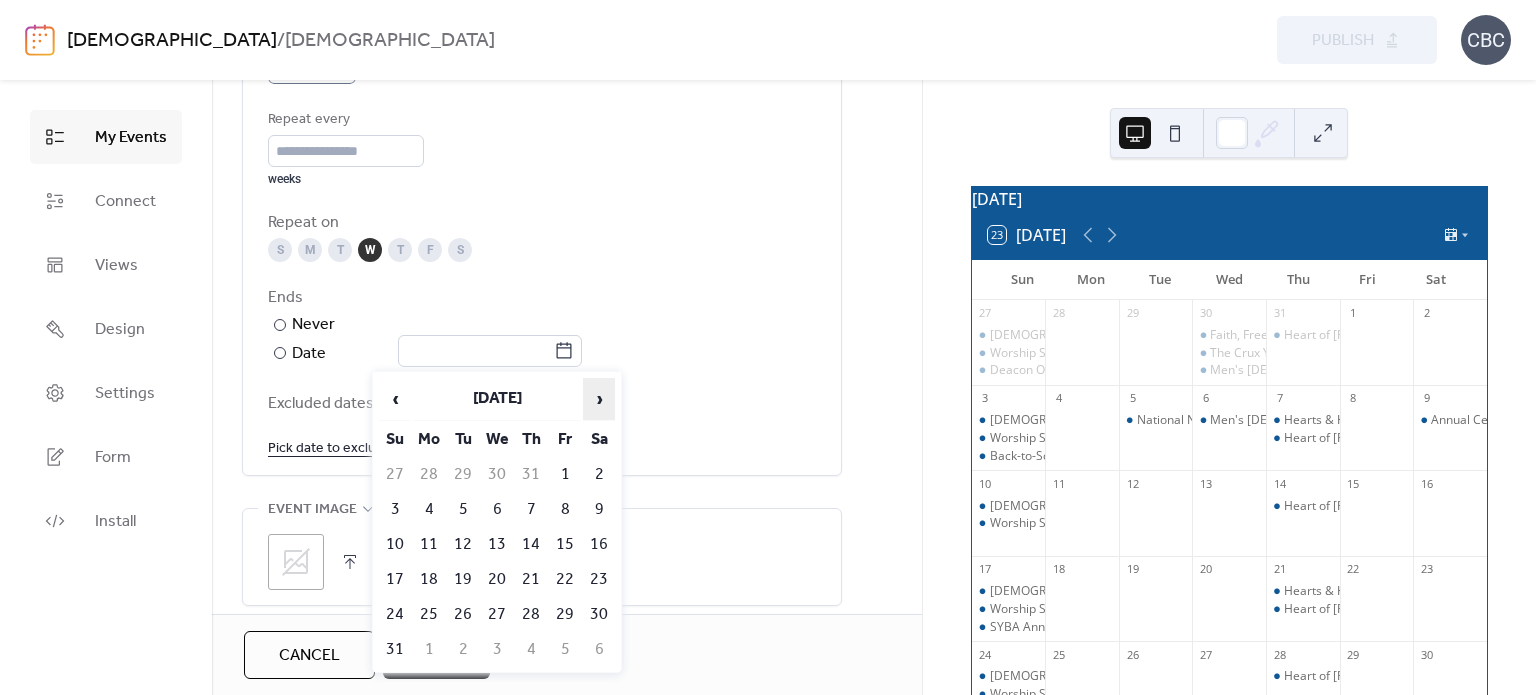 click on "›" at bounding box center [599, 399] 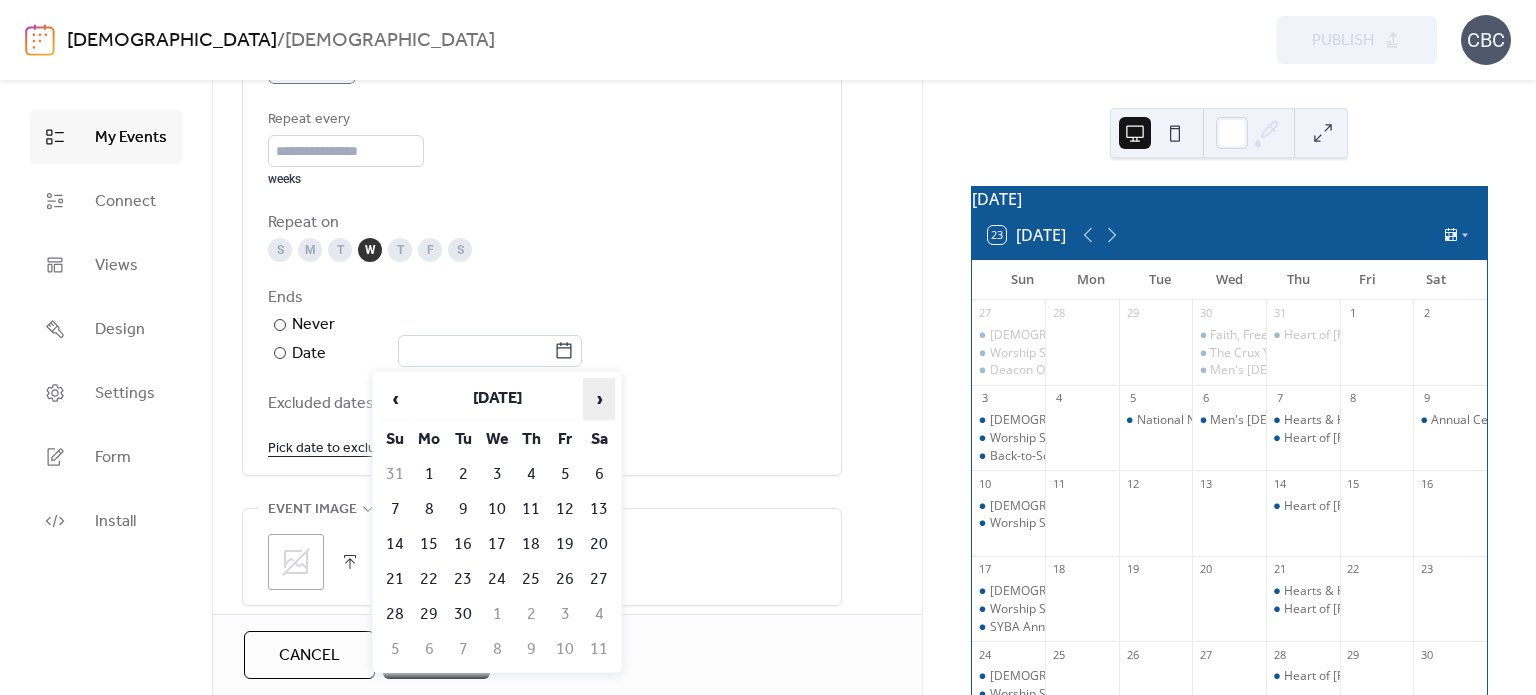 click on "›" at bounding box center (599, 399) 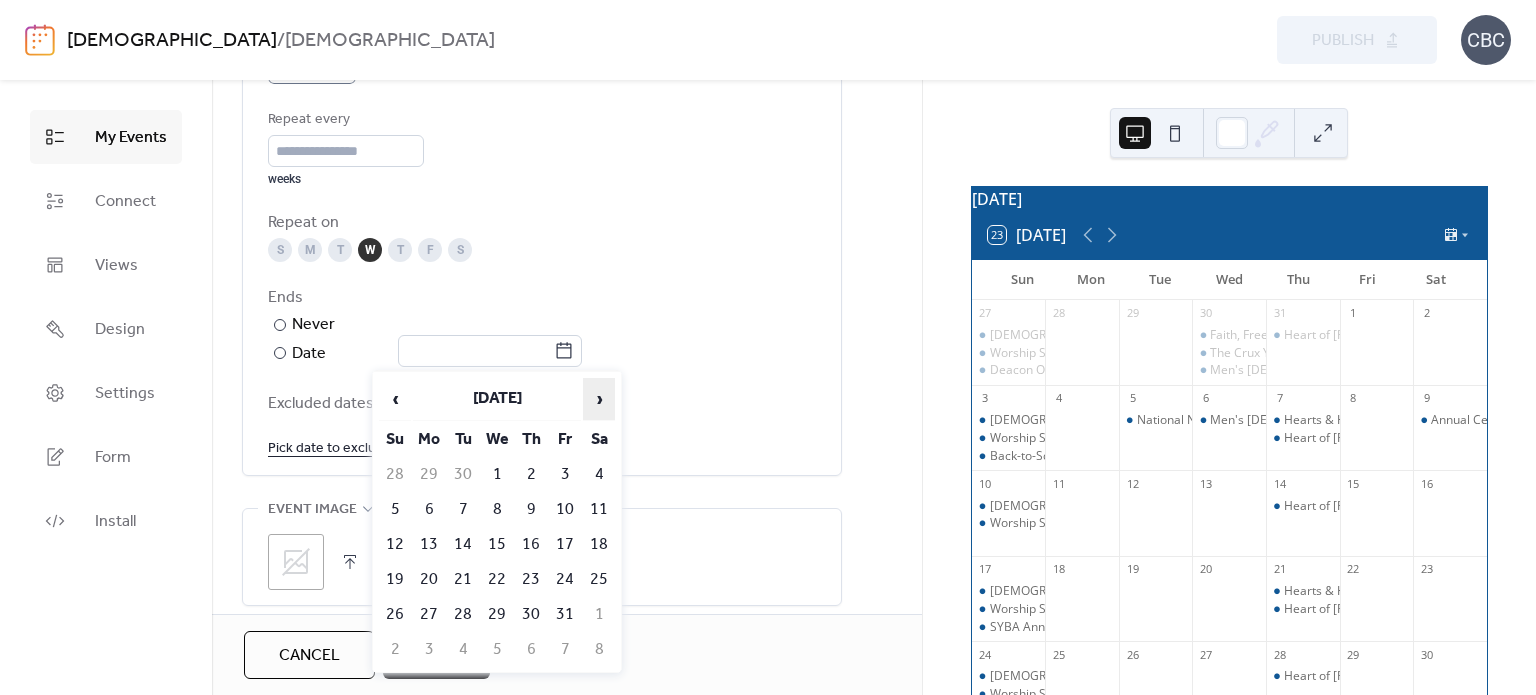 click on "›" at bounding box center [599, 399] 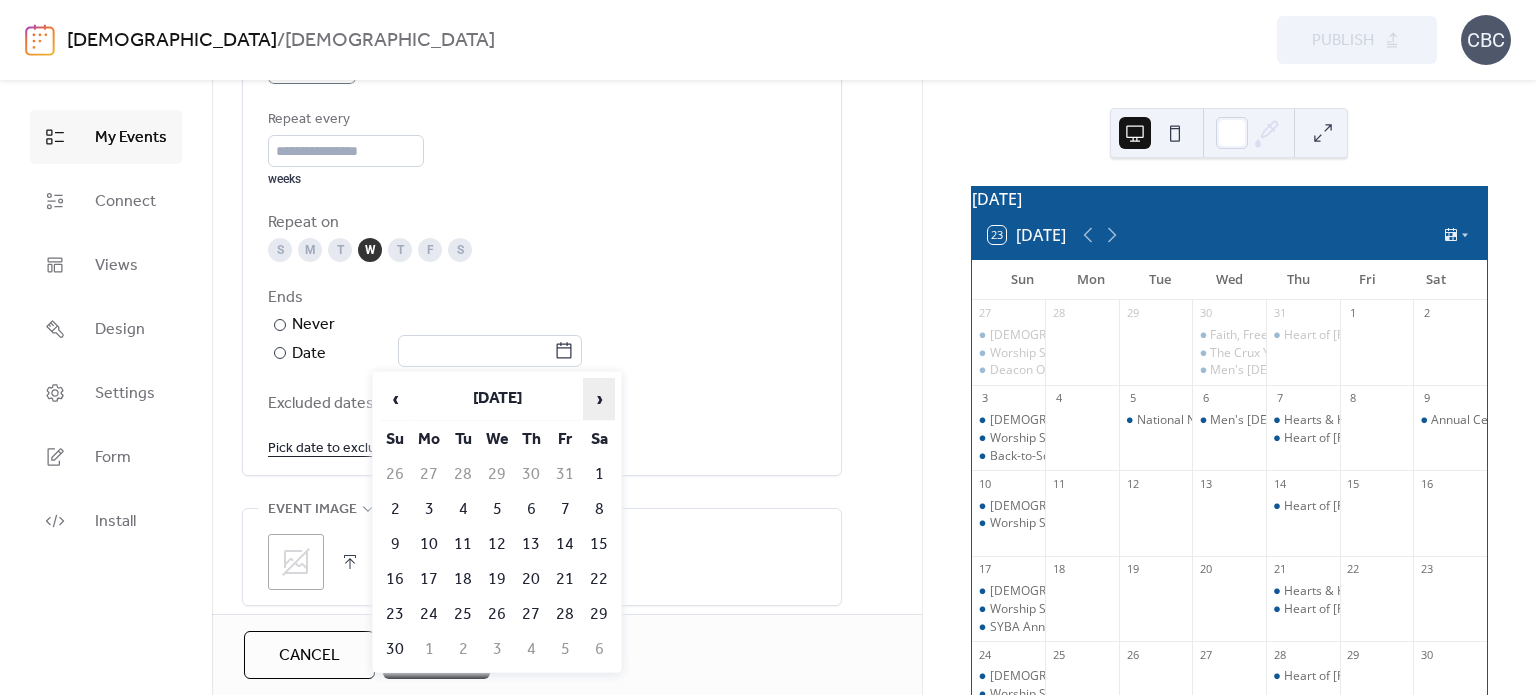 click on "›" at bounding box center (599, 399) 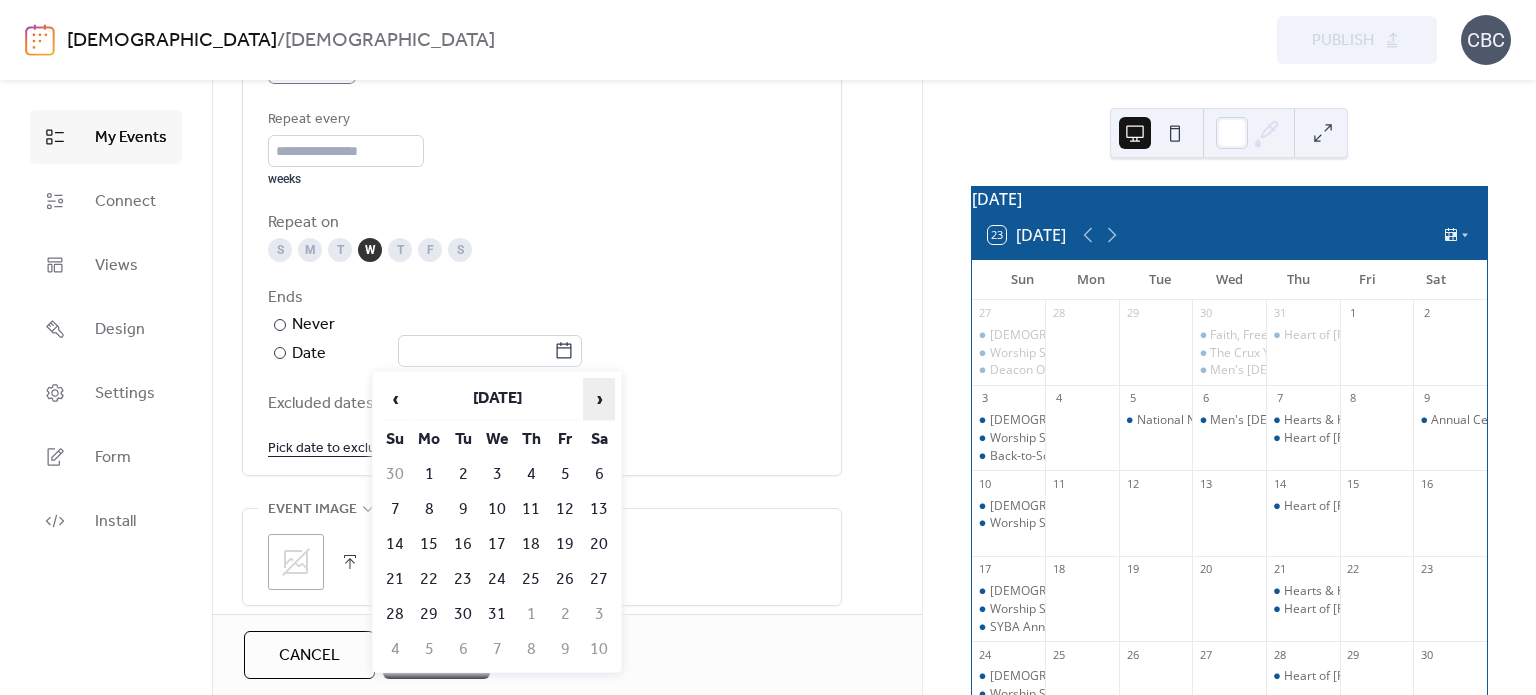 click on "›" at bounding box center [599, 399] 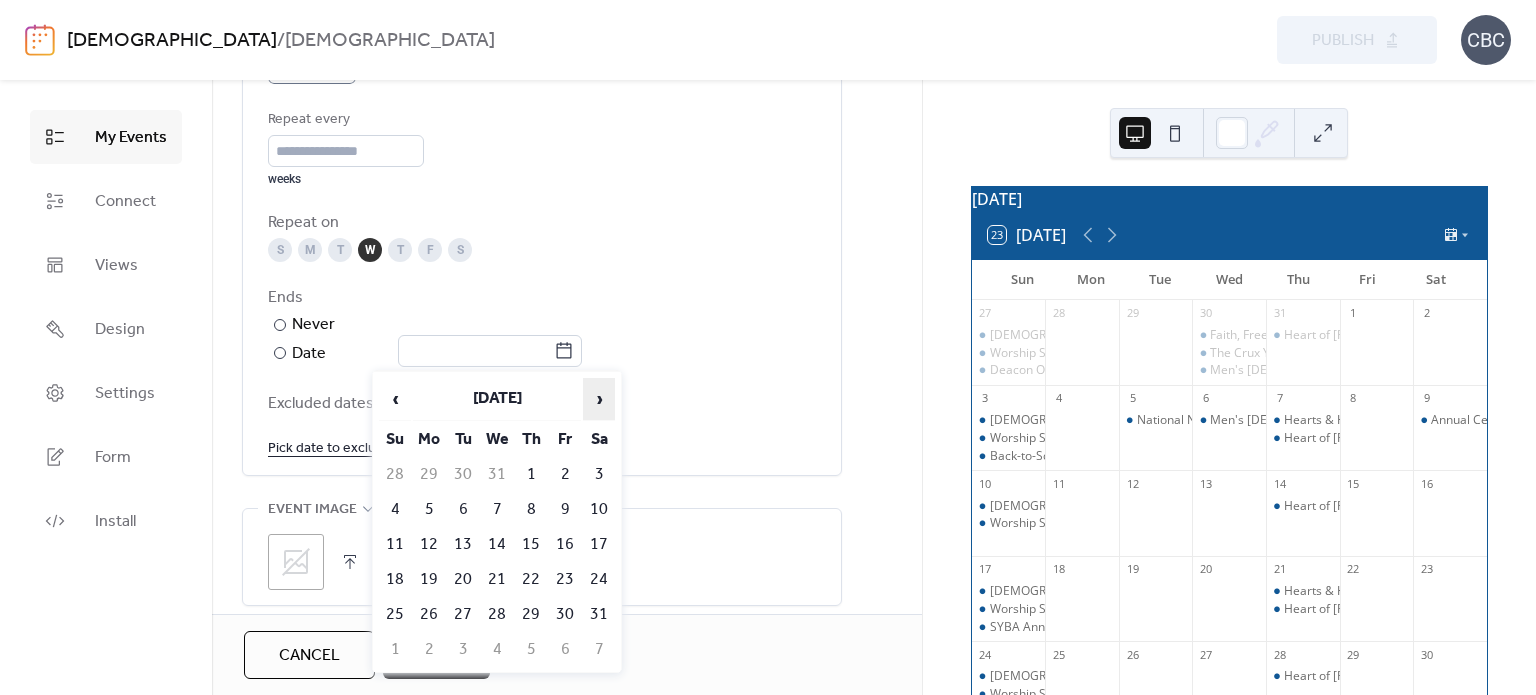click on "›" at bounding box center [599, 399] 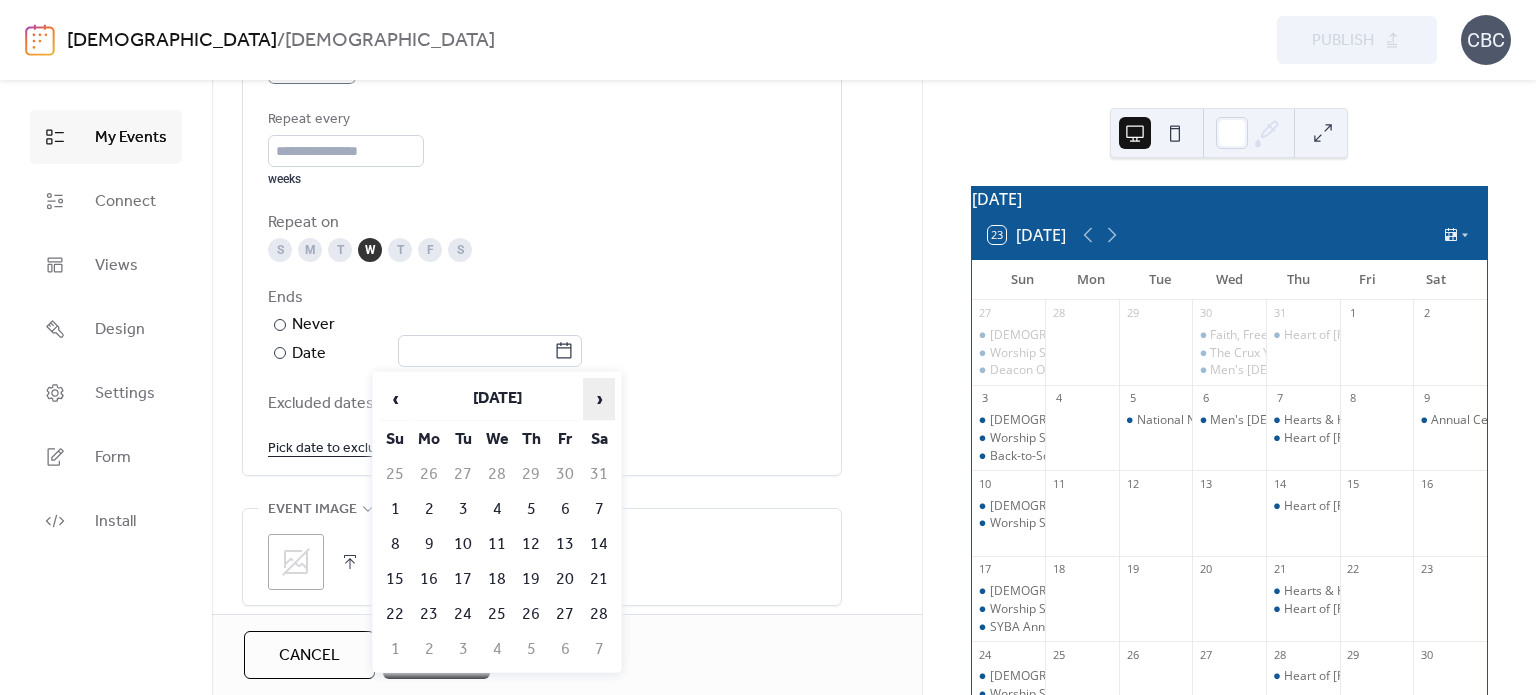 click on "›" at bounding box center [599, 399] 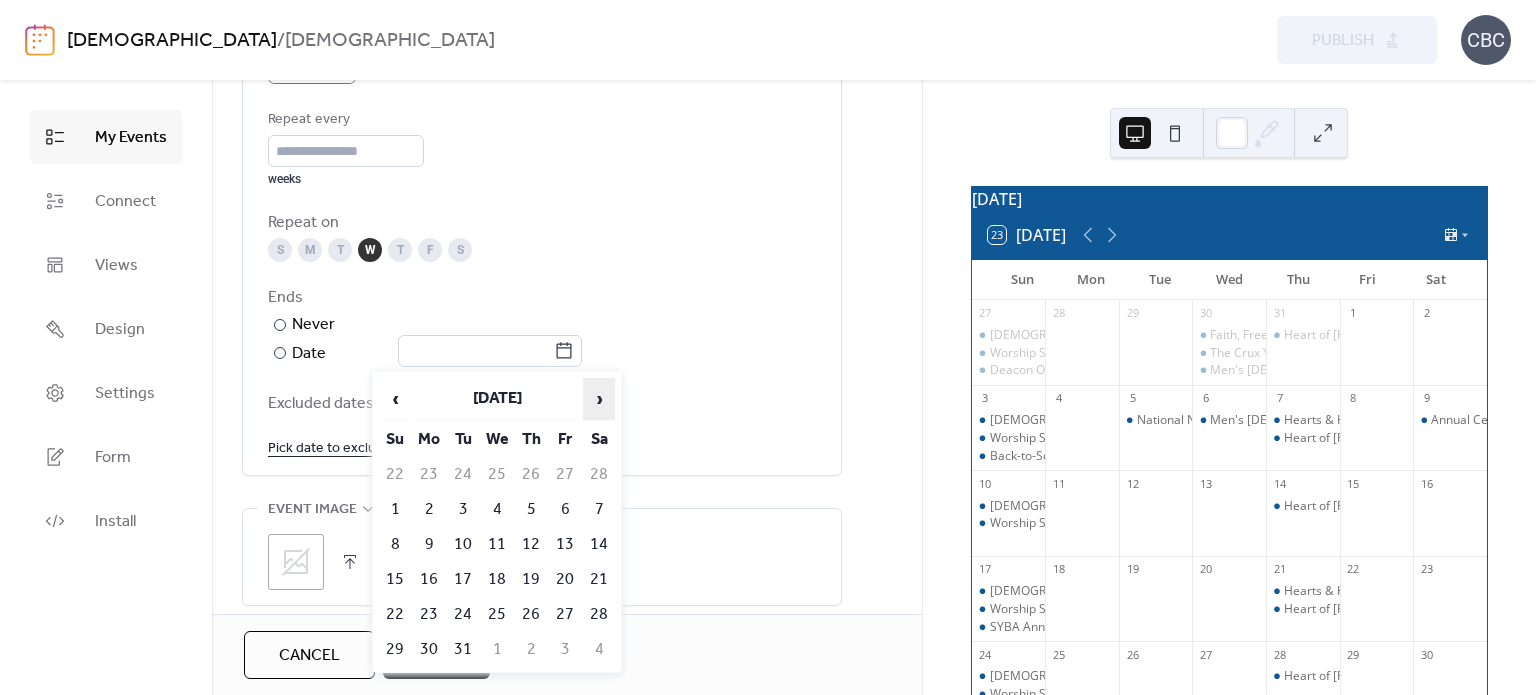click on "›" at bounding box center (599, 399) 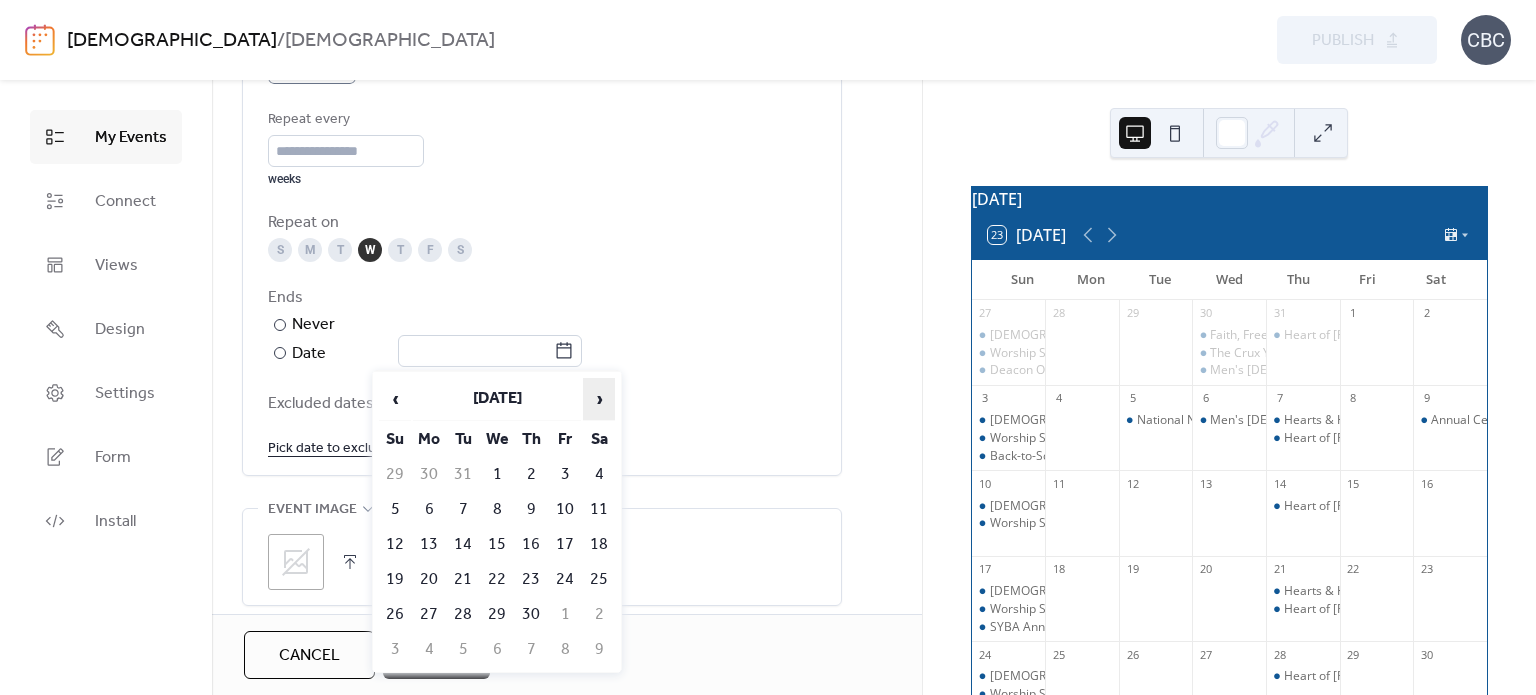 click on "›" at bounding box center [599, 399] 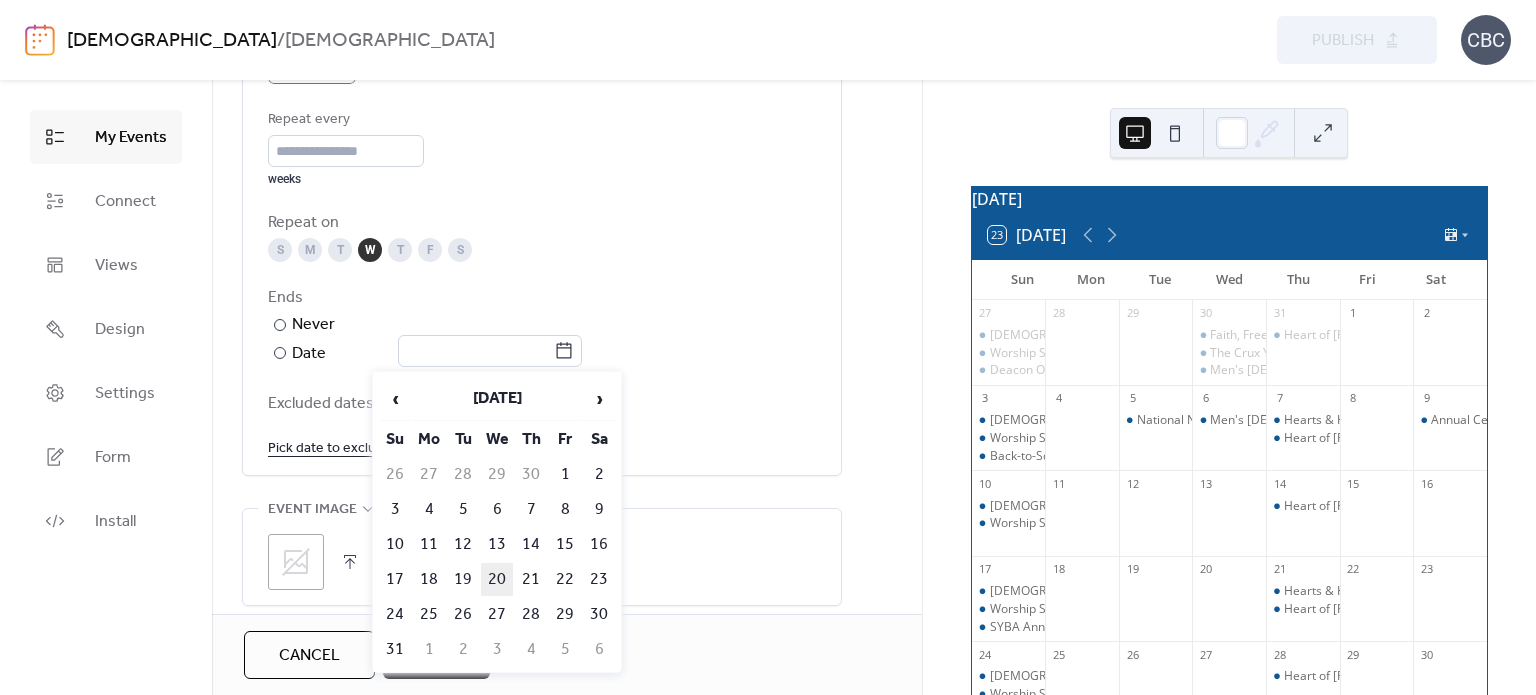 click on "20" at bounding box center (497, 579) 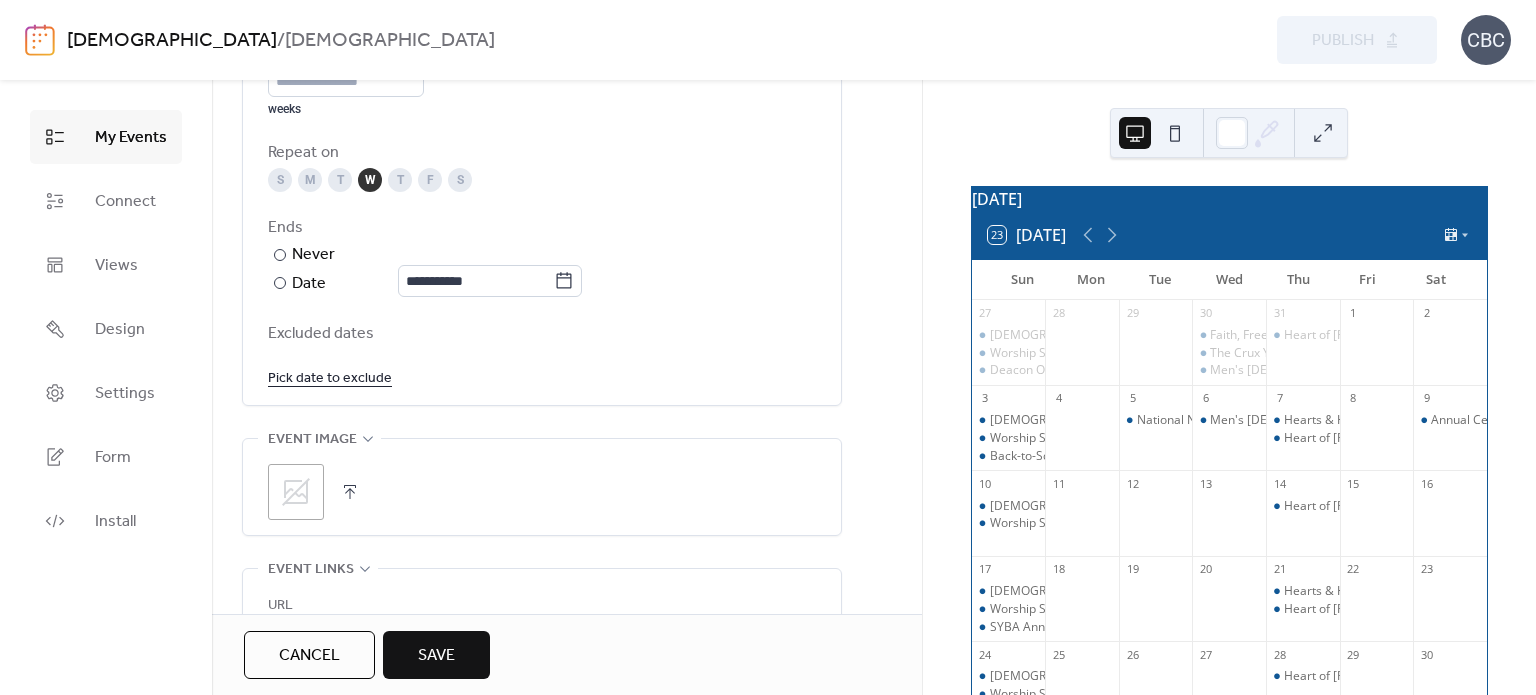 scroll, scrollTop: 1100, scrollLeft: 0, axis: vertical 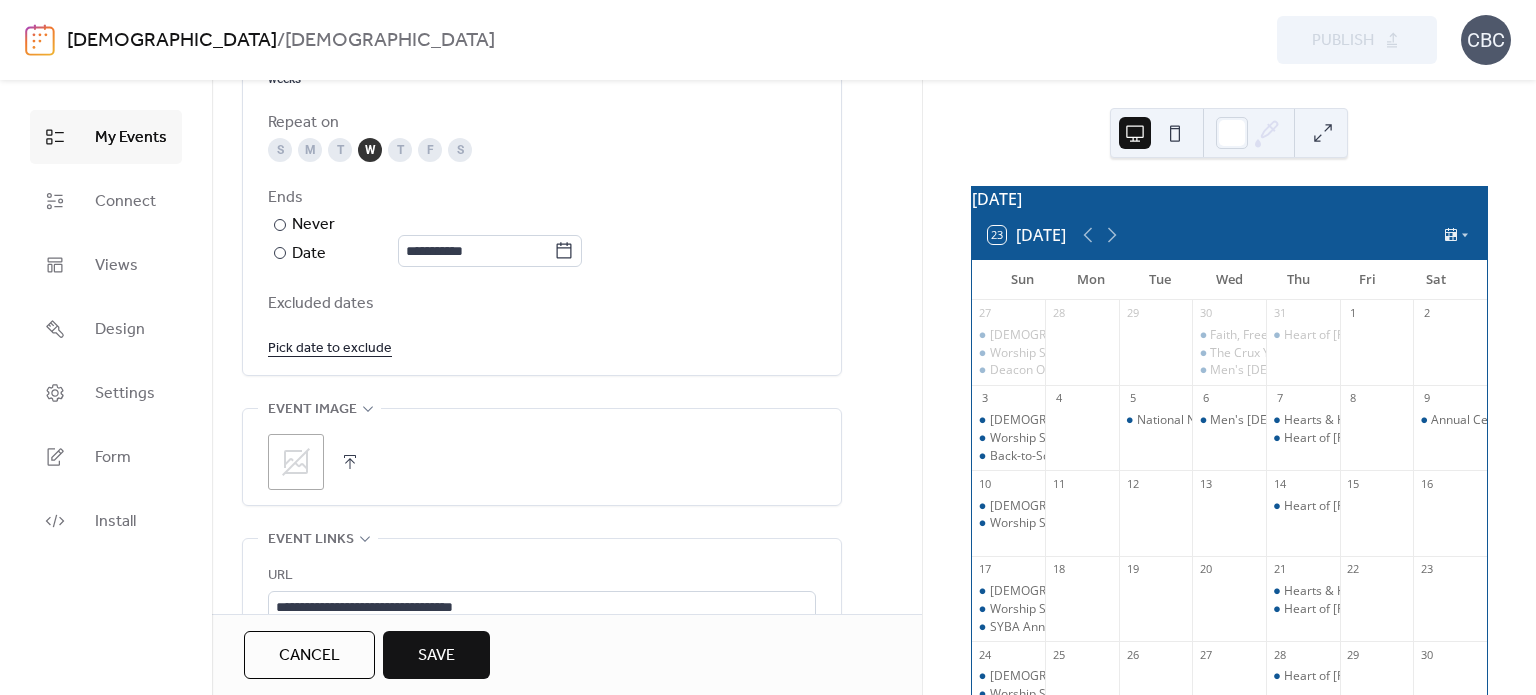 click on "Pick date to exclude" at bounding box center (330, 347) 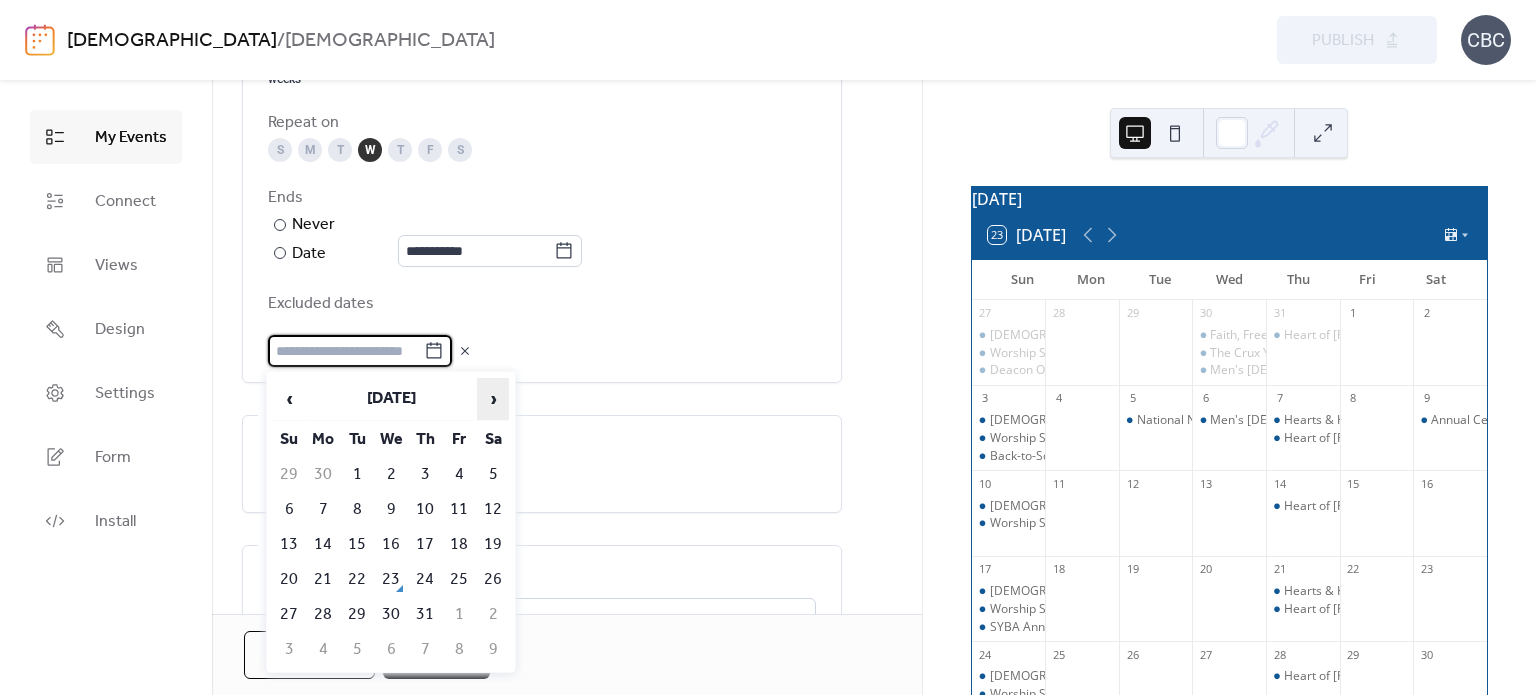 click on "›" at bounding box center (493, 399) 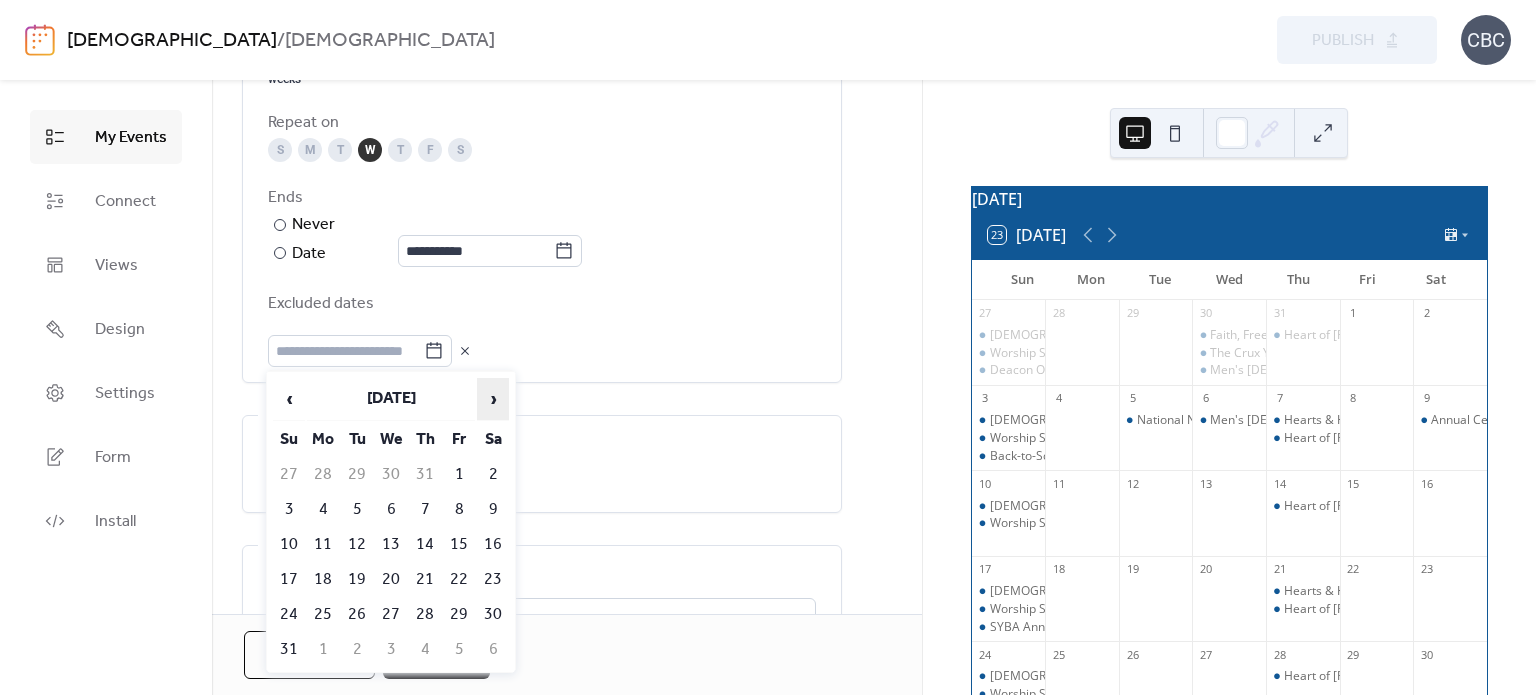 click on "›" at bounding box center [493, 399] 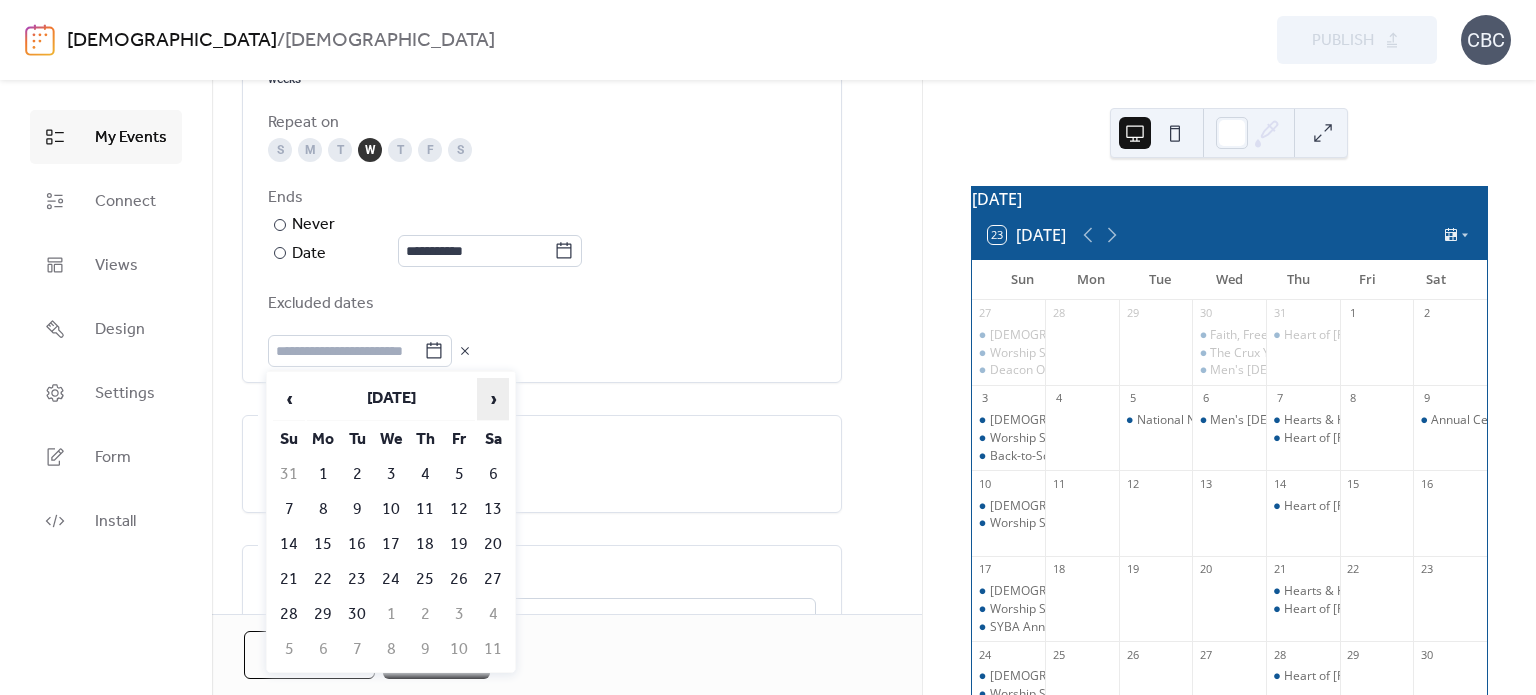 click on "›" at bounding box center [493, 399] 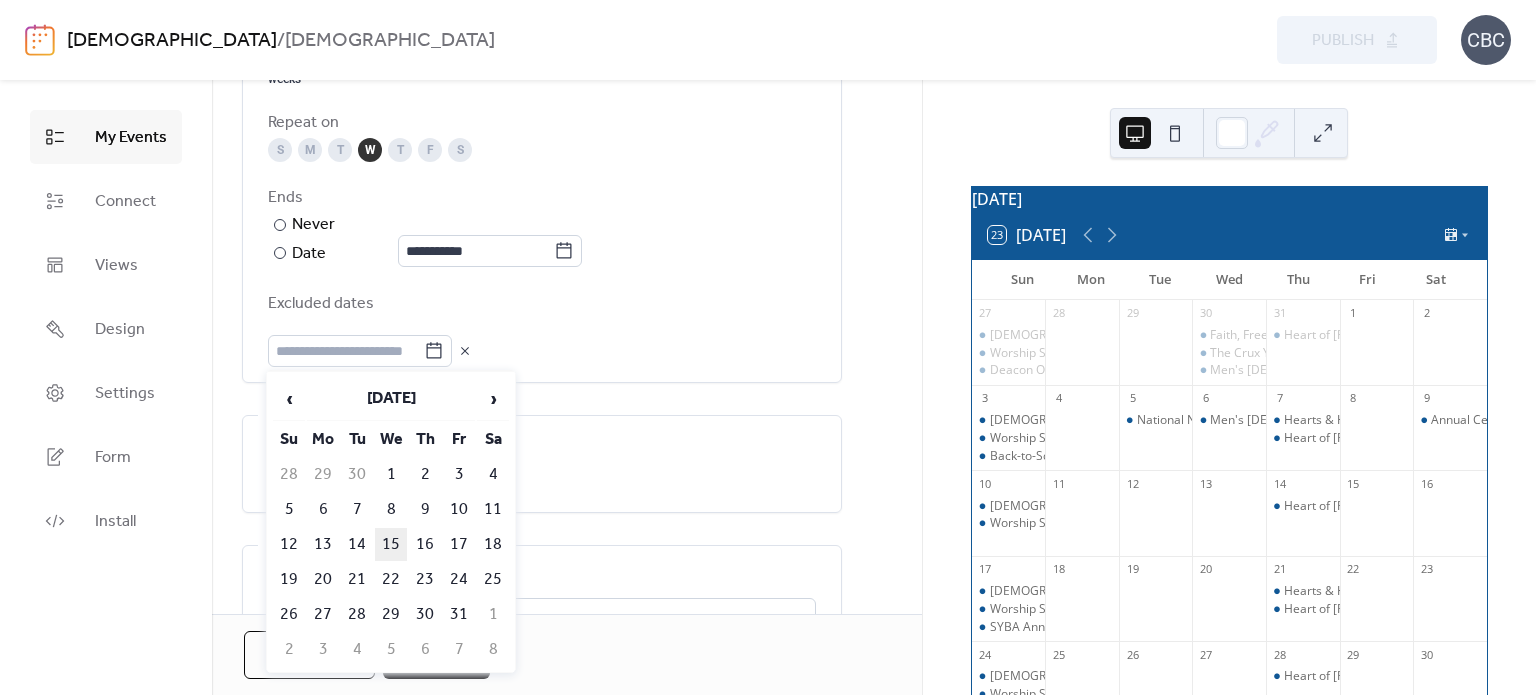 click on "15" at bounding box center [391, 544] 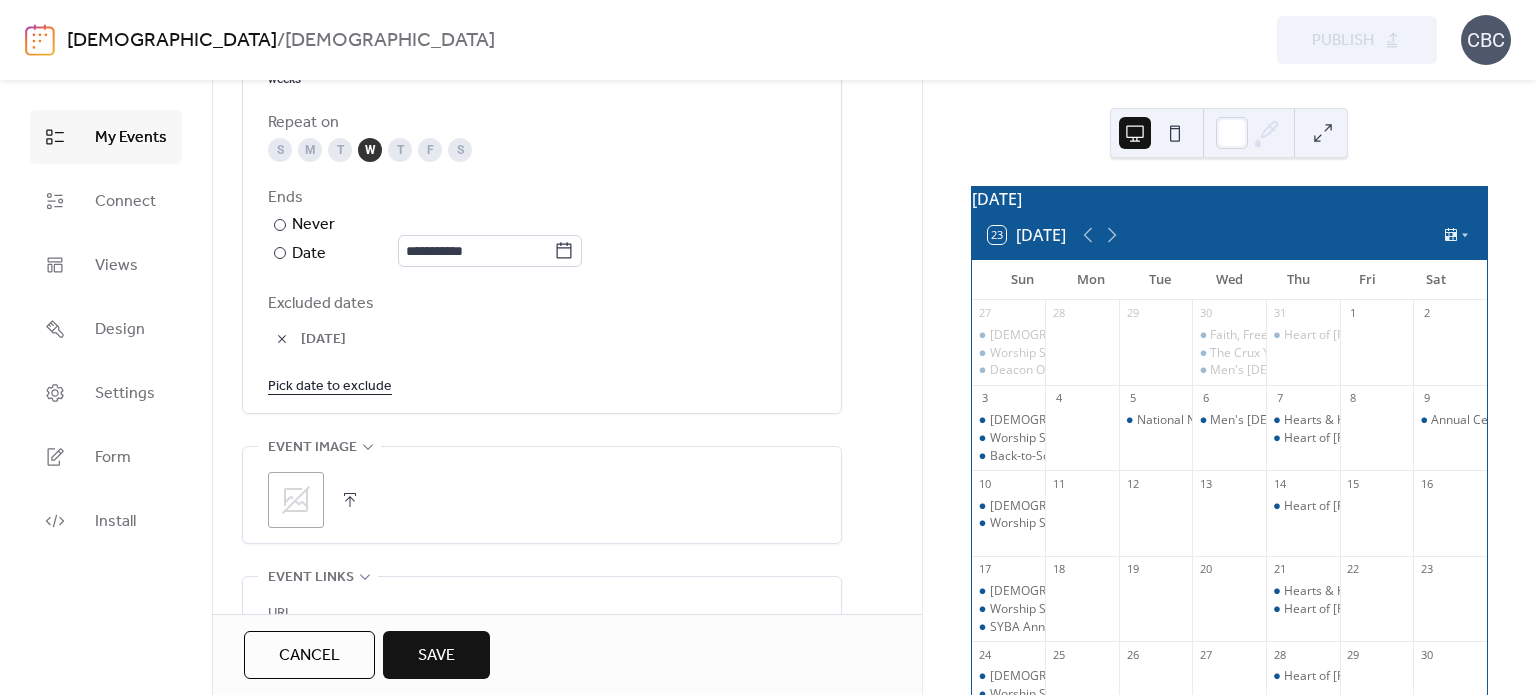 click on "Pick date to exclude" at bounding box center [330, 385] 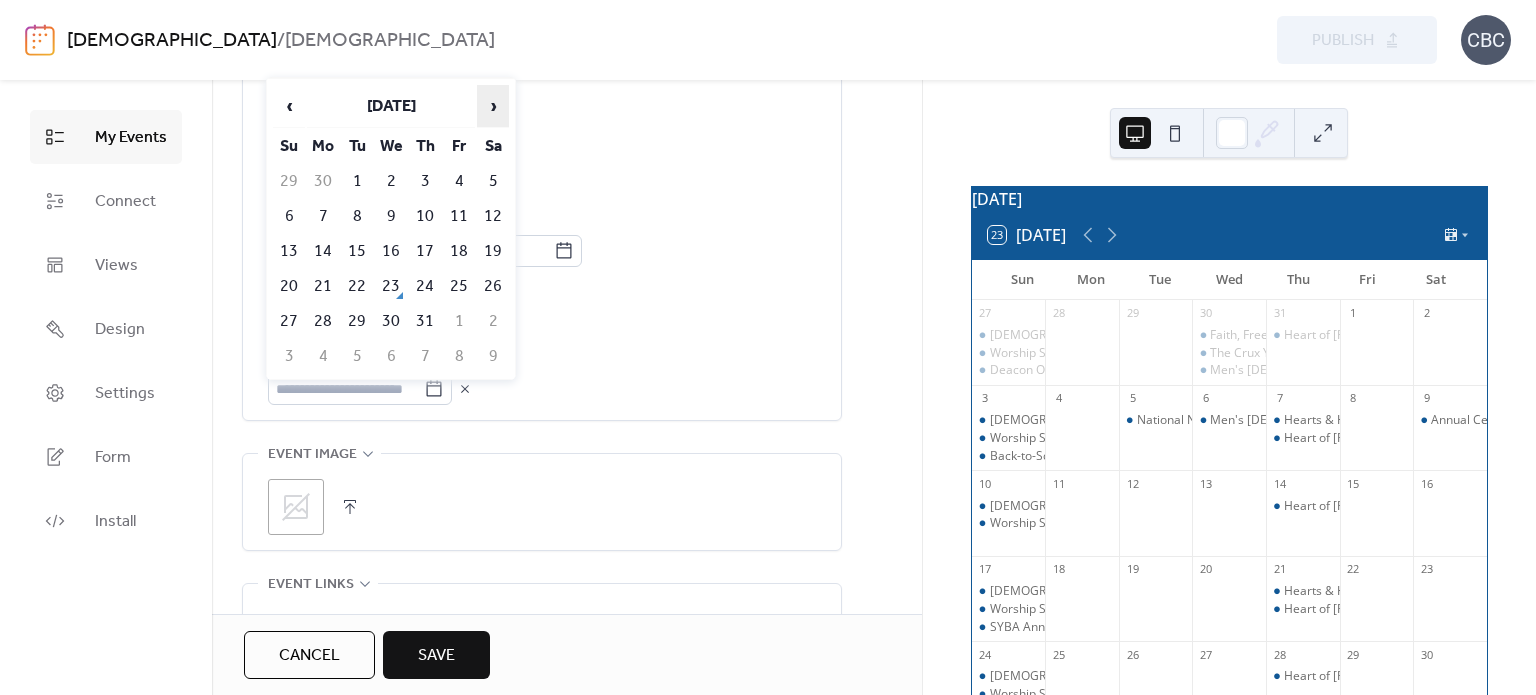 click on "›" at bounding box center [493, 106] 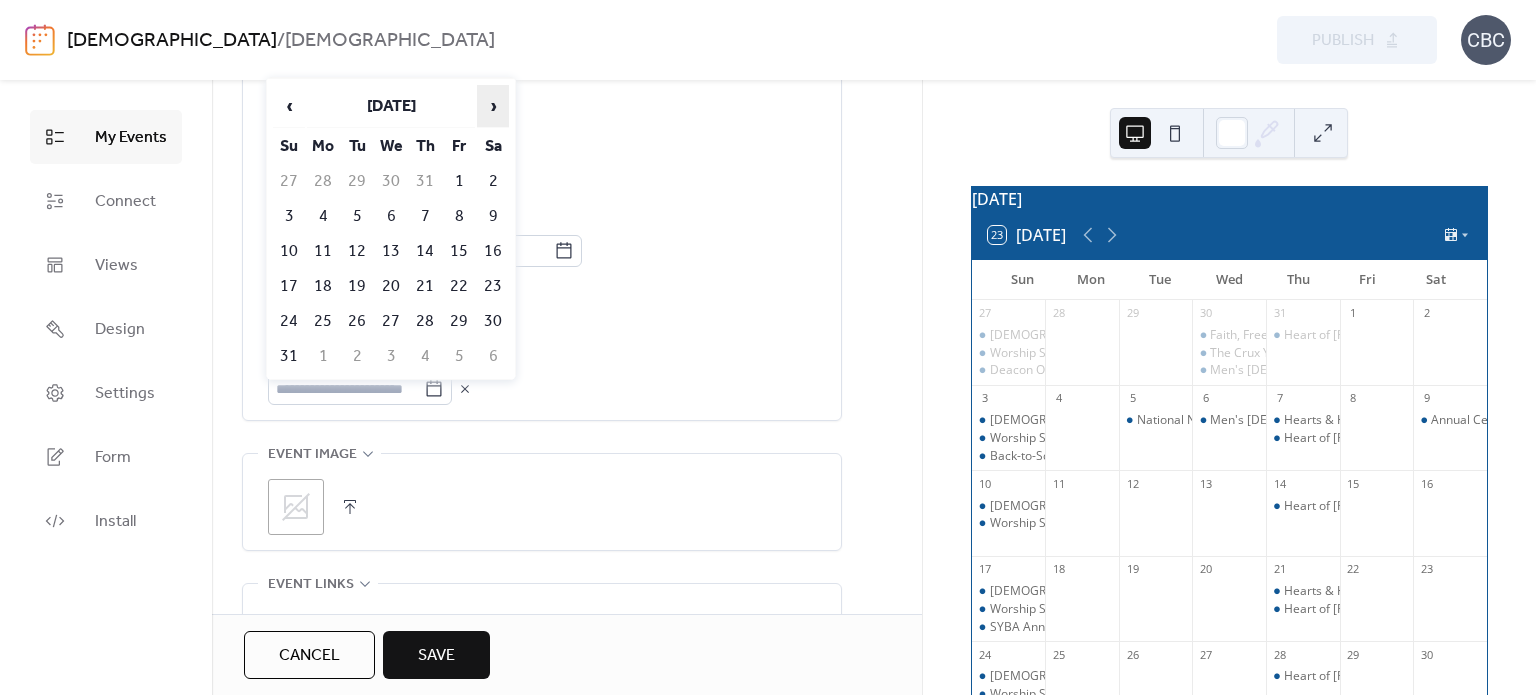 click on "›" at bounding box center [493, 106] 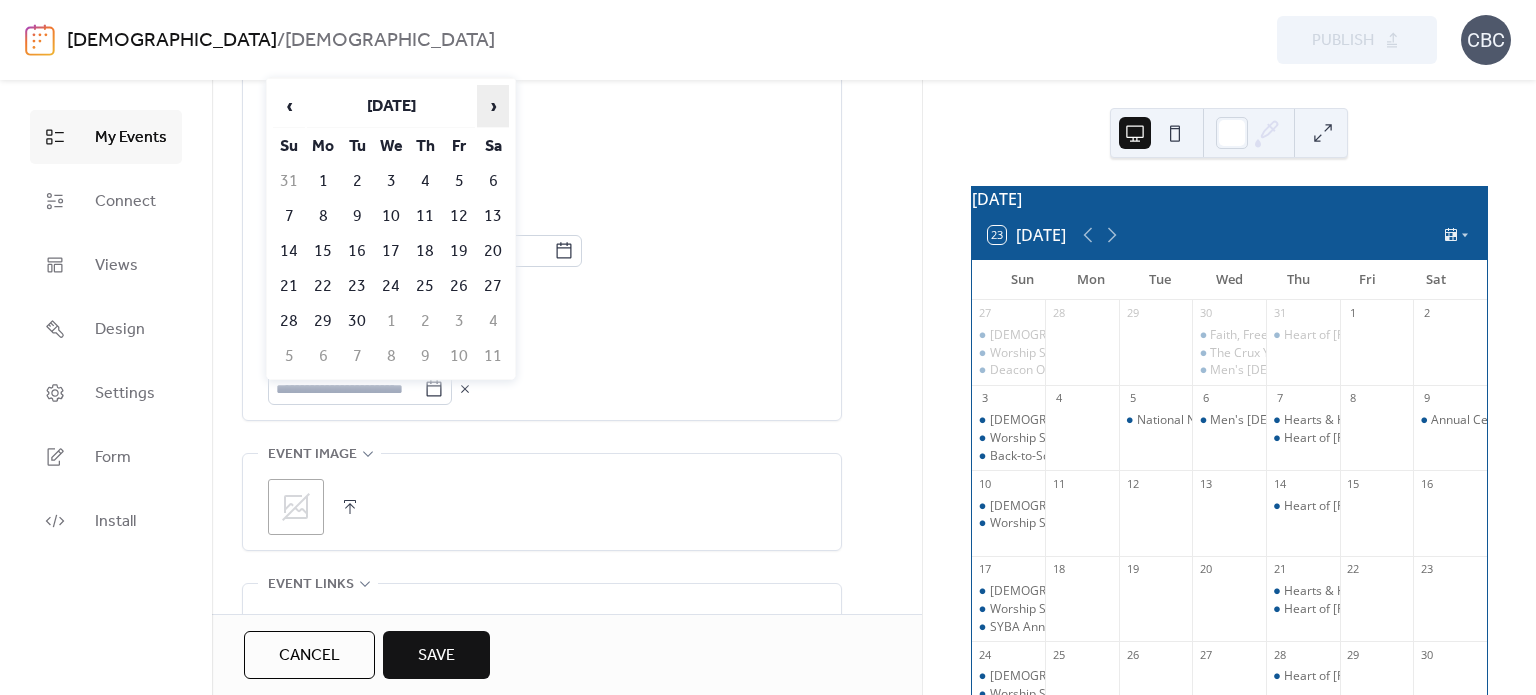 click on "›" at bounding box center [493, 106] 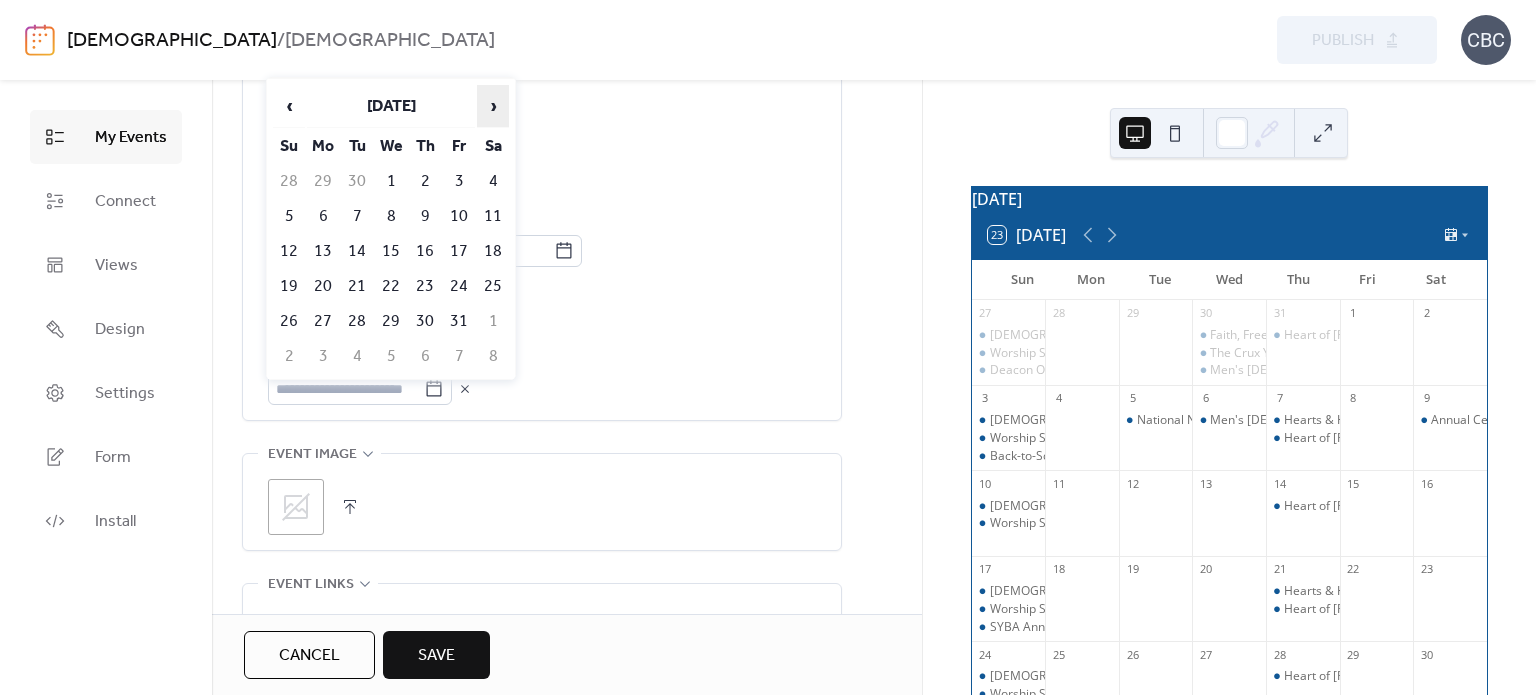 click on "›" at bounding box center [493, 106] 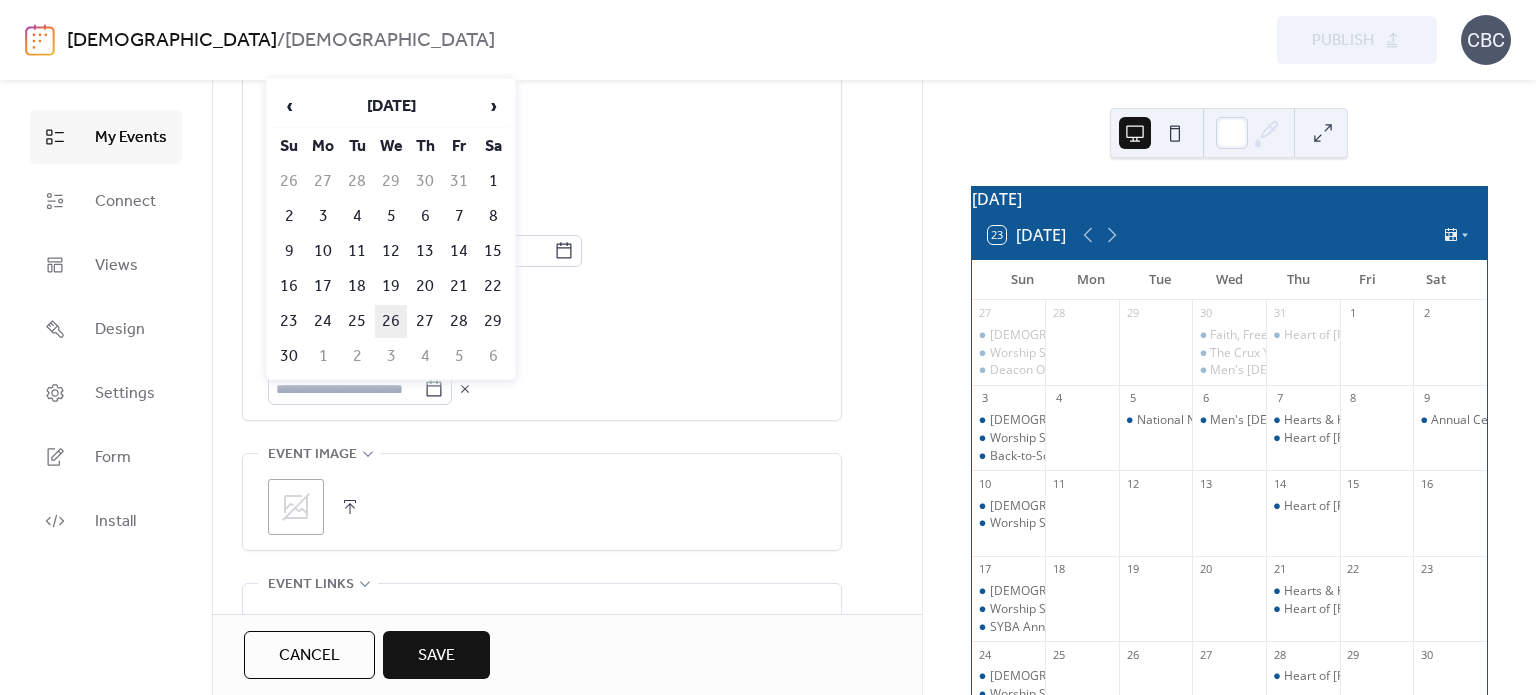 click on "26" at bounding box center (391, 321) 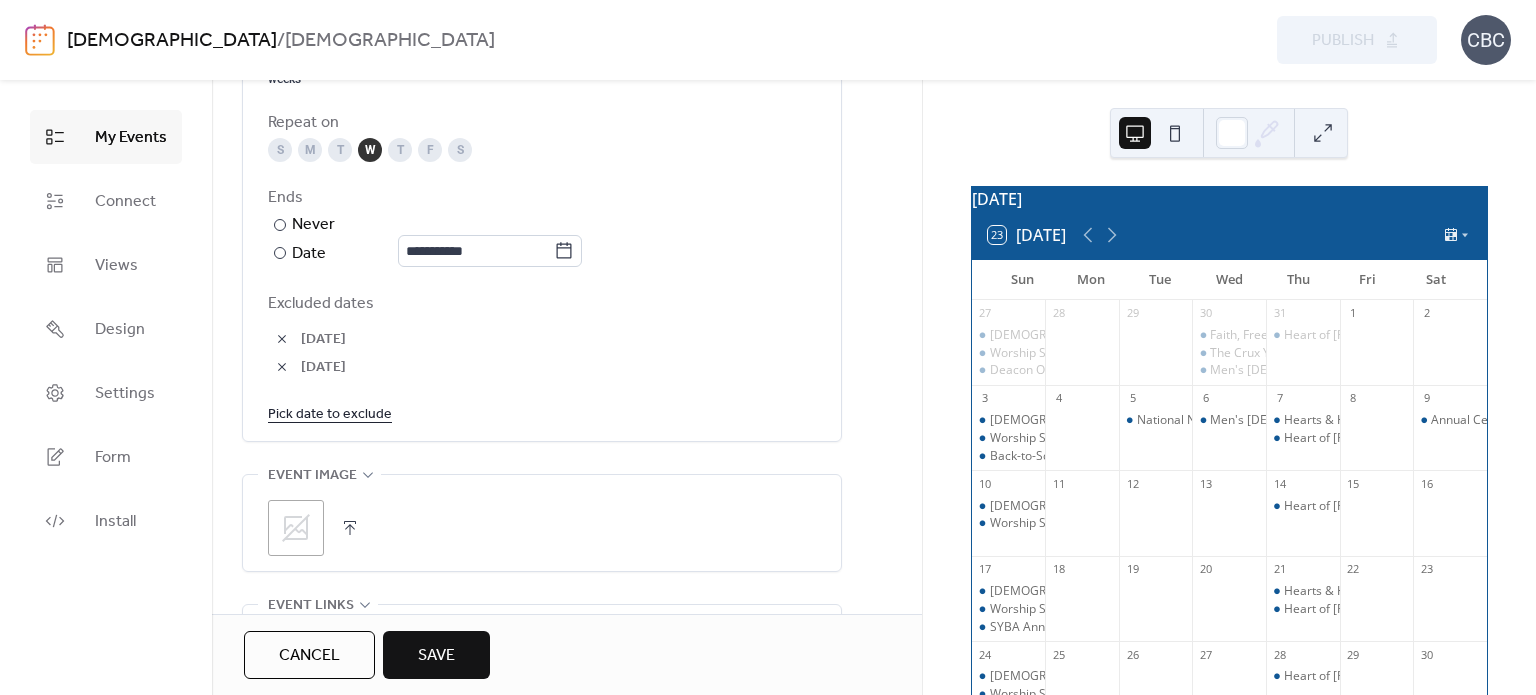 click on "Pick date to exclude" at bounding box center [330, 413] 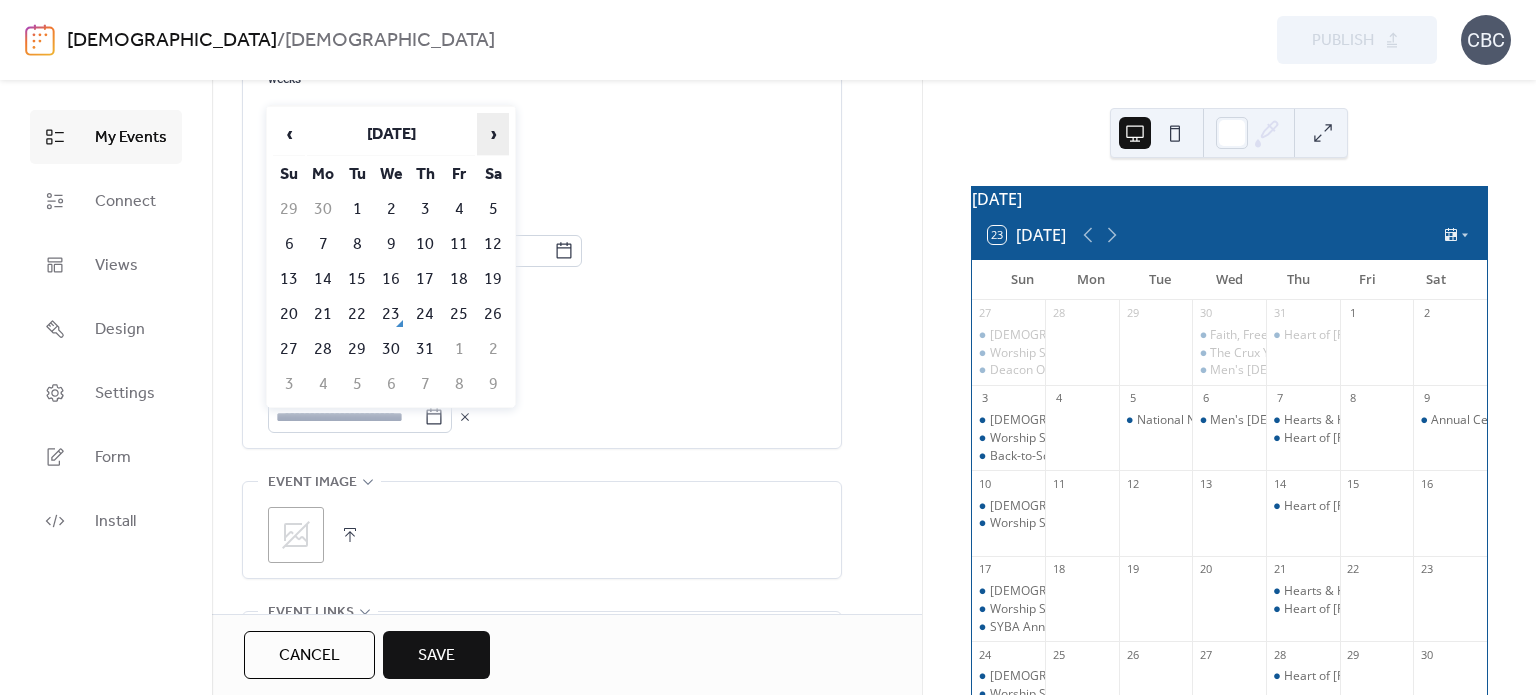 click on "›" at bounding box center [493, 134] 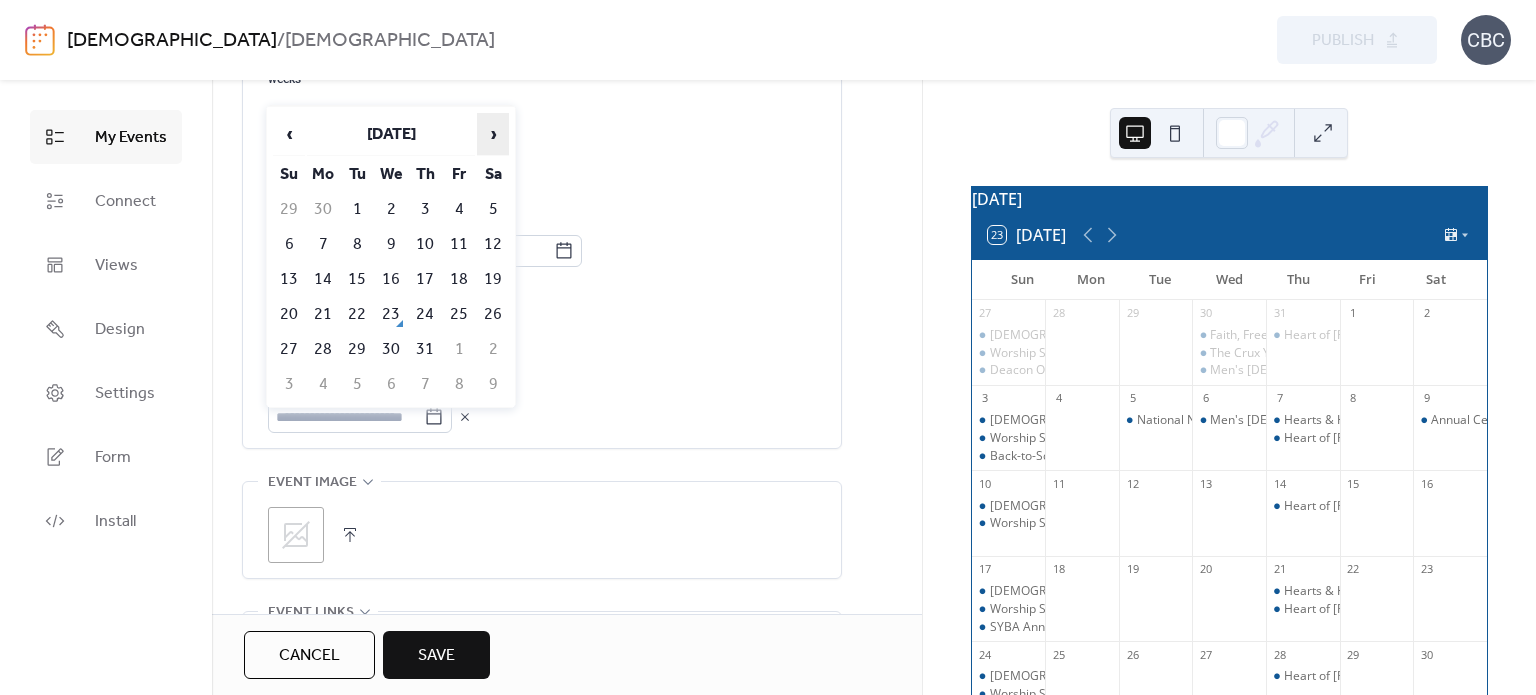 click on "›" at bounding box center (493, 134) 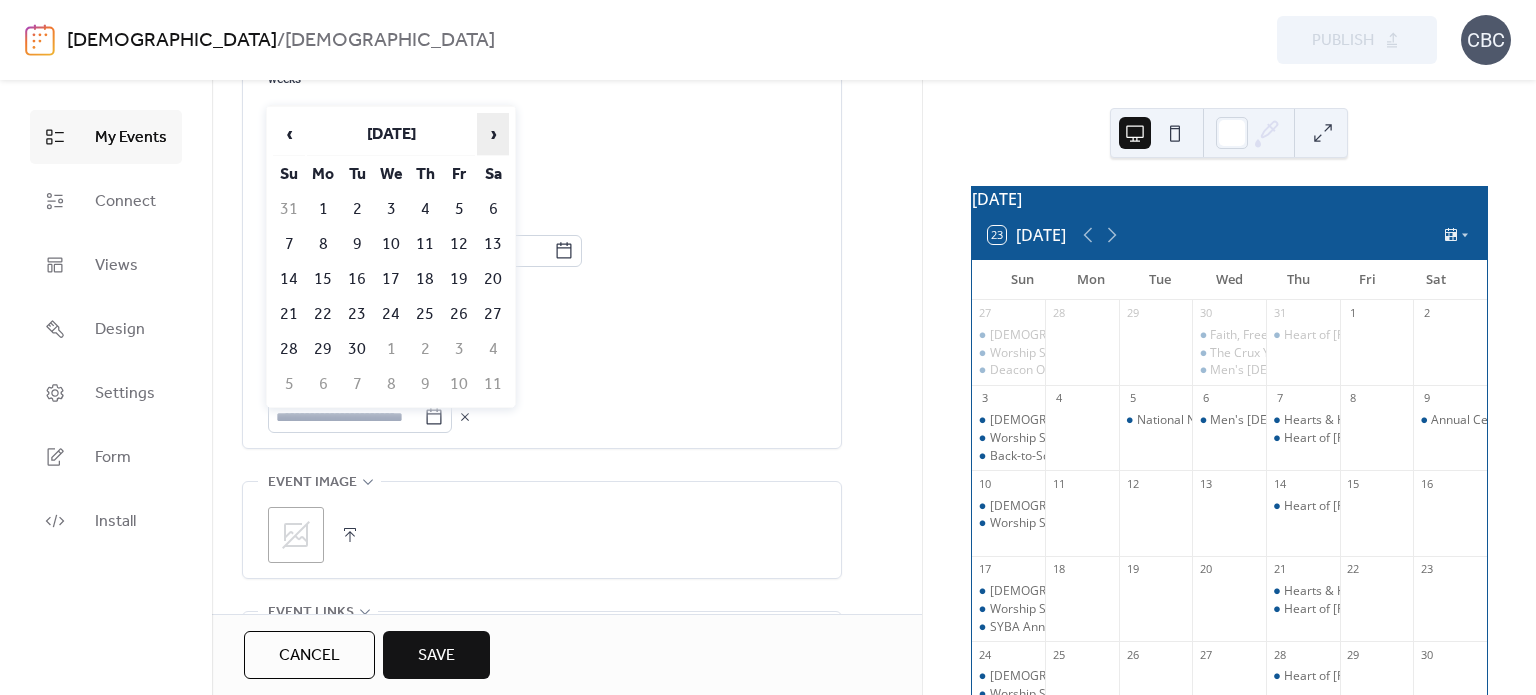 click on "›" at bounding box center [493, 134] 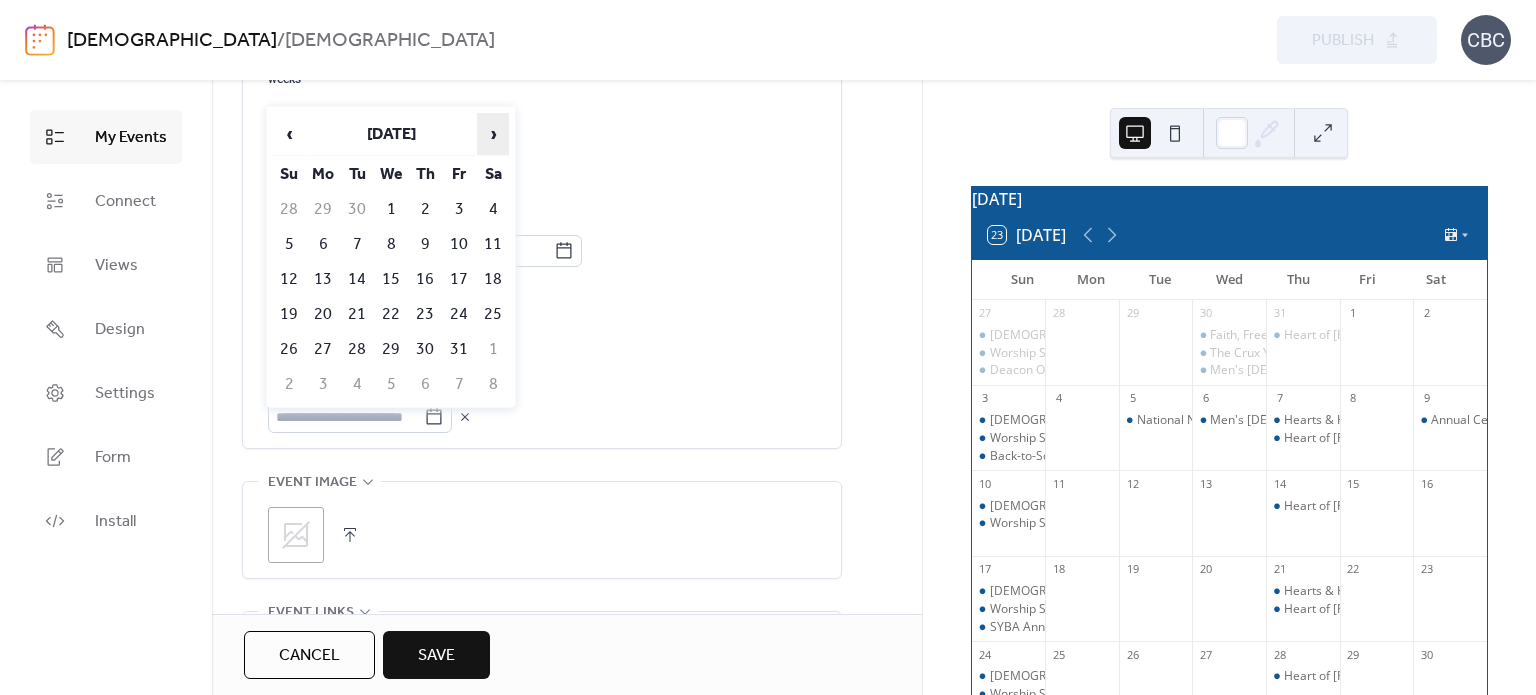 click on "›" at bounding box center [493, 134] 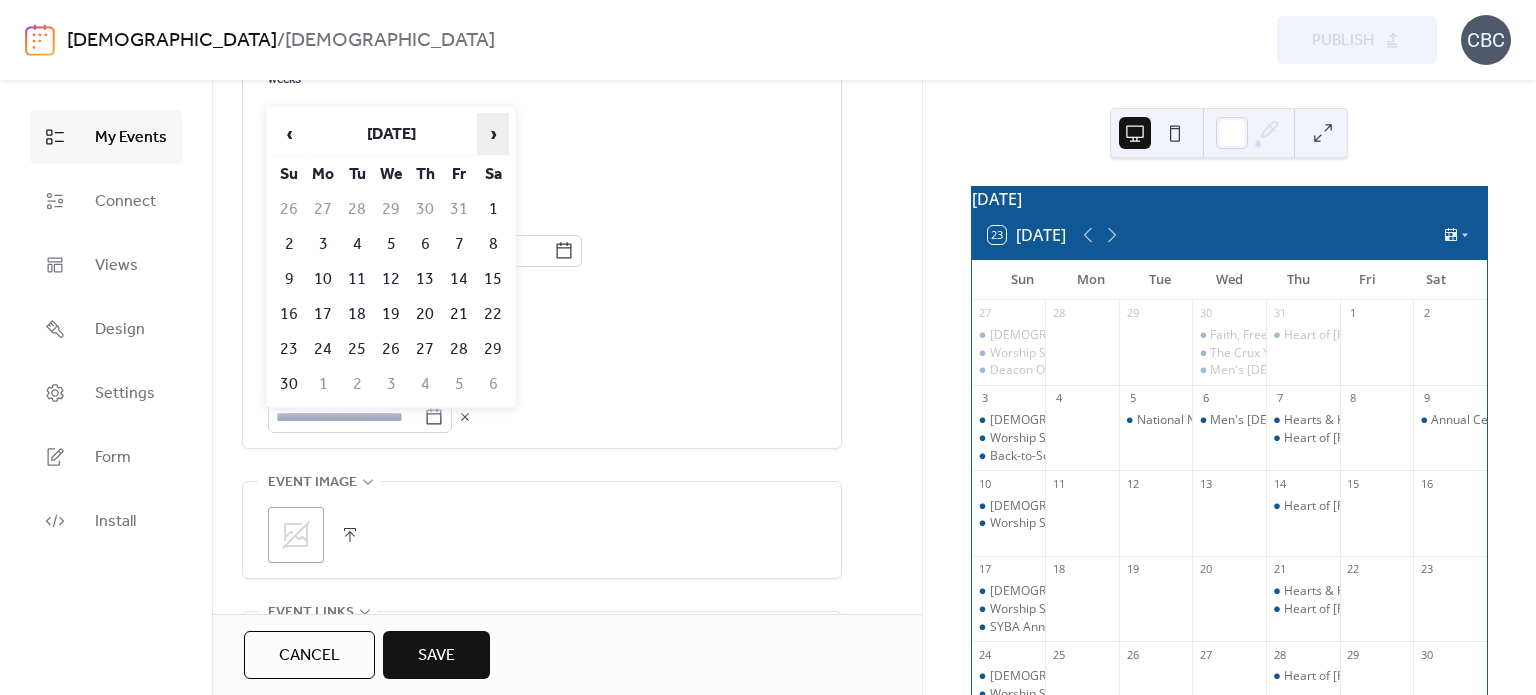 click on "›" at bounding box center (493, 134) 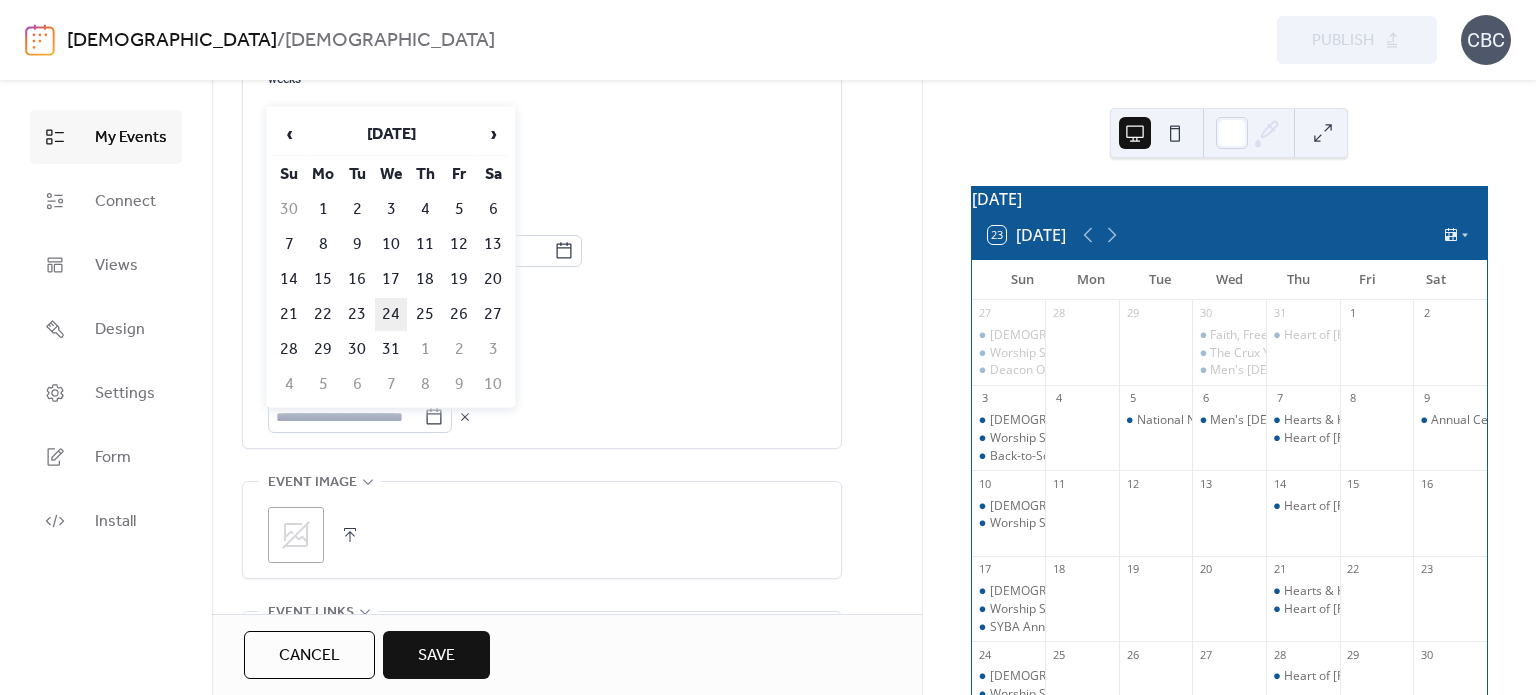 click on "24" at bounding box center (391, 314) 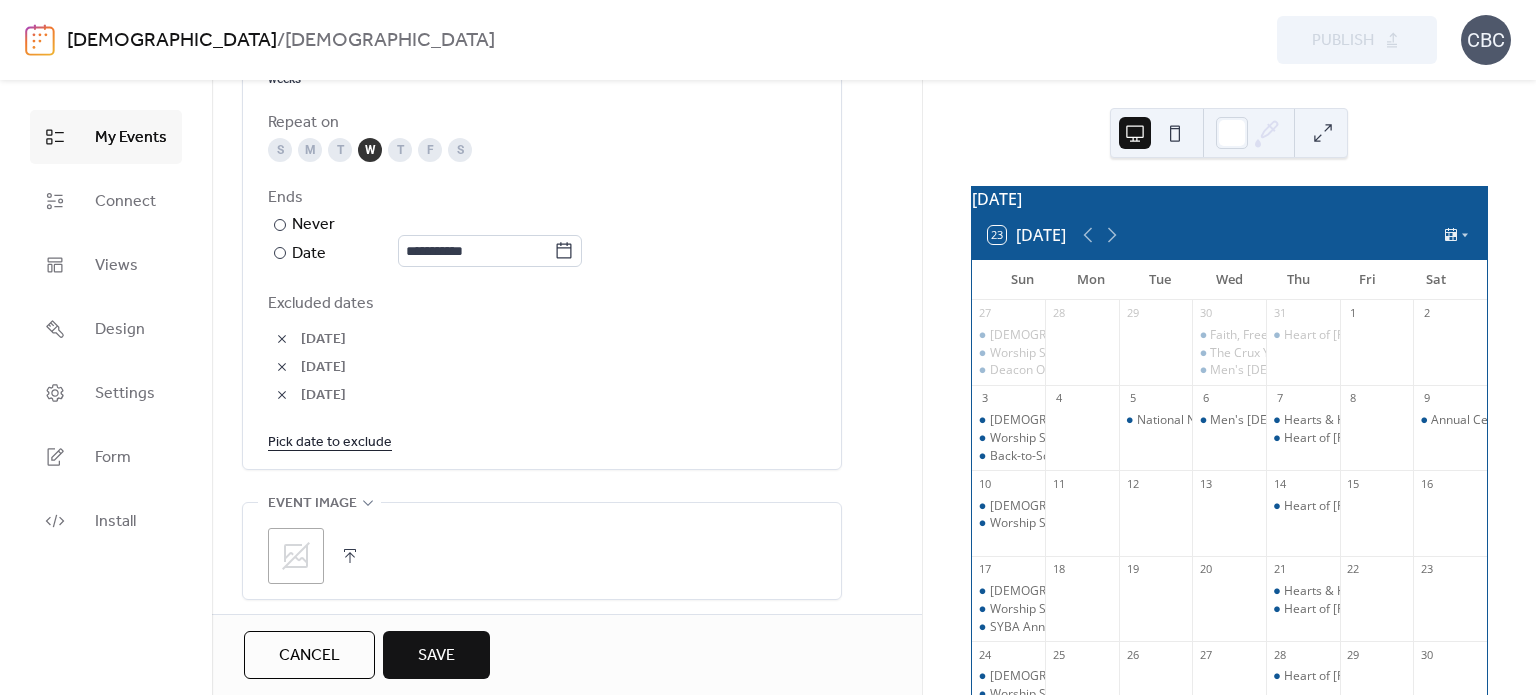 click on "Pick date to exclude" at bounding box center (330, 441) 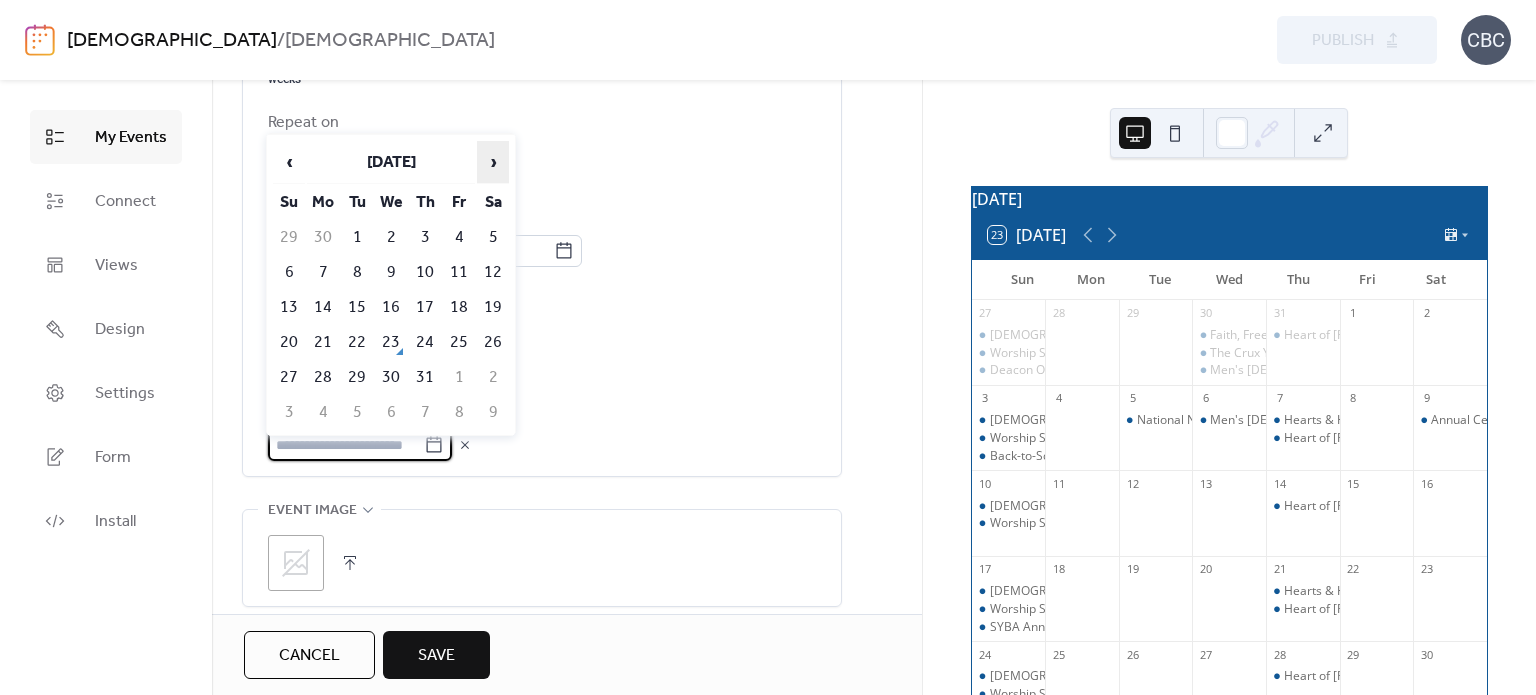 click on "›" at bounding box center [493, 162] 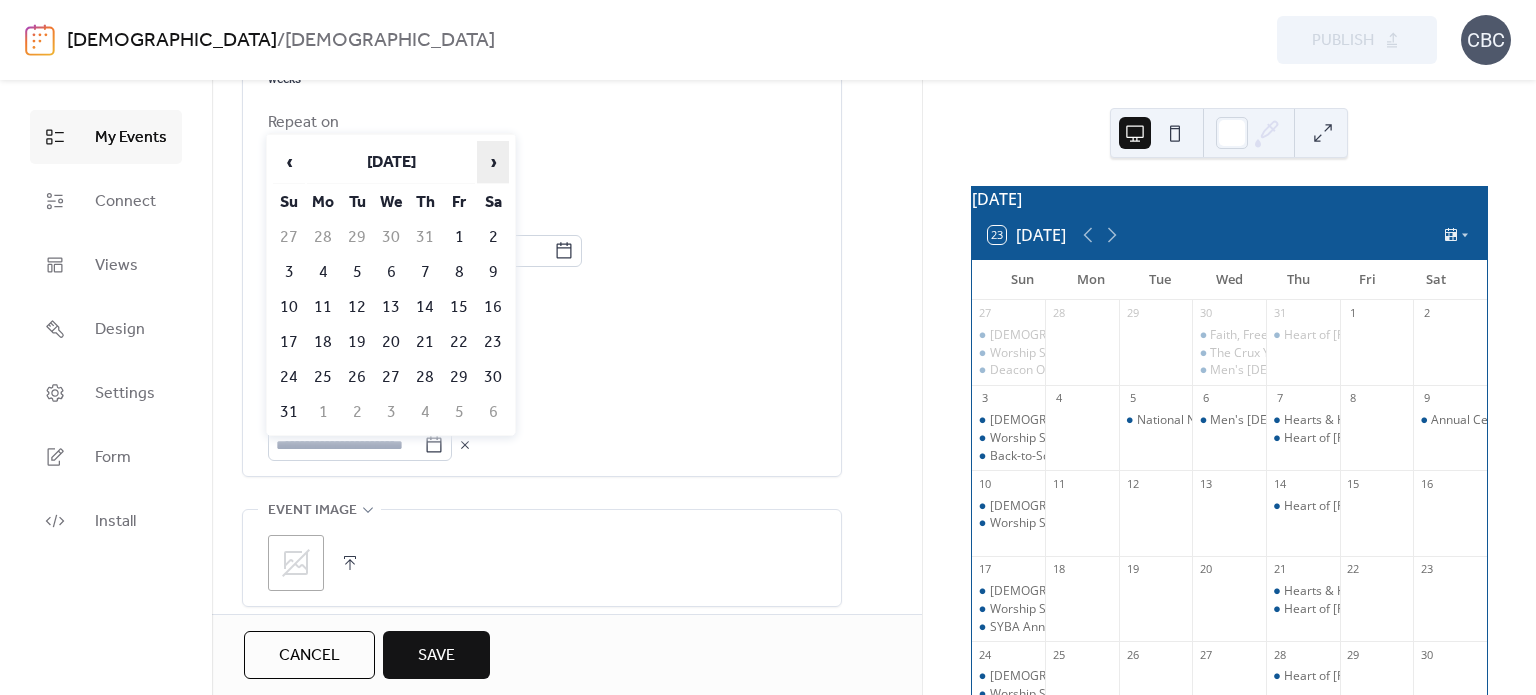 click on "›" at bounding box center [493, 162] 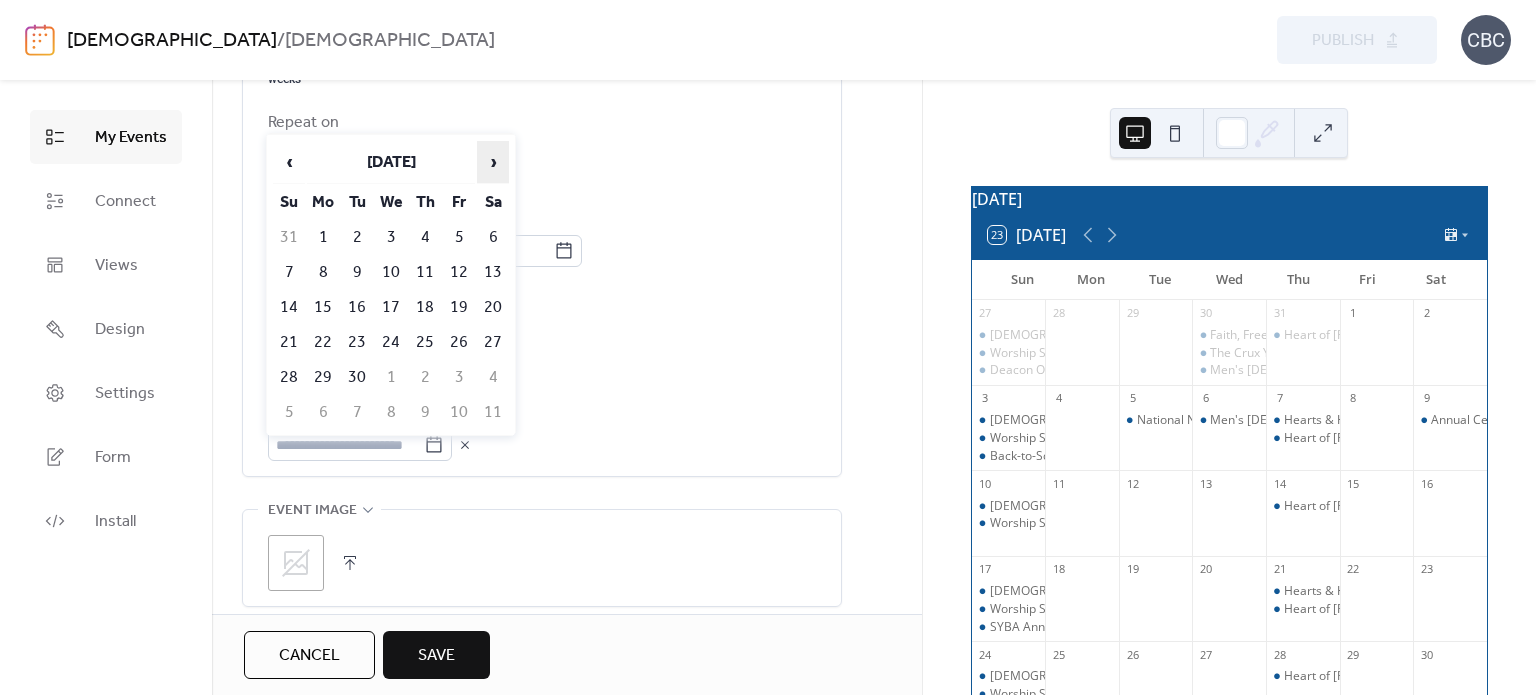 click on "›" at bounding box center [493, 162] 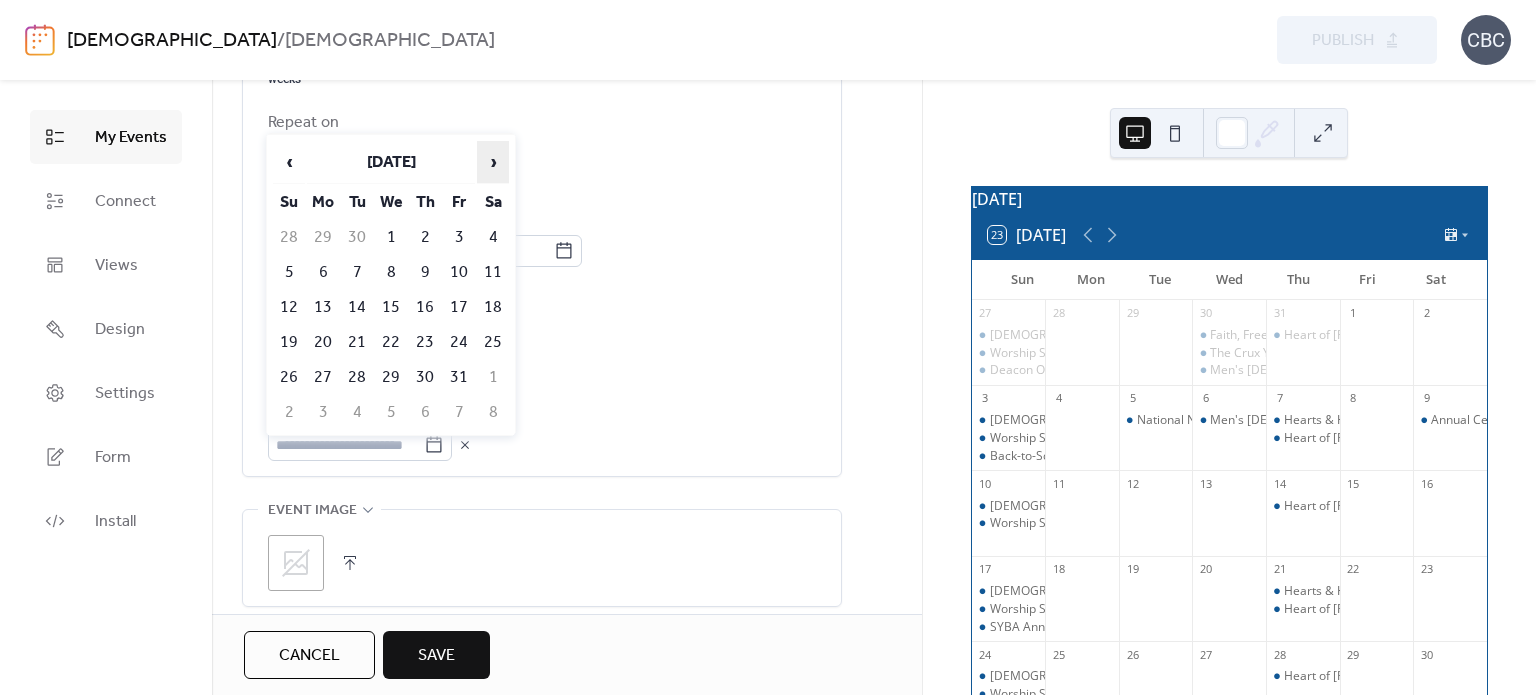 click on "›" at bounding box center (493, 162) 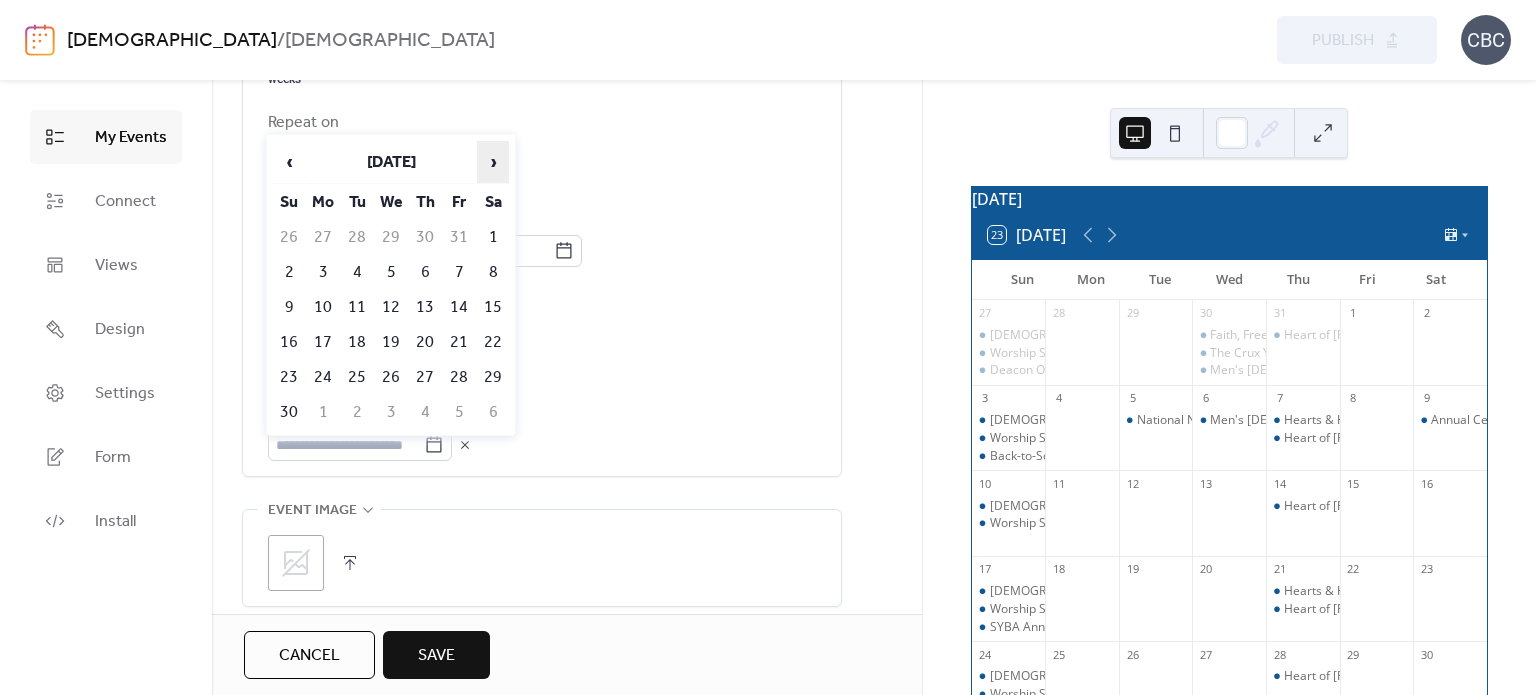 click on "›" at bounding box center [493, 162] 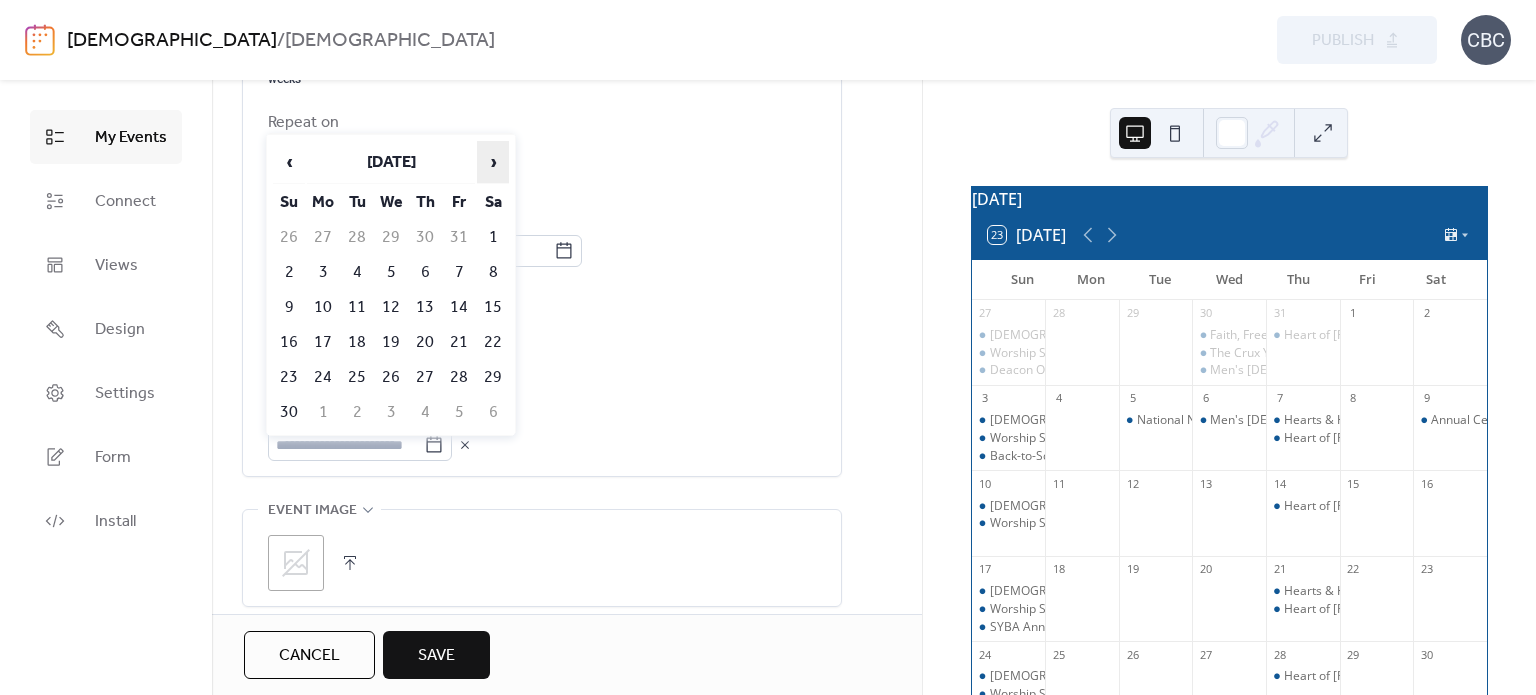 click on "›" at bounding box center [493, 162] 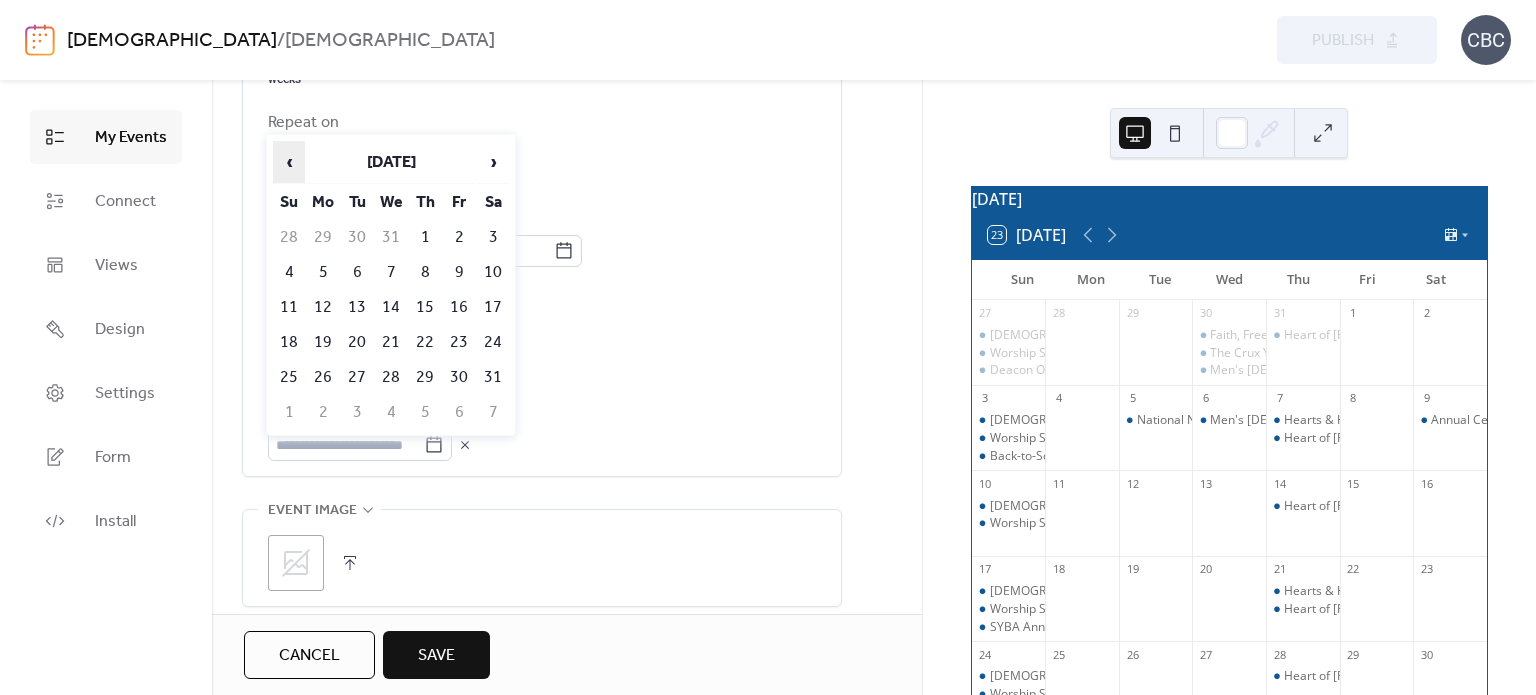 click on "‹" at bounding box center [289, 162] 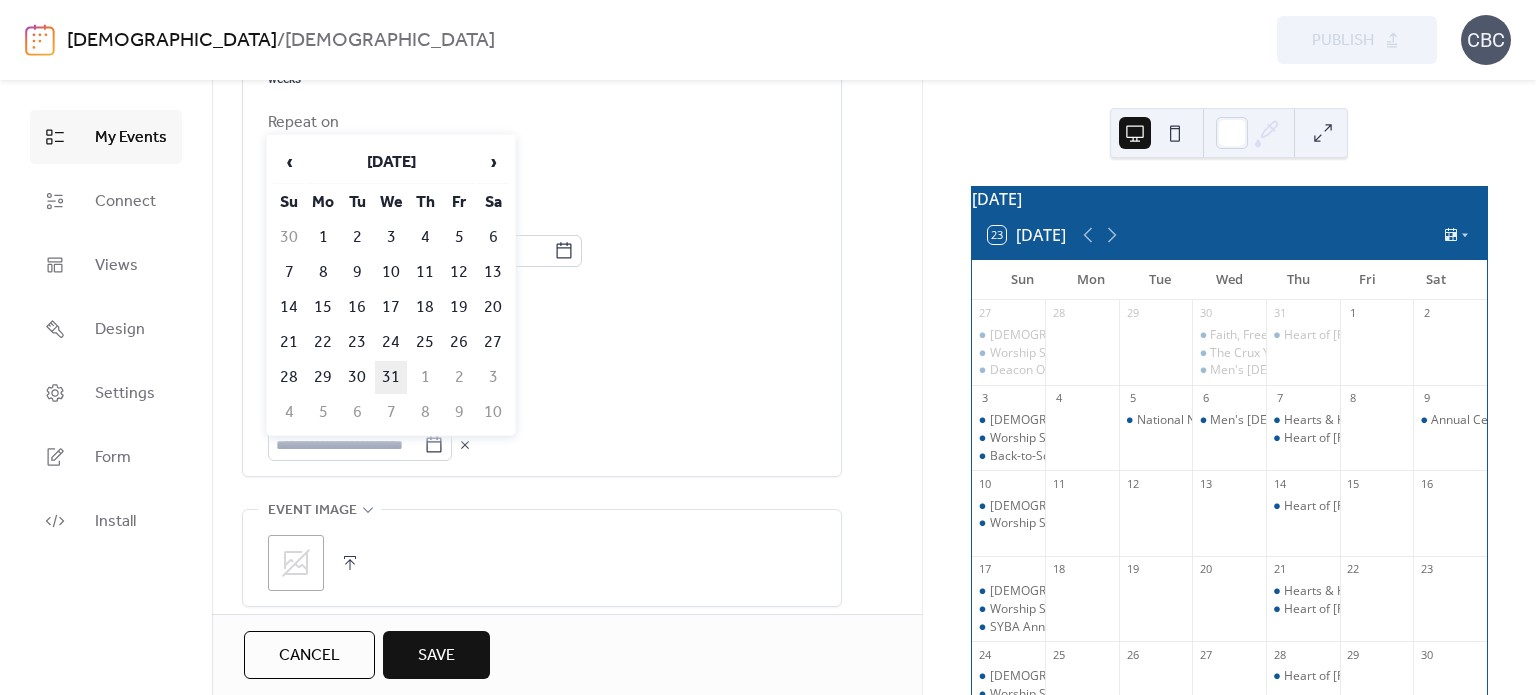 click on "31" at bounding box center (391, 377) 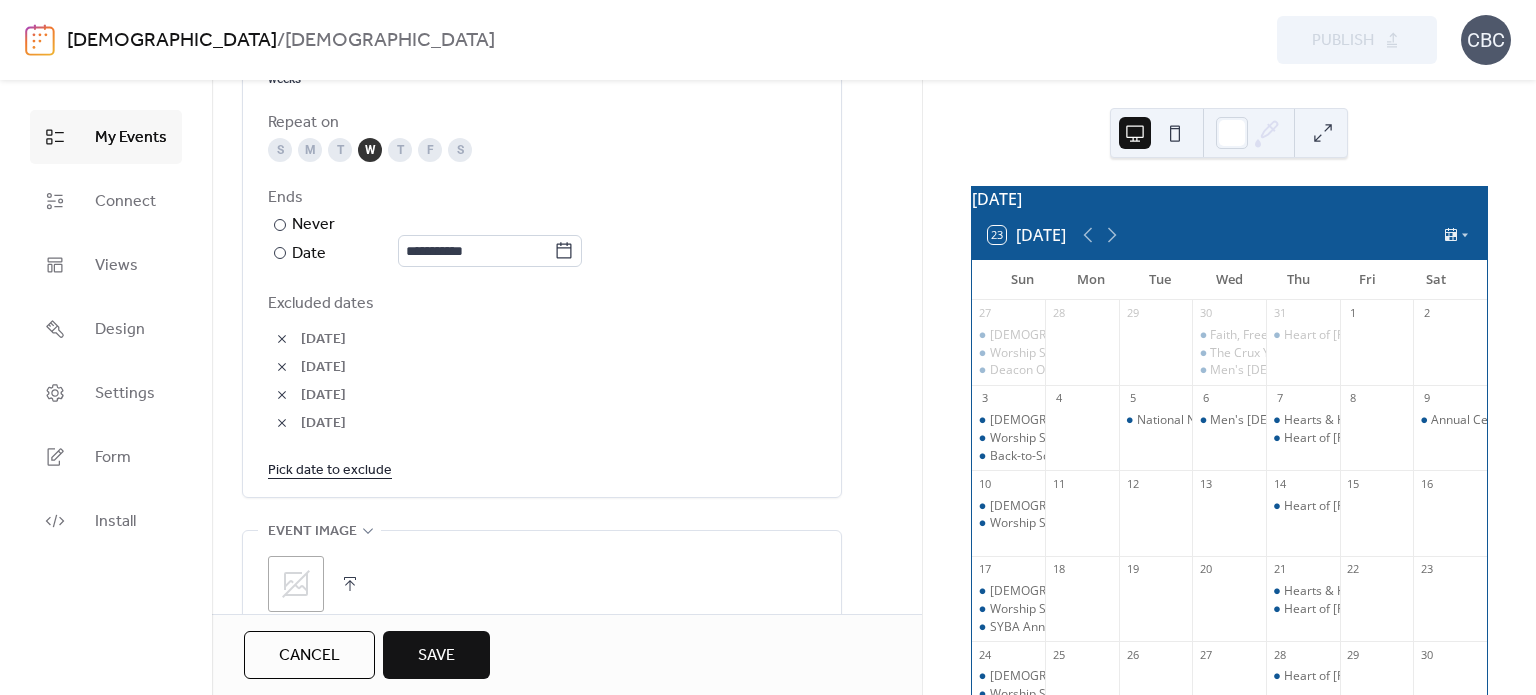 click on "Pick date to exclude" at bounding box center [330, 469] 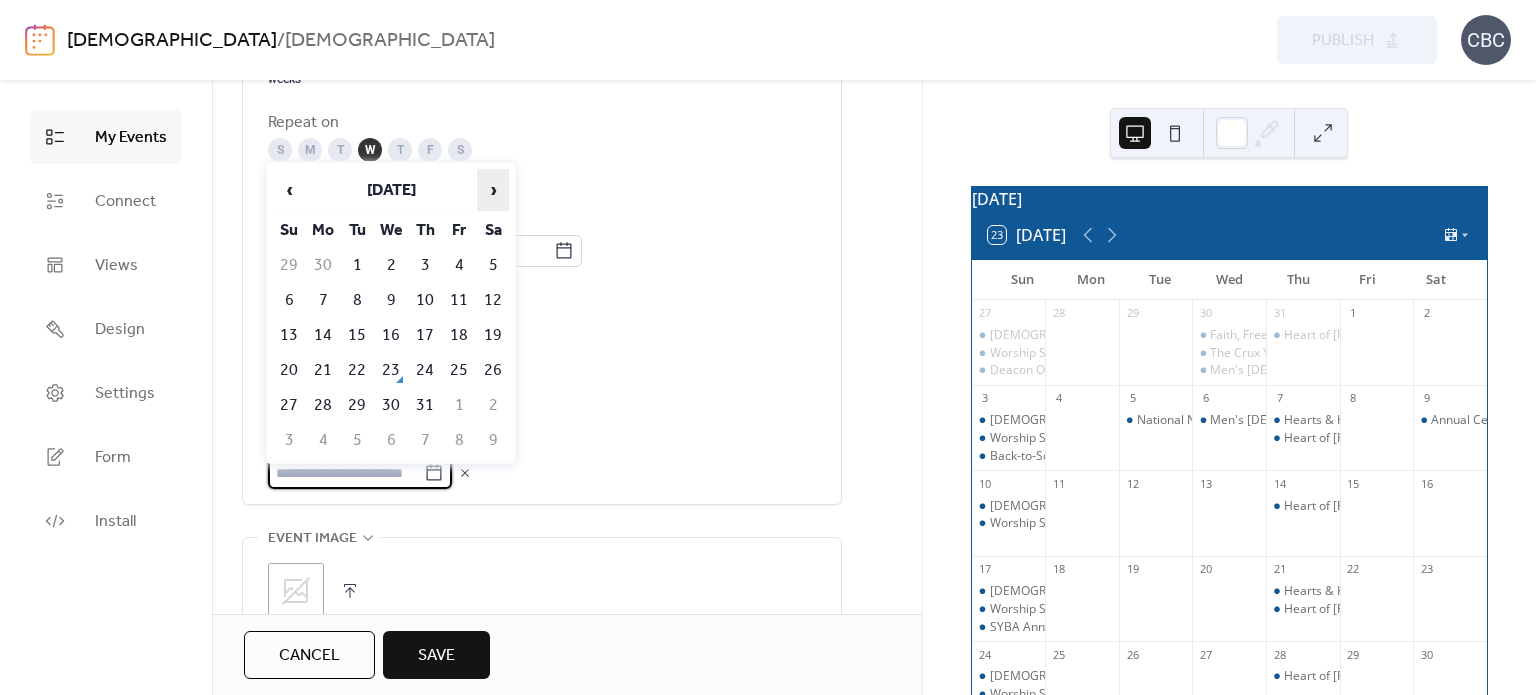 click on "›" at bounding box center (493, 190) 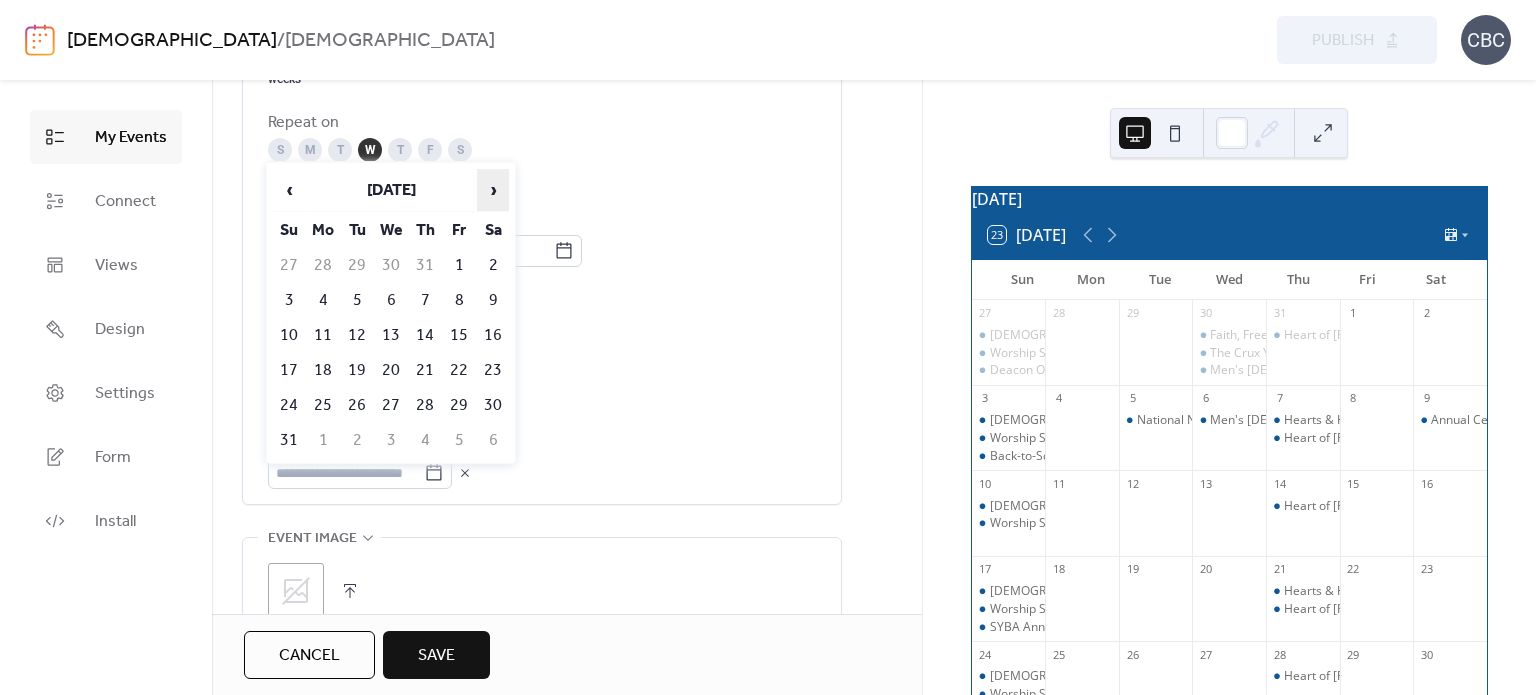 click on "›" at bounding box center (493, 190) 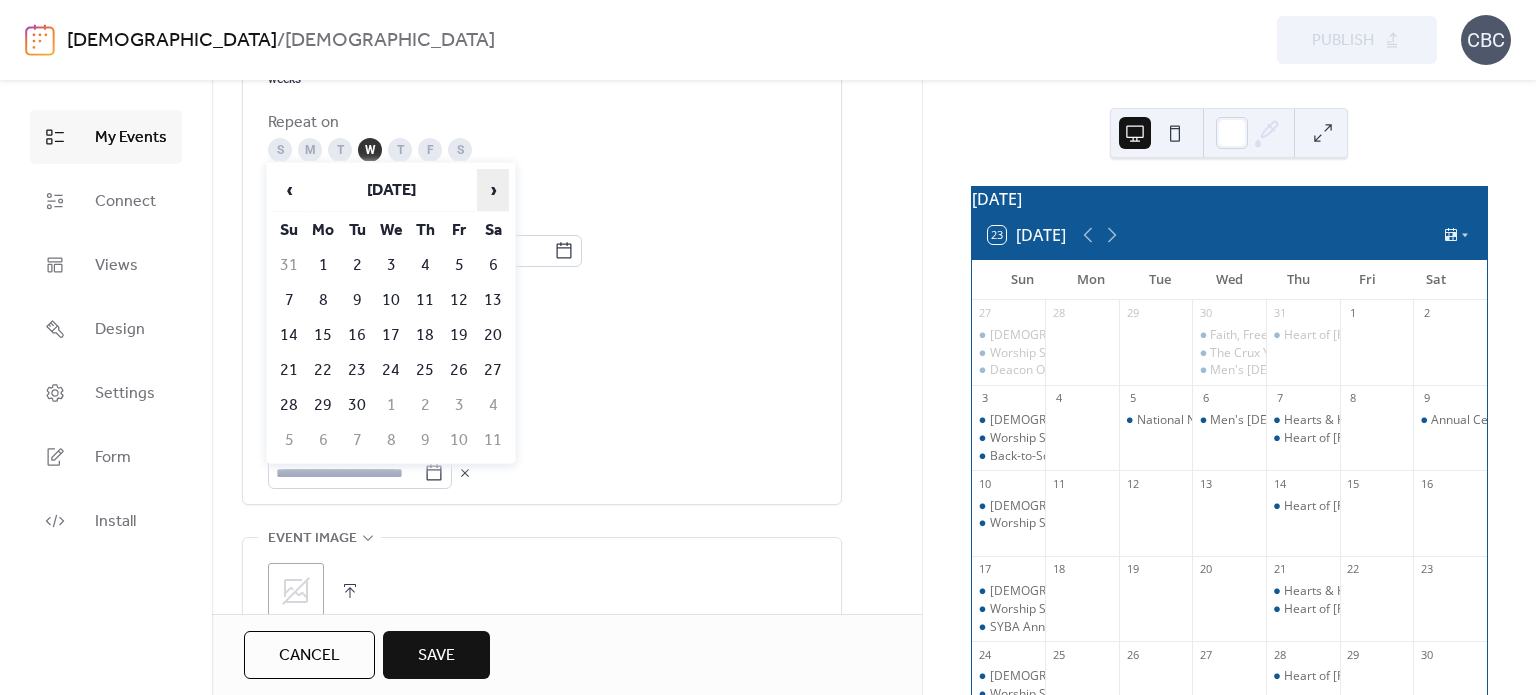 click on "›" at bounding box center (493, 190) 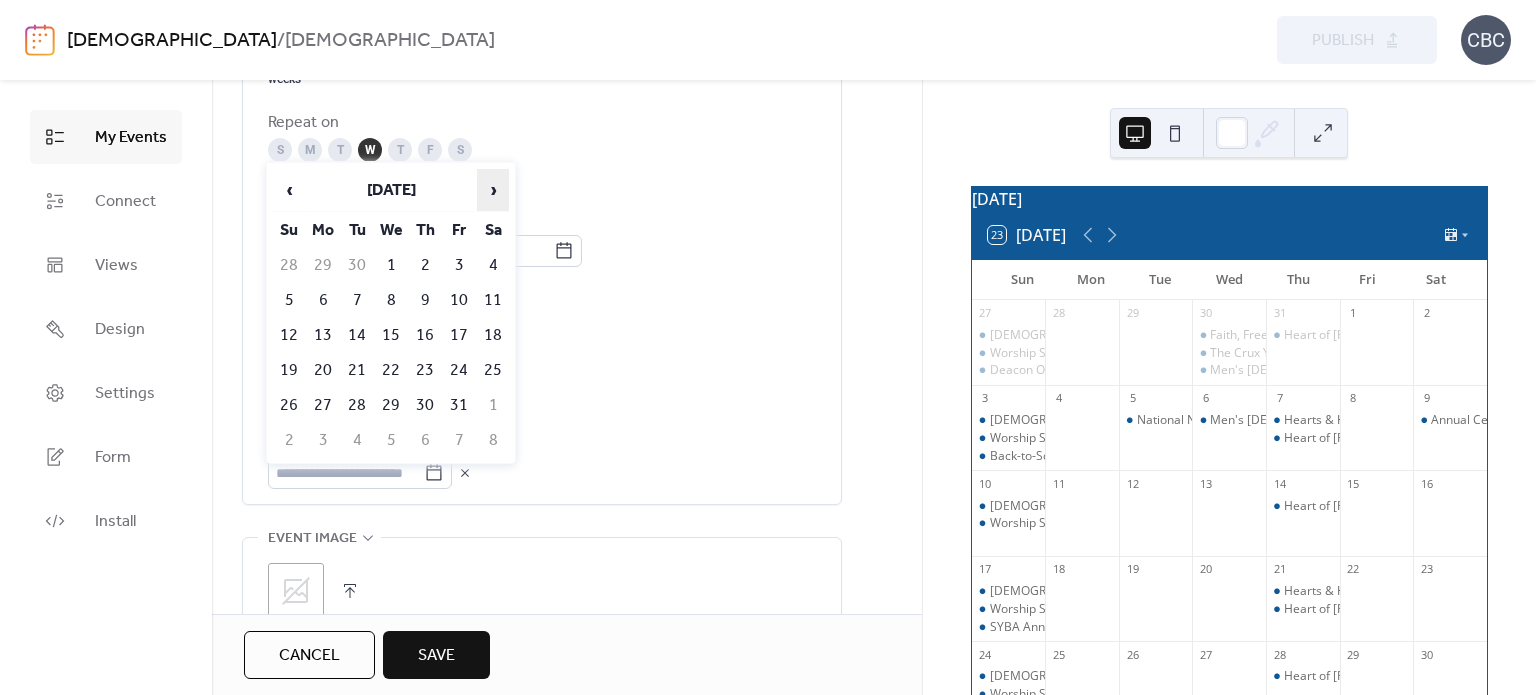 click on "›" at bounding box center (493, 190) 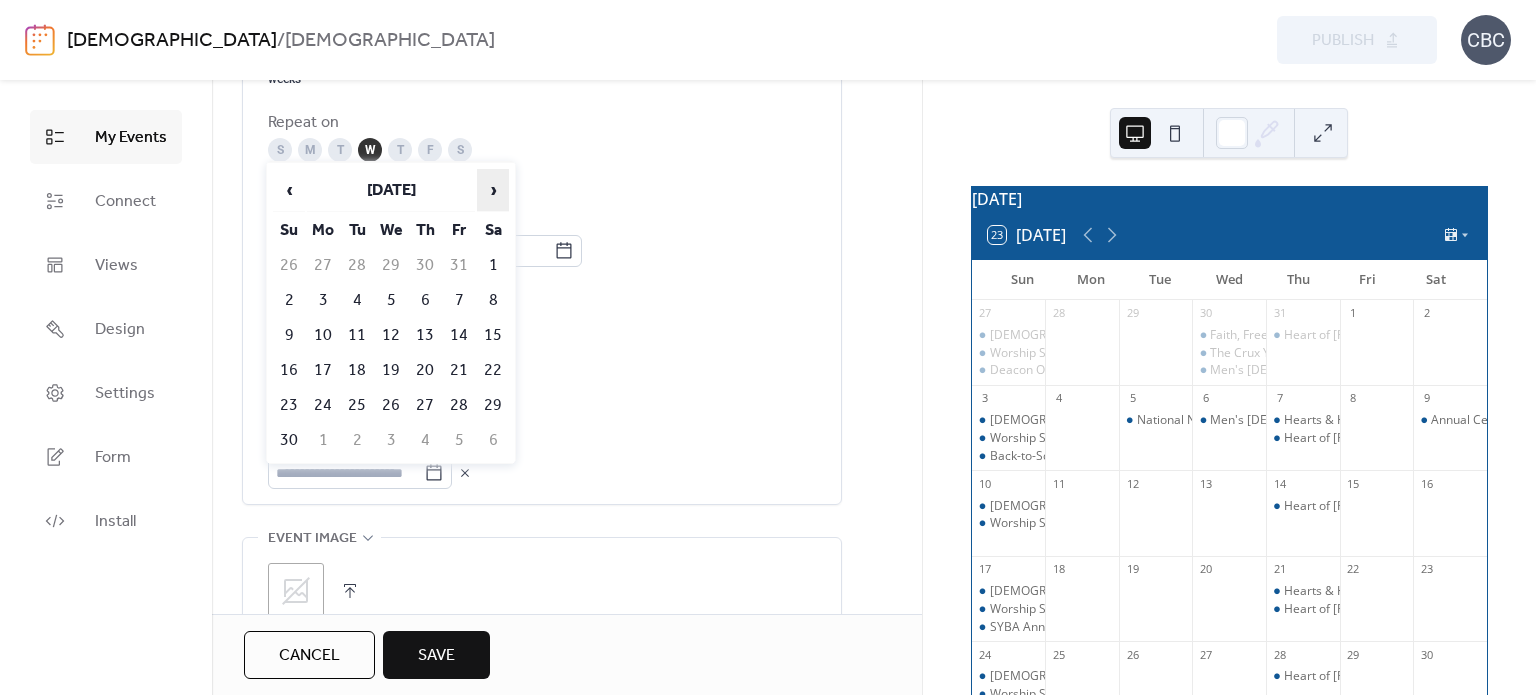 click on "›" at bounding box center (493, 190) 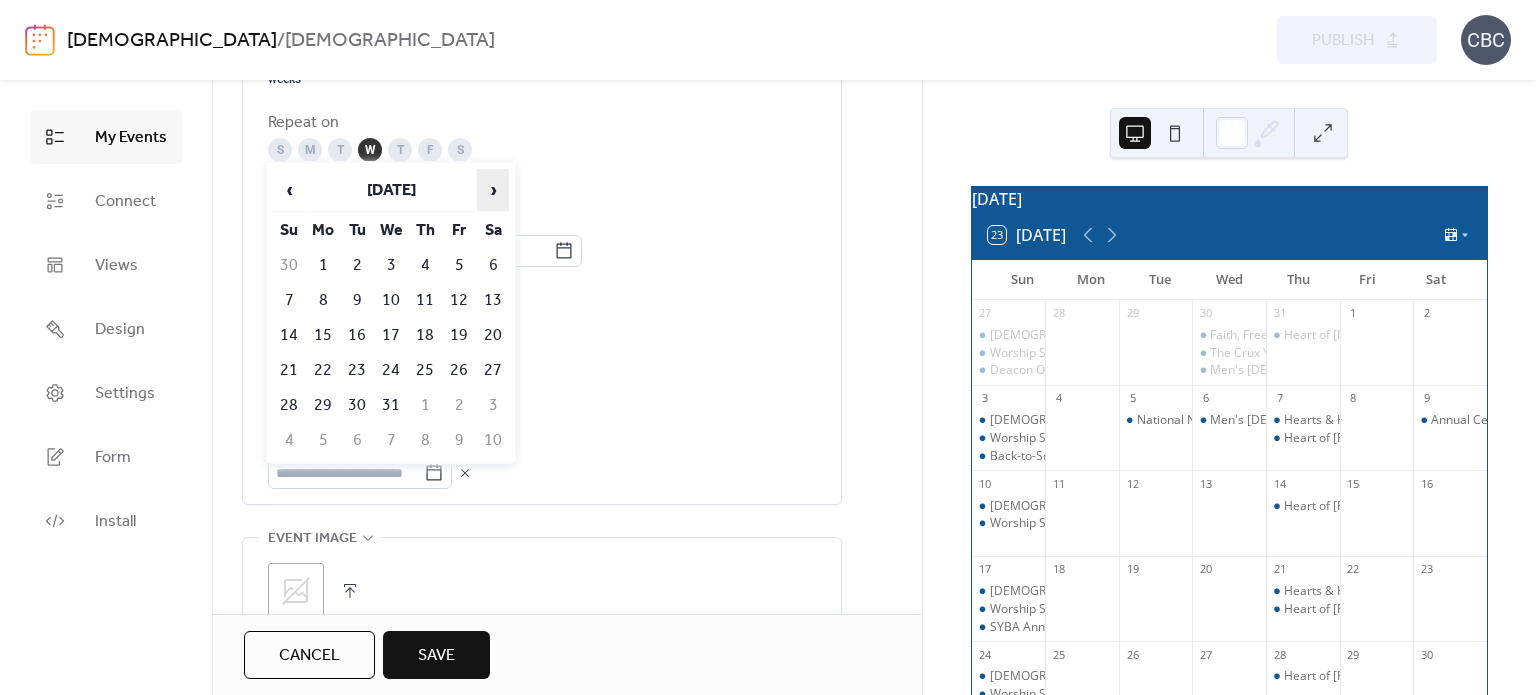 click on "›" at bounding box center [493, 190] 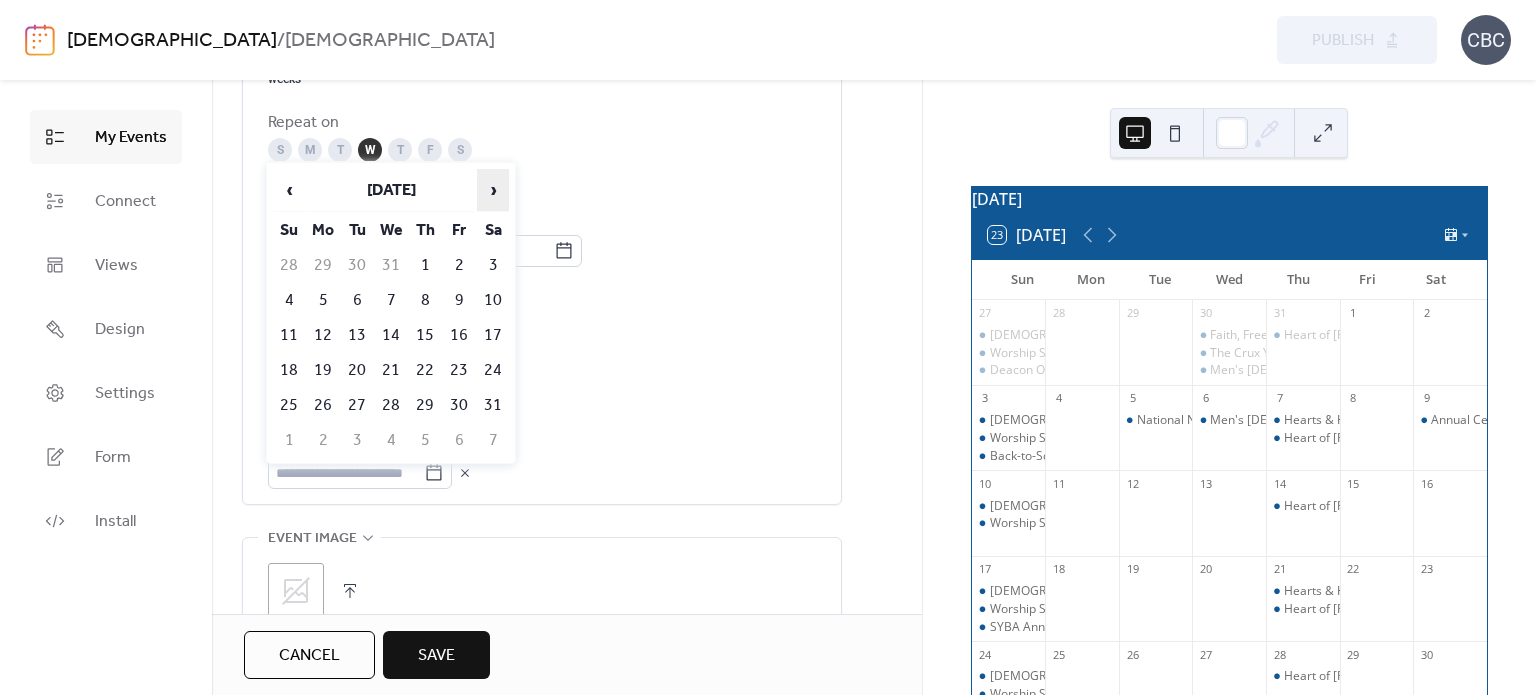 click on "›" at bounding box center [493, 190] 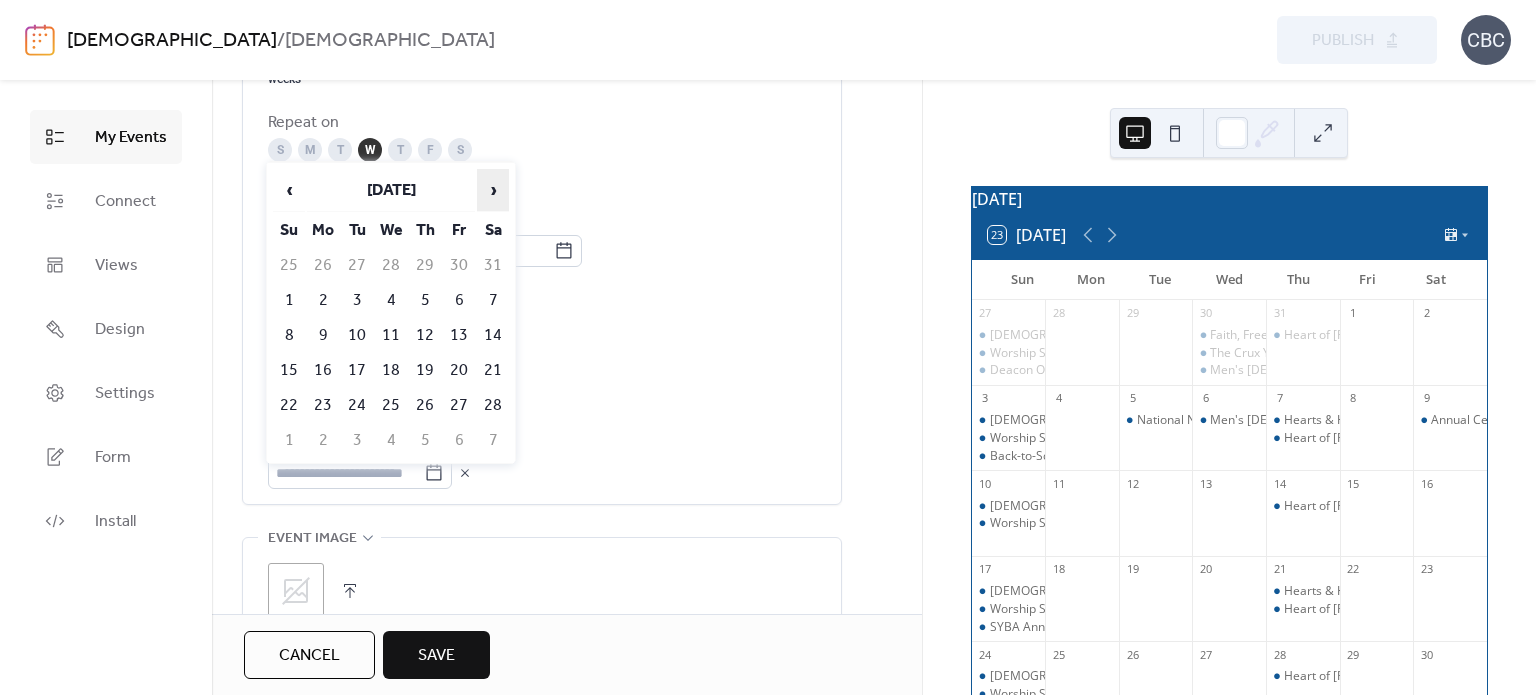 click on "›" at bounding box center [493, 190] 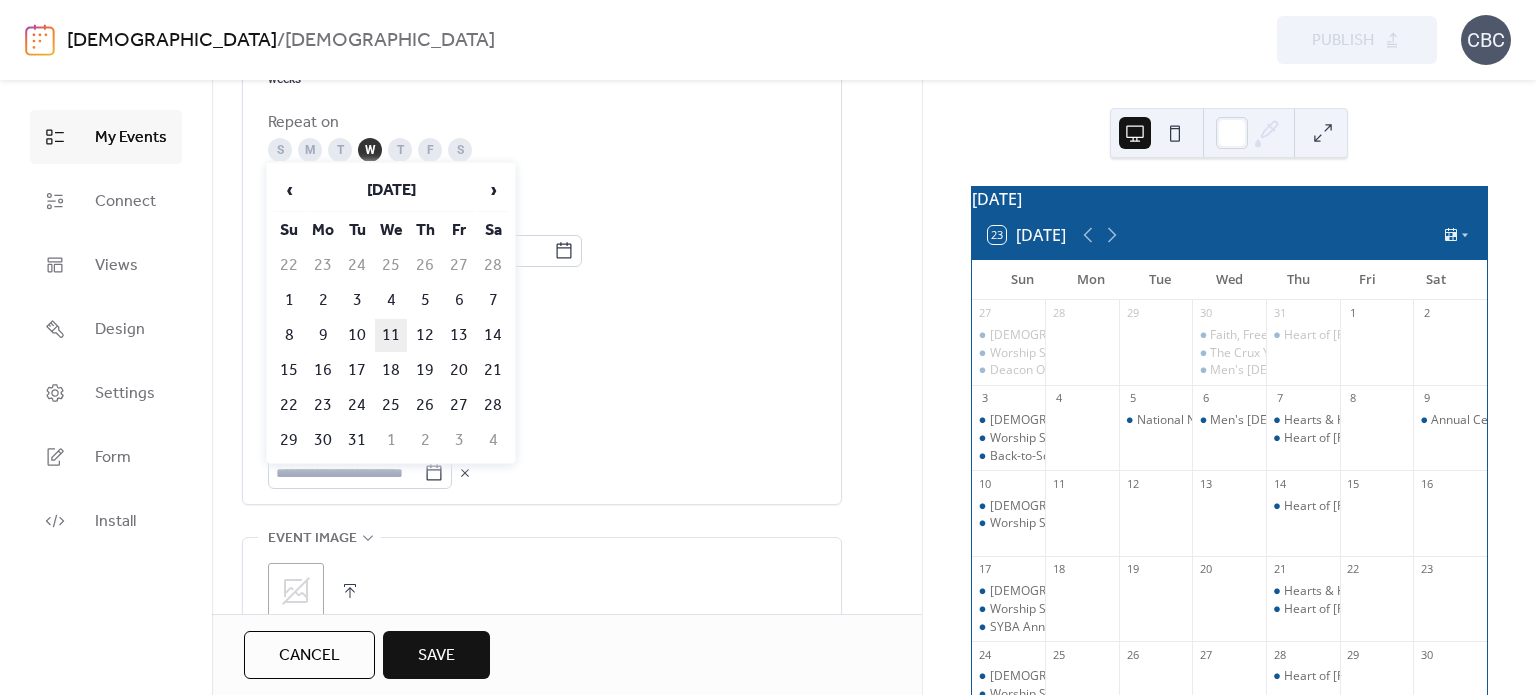 click on "11" at bounding box center [391, 335] 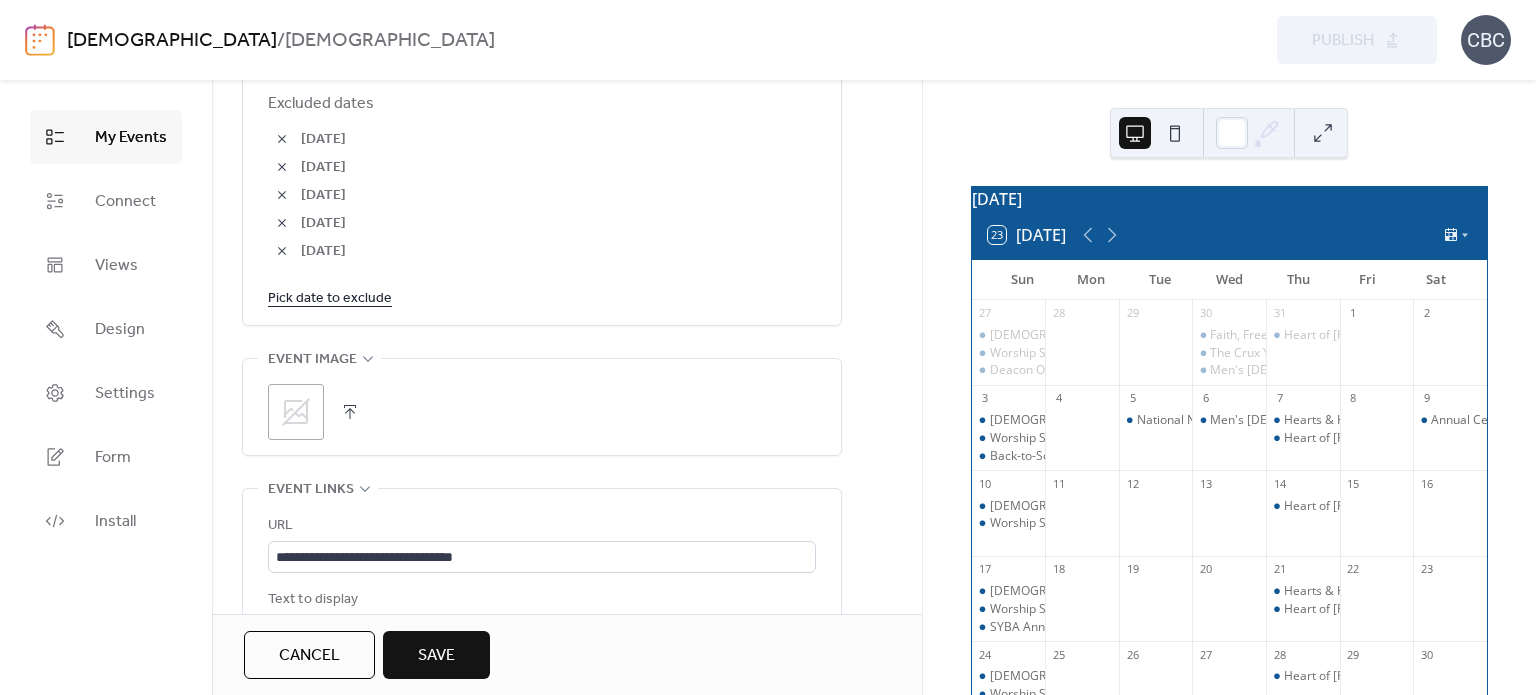 scroll, scrollTop: 1400, scrollLeft: 0, axis: vertical 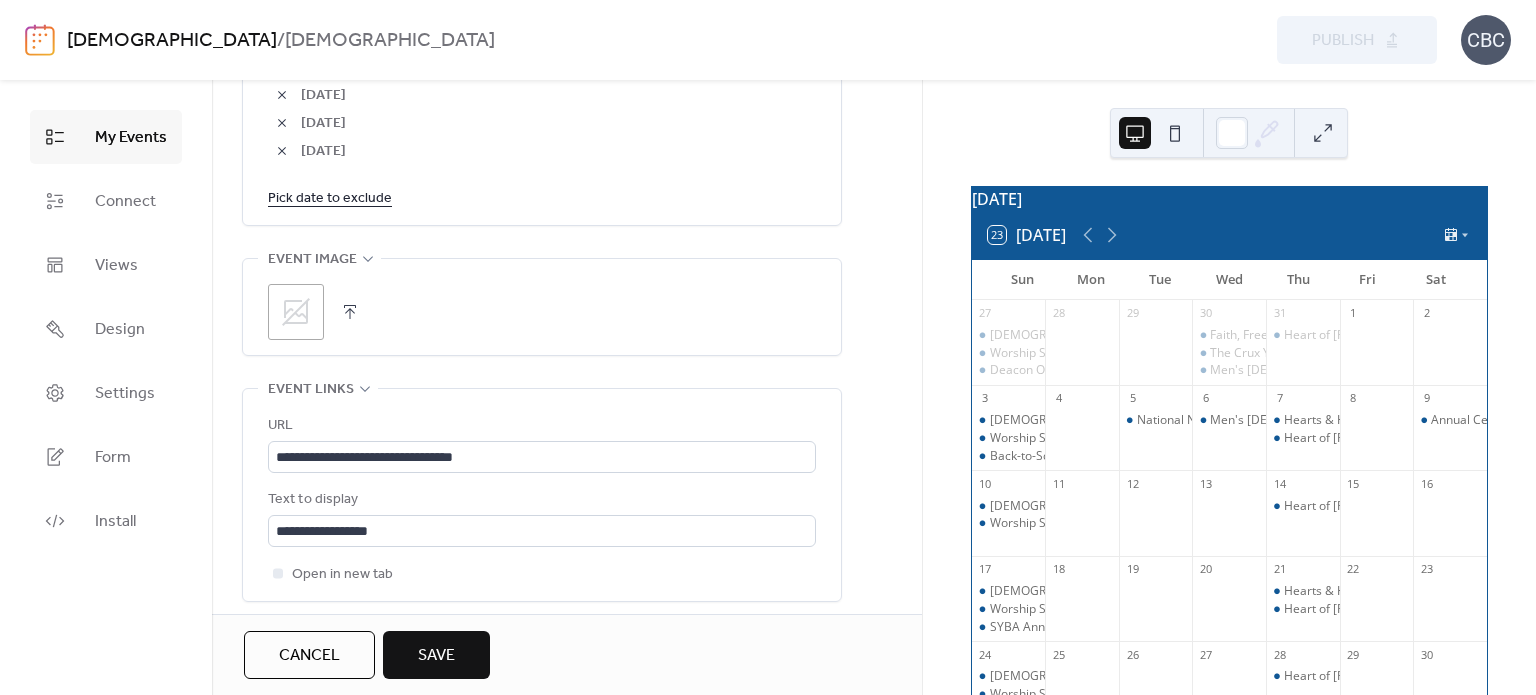 click 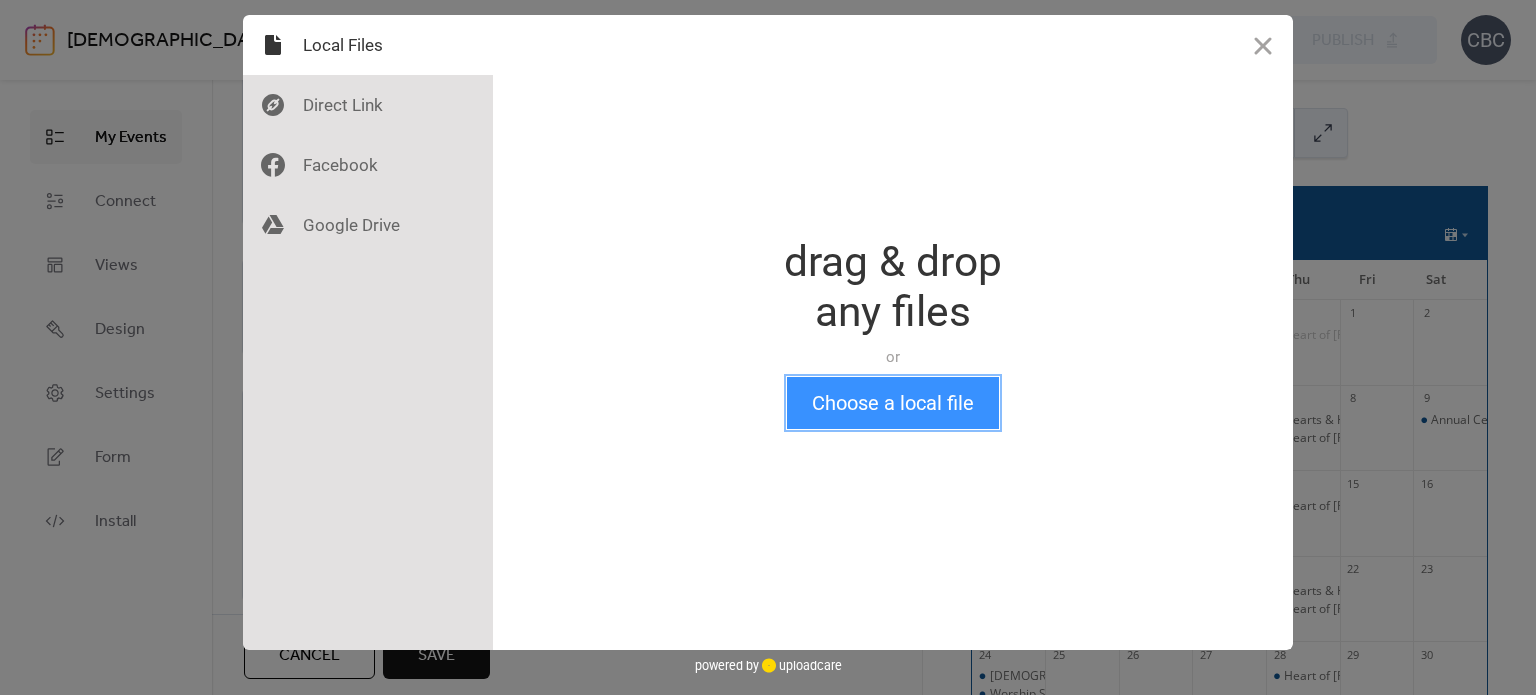 click on "Choose a local file" at bounding box center [893, 403] 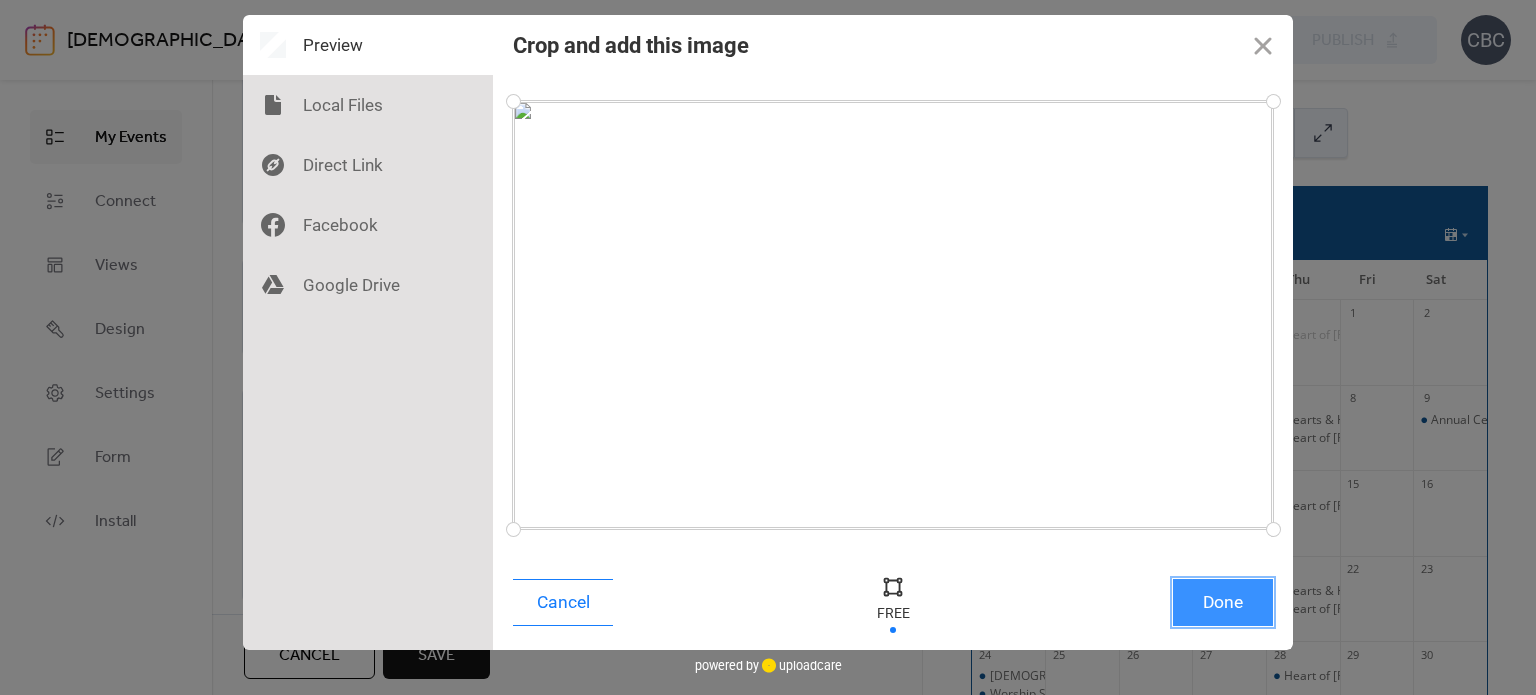 click on "Done" at bounding box center [1223, 602] 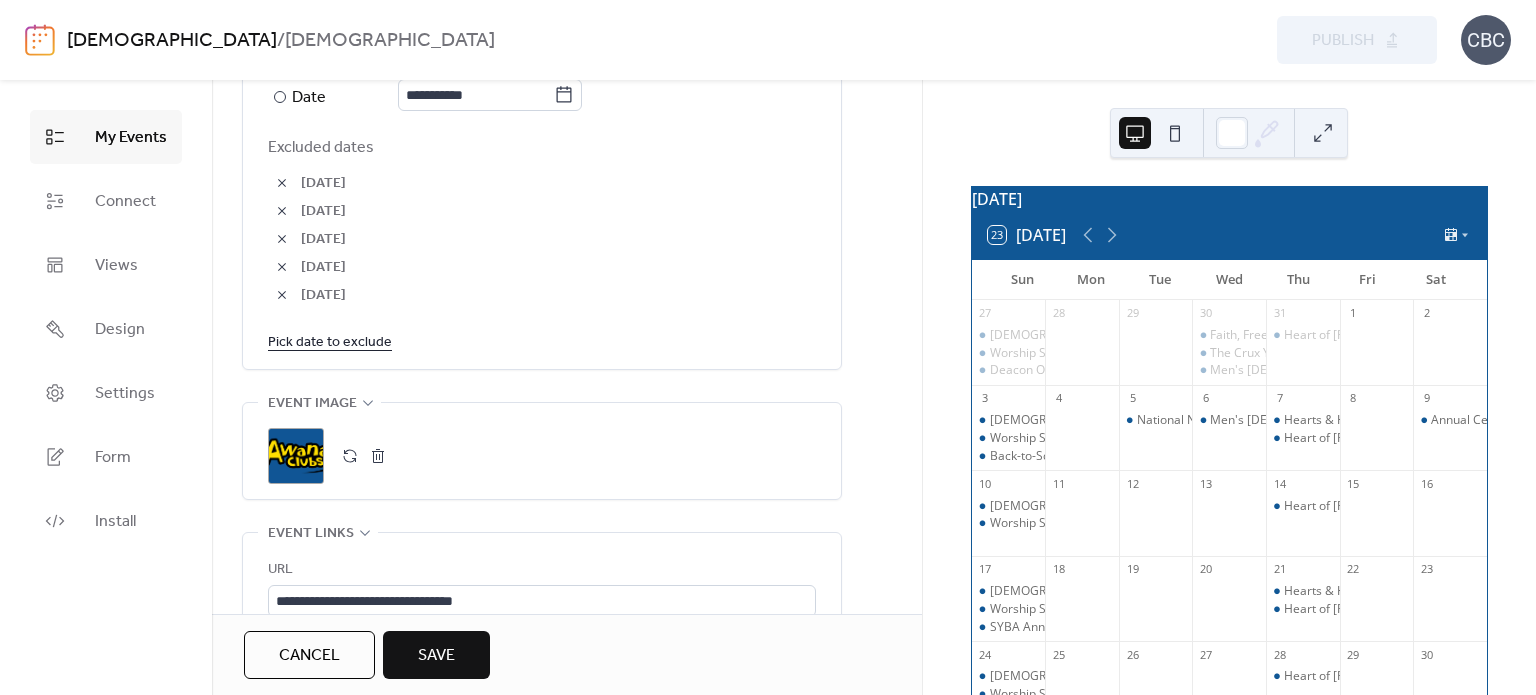 scroll, scrollTop: 1246, scrollLeft: 0, axis: vertical 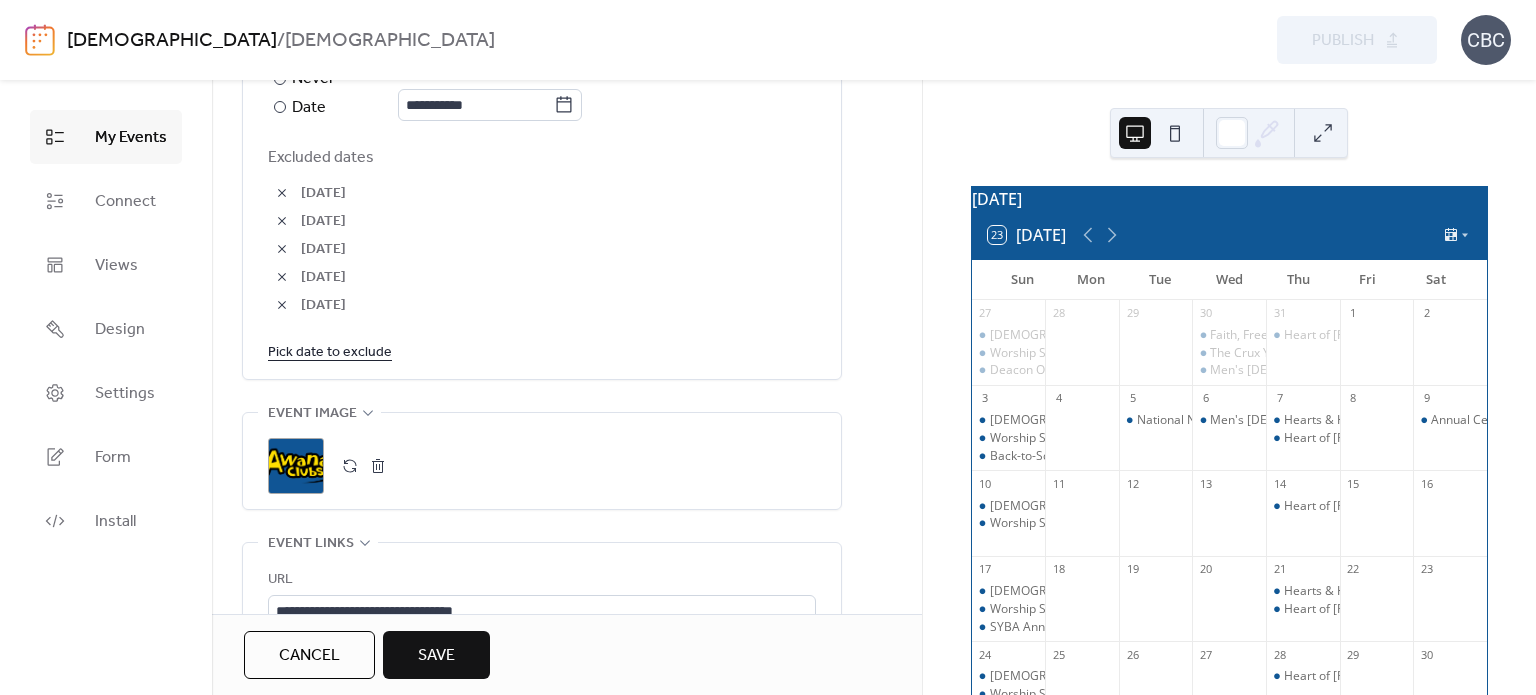 click on "Save" at bounding box center [436, 656] 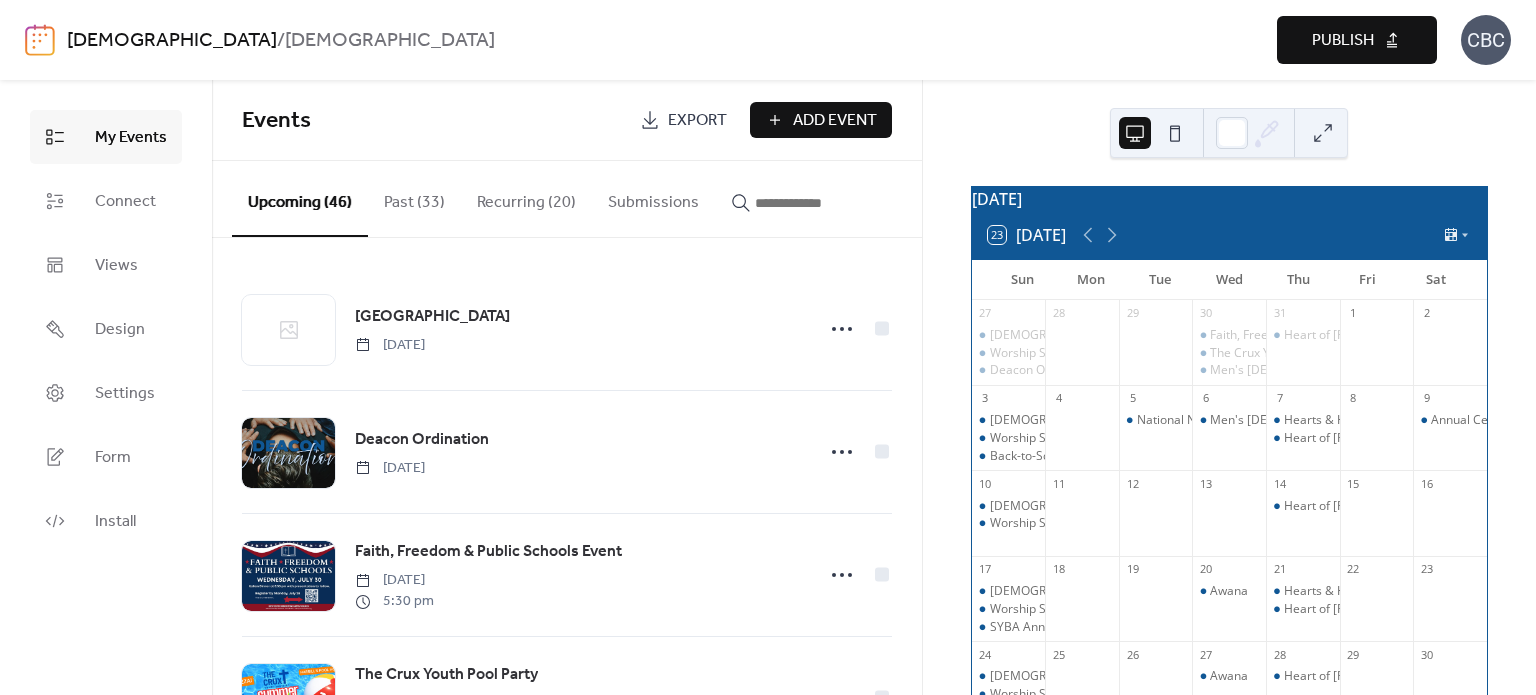 click at bounding box center [1323, 133] 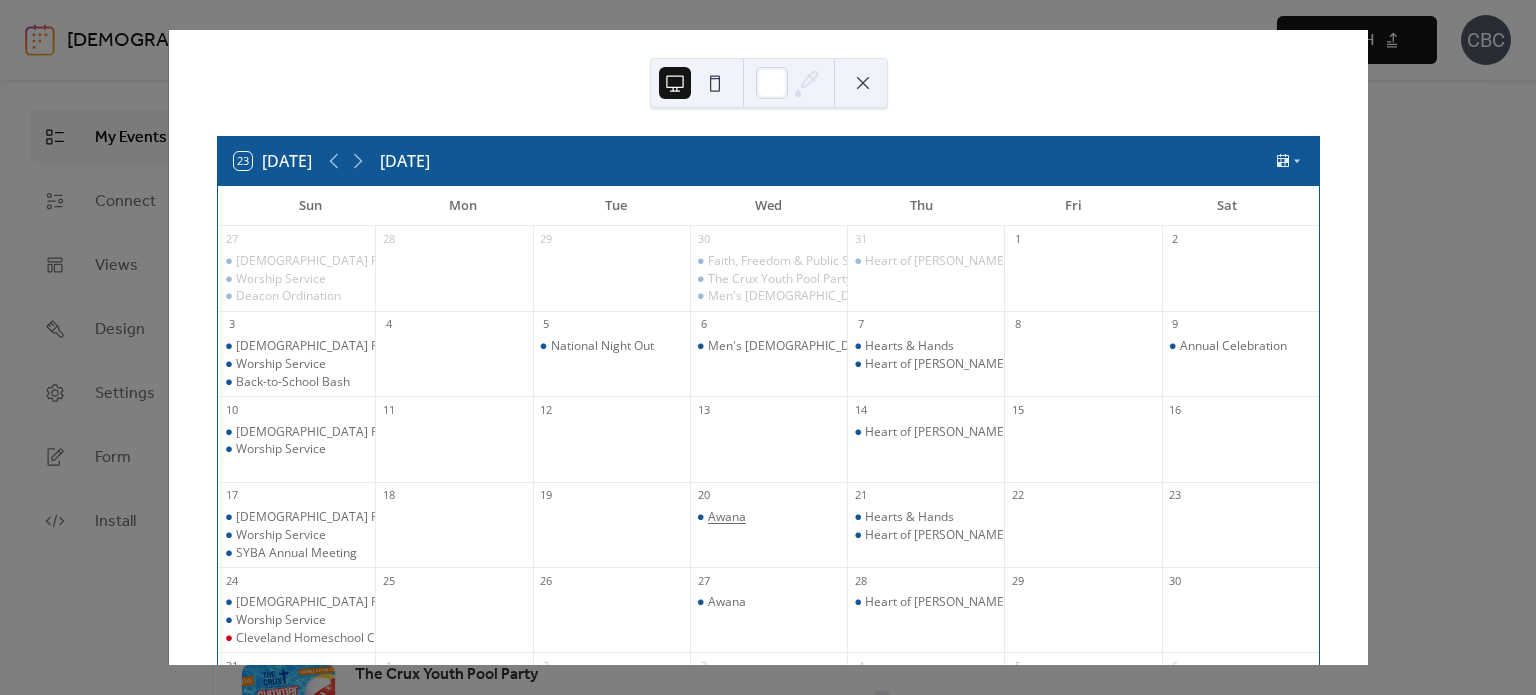 click on "Awana" at bounding box center (727, 517) 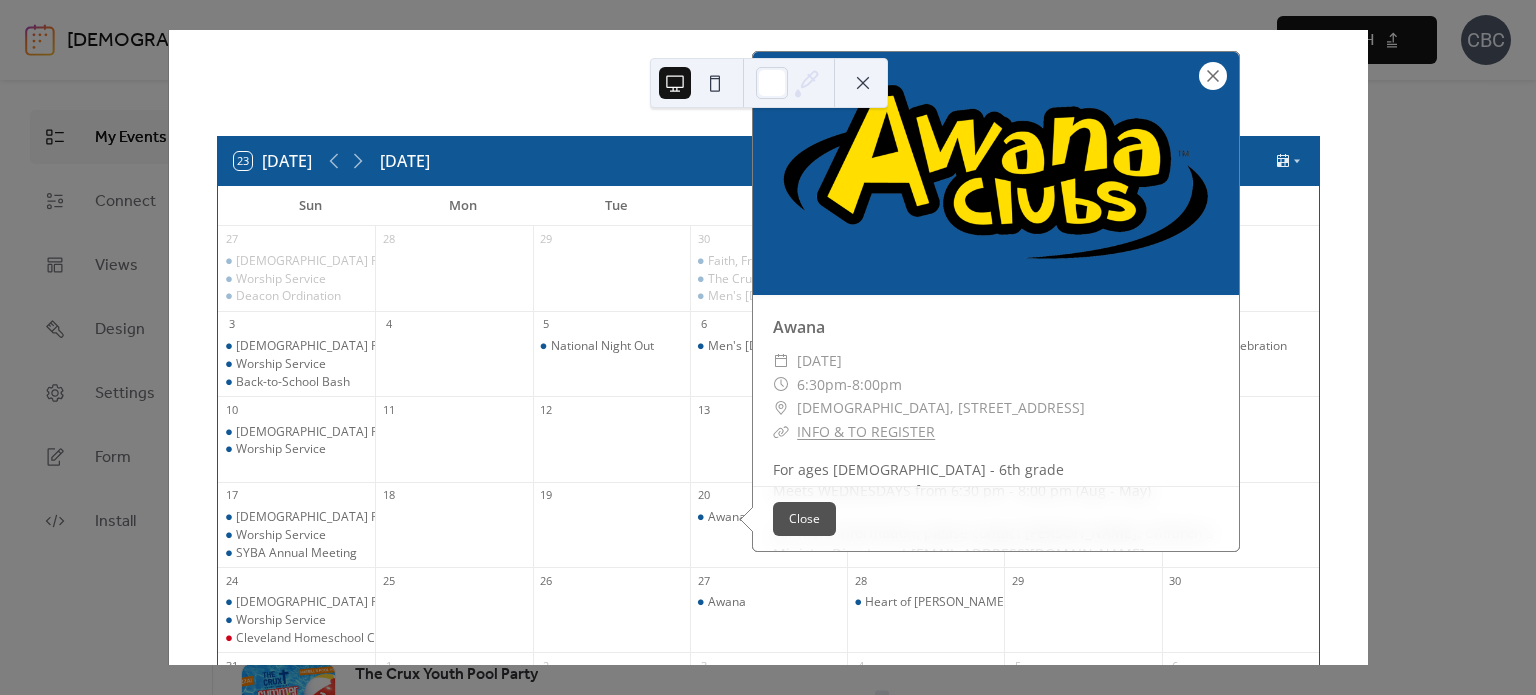 click at bounding box center (1213, 76) 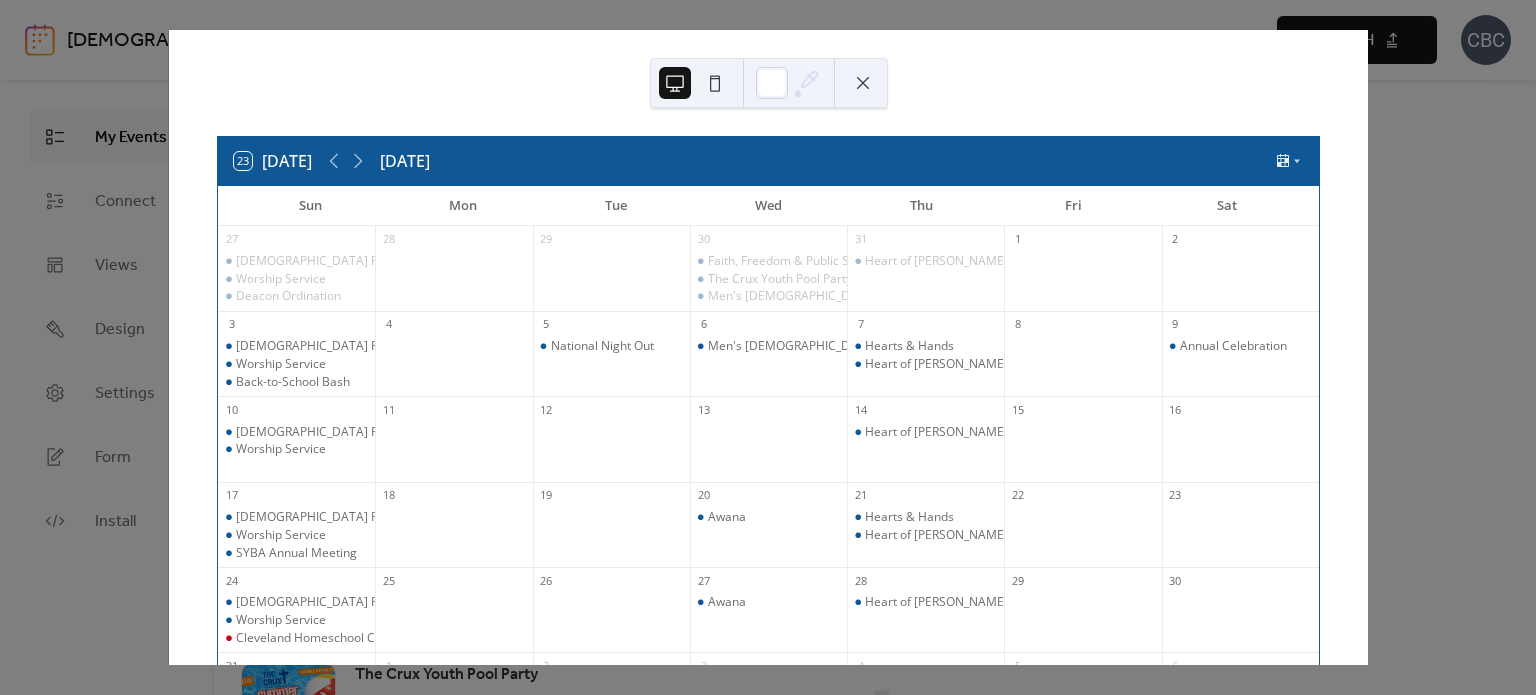 click at bounding box center [863, 83] 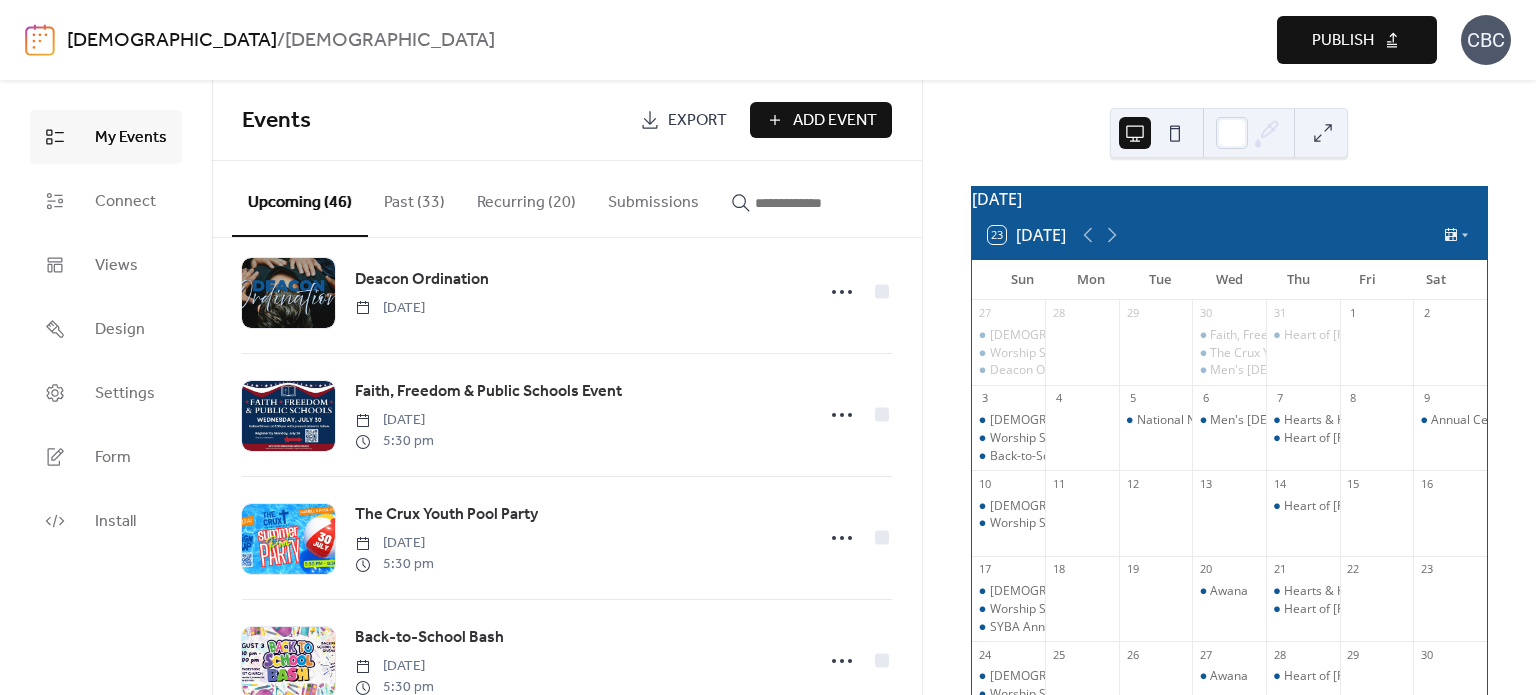 scroll, scrollTop: 0, scrollLeft: 0, axis: both 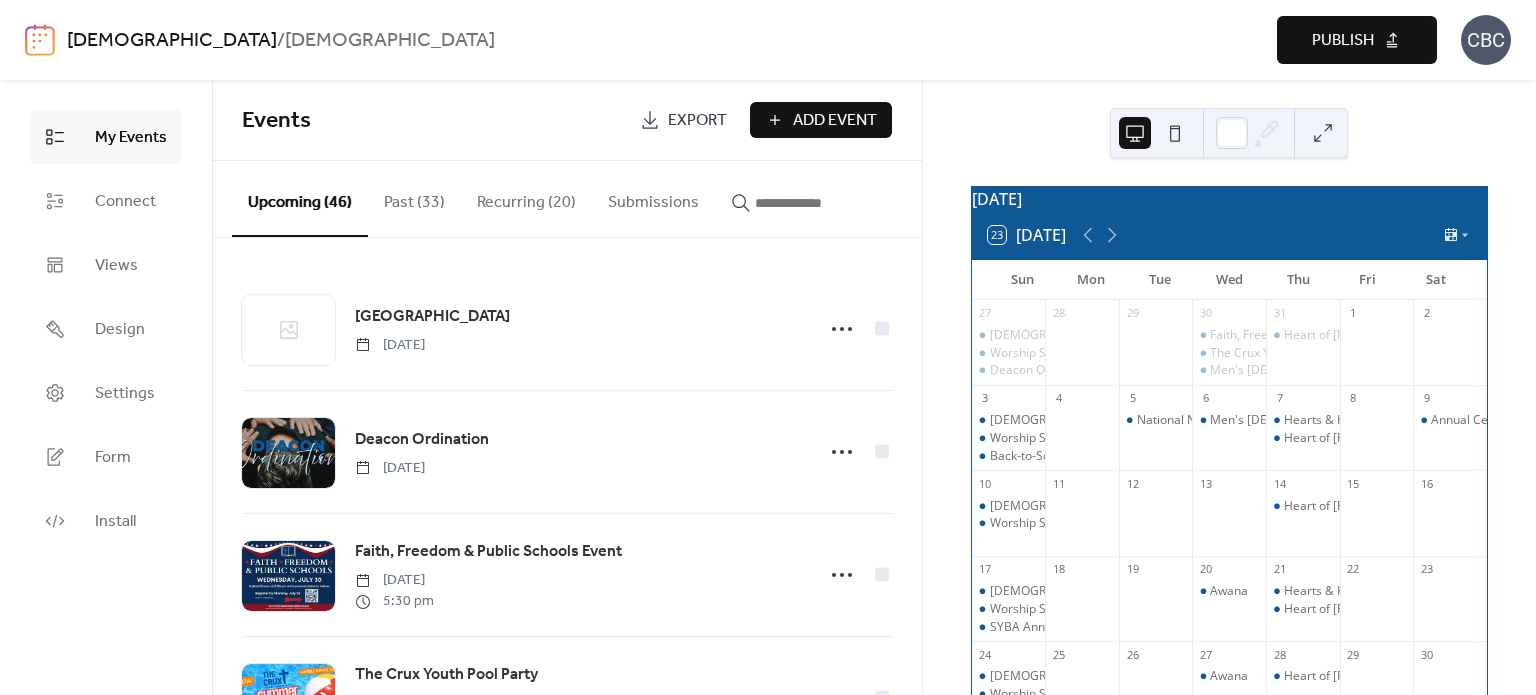 click on "Recurring (20)" at bounding box center [526, 198] 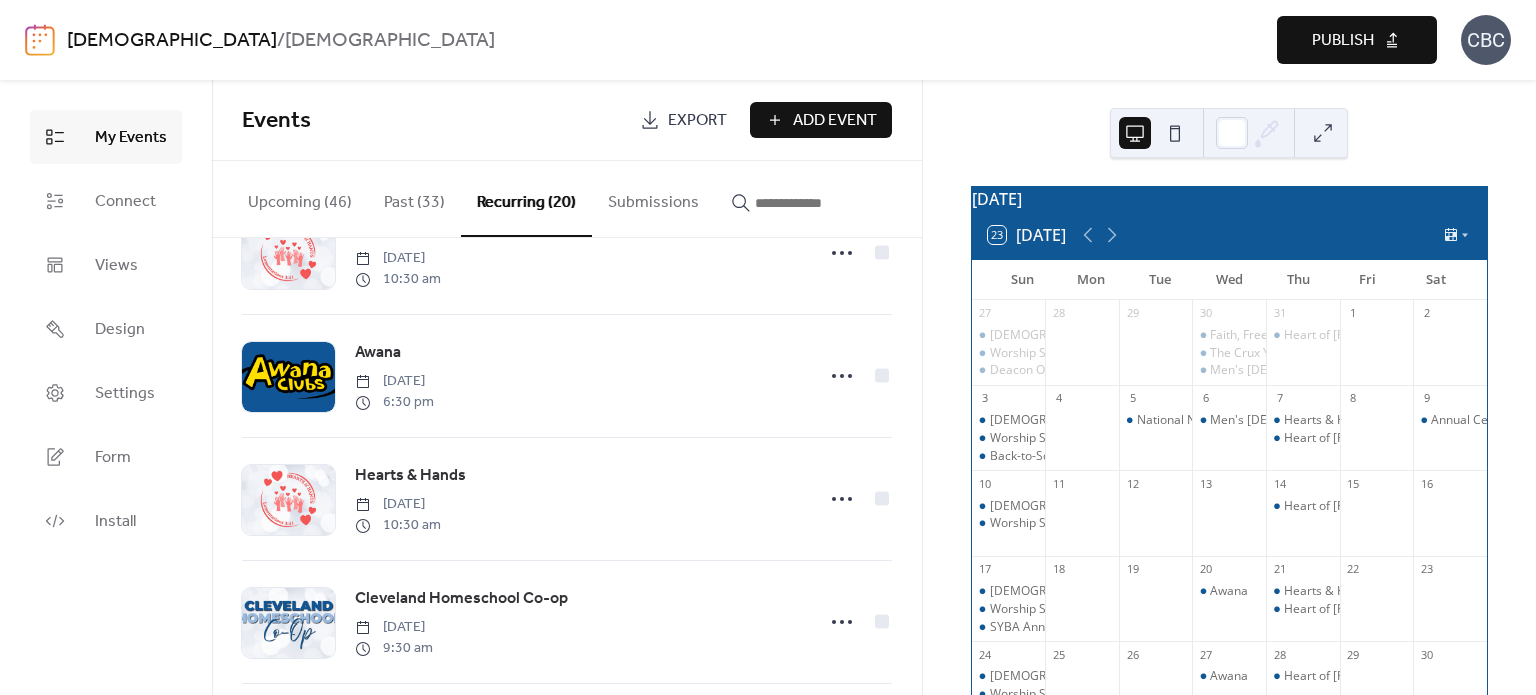scroll, scrollTop: 1800, scrollLeft: 0, axis: vertical 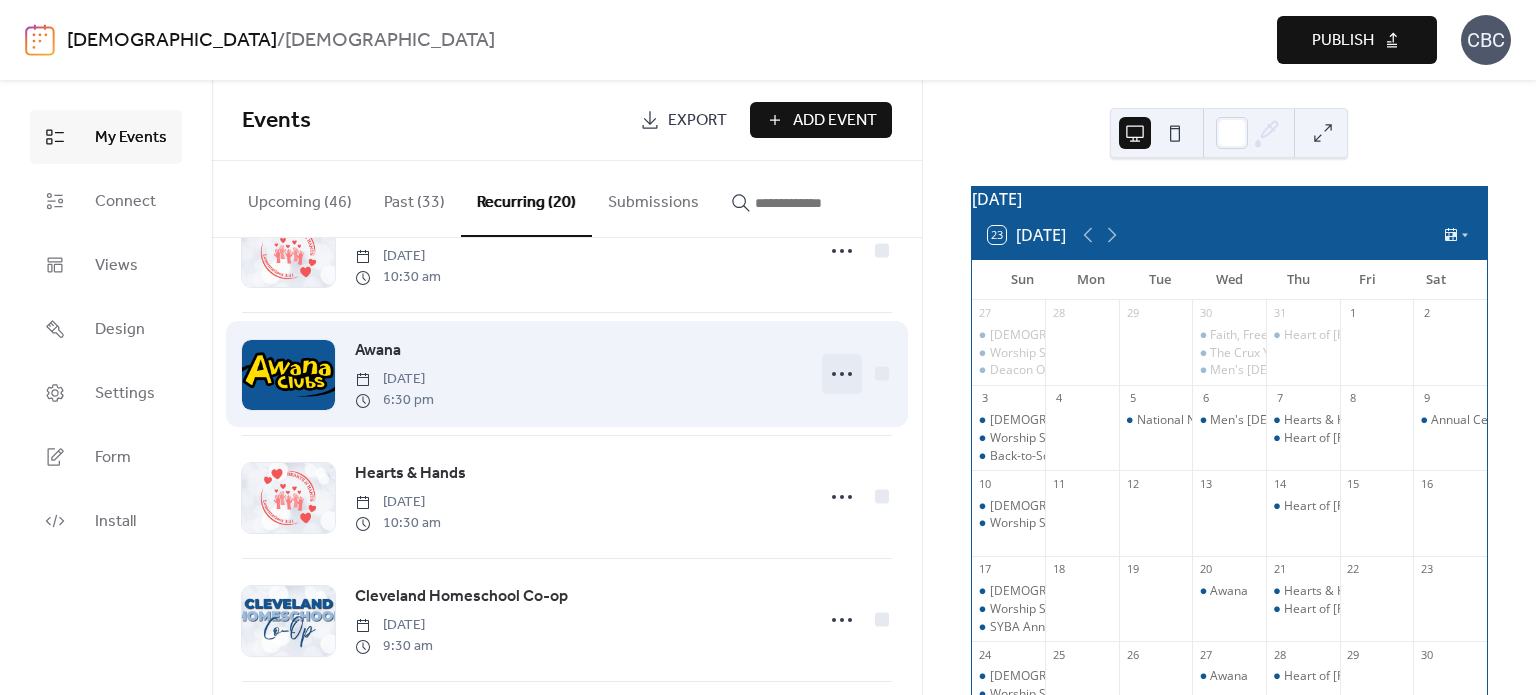 click 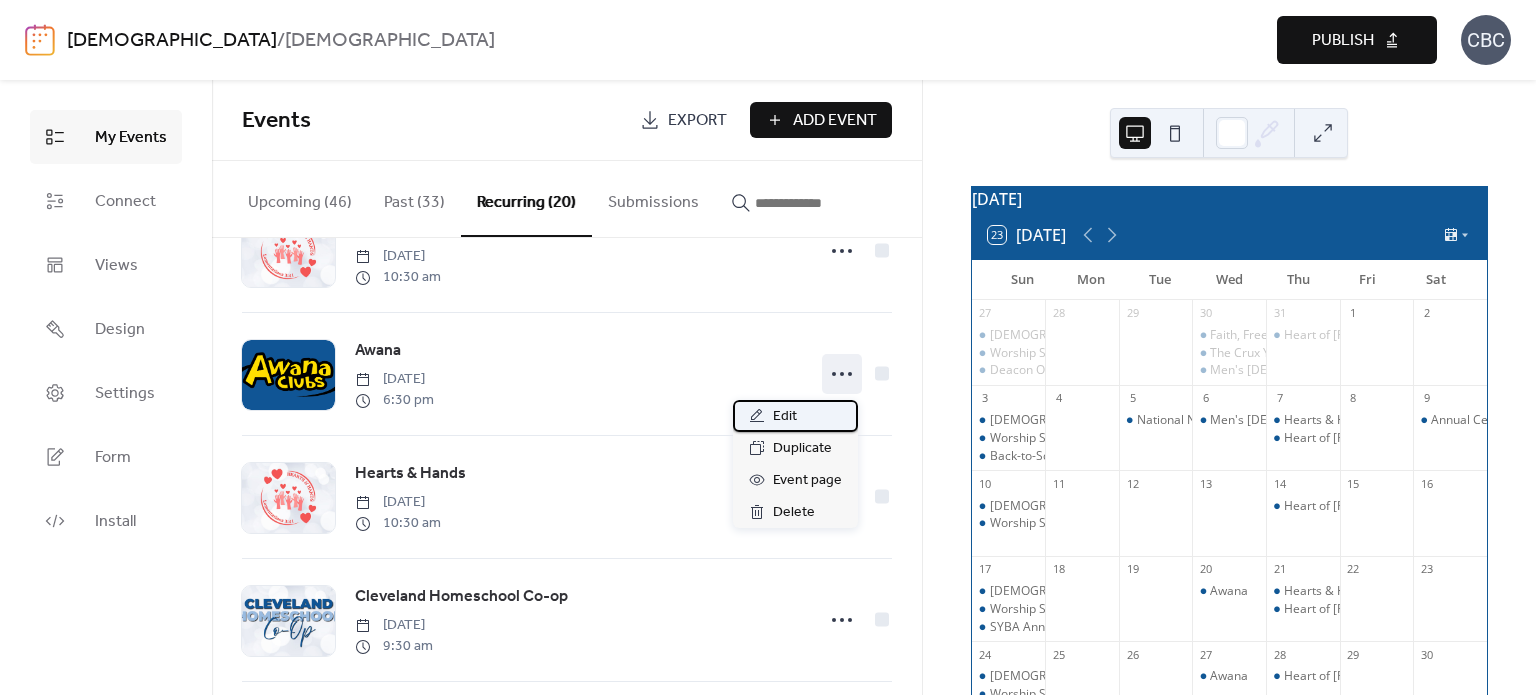 click on "Edit" at bounding box center (785, 417) 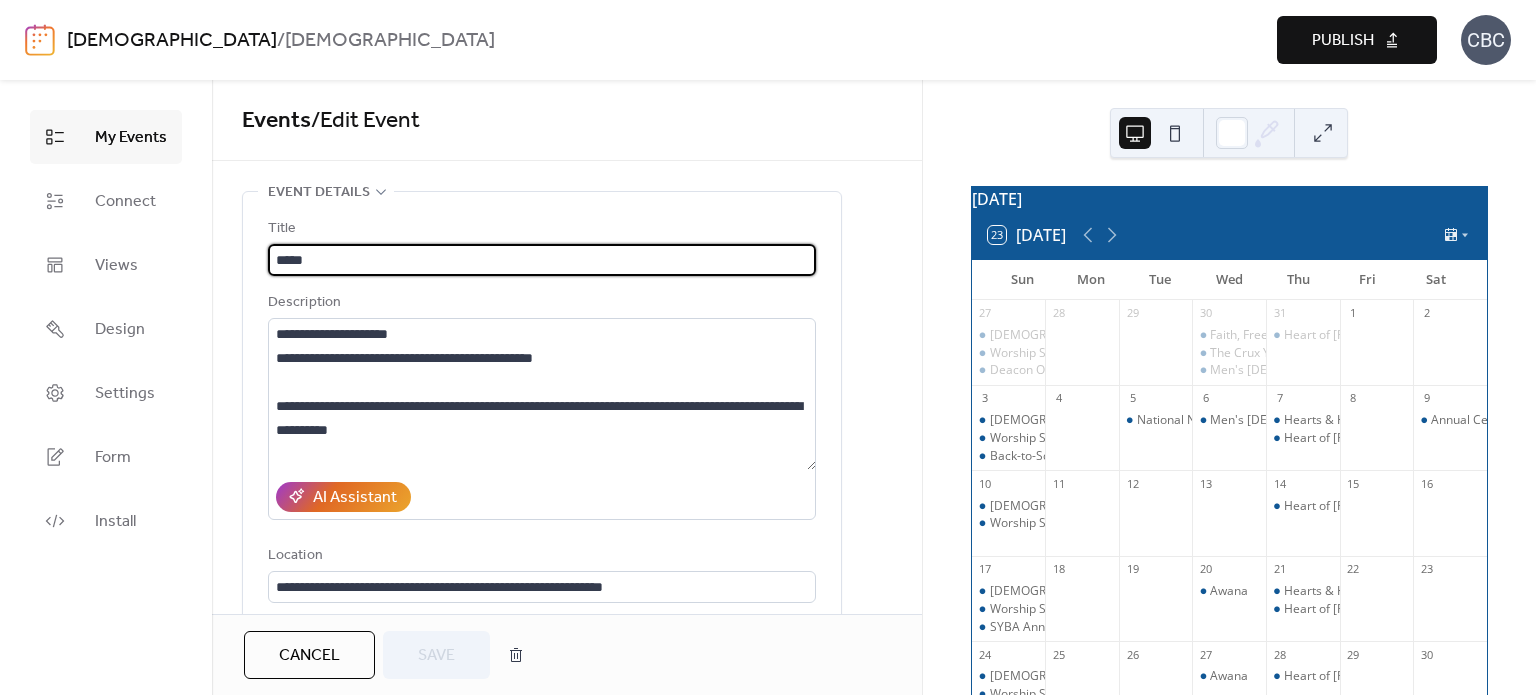 type on "**********" 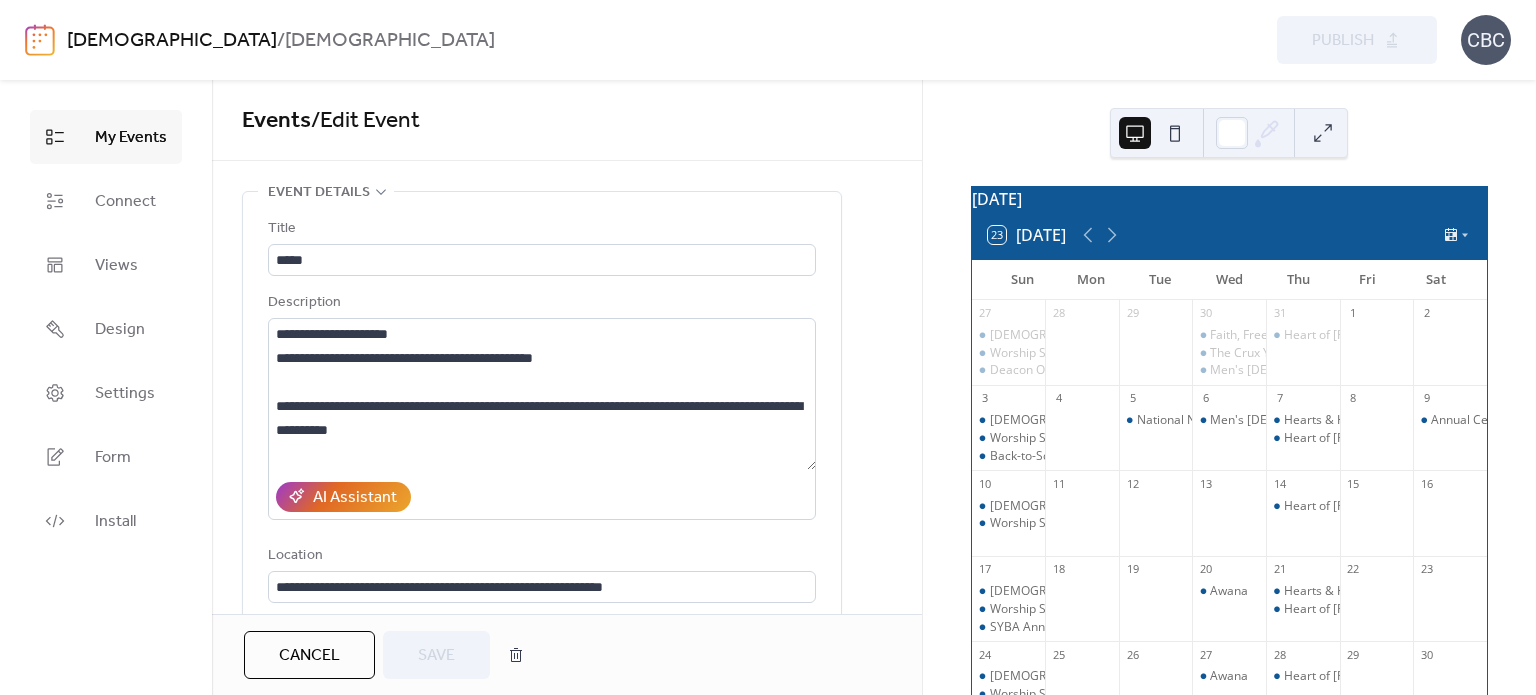 click on "[DATE] 23 [DATE] Sun Mon Tue Wed Thu Fri Sat 27 [DEMOGRAPHIC_DATA] Project Classes (for all ages) Worship Service Deacon Ordination 28 29 30 Faith, Freedom & Public Schools Event The Crux Youth Pool Party Men's [DEMOGRAPHIC_DATA] Study 31 Heart of [PERSON_NAME] 1 2 3 [DEMOGRAPHIC_DATA] Project Classes (for all ages) Worship Service Back-to-School Bash 4 5 National Night Out 6 Men's [DEMOGRAPHIC_DATA] Study 7 Hearts & Hands Heart of [PERSON_NAME] 8 9 Annual Celebration 10 [DEMOGRAPHIC_DATA] Project Classes (for all ages) Worship Service 11 12 13 14 Heart of [PERSON_NAME] 15 16 17 [DEMOGRAPHIC_DATA] Project Classes (for all ages) Worship Service SYBA Annual Meeting 18 19 20 Awana 21 Hearts & Hands Heart of [PERSON_NAME] 22 23 24 [DEMOGRAPHIC_DATA] Project Classes (for all ages) Worship Service Cleveland Homeschool Co-op Orientation 25 26 27 Awana 28 Heart of [PERSON_NAME] 29 30 31 Men's Breakfast  [DEMOGRAPHIC_DATA] Project Classes (for all ages) Worship Service 1 2 3 Awana 4 Hearts & Hands Heart of [PERSON_NAME] 5 6 Subscribe Powered by   [DOMAIN_NAME]" at bounding box center [1229, 387] 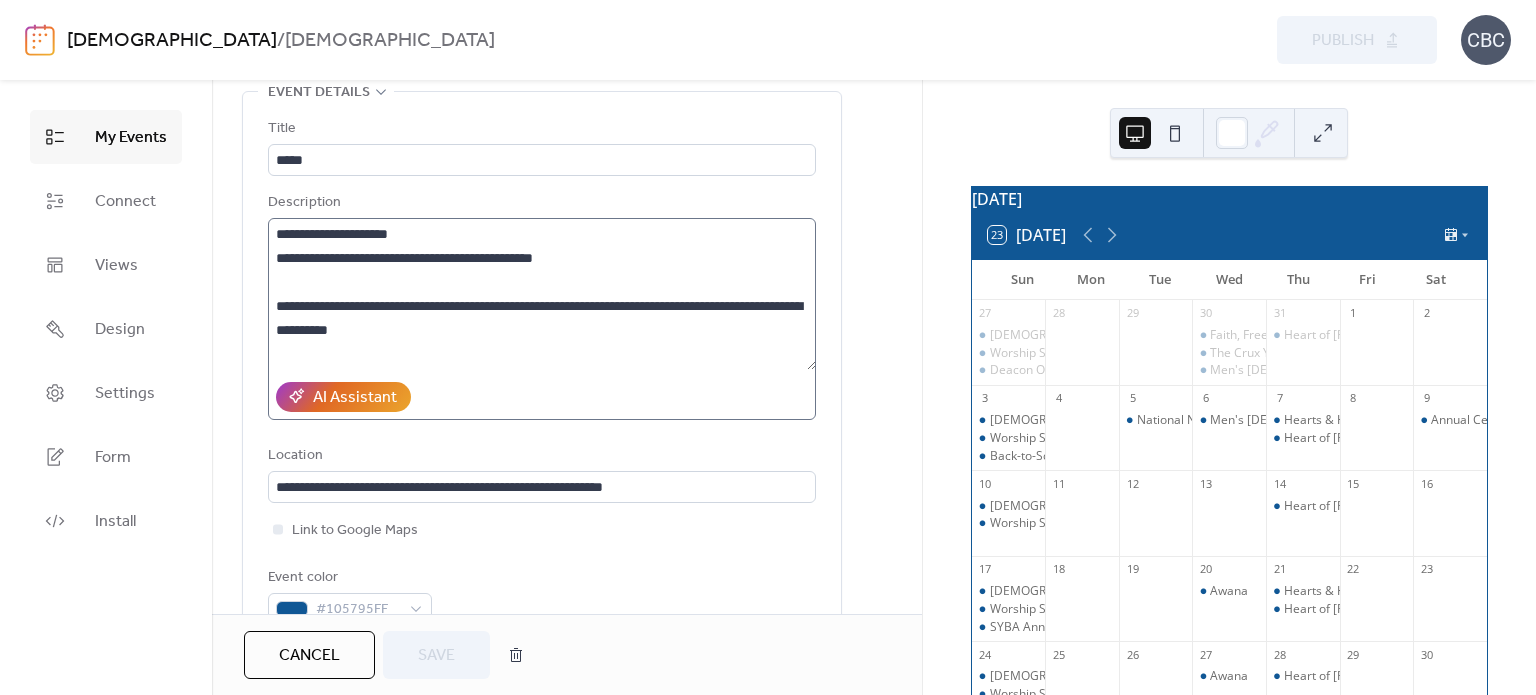 scroll, scrollTop: 0, scrollLeft: 0, axis: both 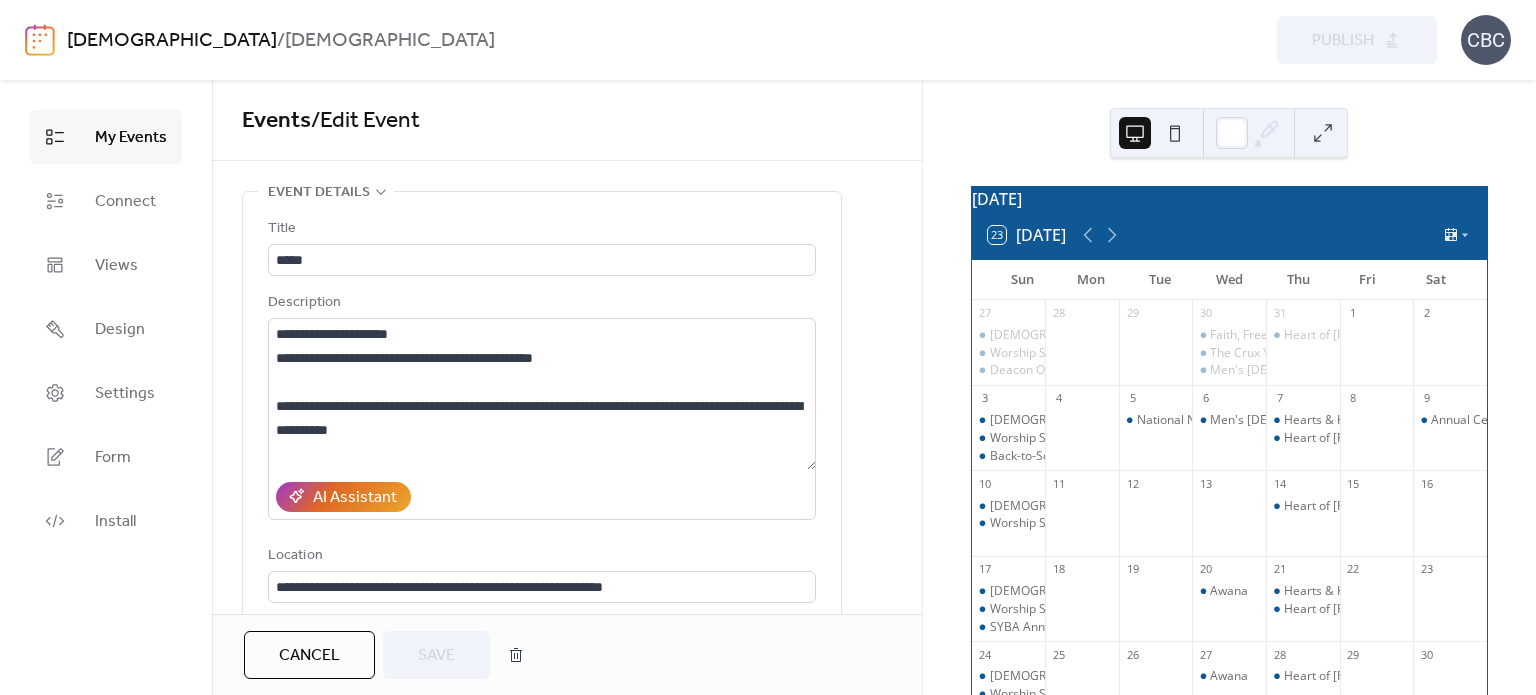 click on "Cancel" at bounding box center (309, 656) 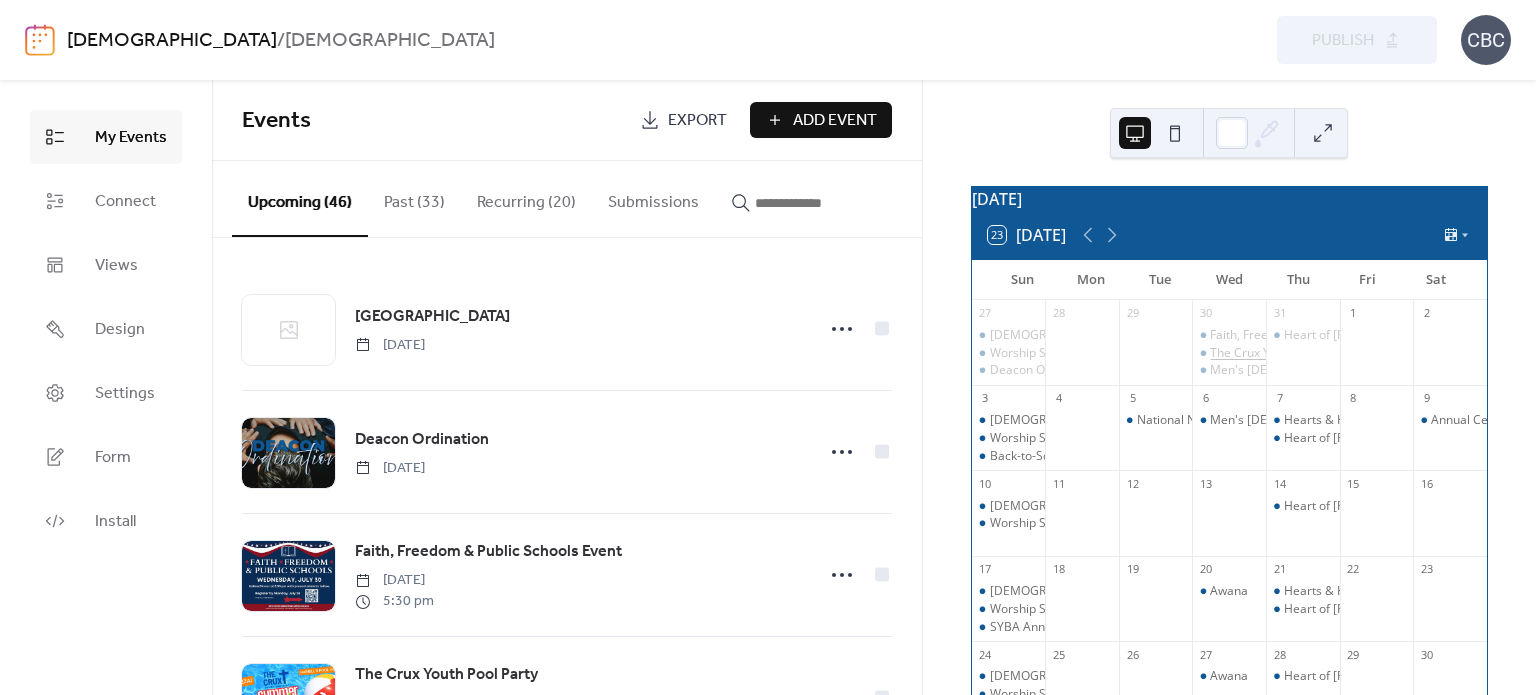 scroll, scrollTop: 100, scrollLeft: 0, axis: vertical 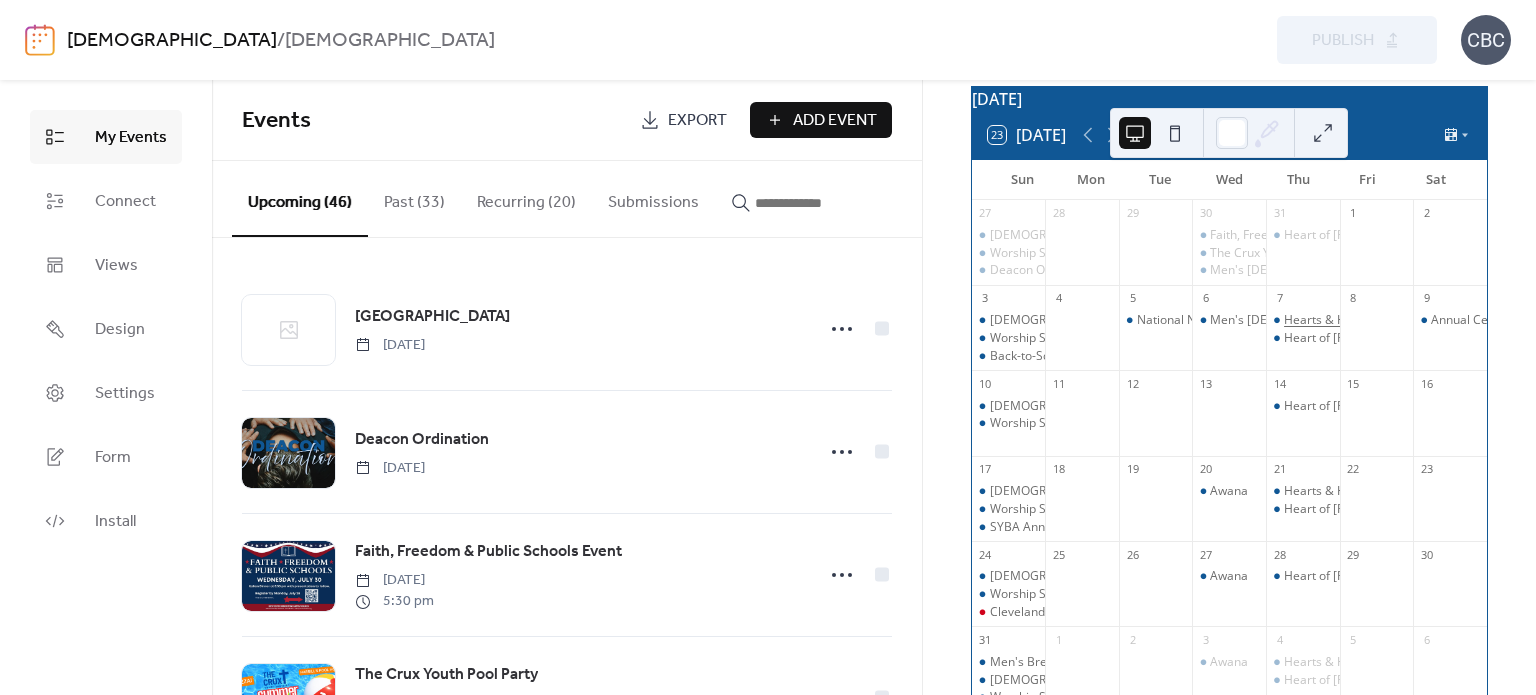 click on "Hearts & Hands" at bounding box center (1328, 320) 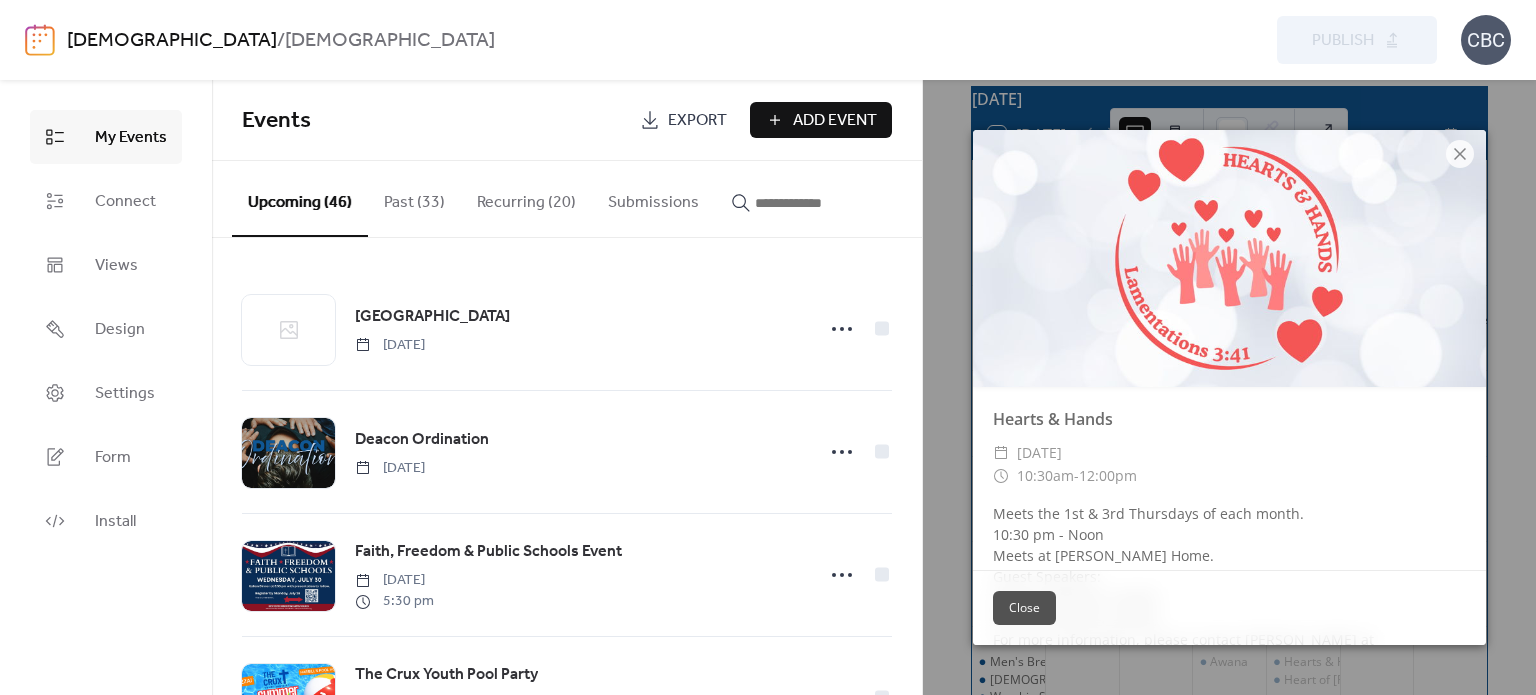 scroll, scrollTop: 96, scrollLeft: 0, axis: vertical 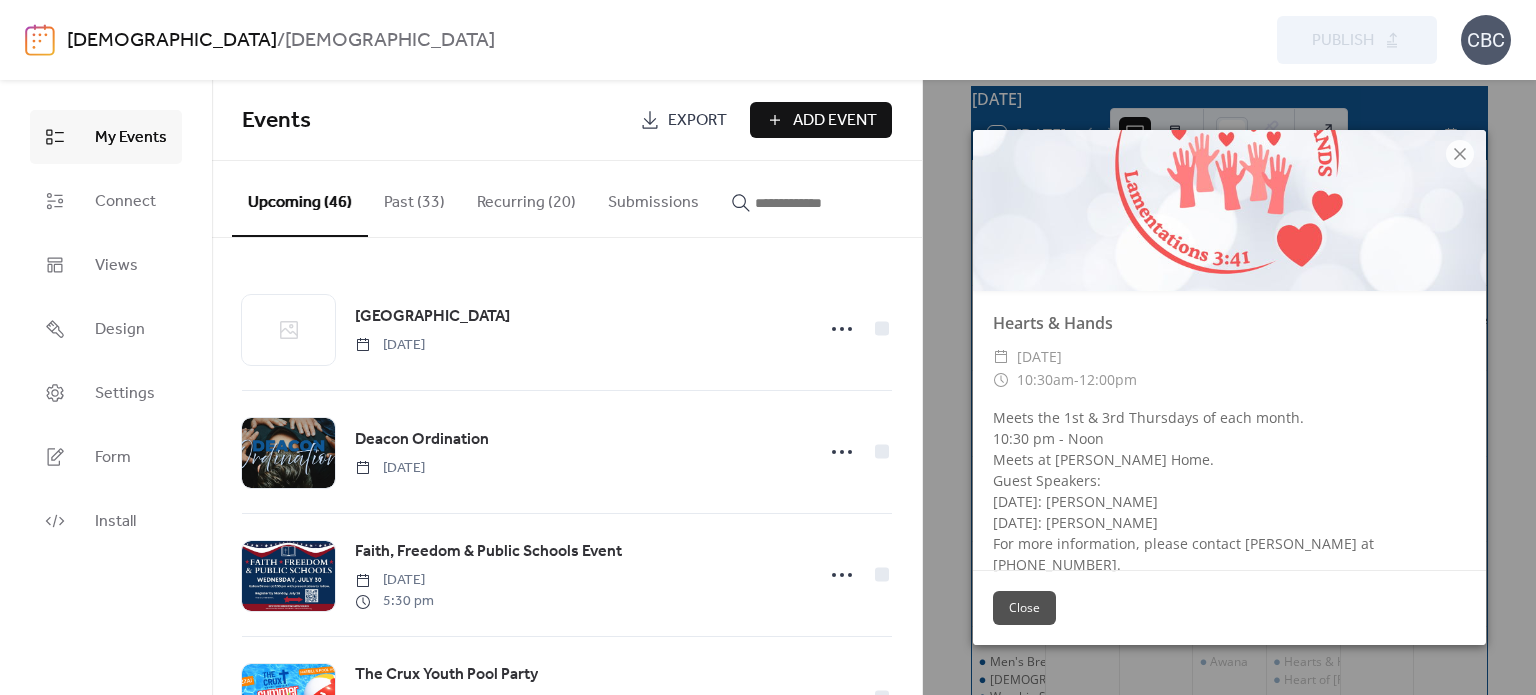 click on "Close" at bounding box center [1024, 608] 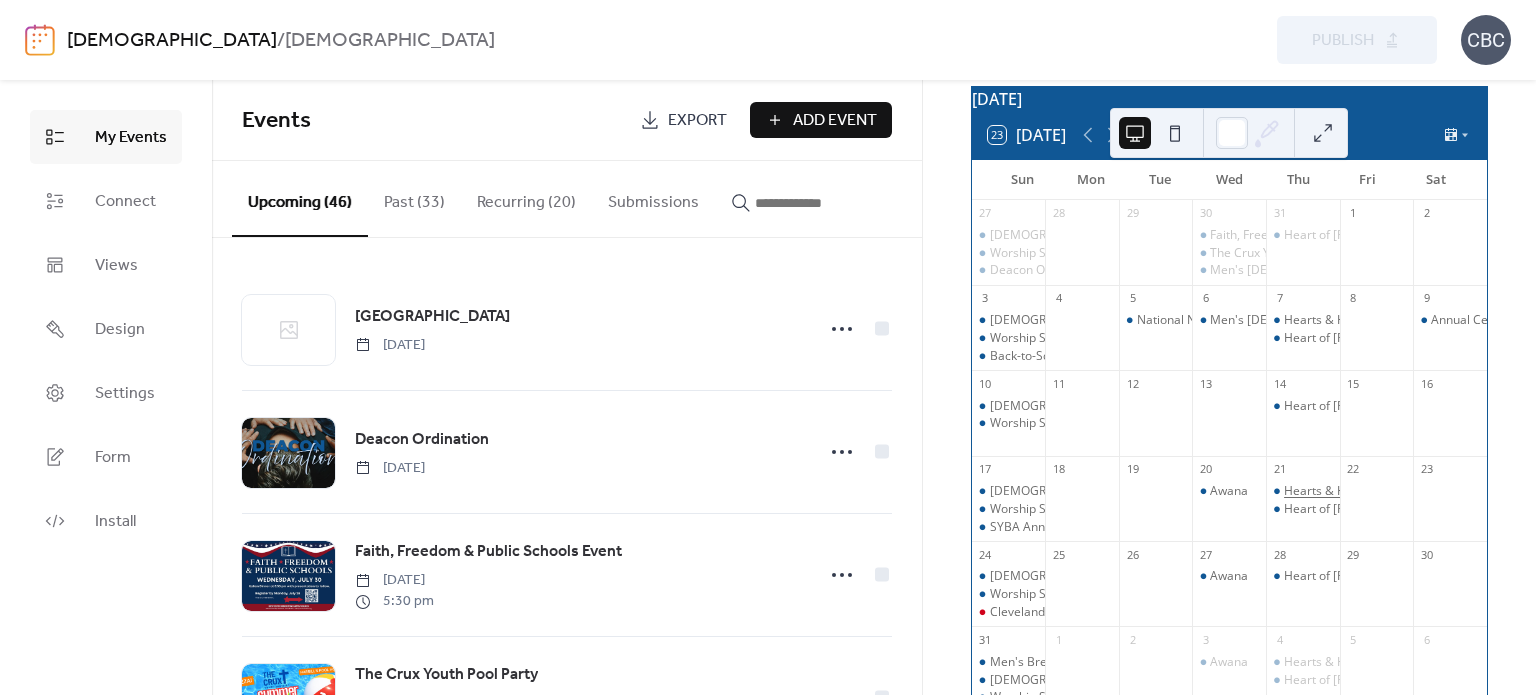 click on "Hearts & Hands" at bounding box center (1328, 491) 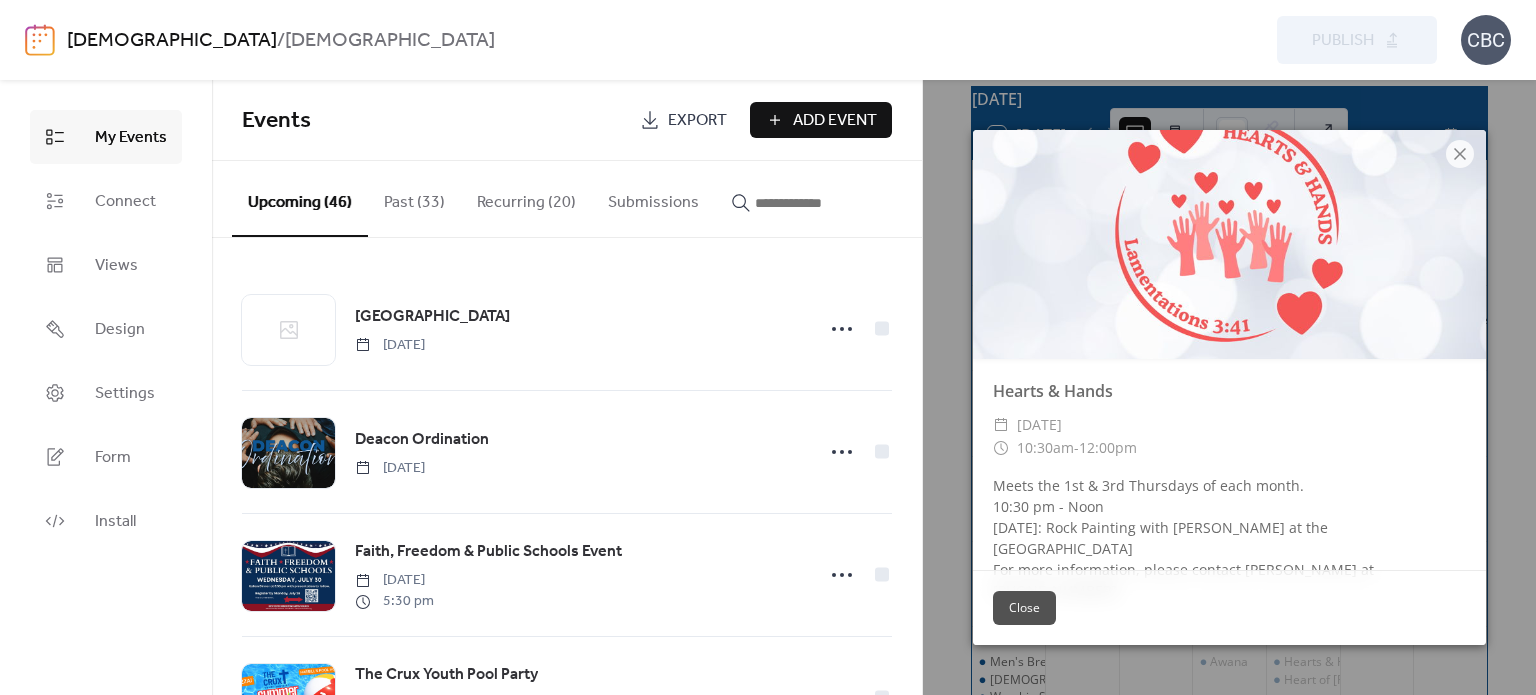 scroll, scrollTop: 55, scrollLeft: 0, axis: vertical 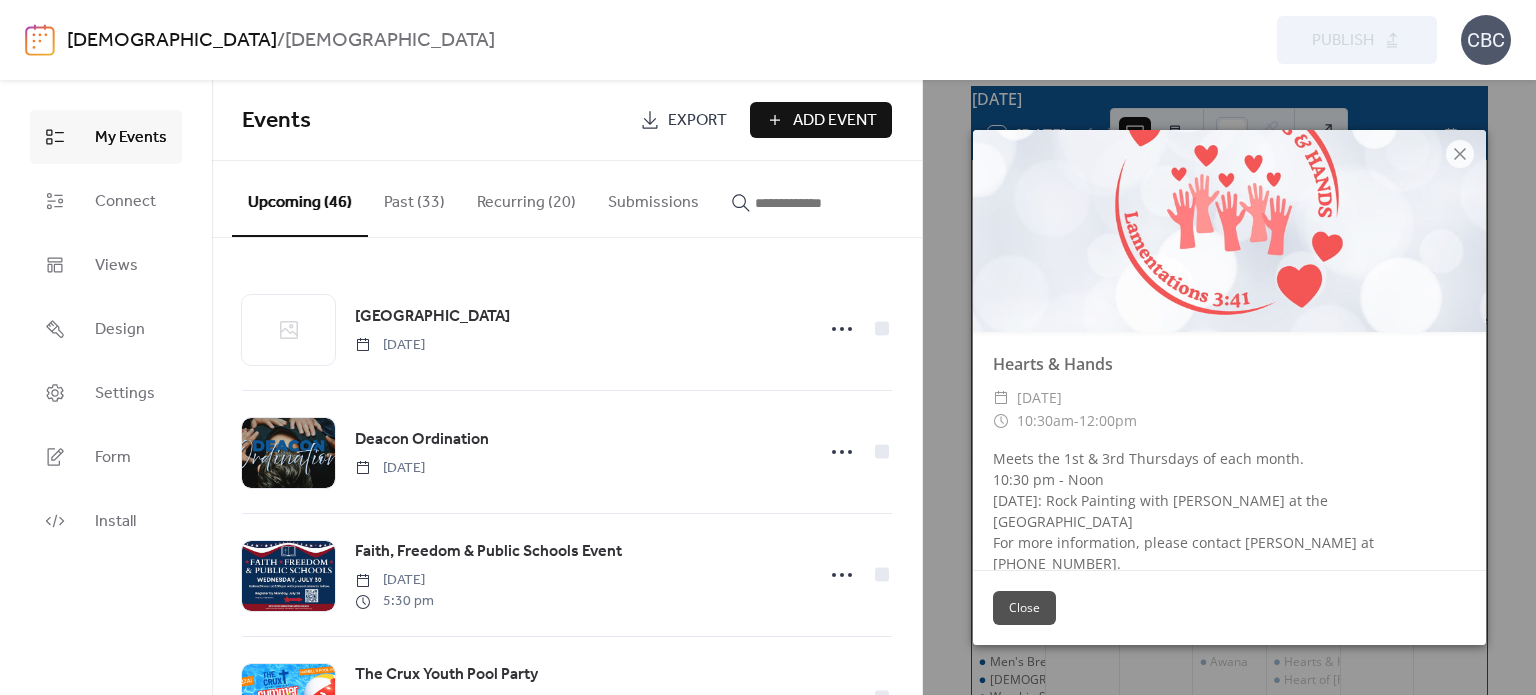 click on "Close" at bounding box center [1024, 608] 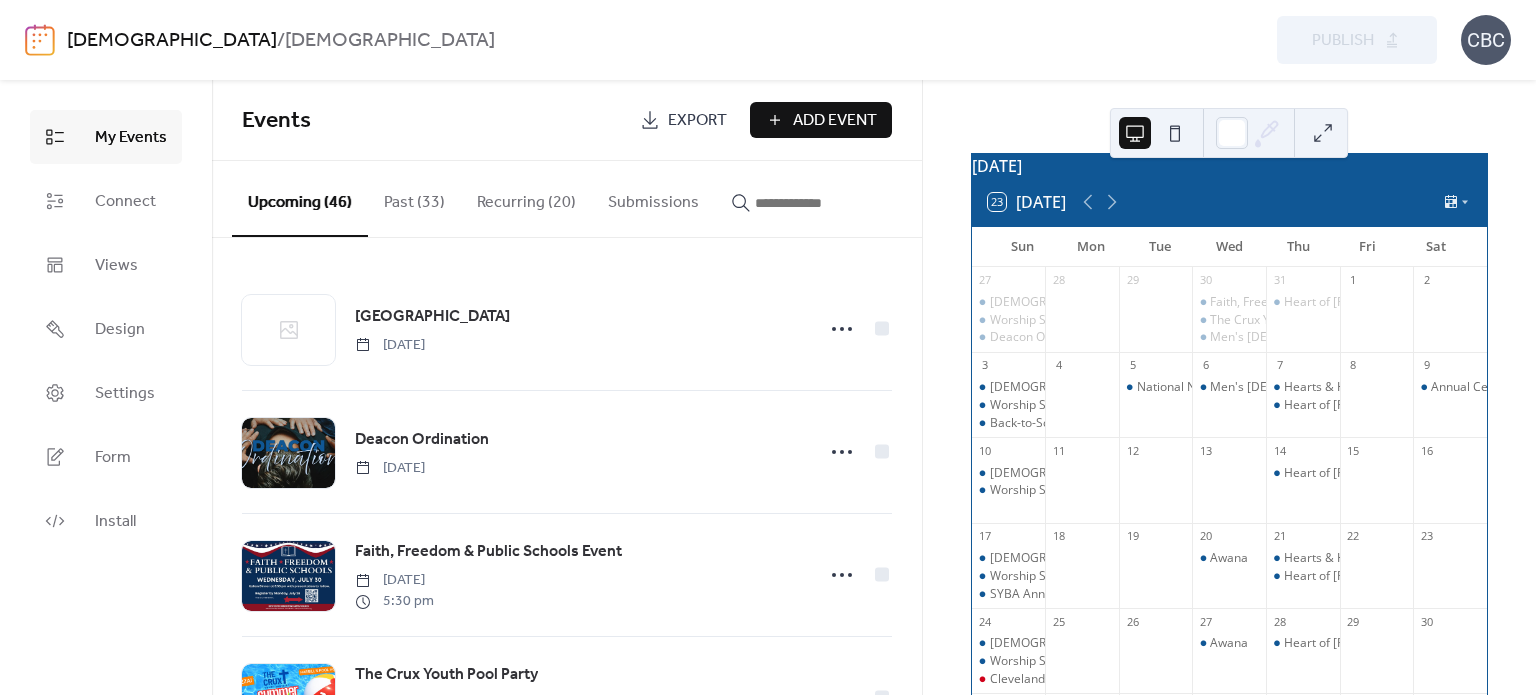 scroll, scrollTop: 0, scrollLeft: 0, axis: both 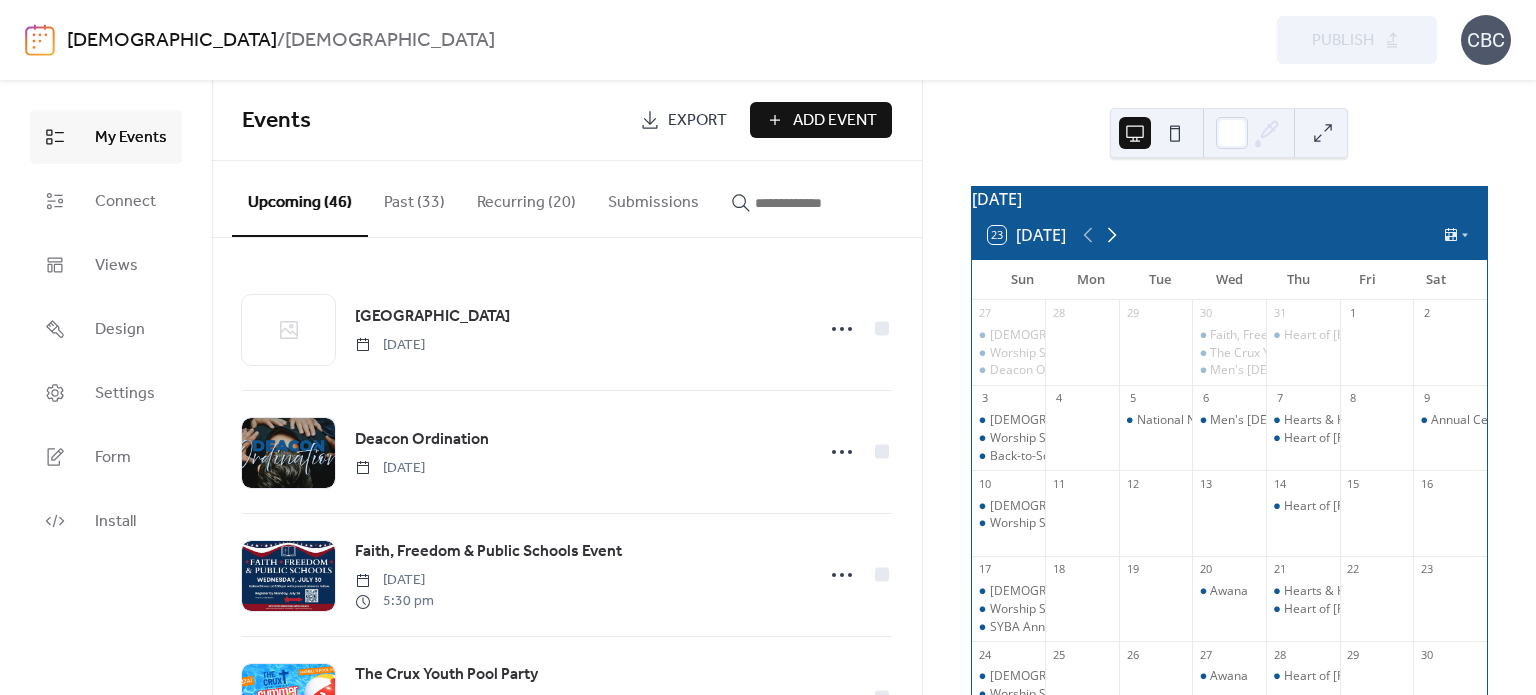 click 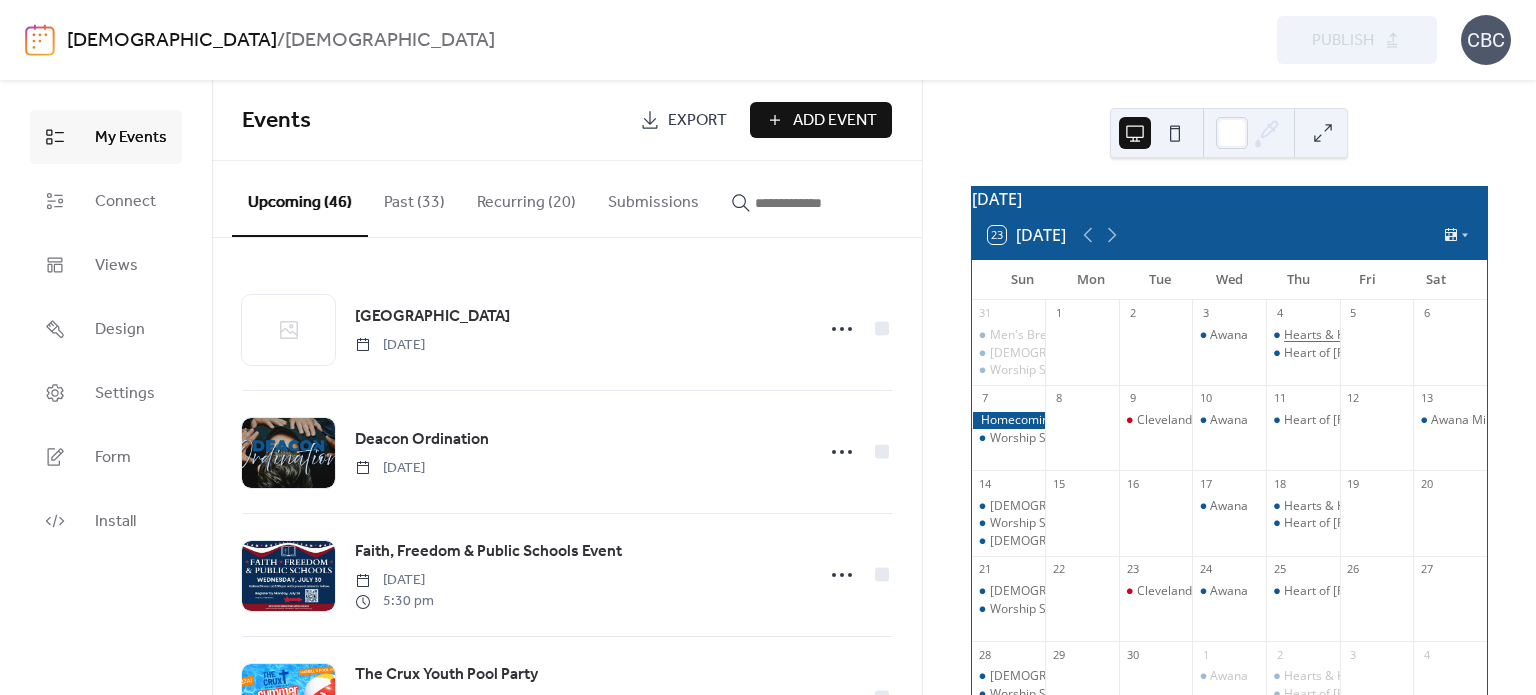 click on "Hearts & Hands" at bounding box center (1328, 335) 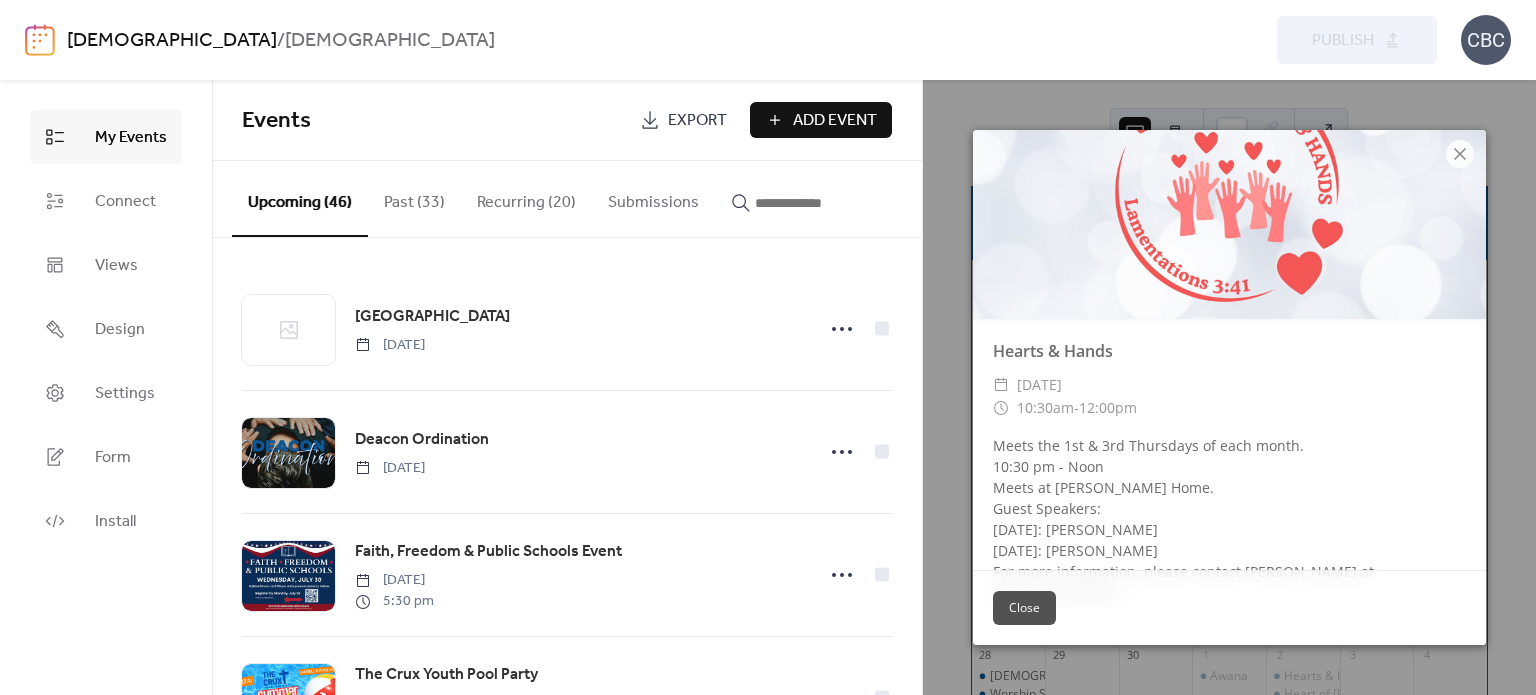 scroll, scrollTop: 96, scrollLeft: 0, axis: vertical 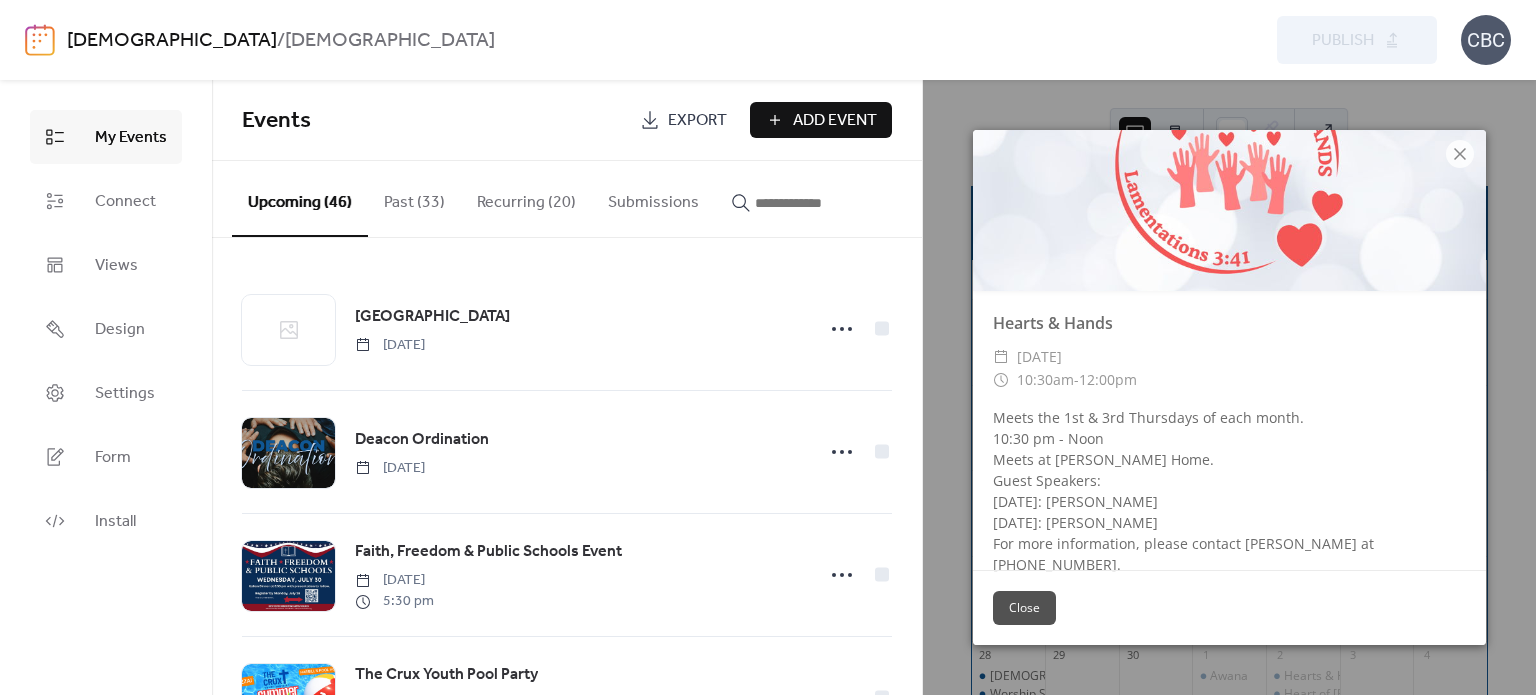 click on "Close" at bounding box center [1024, 608] 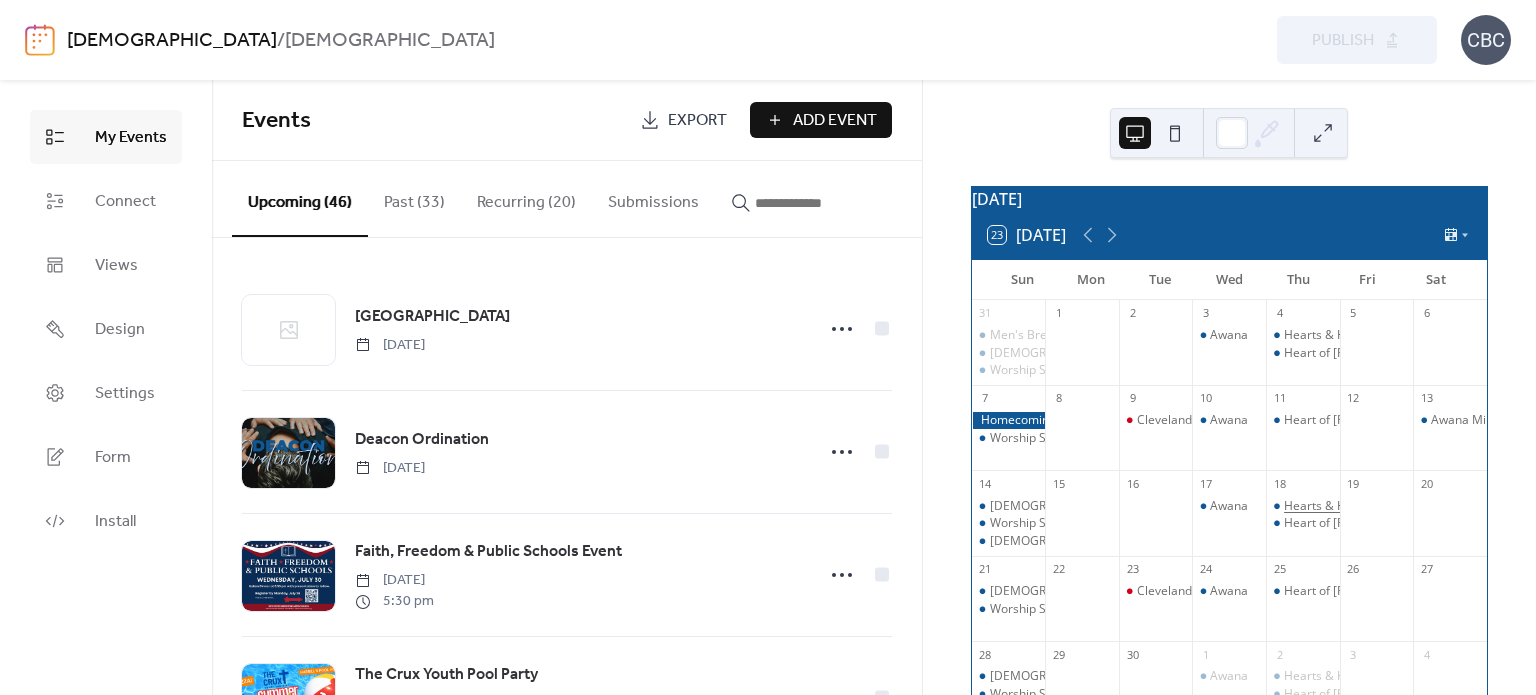 click on "Hearts & Hands" at bounding box center (1328, 506) 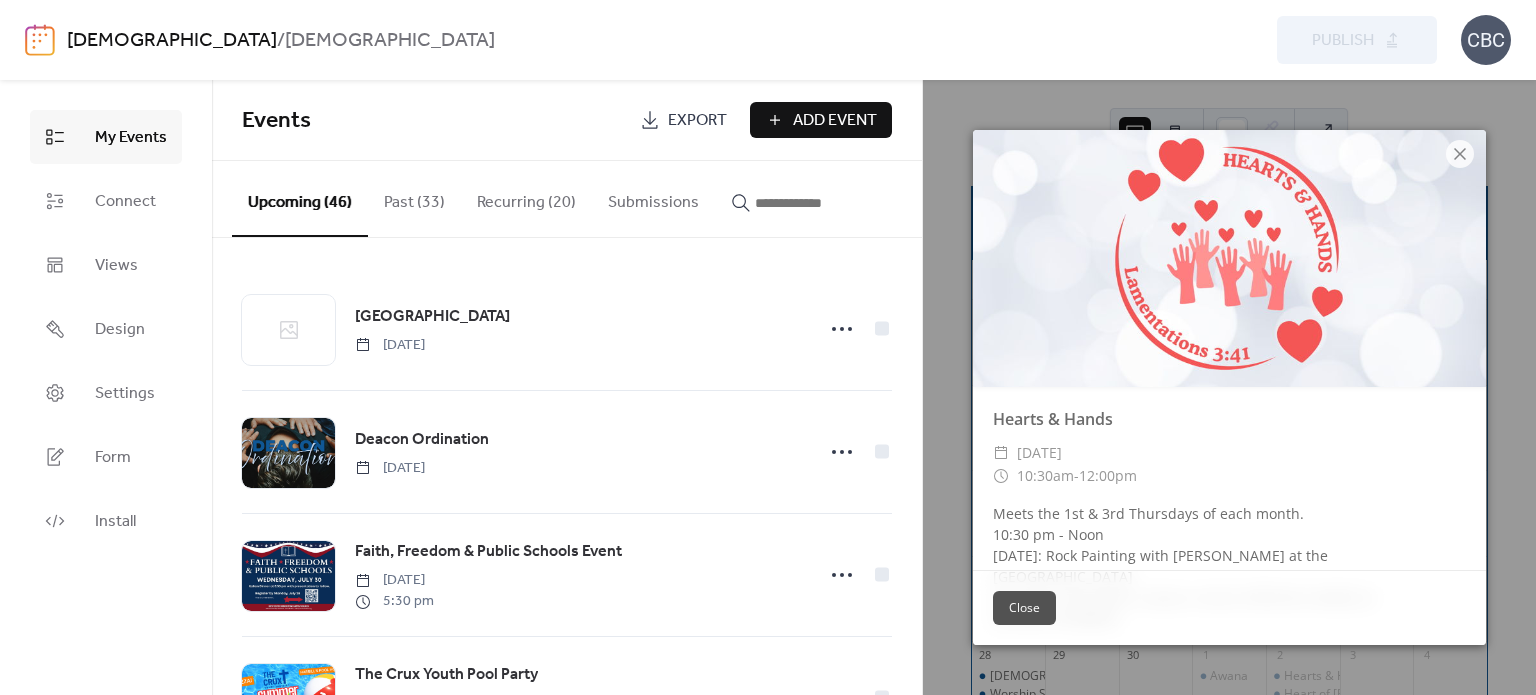 scroll, scrollTop: 55, scrollLeft: 0, axis: vertical 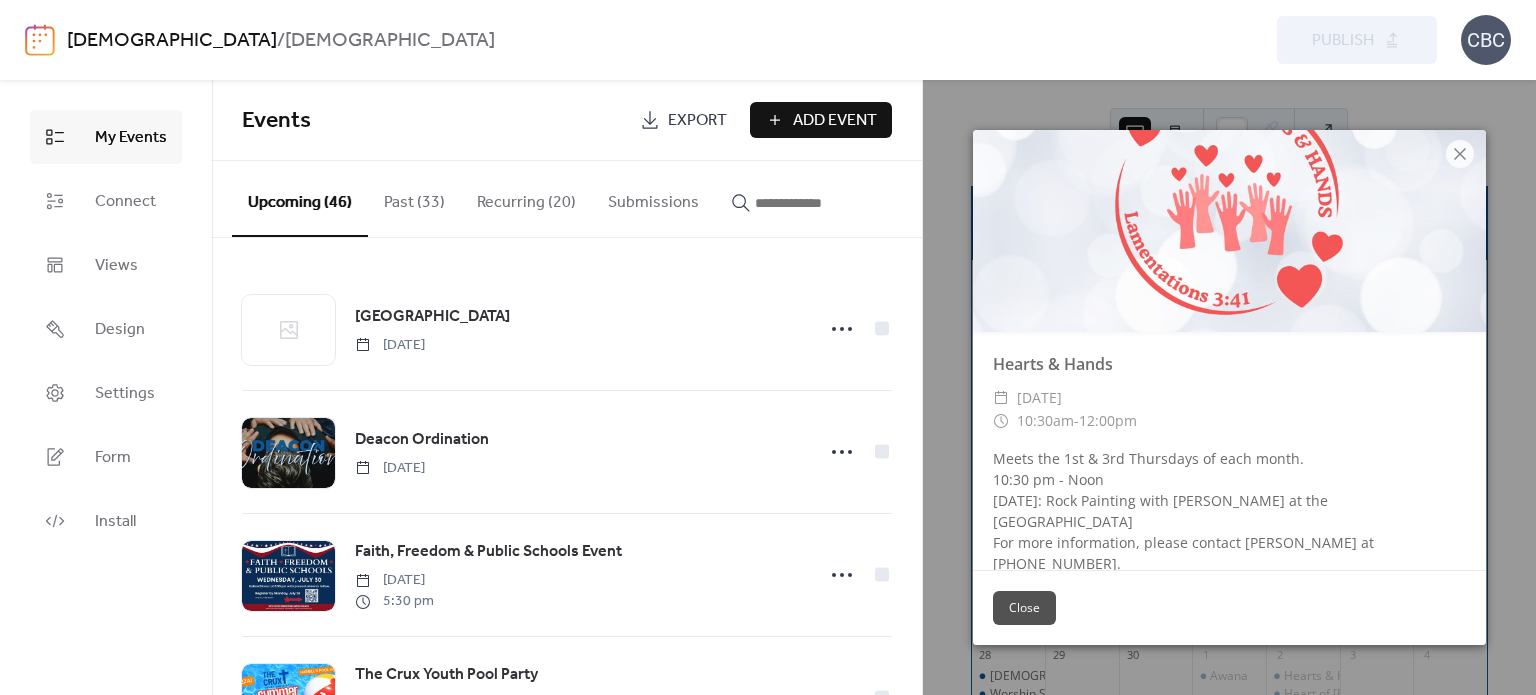 click on "Close" at bounding box center (1024, 608) 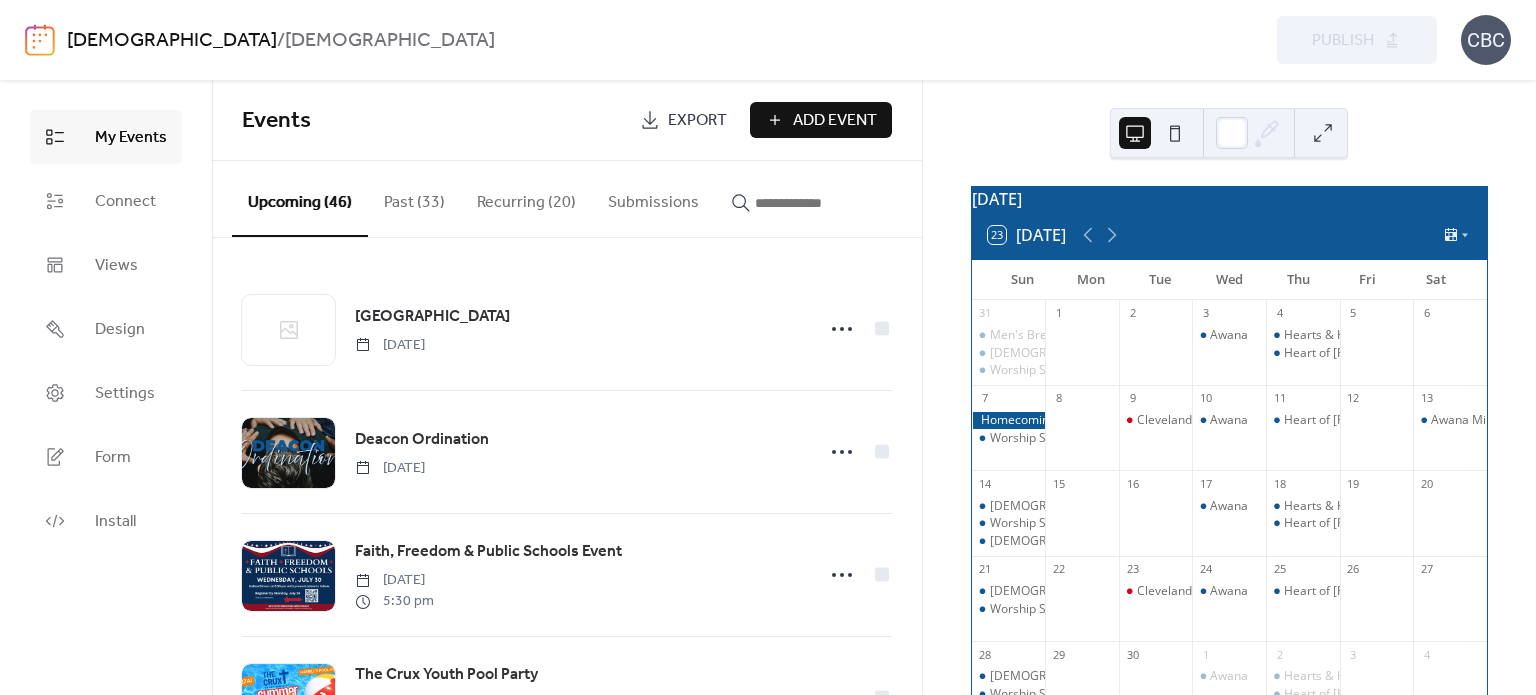 click on "Recurring (20)" at bounding box center (526, 198) 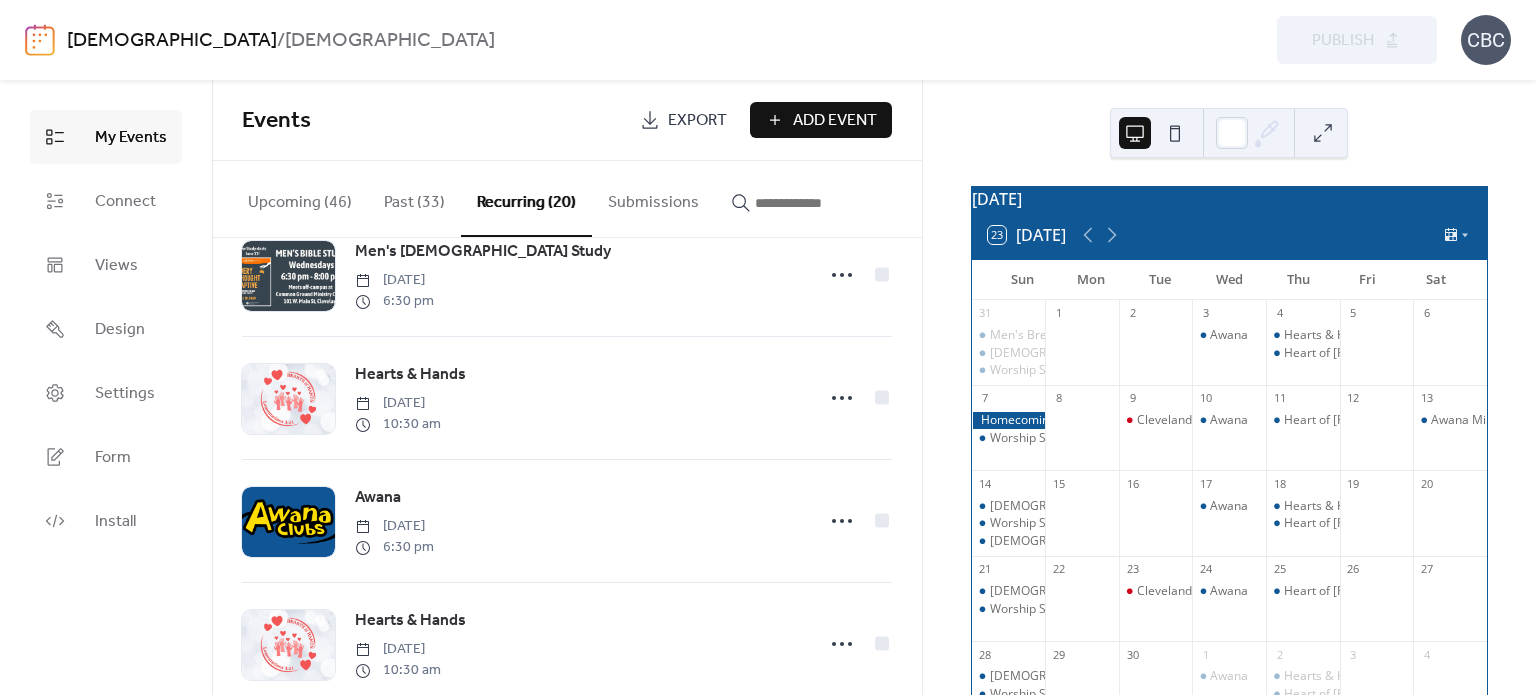 scroll, scrollTop: 1700, scrollLeft: 0, axis: vertical 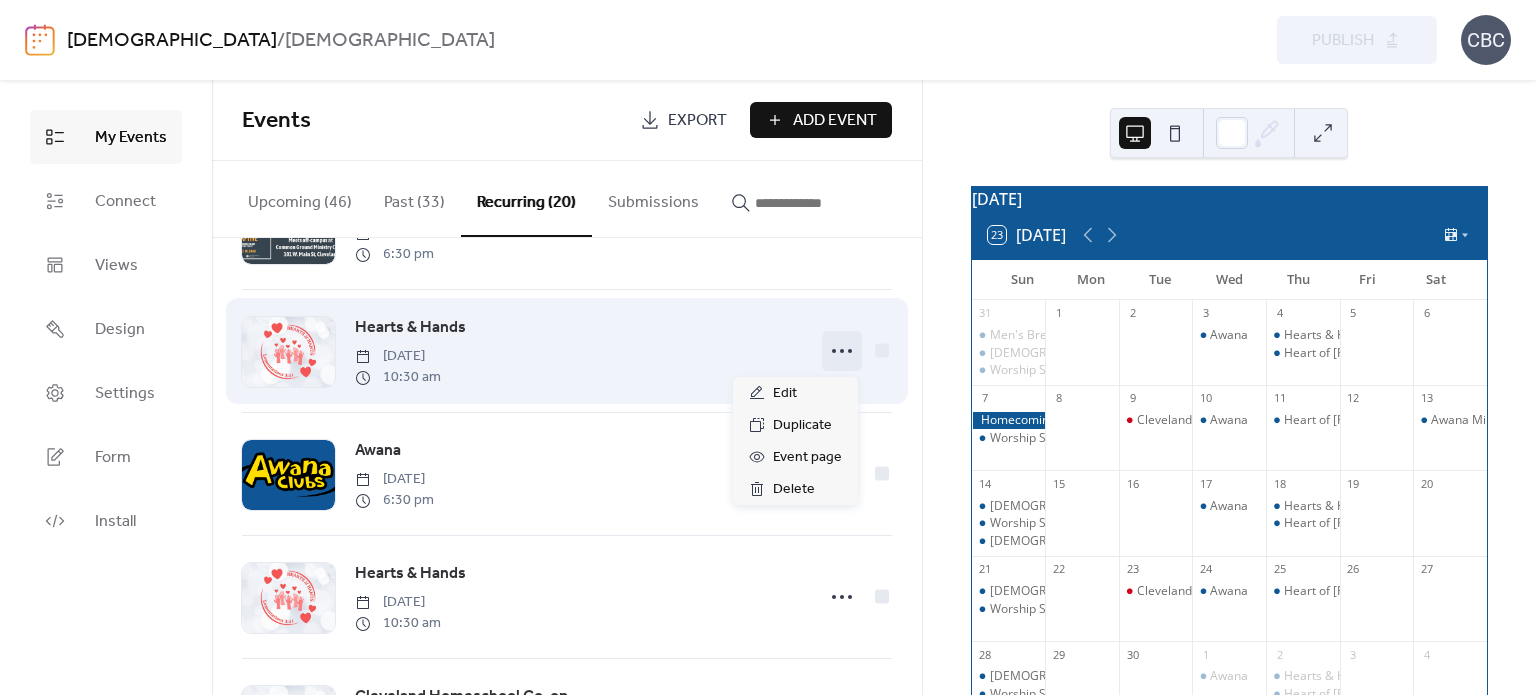 click 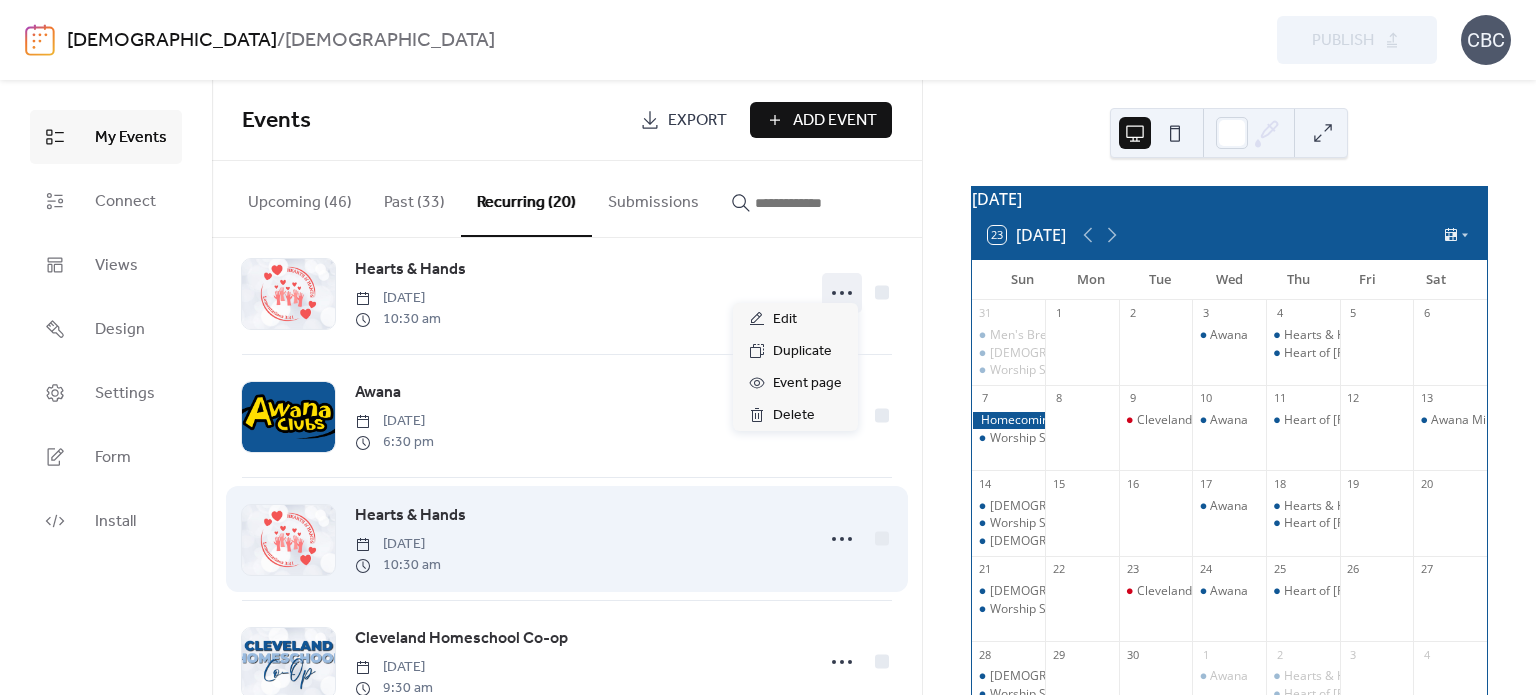 scroll, scrollTop: 1800, scrollLeft: 0, axis: vertical 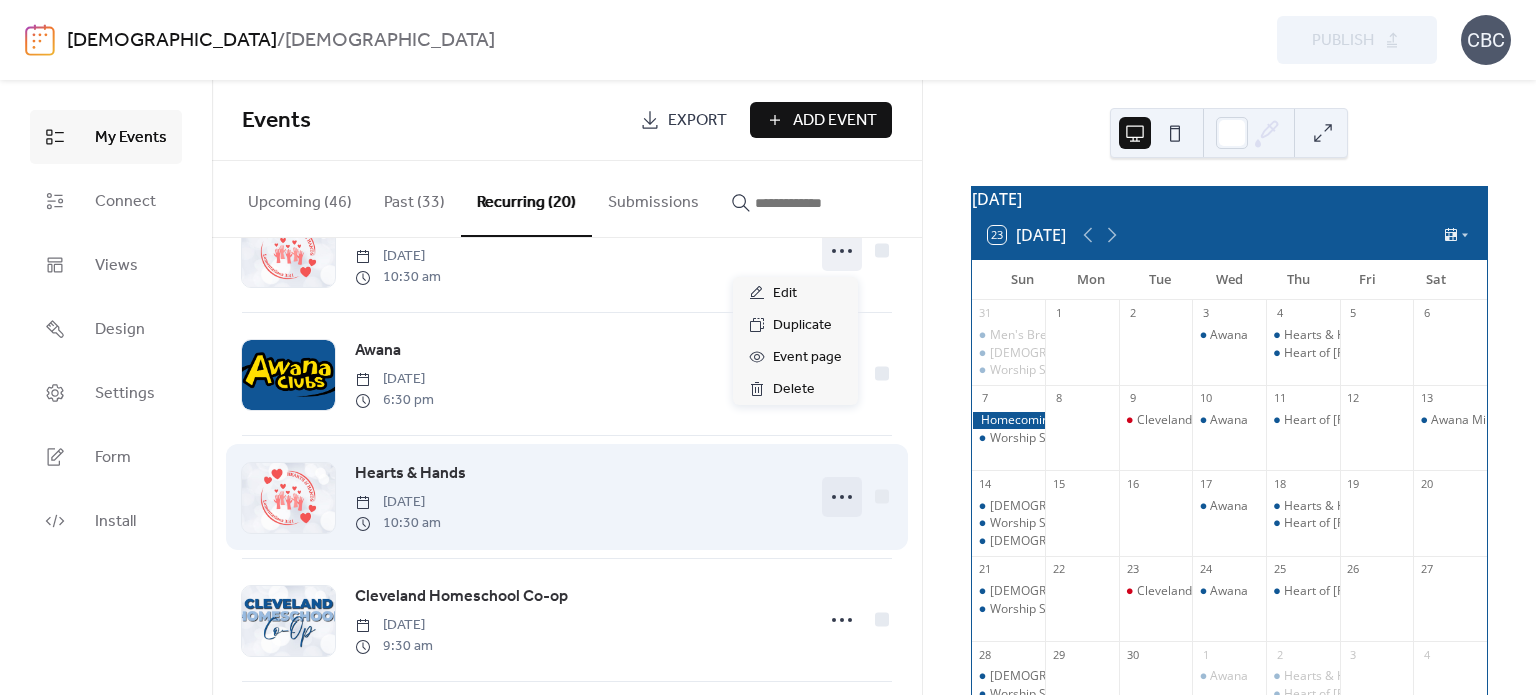 click 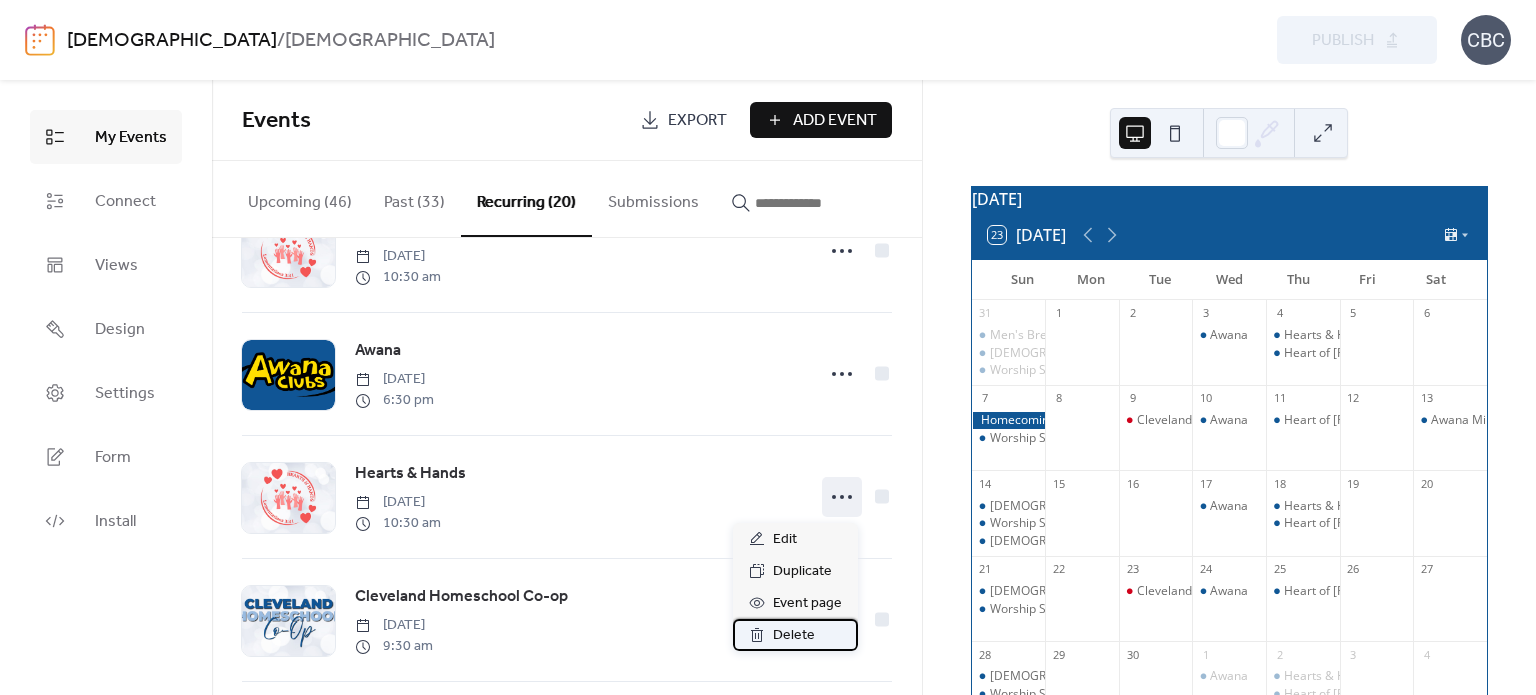 click on "Delete" at bounding box center (794, 636) 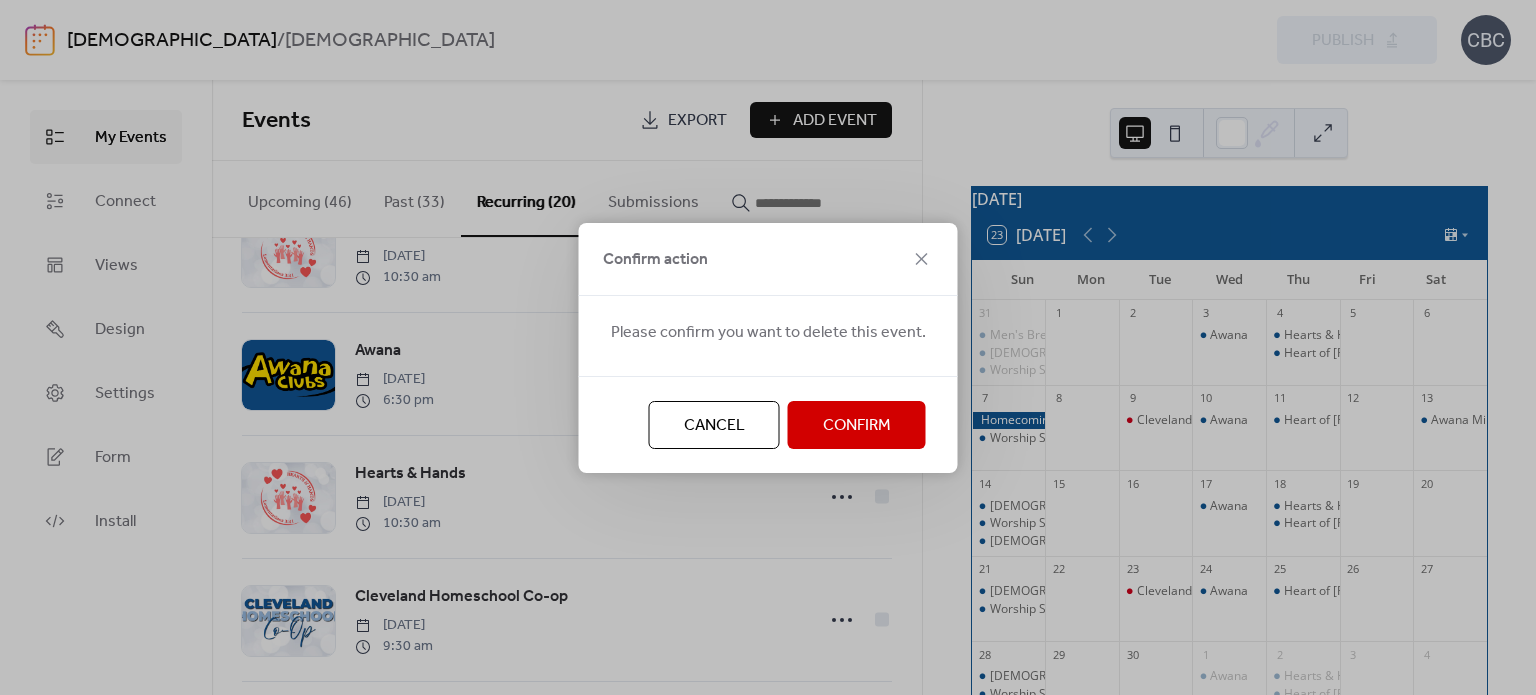 click on "Confirm" at bounding box center [857, 426] 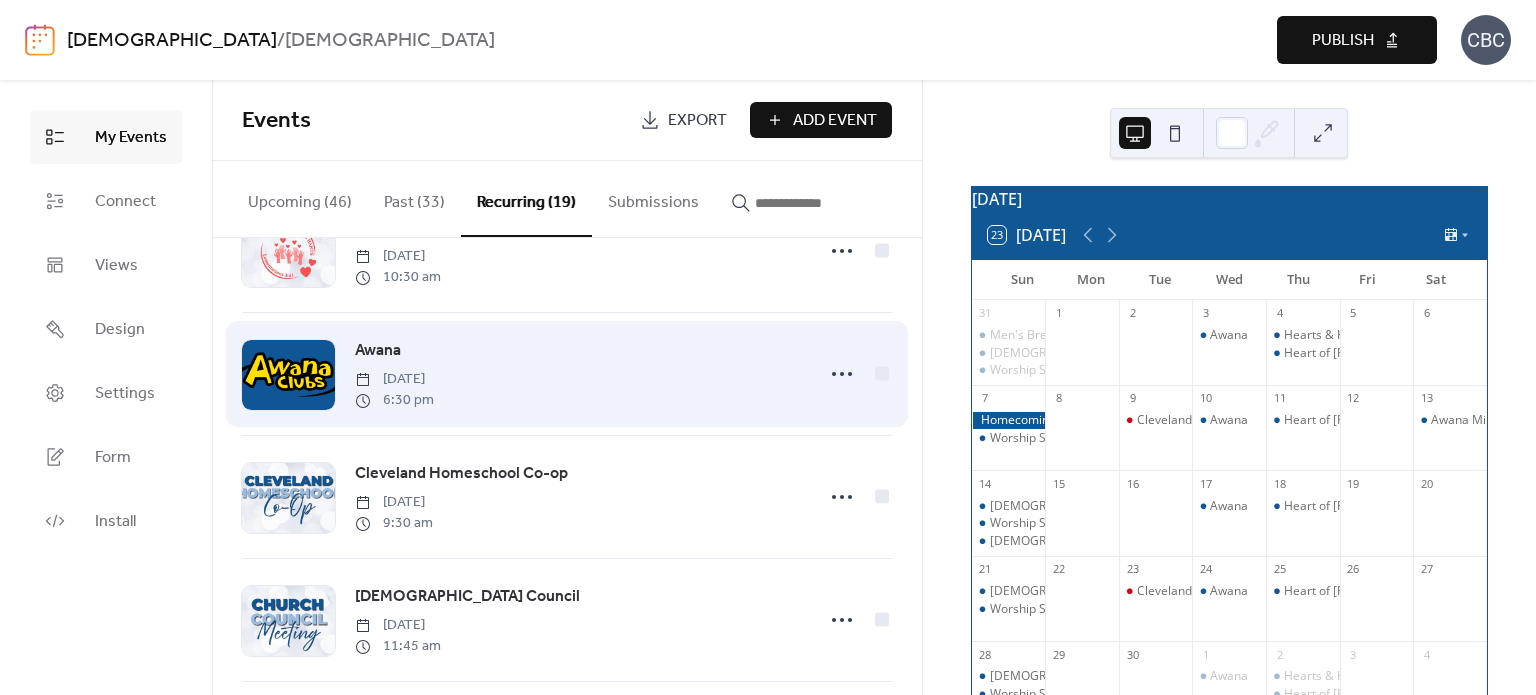 scroll, scrollTop: 1700, scrollLeft: 0, axis: vertical 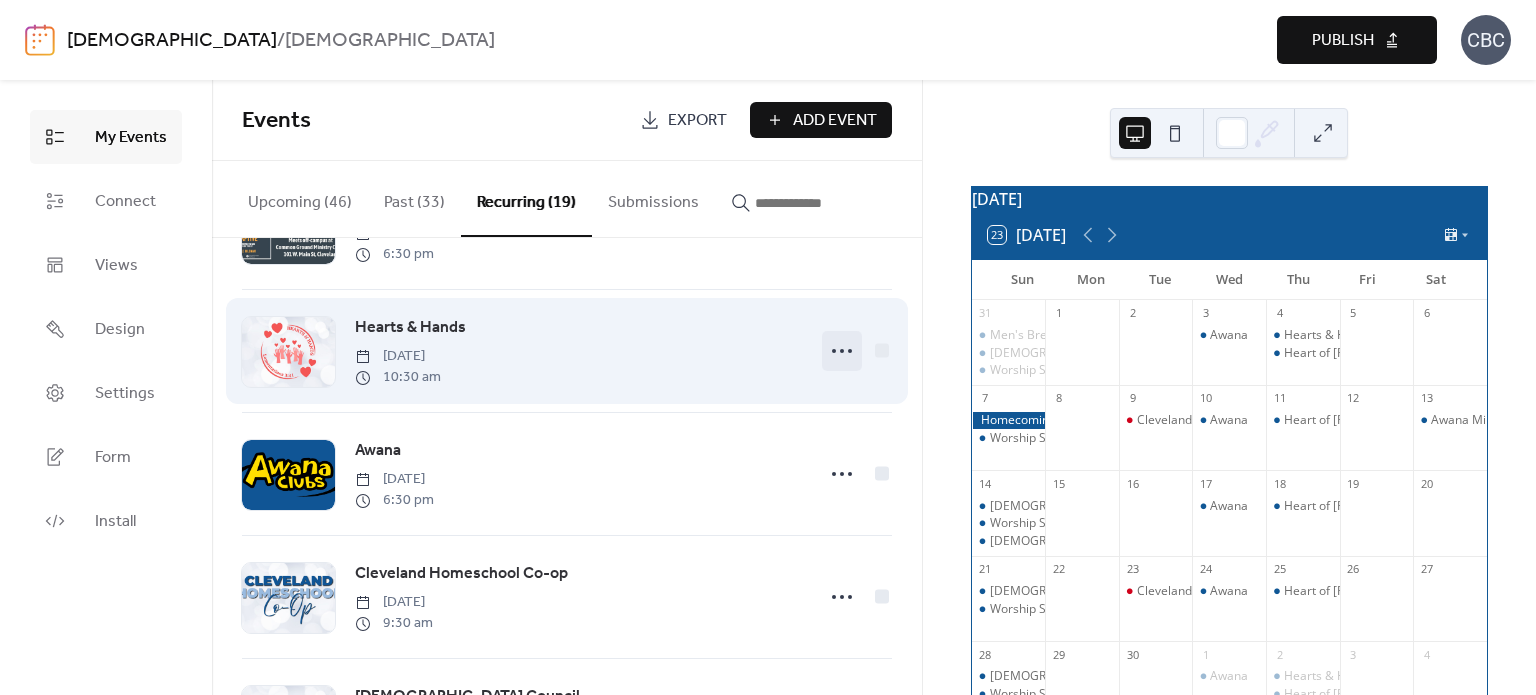 click 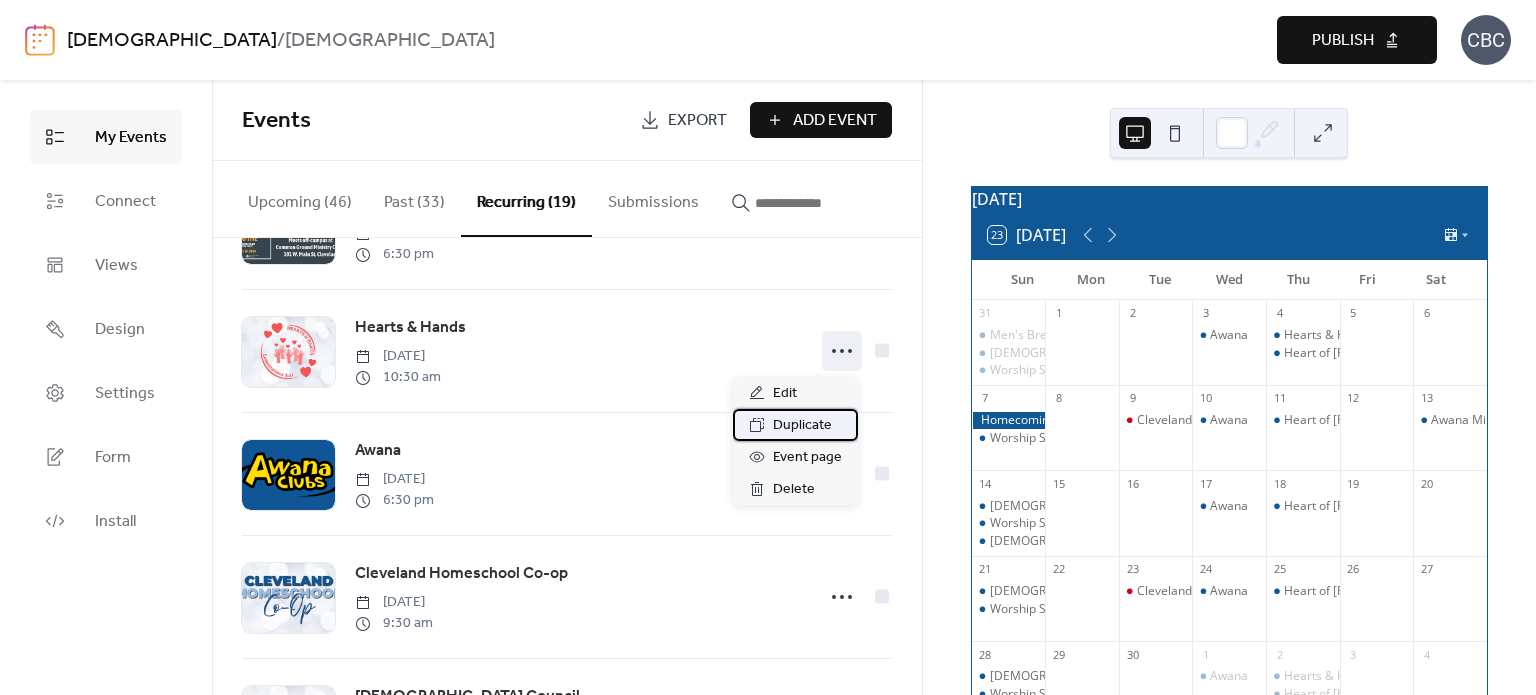 click on "Duplicate" at bounding box center (802, 426) 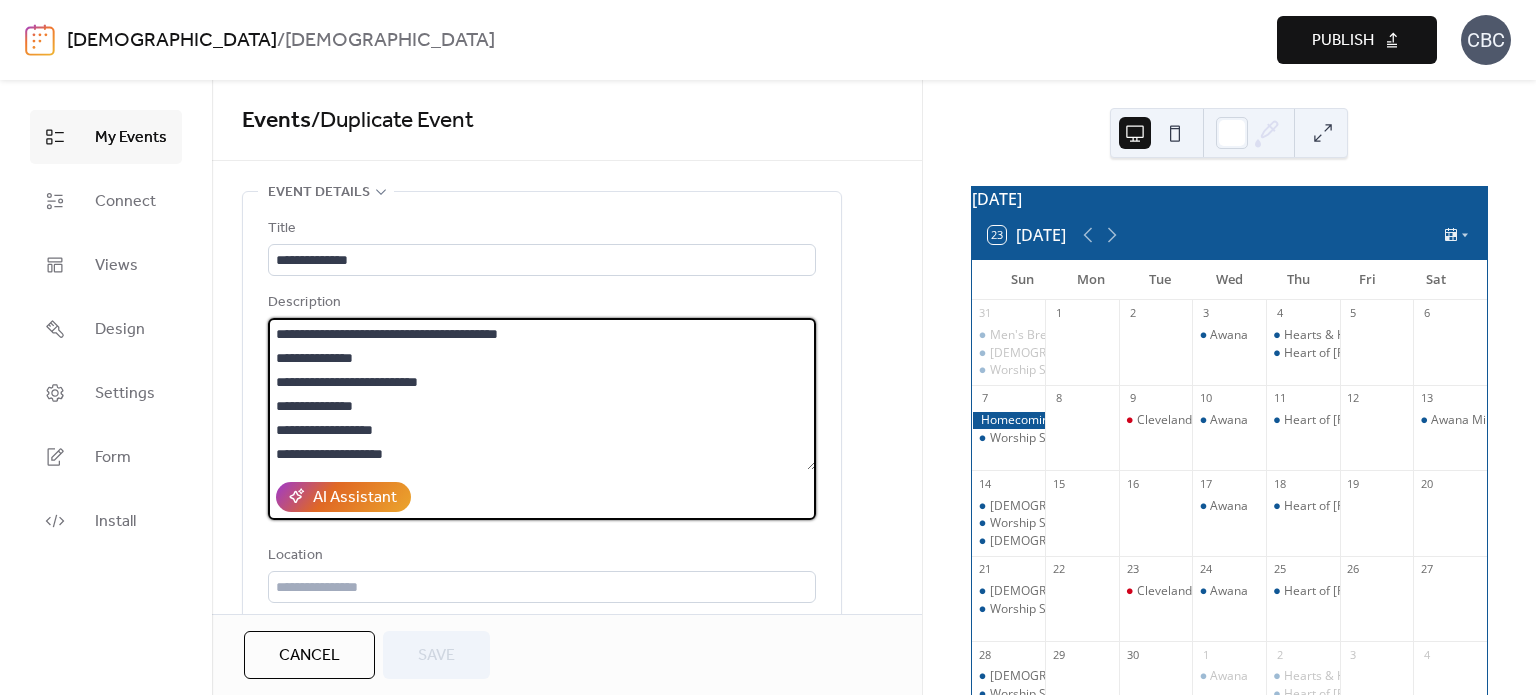 drag, startPoint x: 411, startPoint y: 451, endPoint x: 268, endPoint y: 449, distance: 143.01399 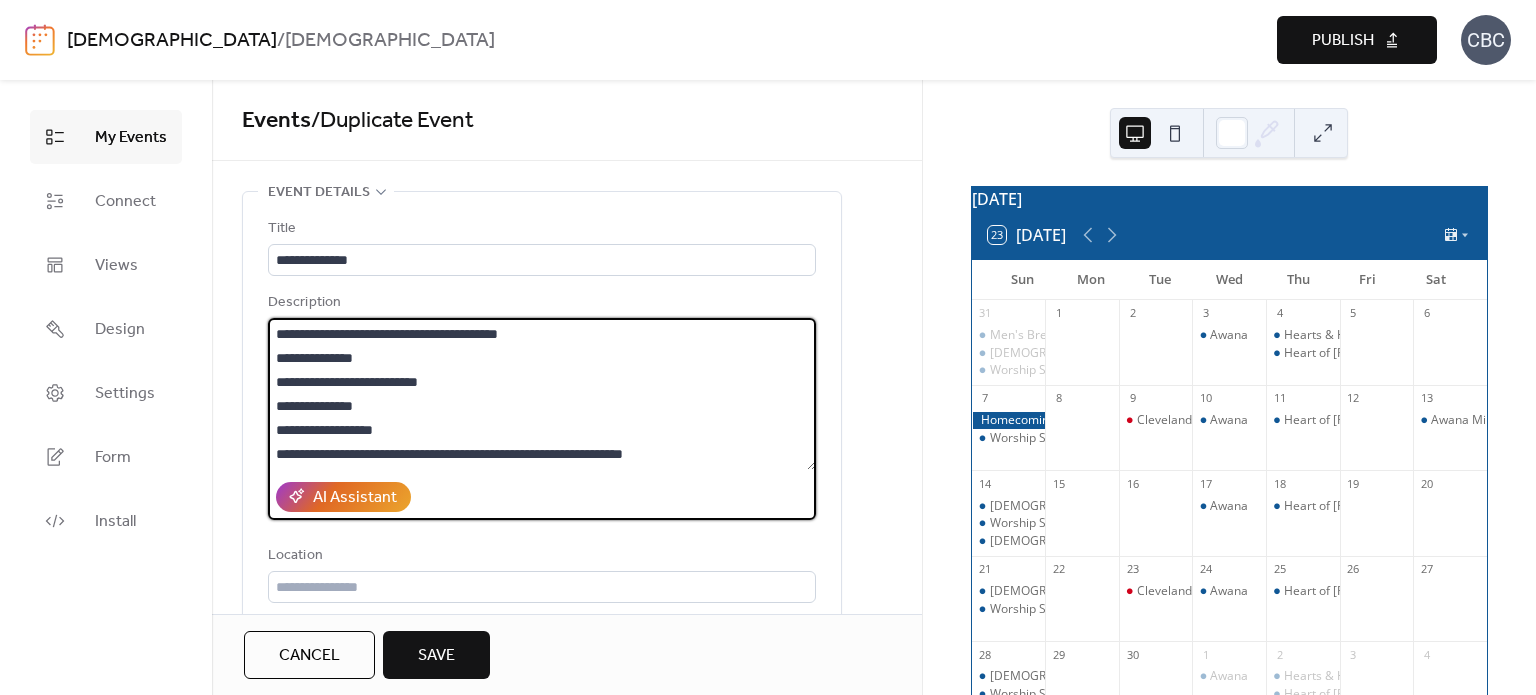 drag, startPoint x: 332, startPoint y: 430, endPoint x: 274, endPoint y: 430, distance: 58 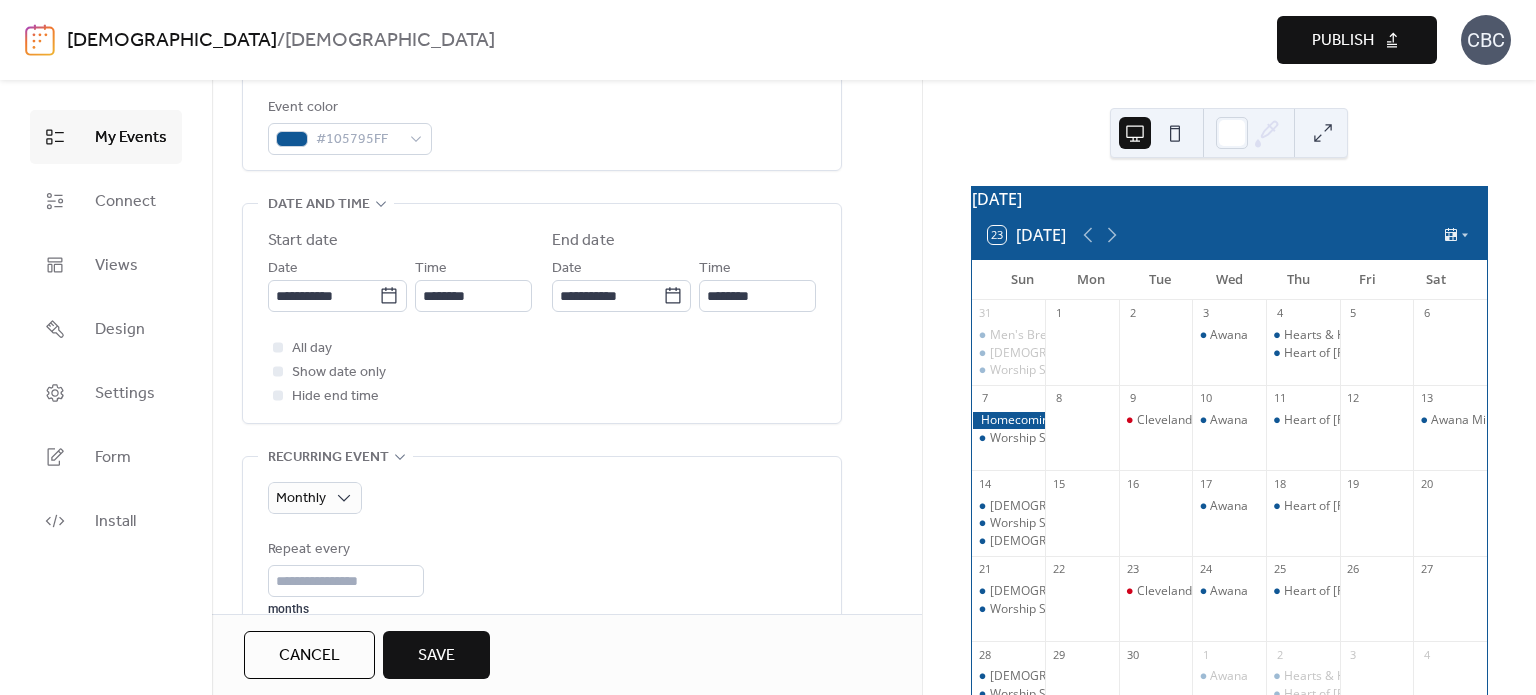 scroll, scrollTop: 600, scrollLeft: 0, axis: vertical 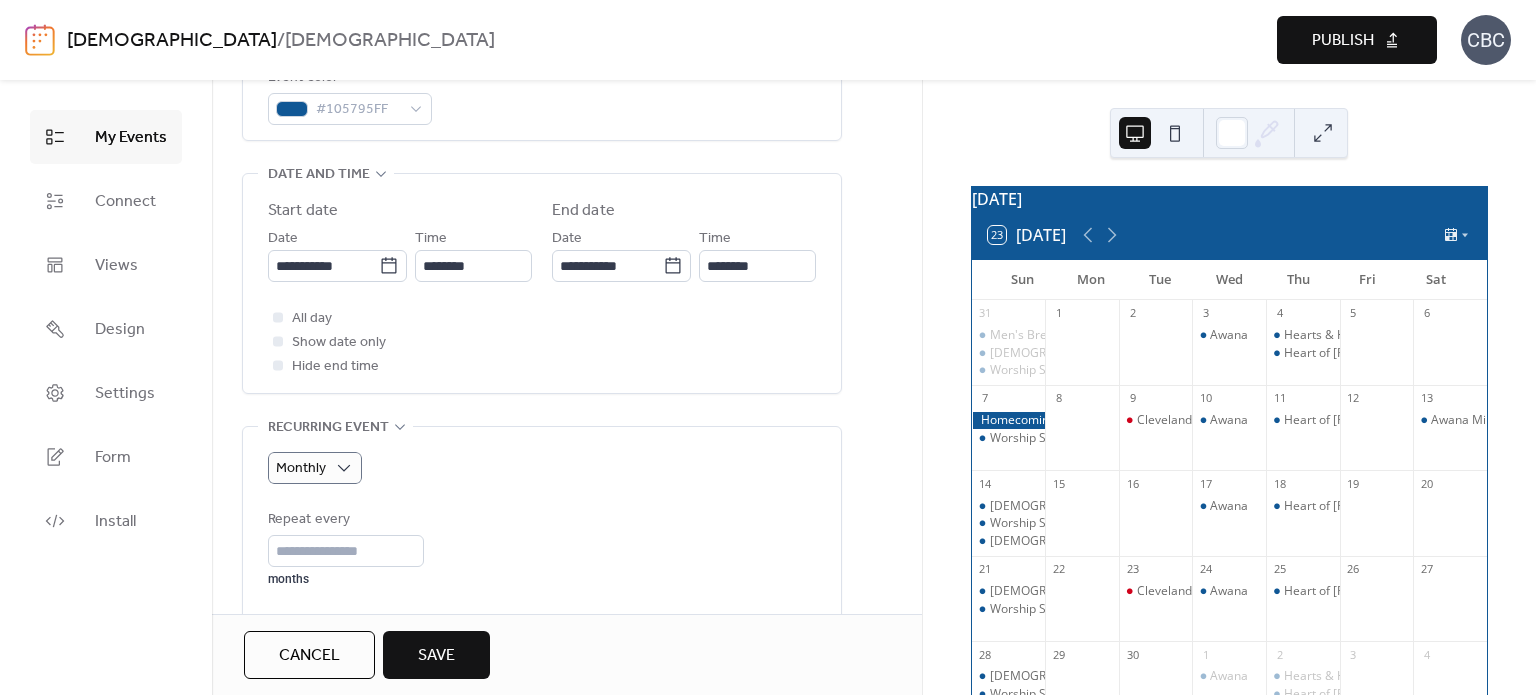 type on "**********" 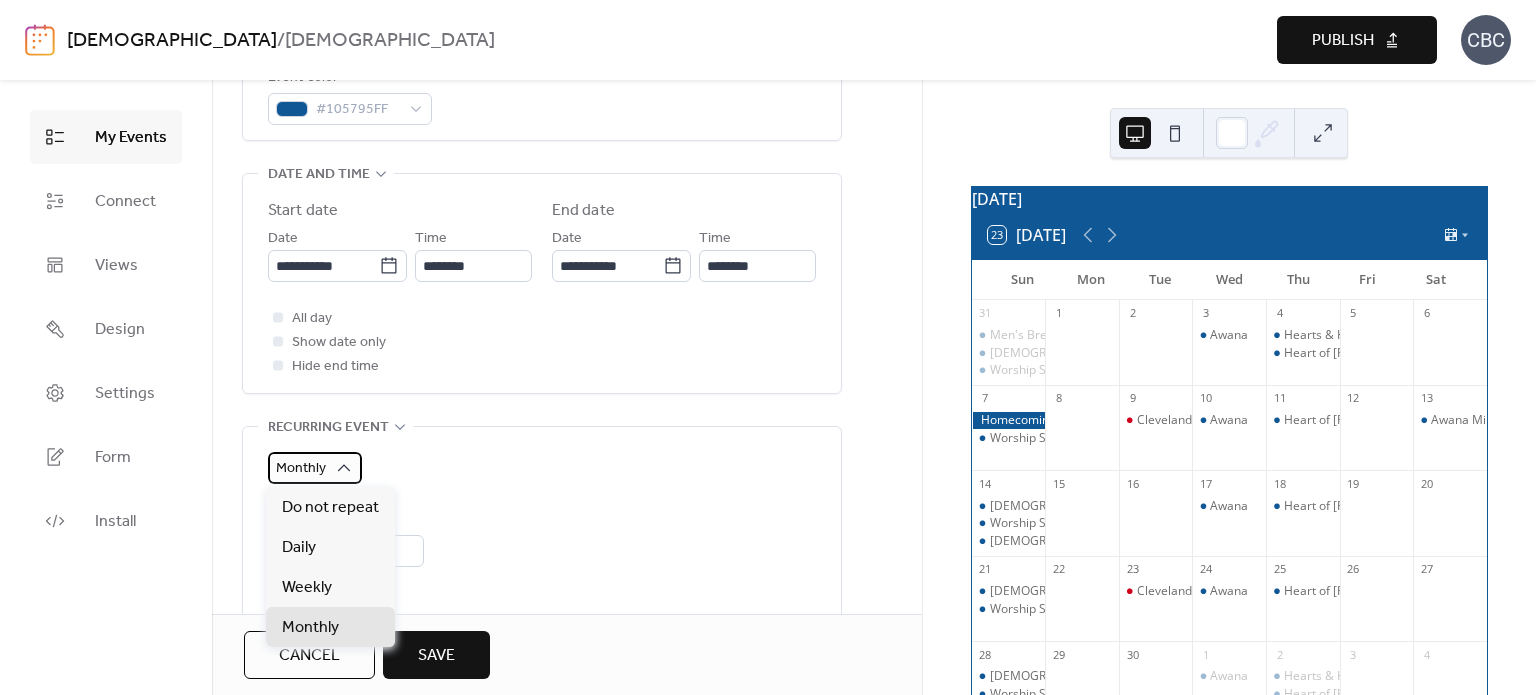 click on "Monthly" at bounding box center [315, 468] 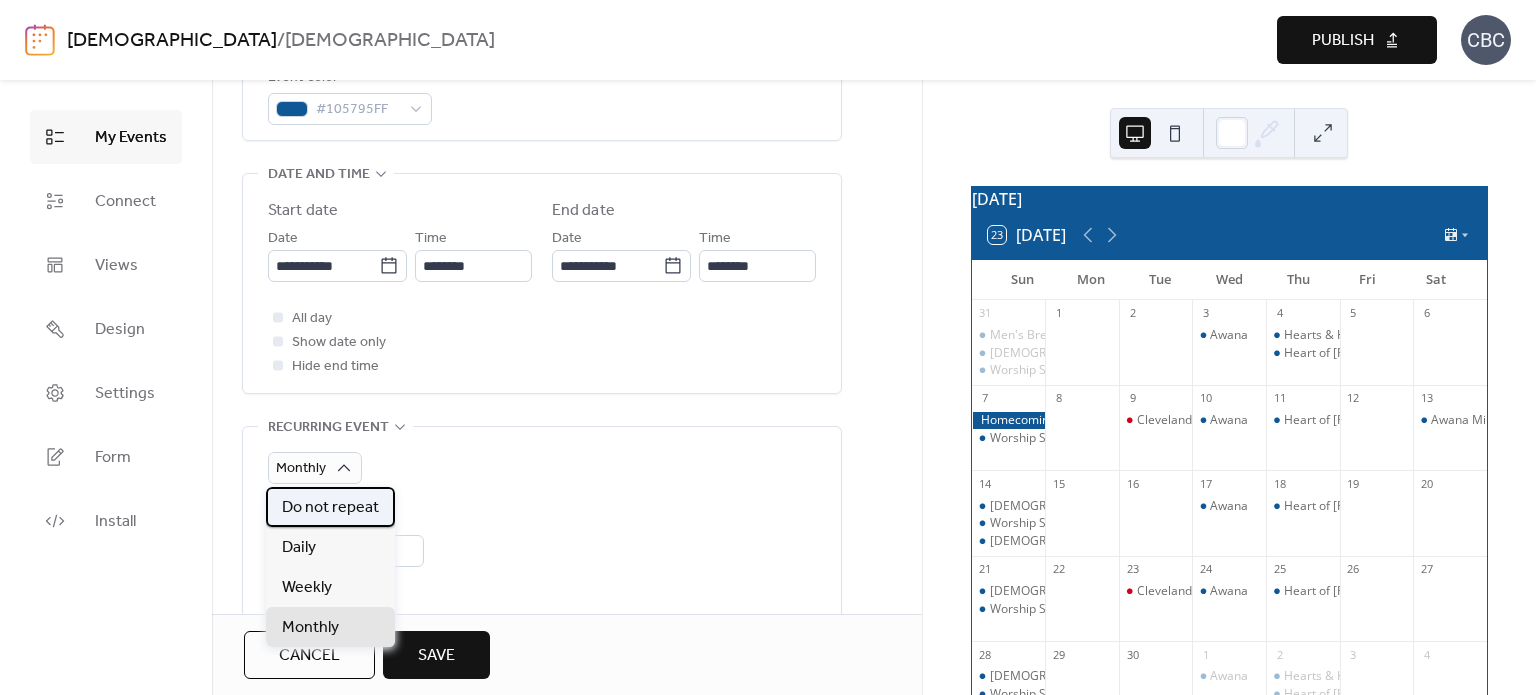 click on "Do not repeat" at bounding box center (330, 508) 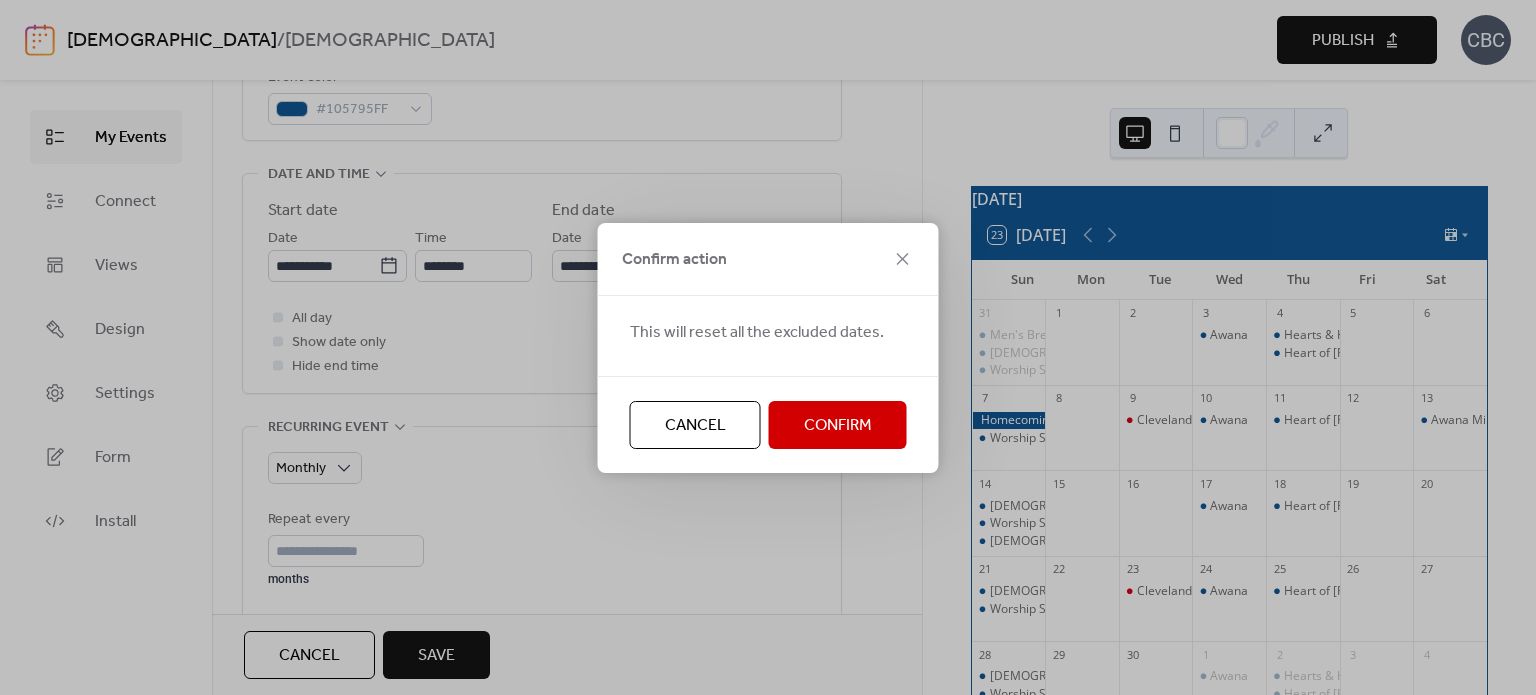 click on "Confirm" at bounding box center [838, 426] 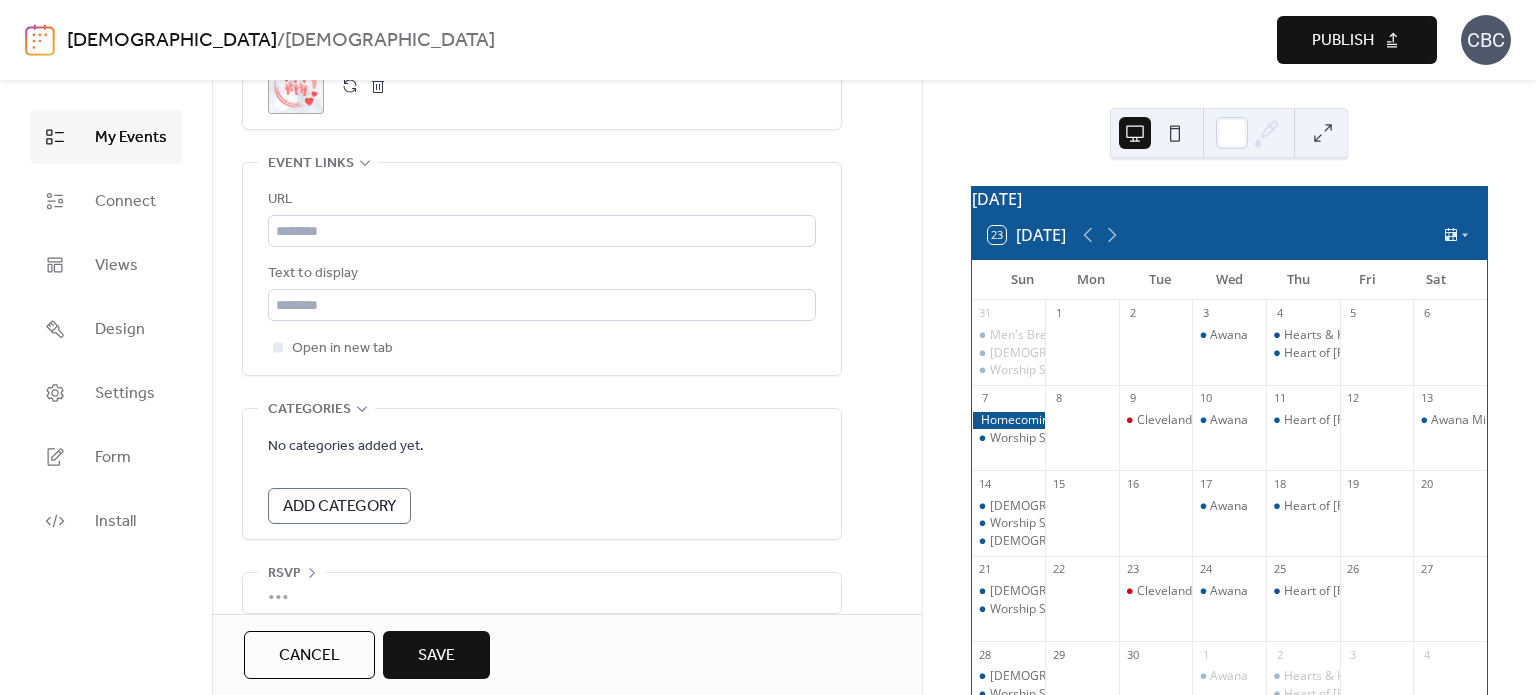 scroll, scrollTop: 1120, scrollLeft: 0, axis: vertical 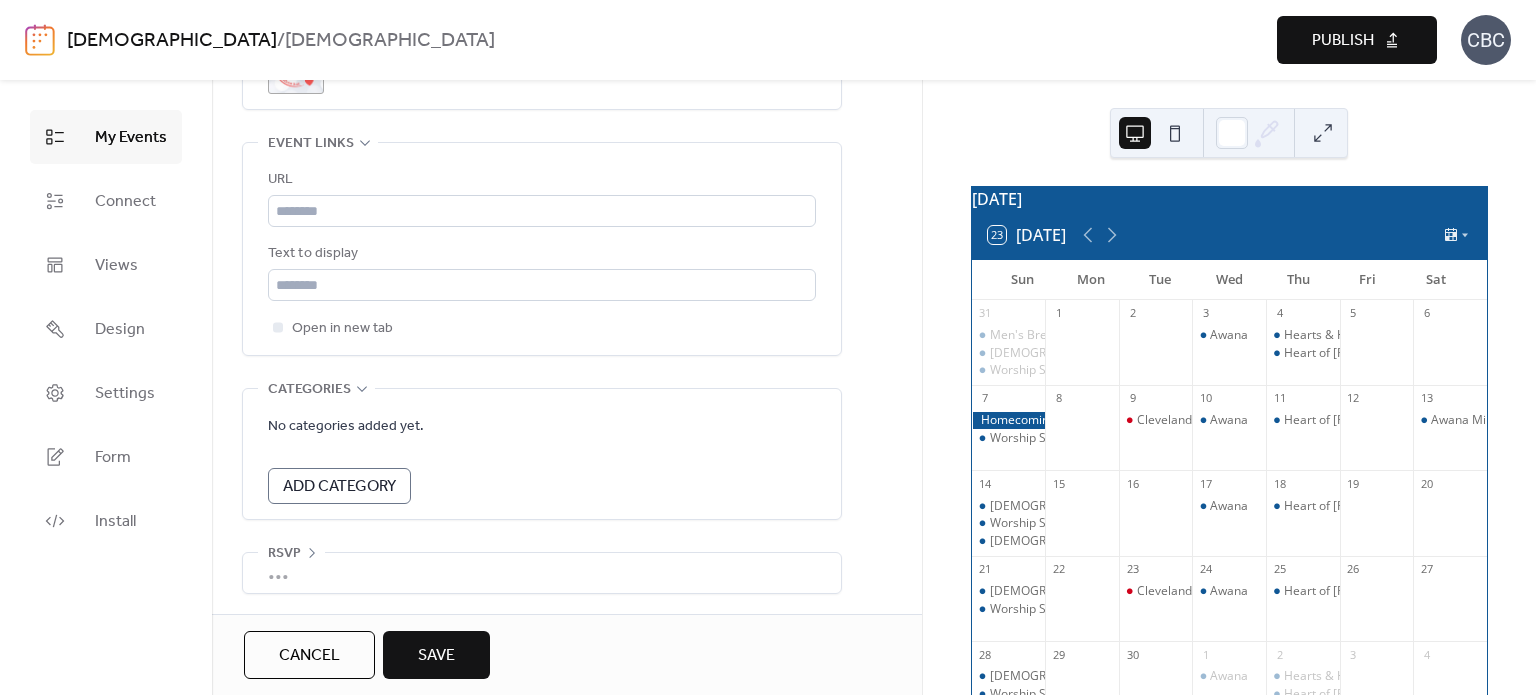 click on "Save" at bounding box center (436, 656) 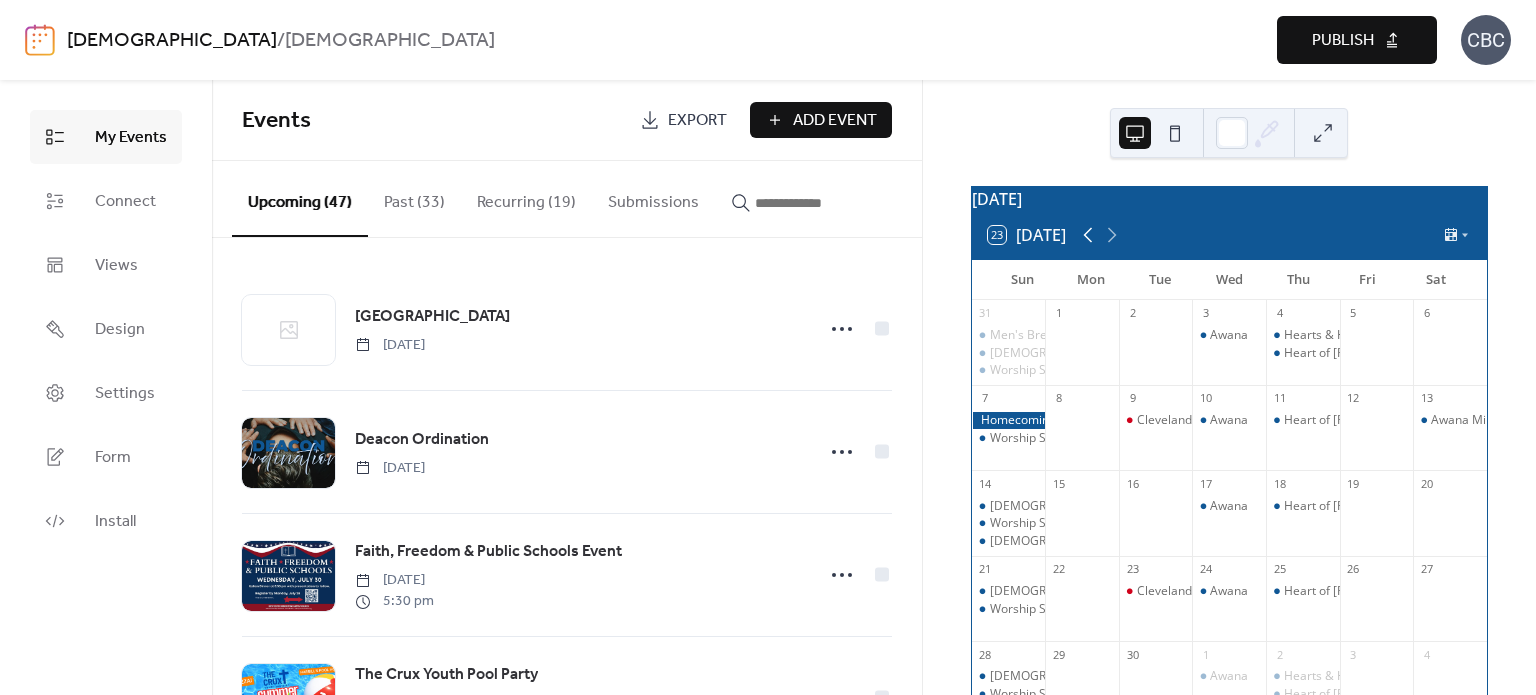 click 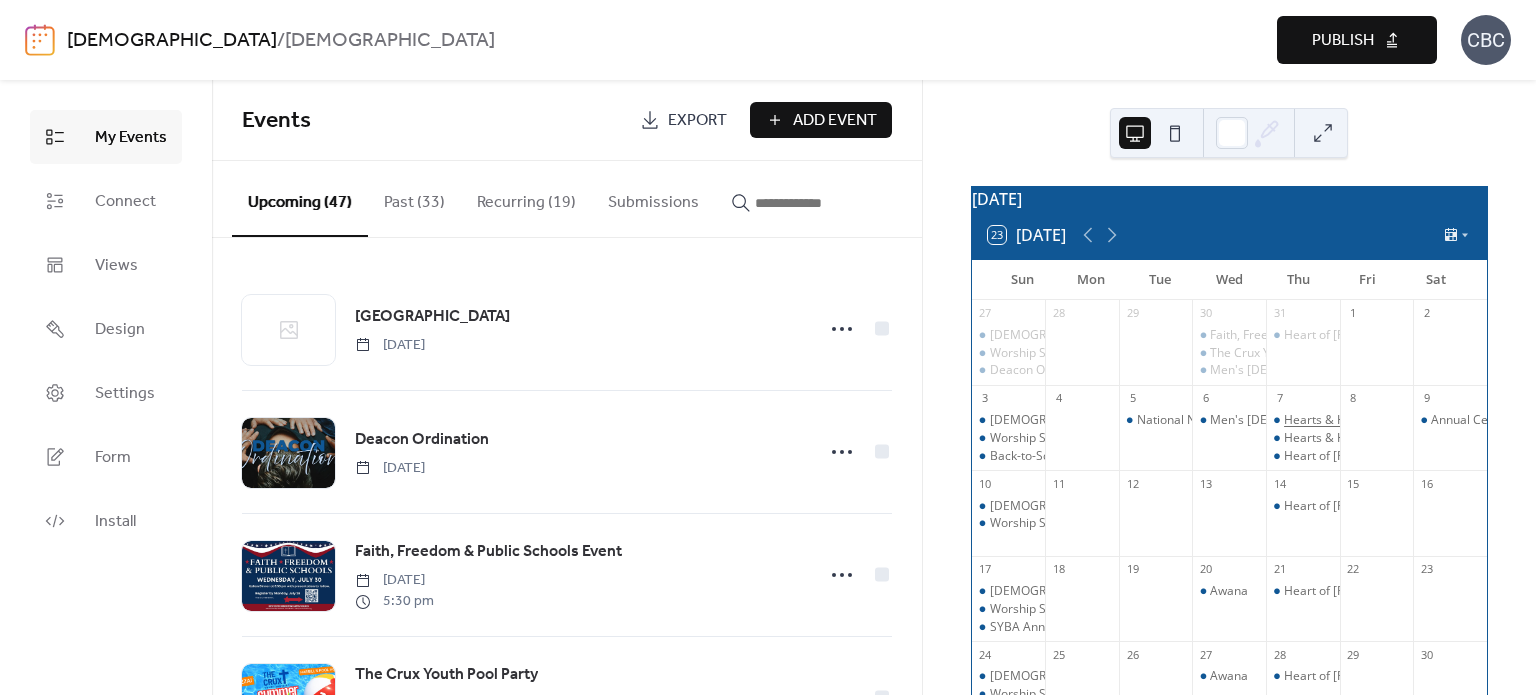 click on "Hearts & Hands" at bounding box center (1328, 420) 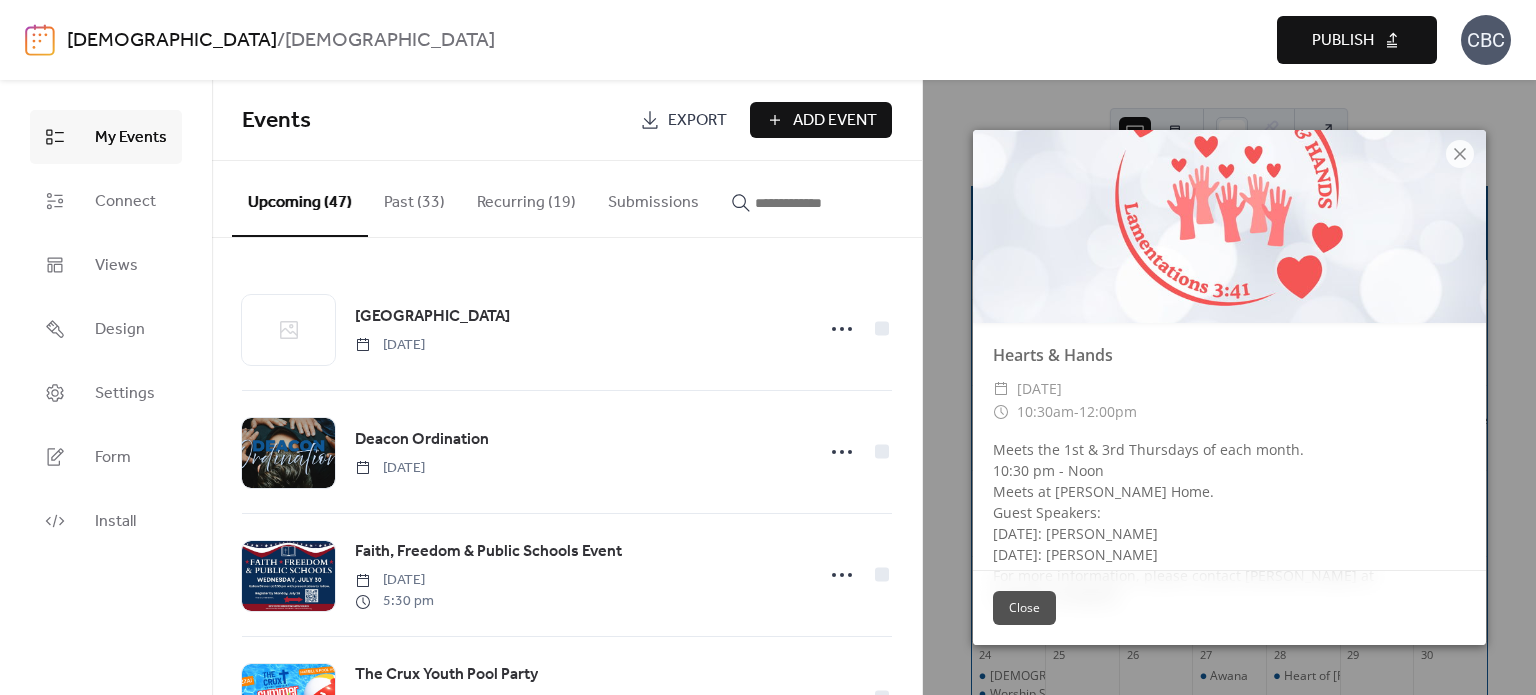 scroll, scrollTop: 96, scrollLeft: 0, axis: vertical 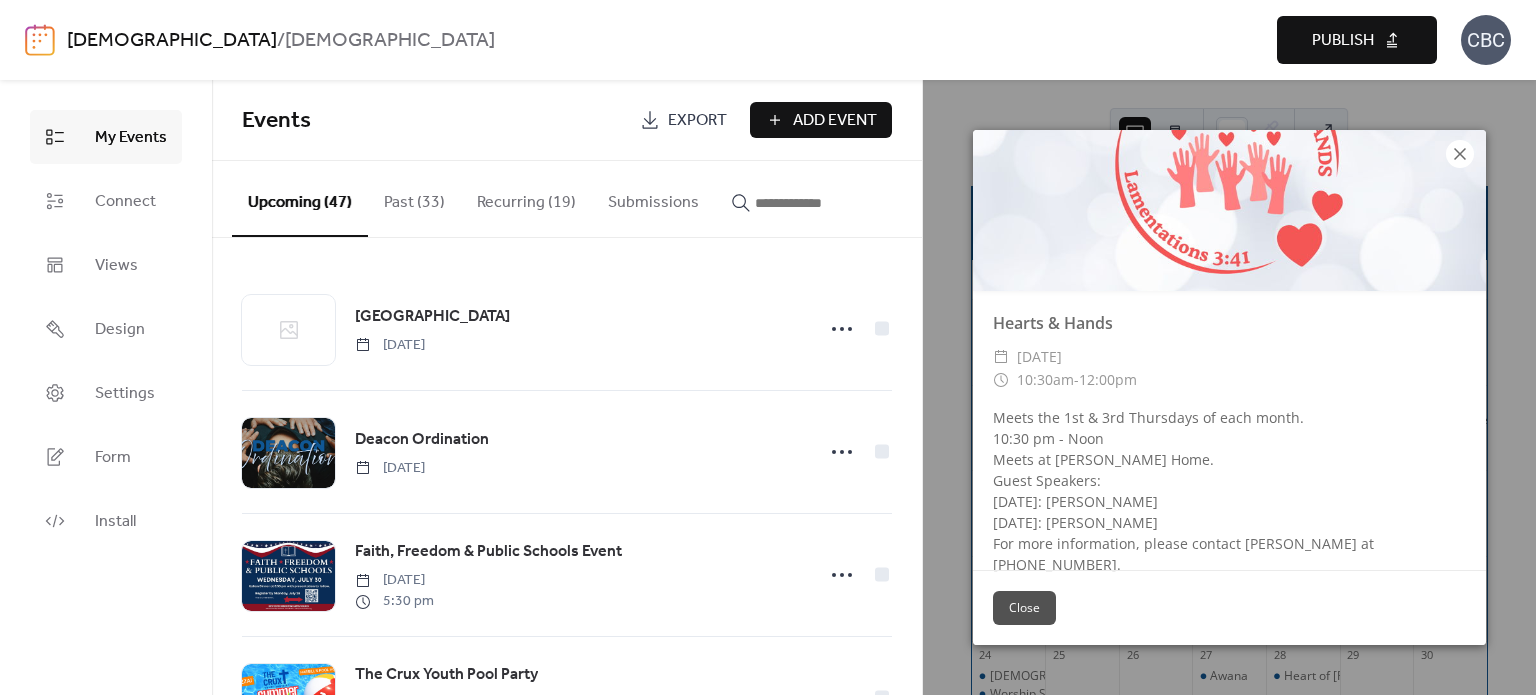 click 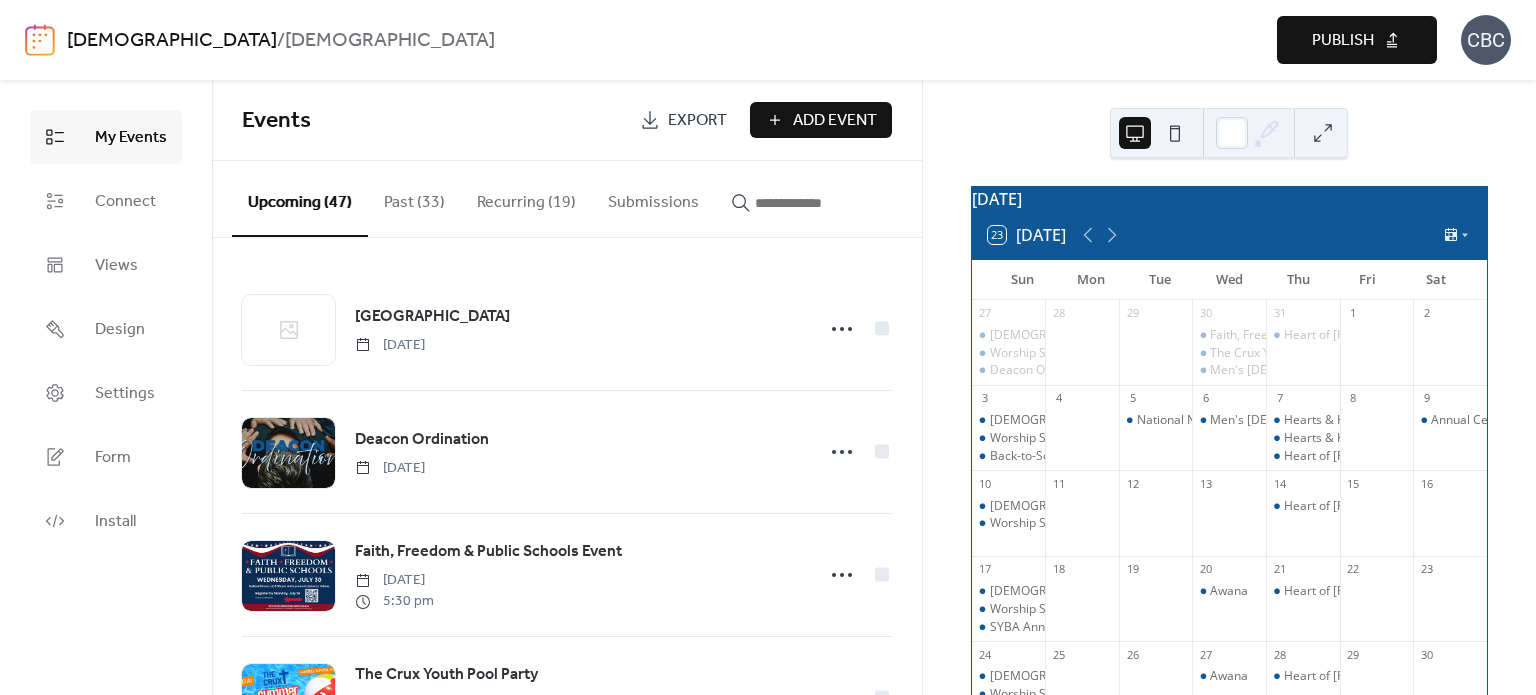 click on "Recurring (19)" at bounding box center [526, 198] 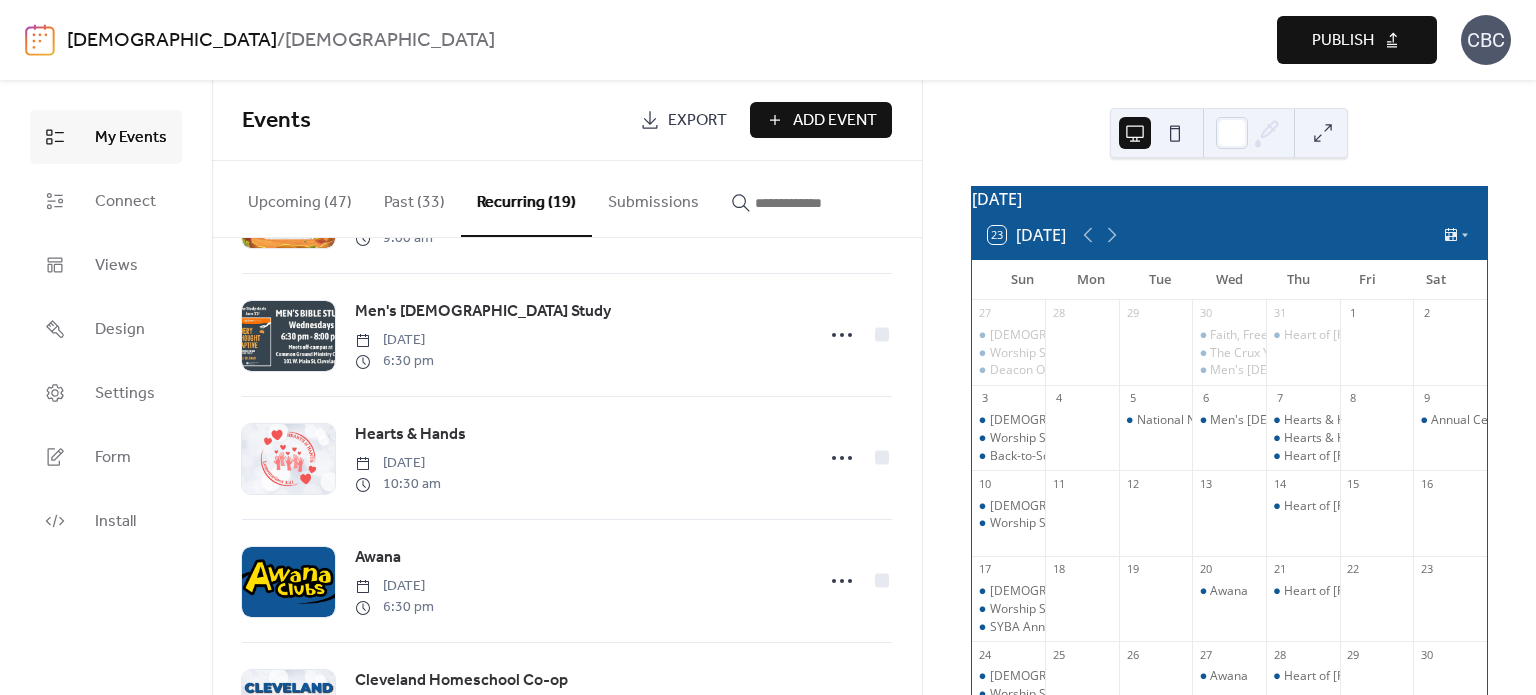 scroll, scrollTop: 1600, scrollLeft: 0, axis: vertical 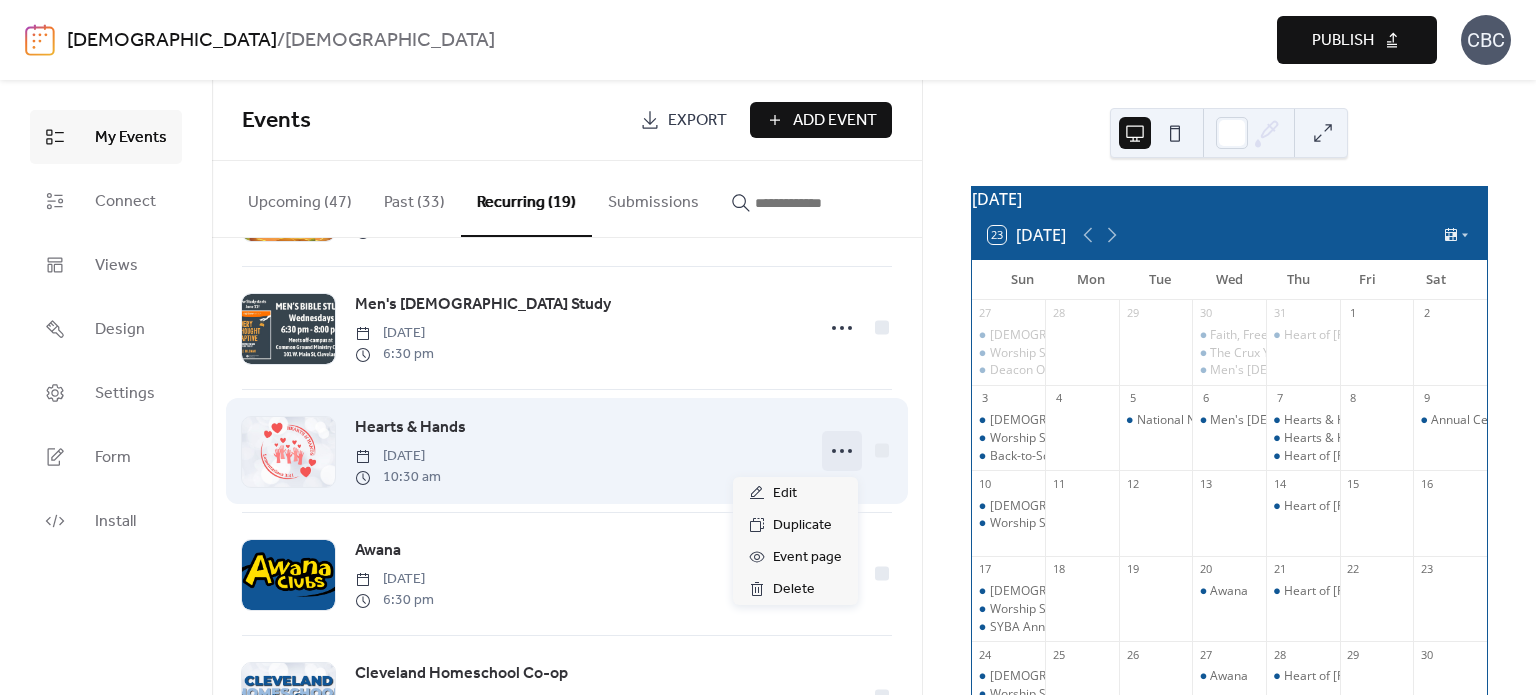 click 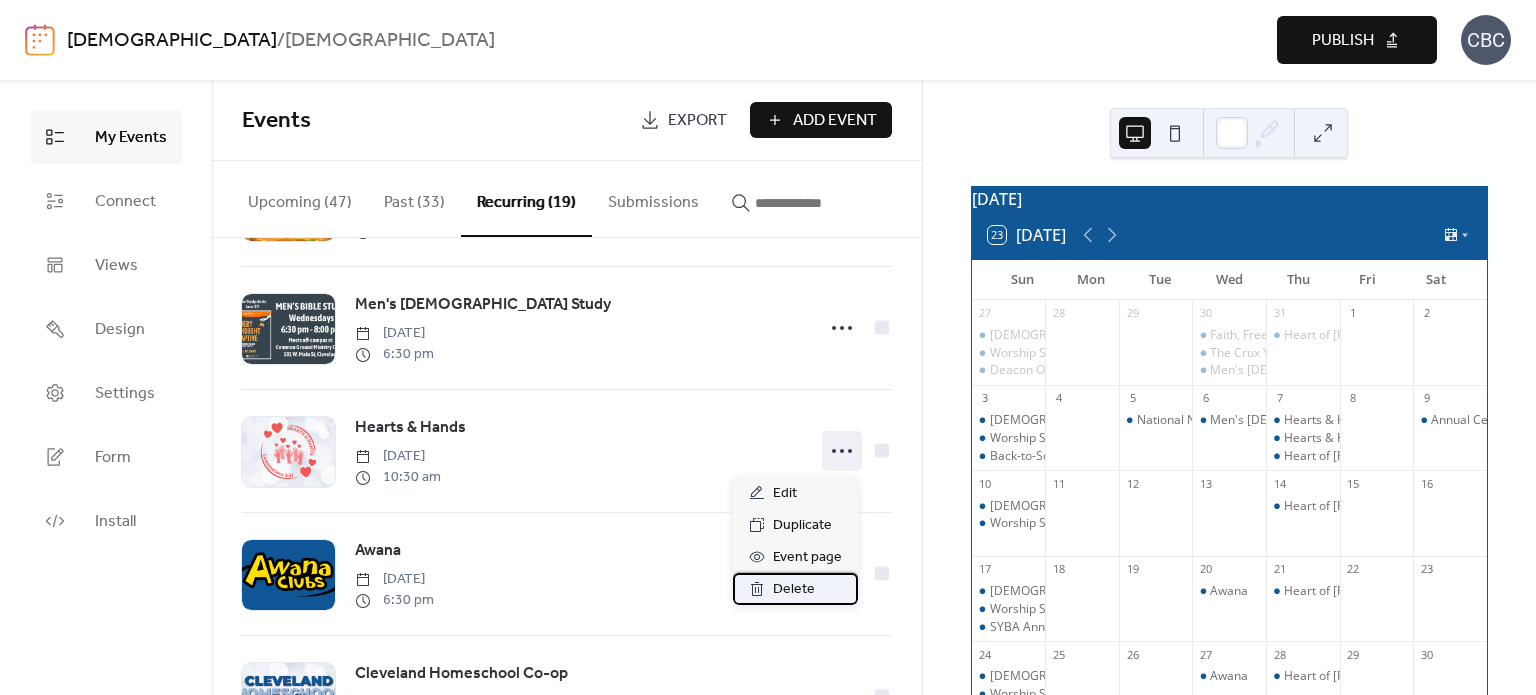click on "Delete" at bounding box center (794, 590) 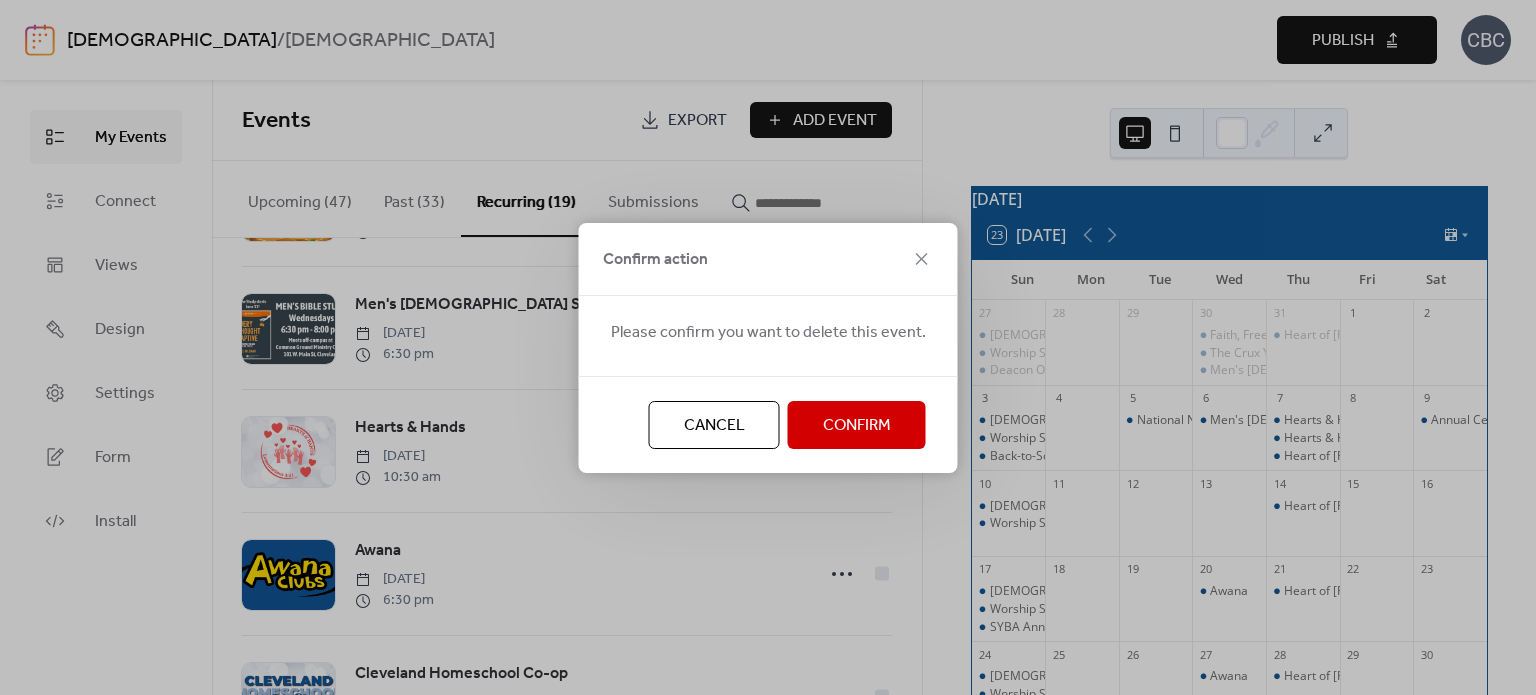 click on "Confirm" at bounding box center (857, 426) 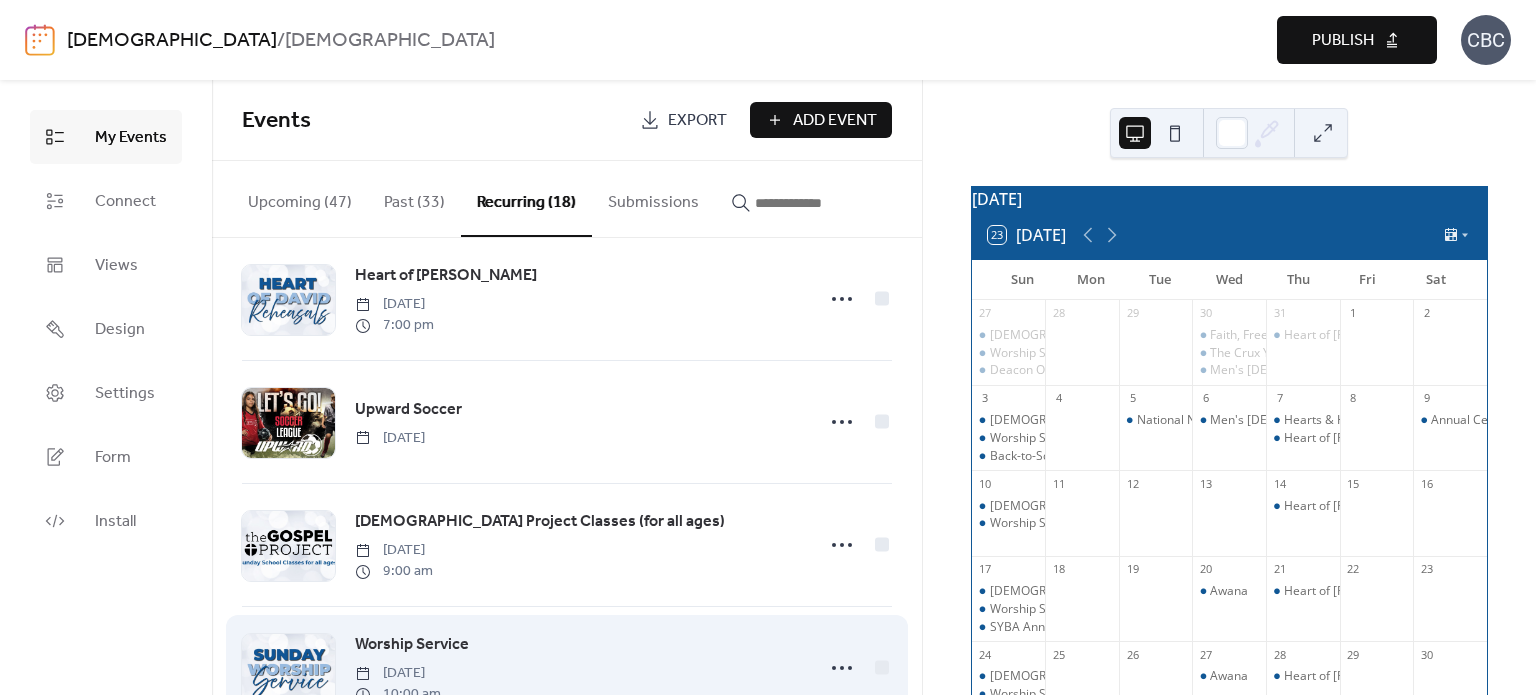scroll, scrollTop: 0, scrollLeft: 0, axis: both 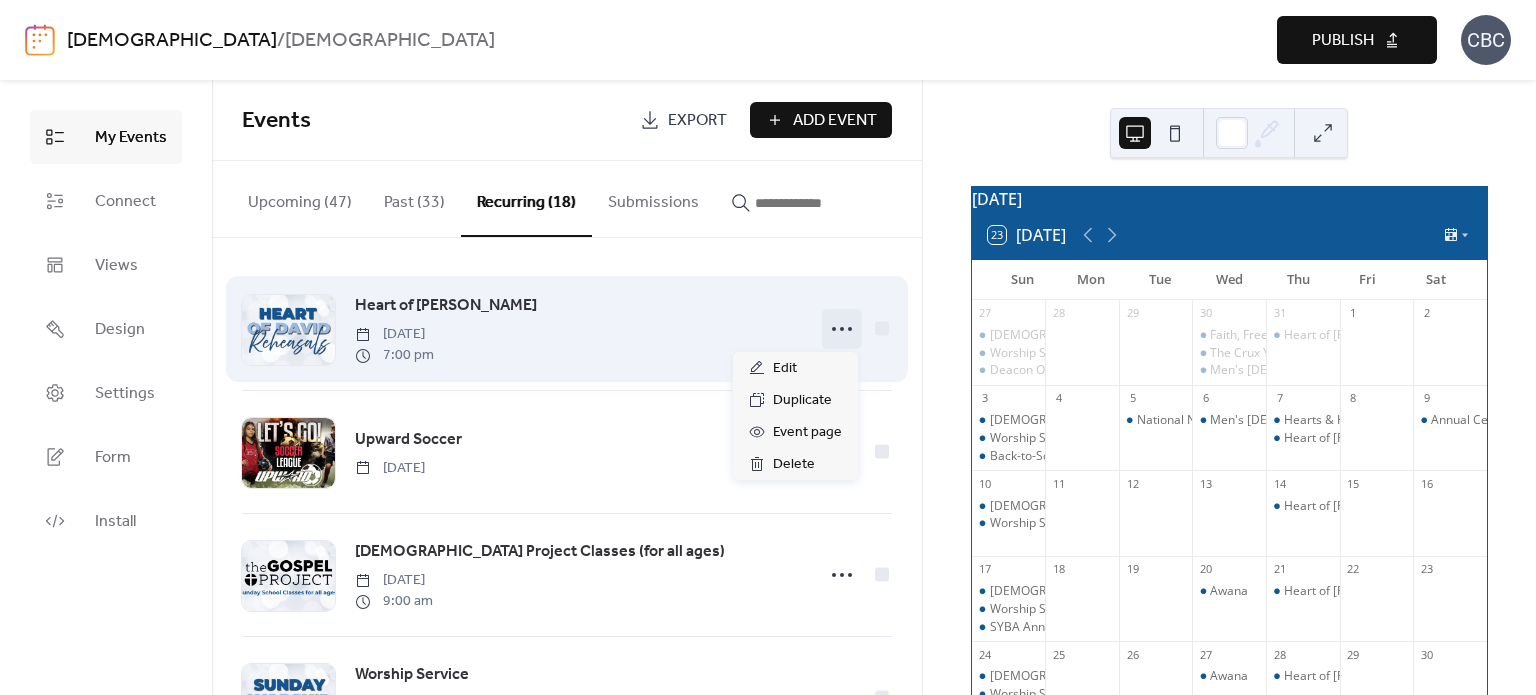 click 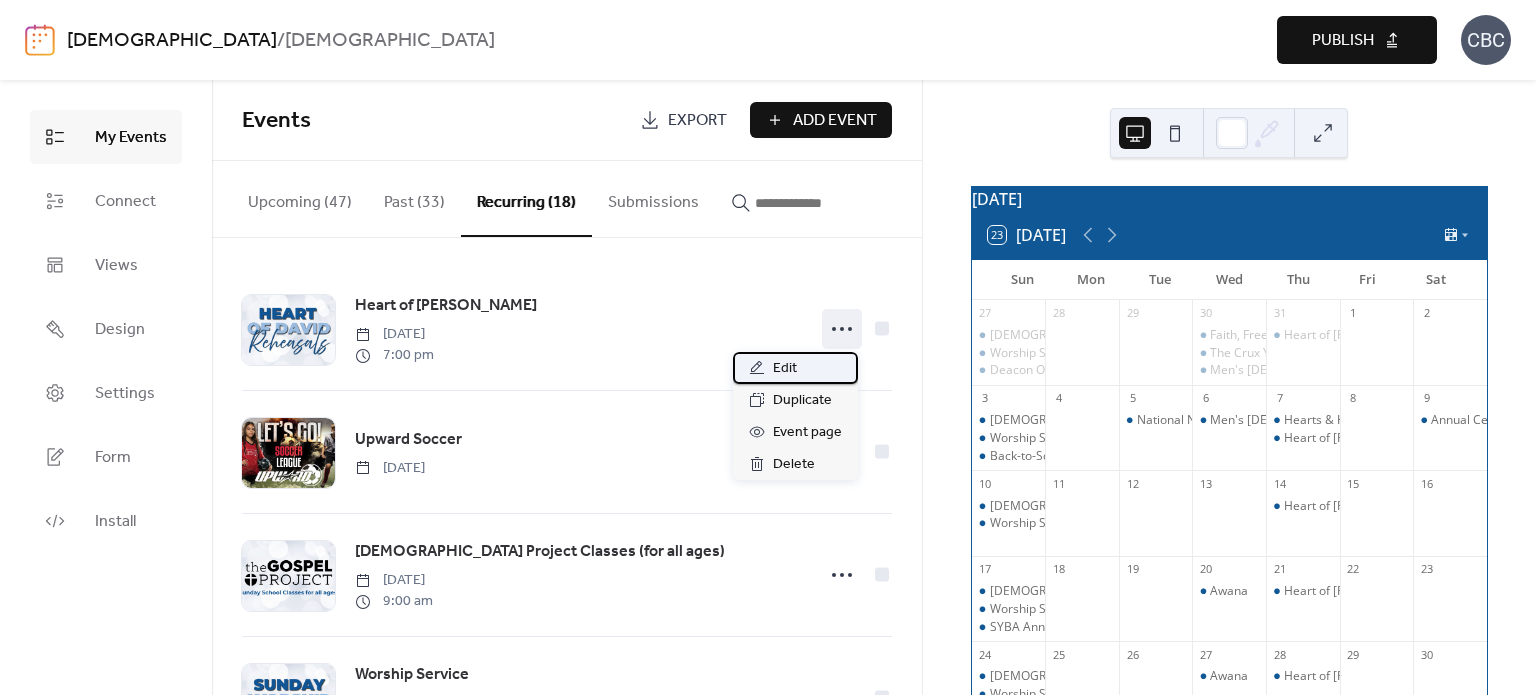 click on "Edit" at bounding box center (785, 369) 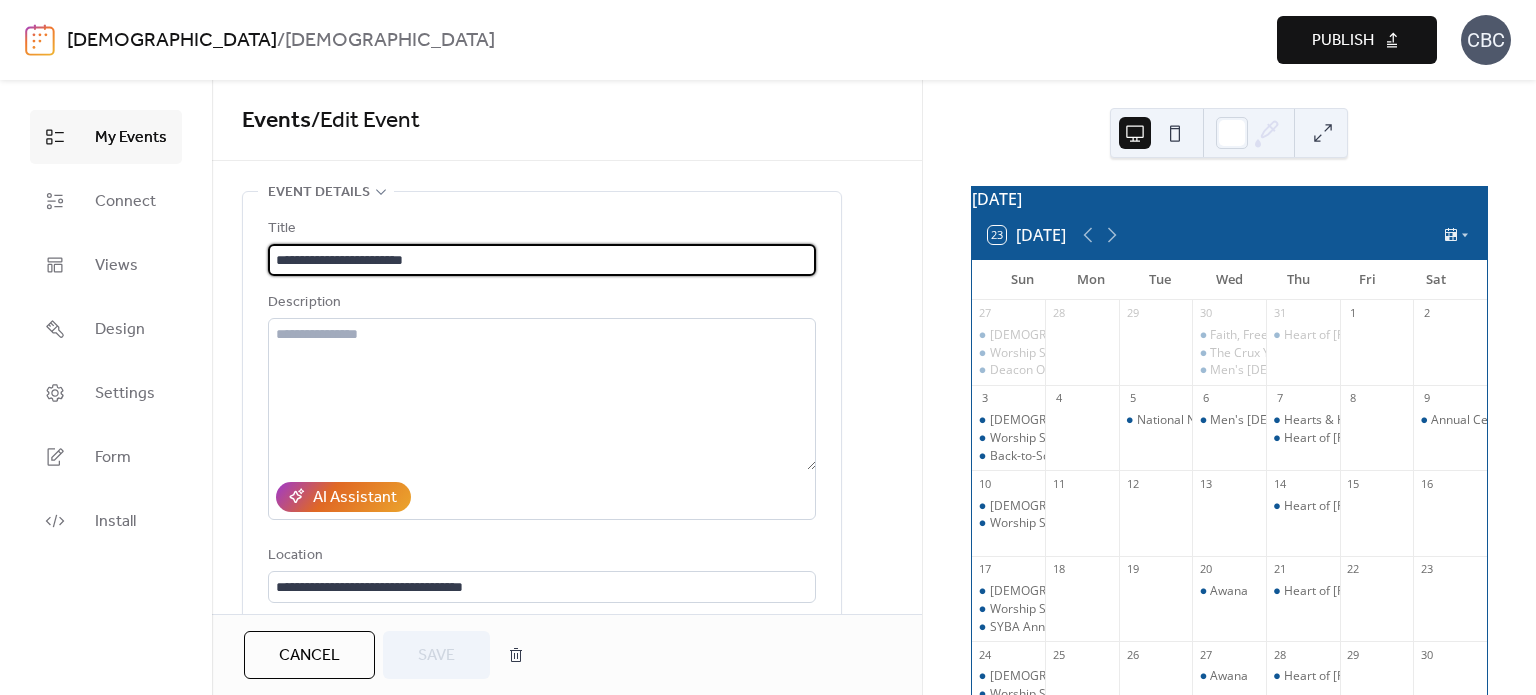 drag, startPoint x: 360, startPoint y: 259, endPoint x: 253, endPoint y: 255, distance: 107.07474 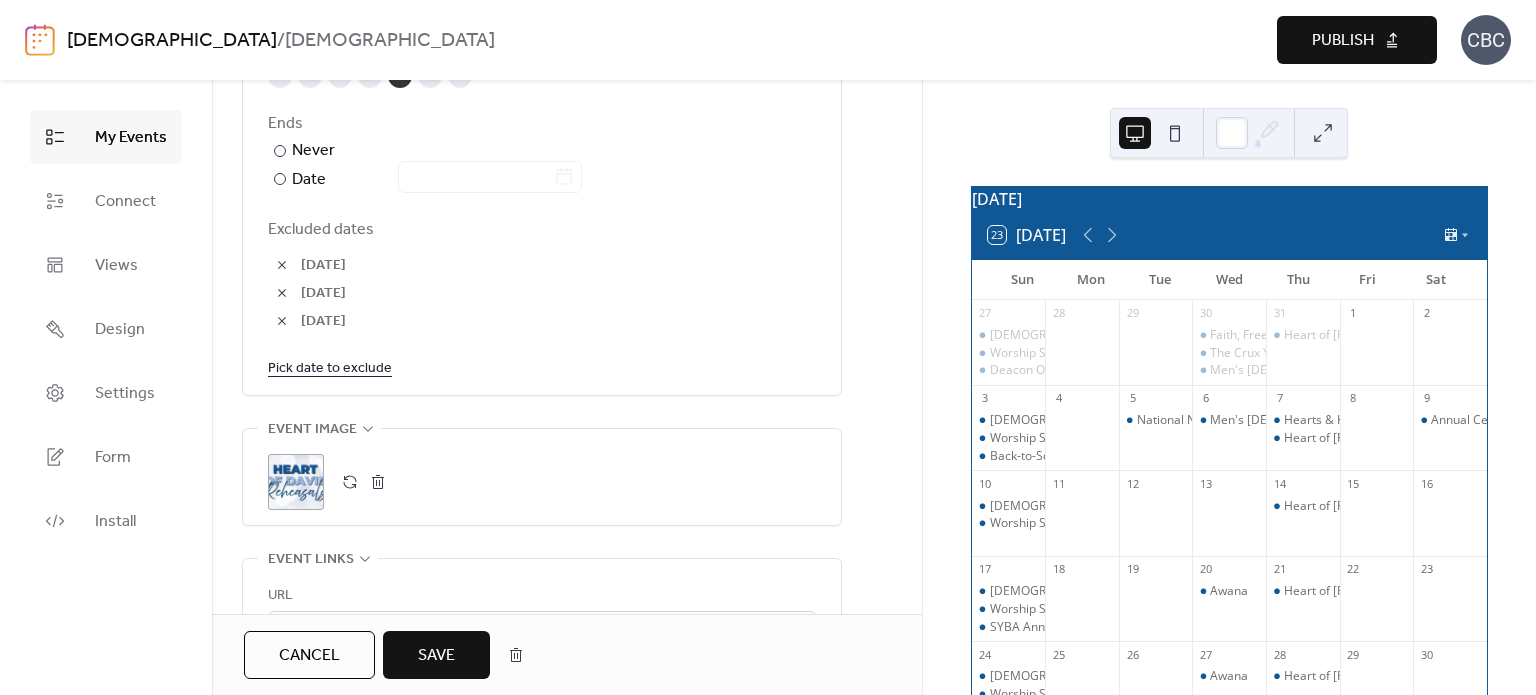 scroll, scrollTop: 1200, scrollLeft: 0, axis: vertical 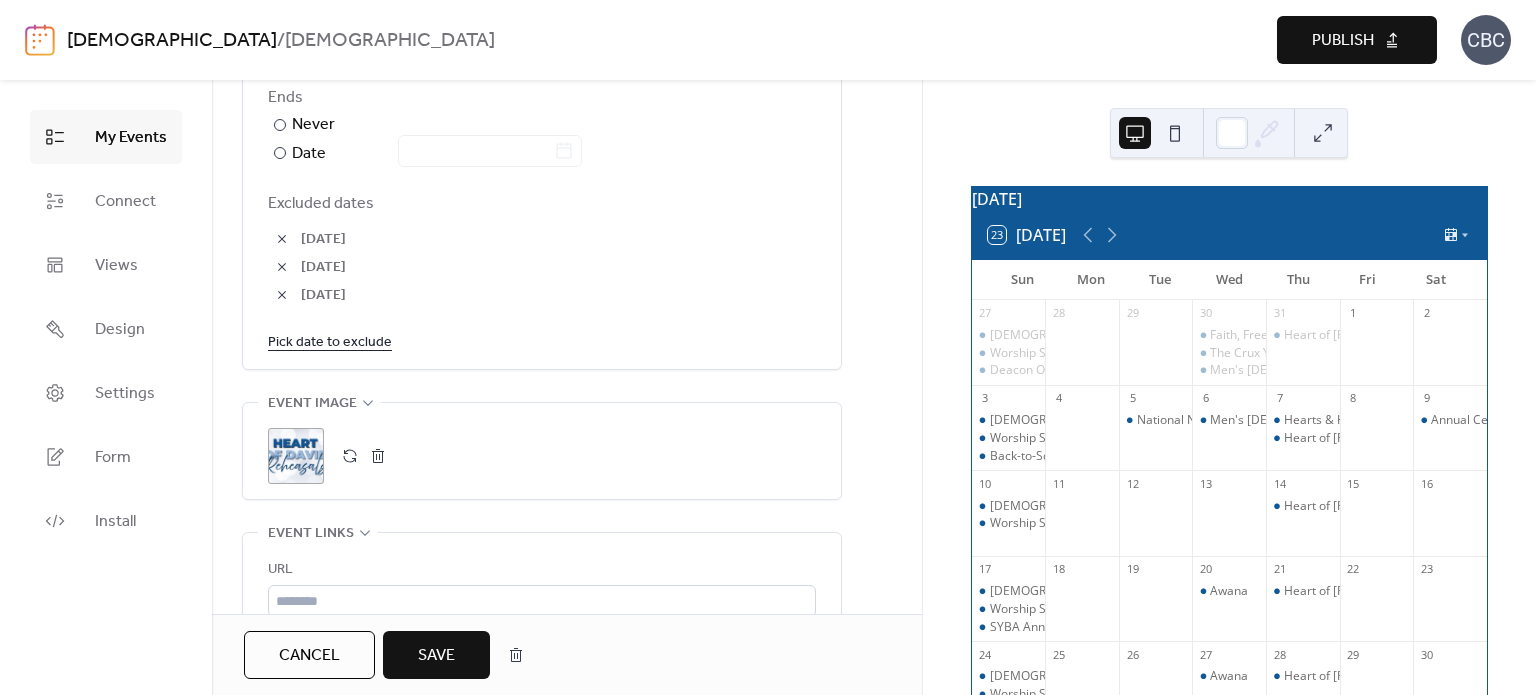 type on "**********" 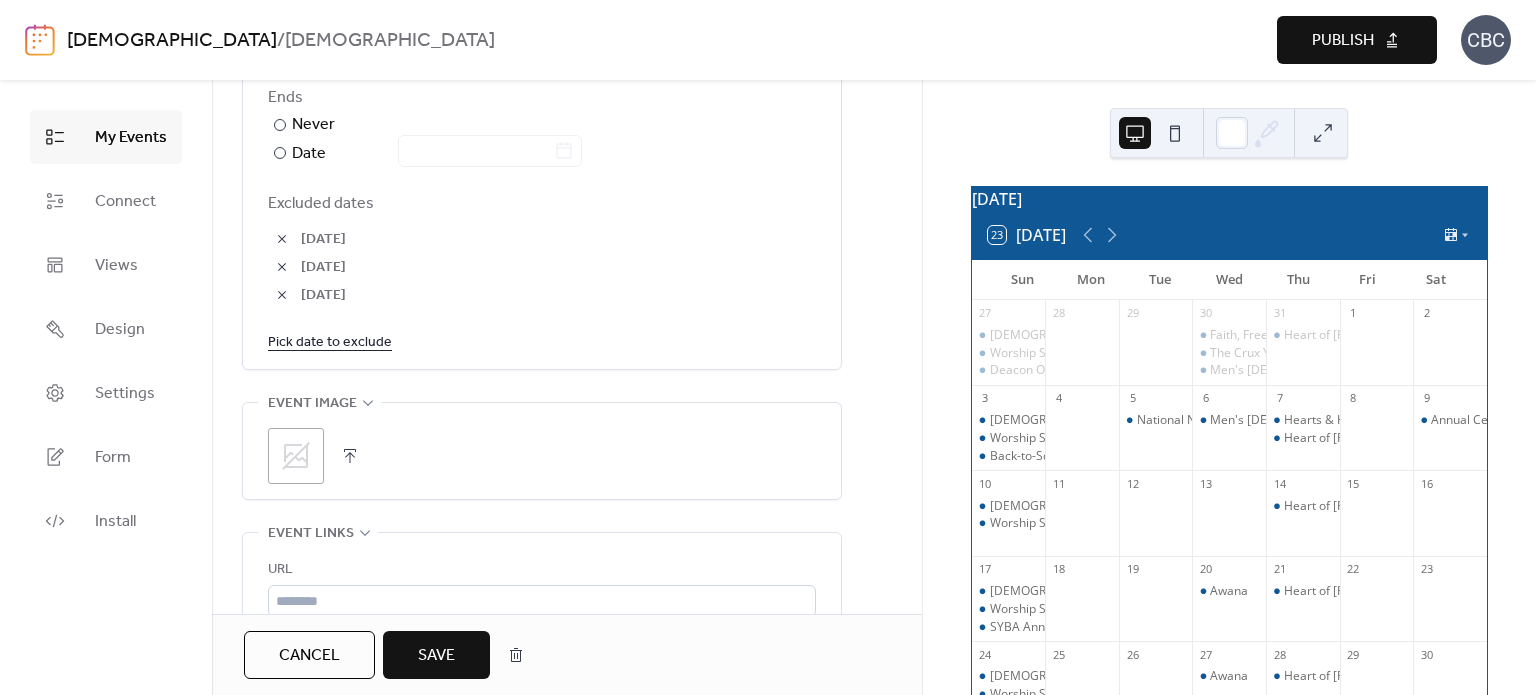 click on "Save" at bounding box center (436, 656) 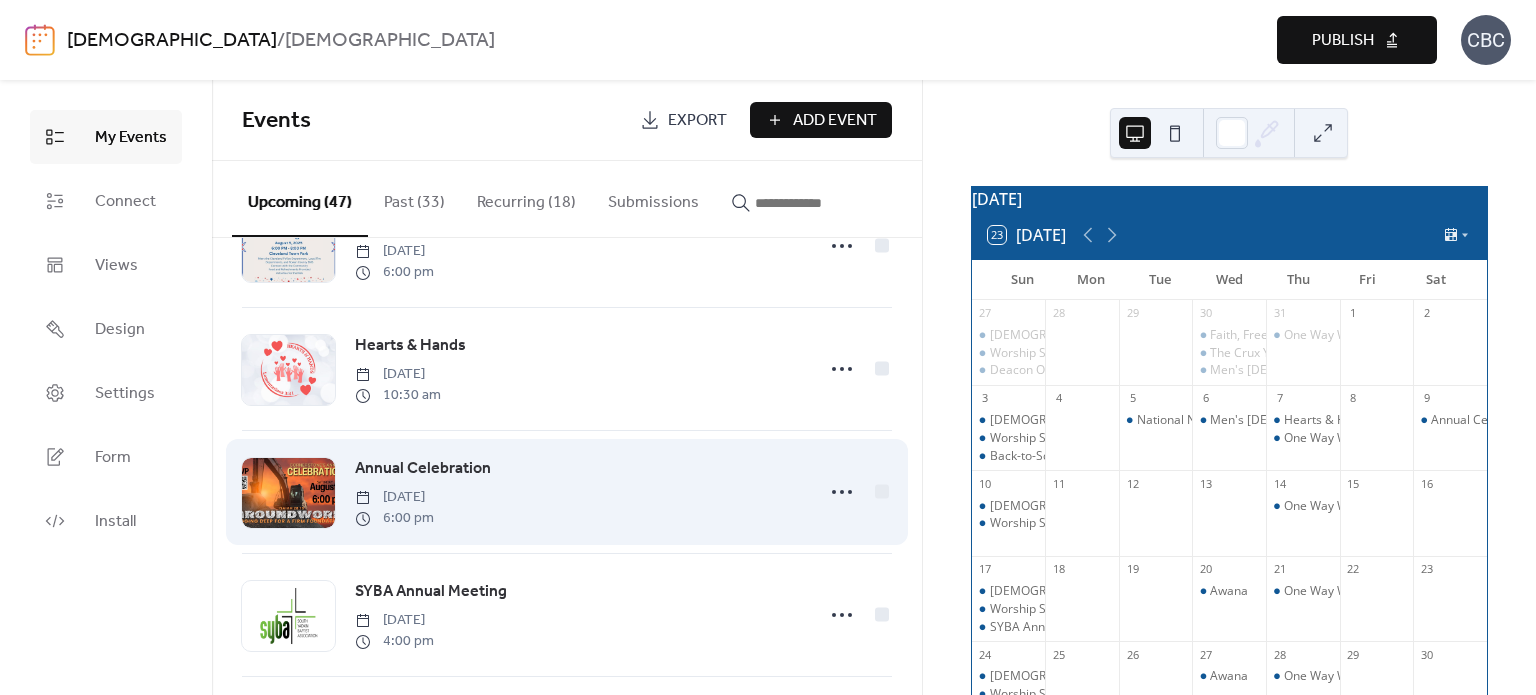 scroll, scrollTop: 700, scrollLeft: 0, axis: vertical 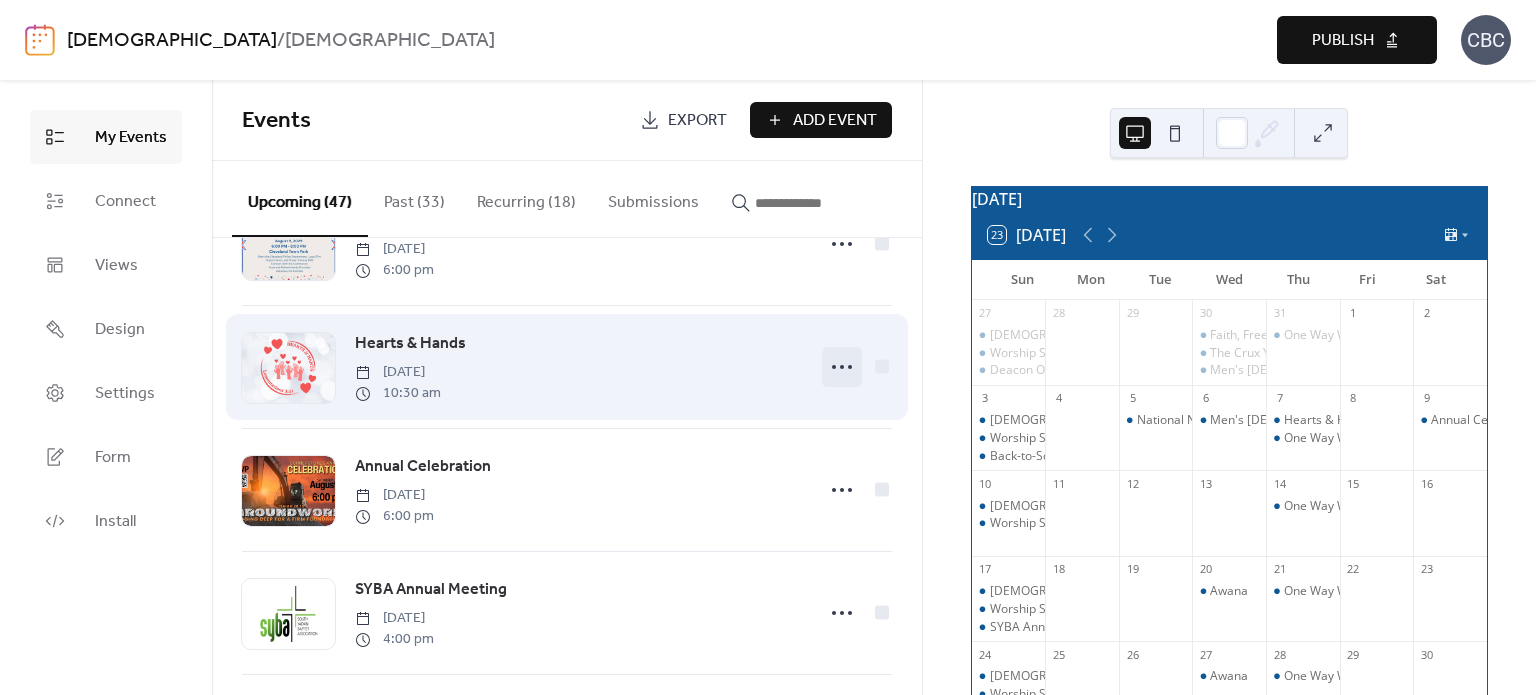 click 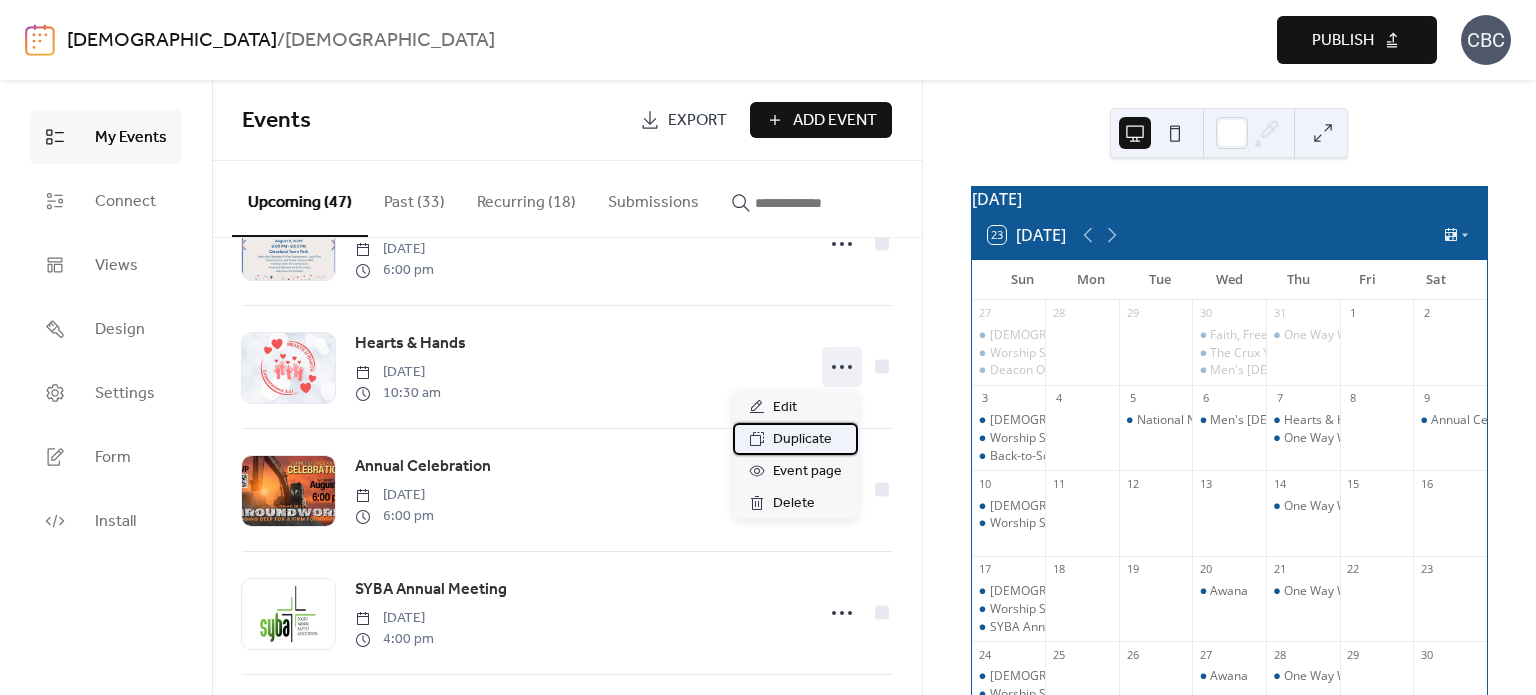 click on "Duplicate" at bounding box center (802, 440) 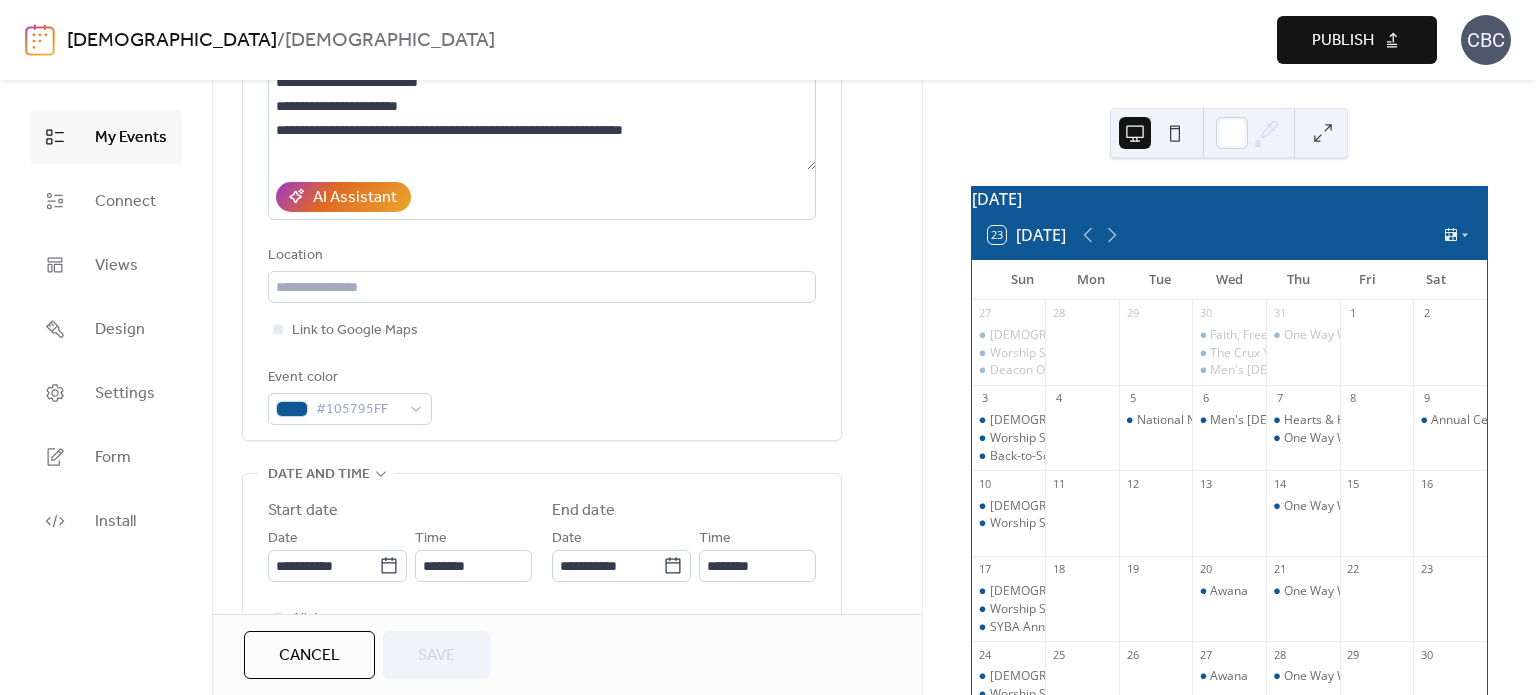 scroll, scrollTop: 400, scrollLeft: 0, axis: vertical 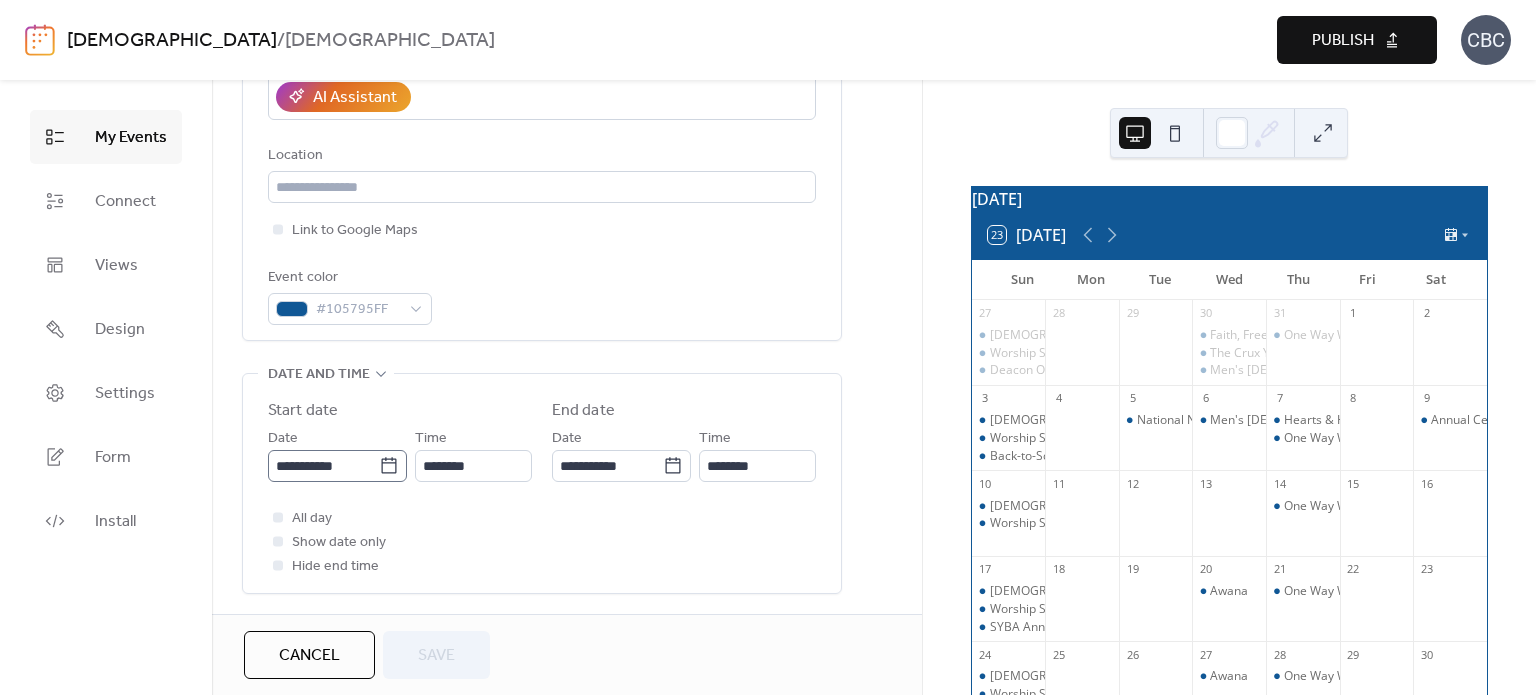 click 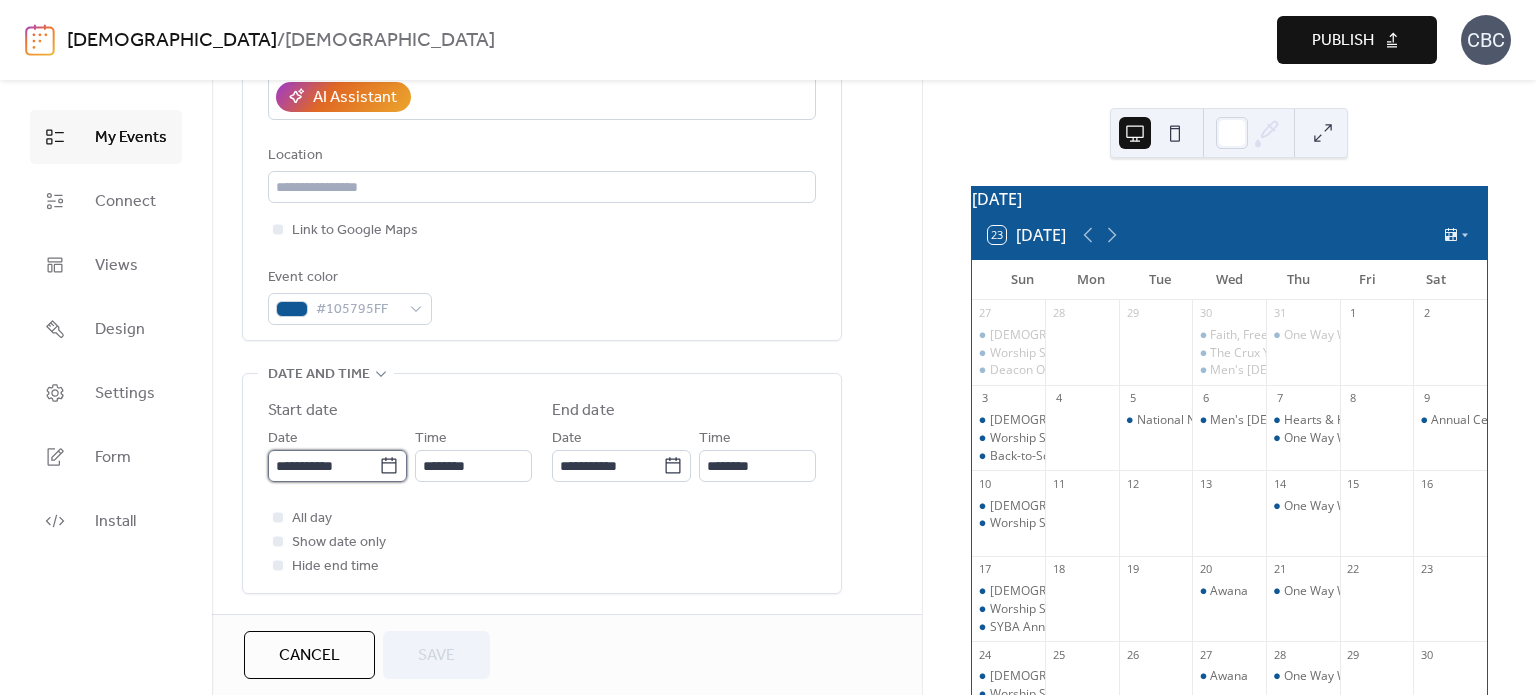click on "**********" at bounding box center [323, 466] 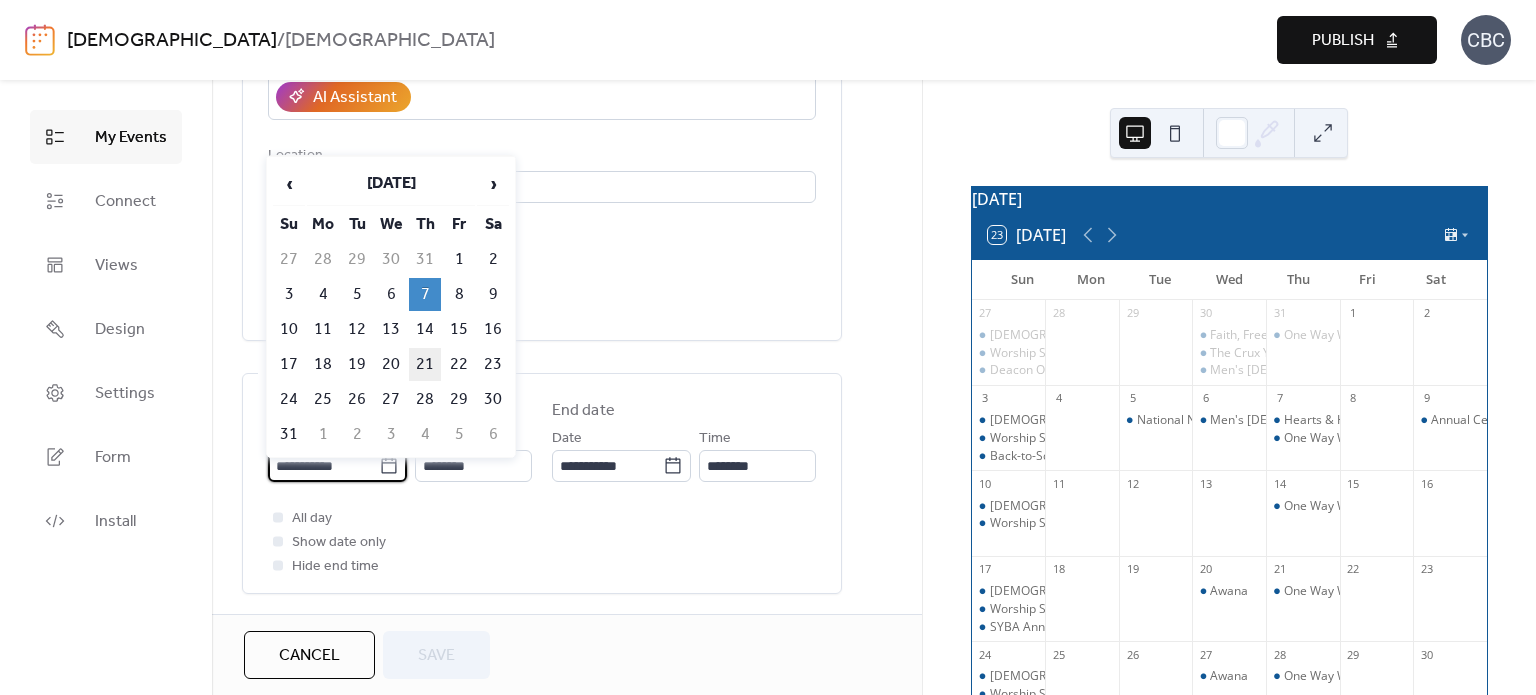 click on "21" at bounding box center (425, 364) 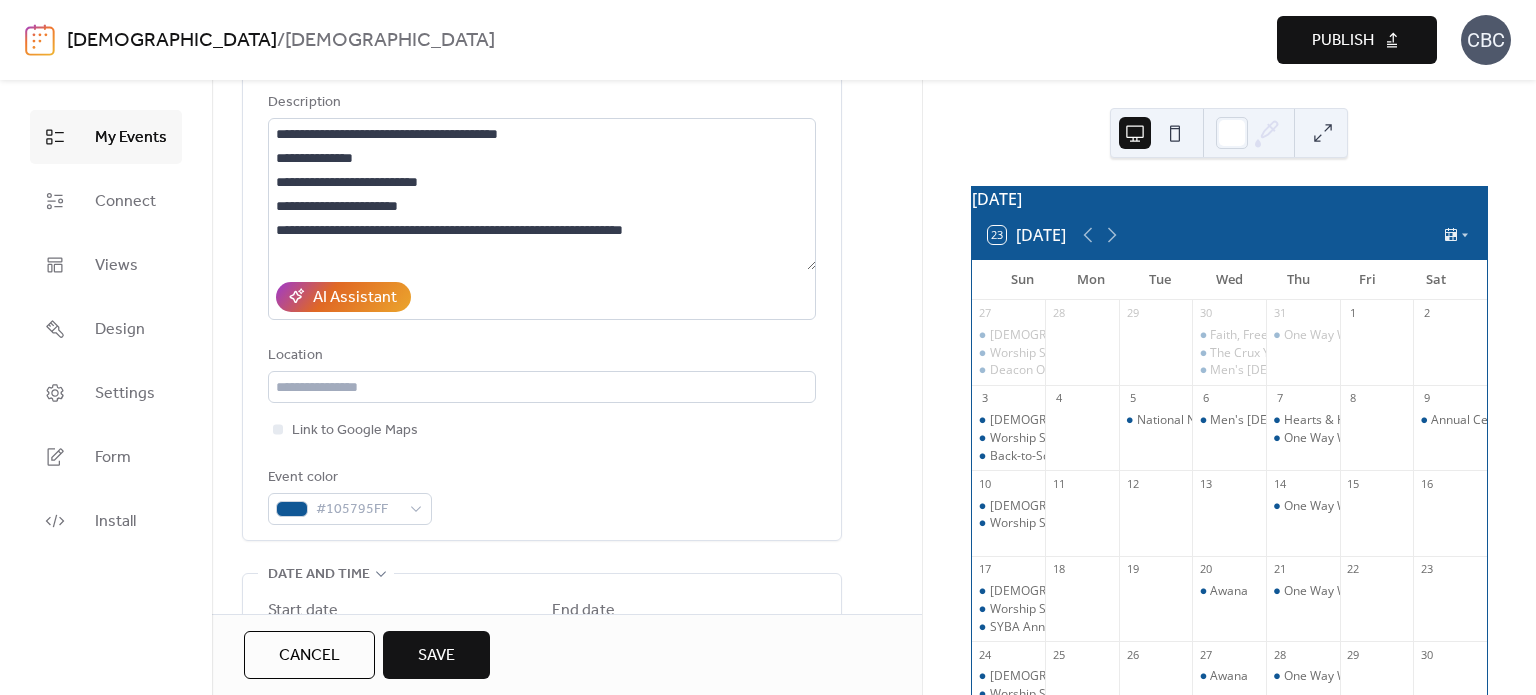 scroll, scrollTop: 100, scrollLeft: 0, axis: vertical 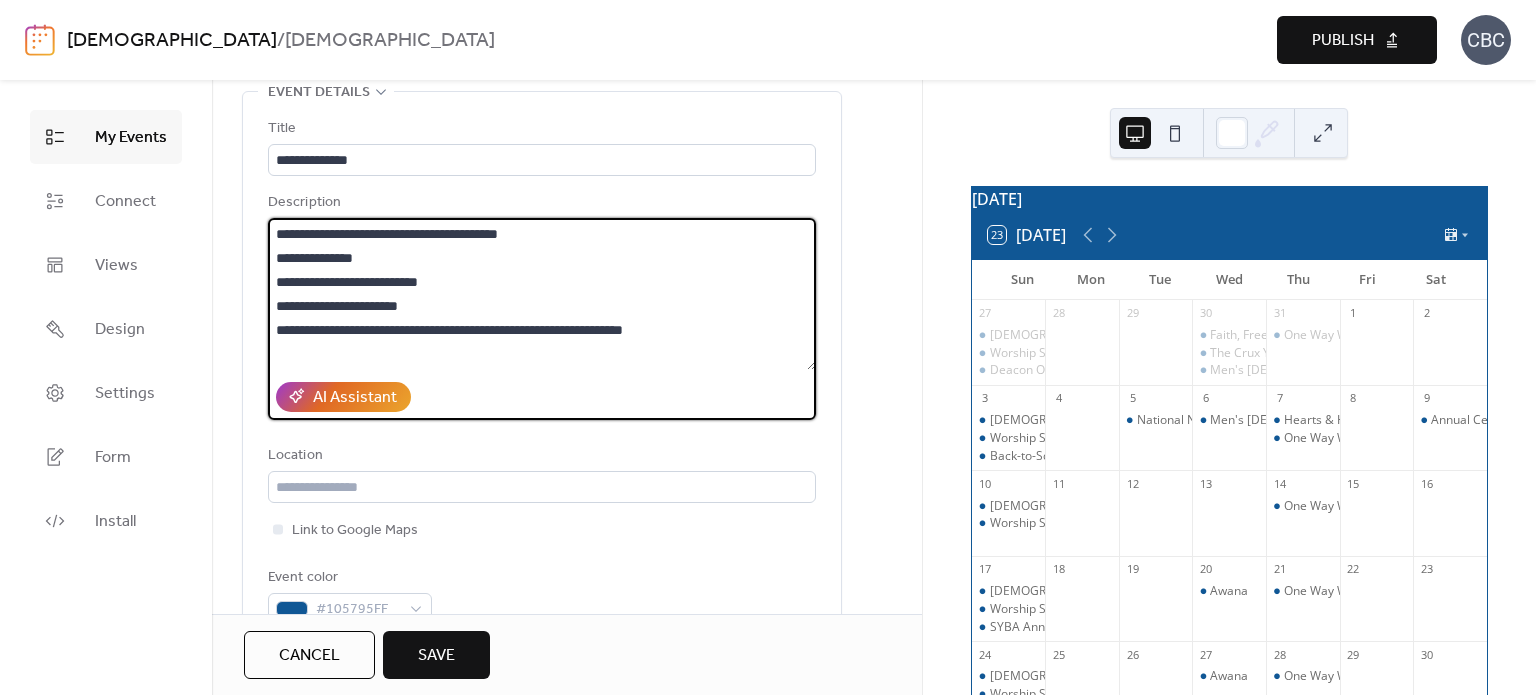 drag, startPoint x: 473, startPoint y: 279, endPoint x: 271, endPoint y: 275, distance: 202.0396 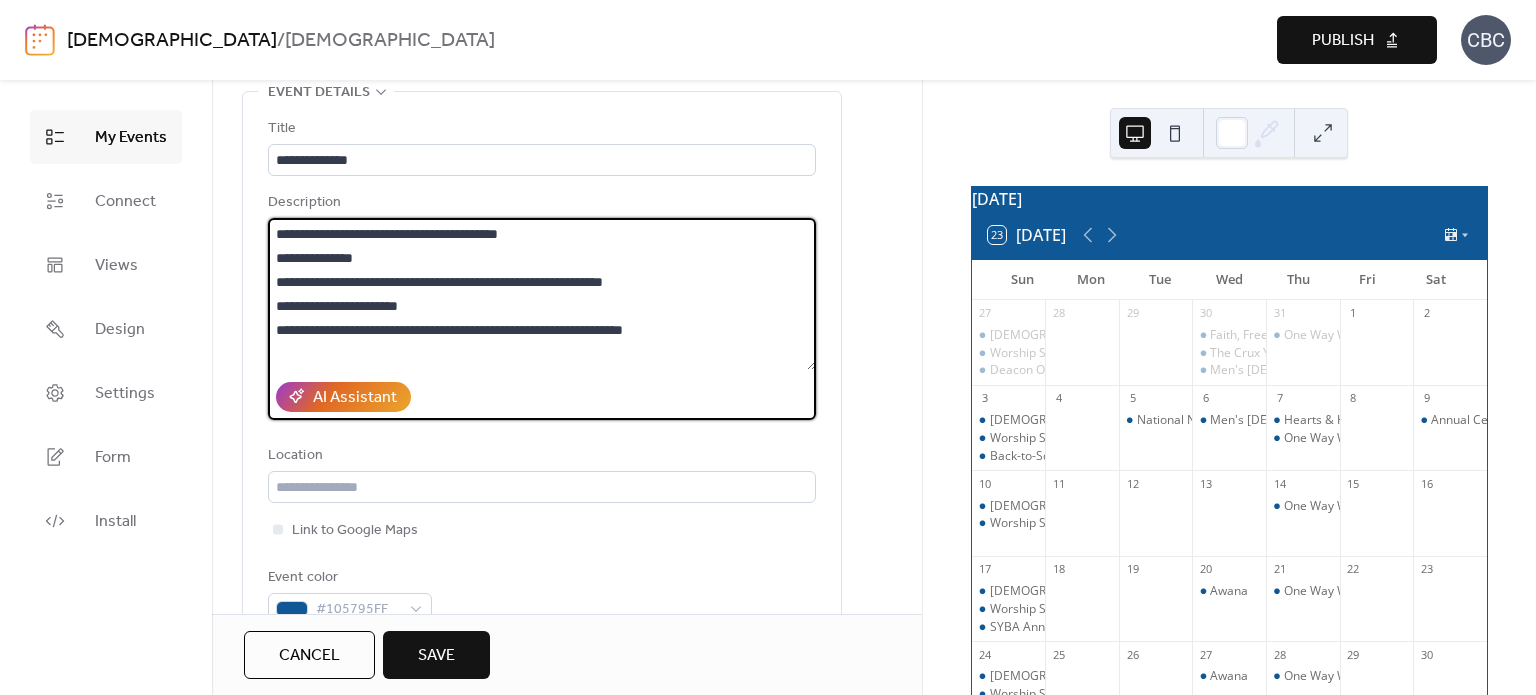 drag, startPoint x: 448, startPoint y: 305, endPoint x: 273, endPoint y: 309, distance: 175.04572 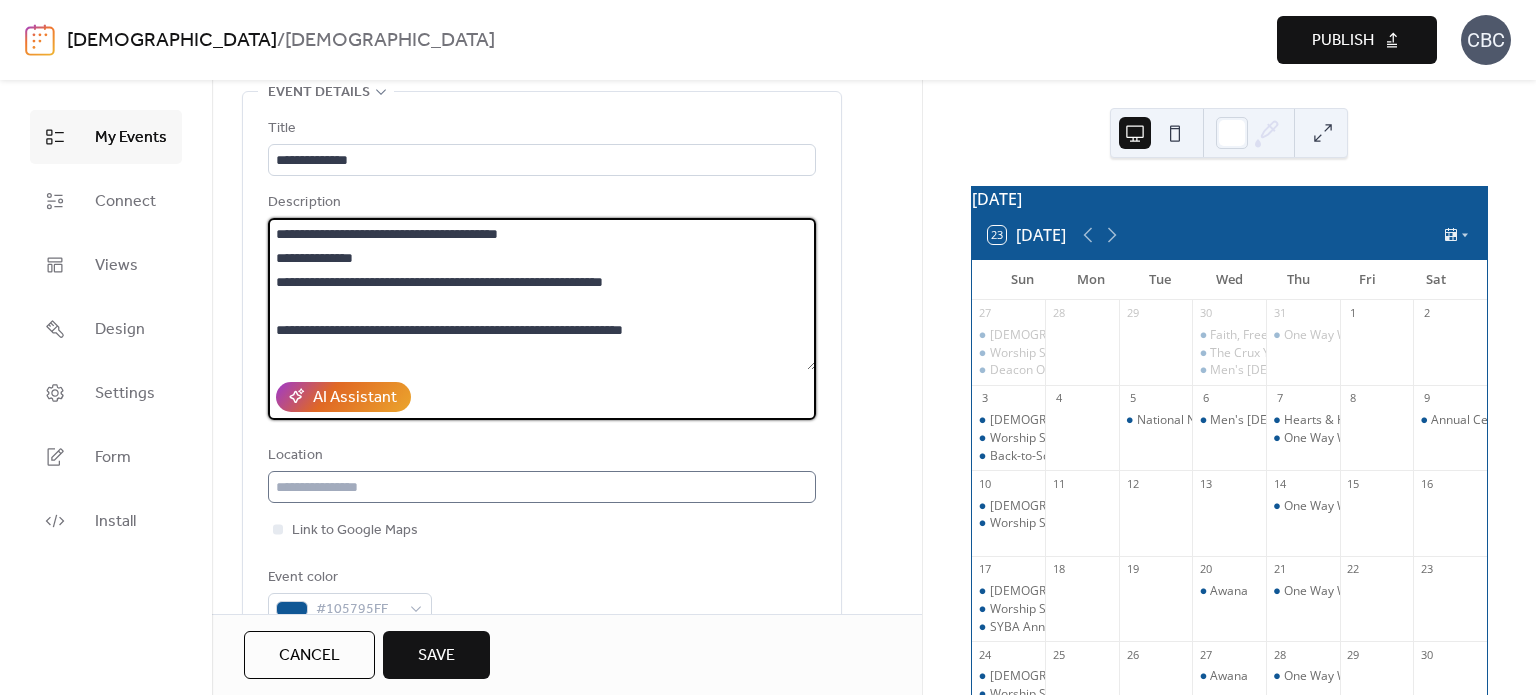 type on "**********" 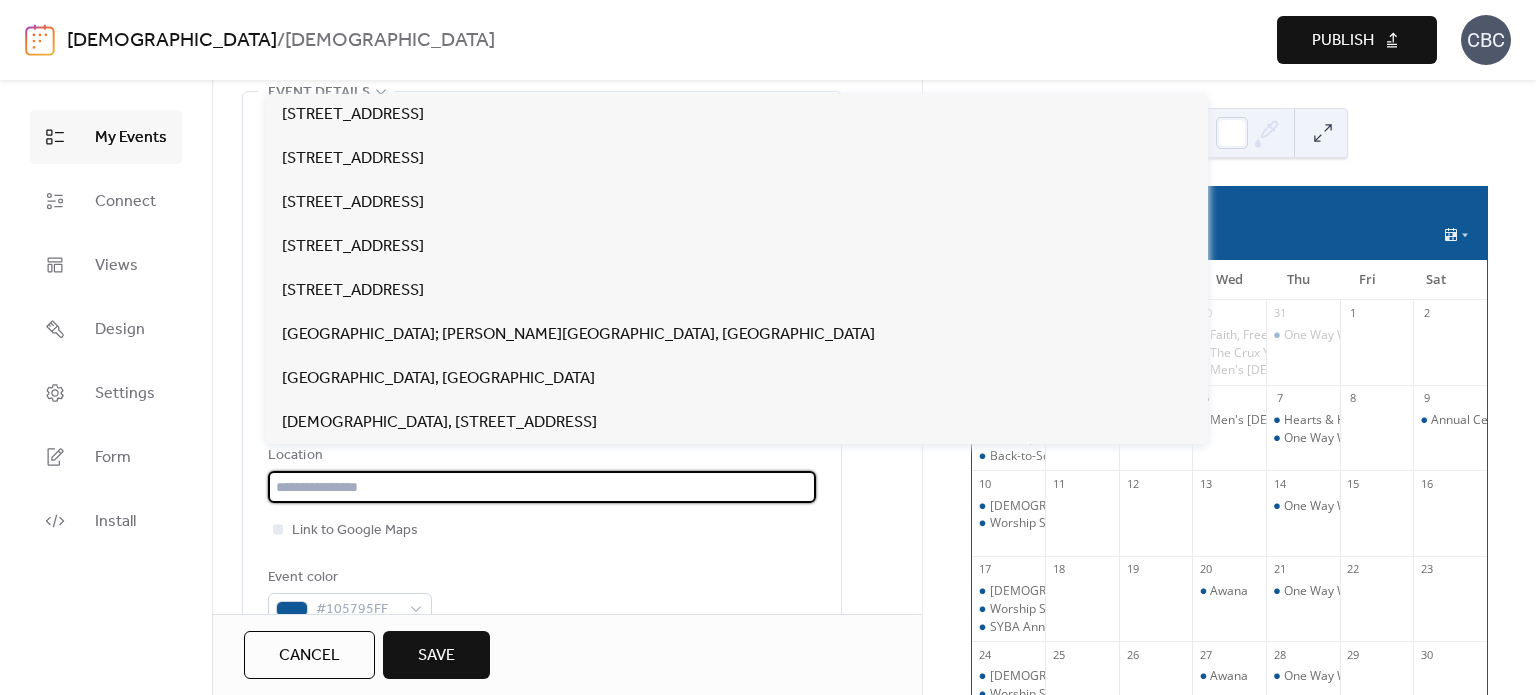 click at bounding box center (542, 487) 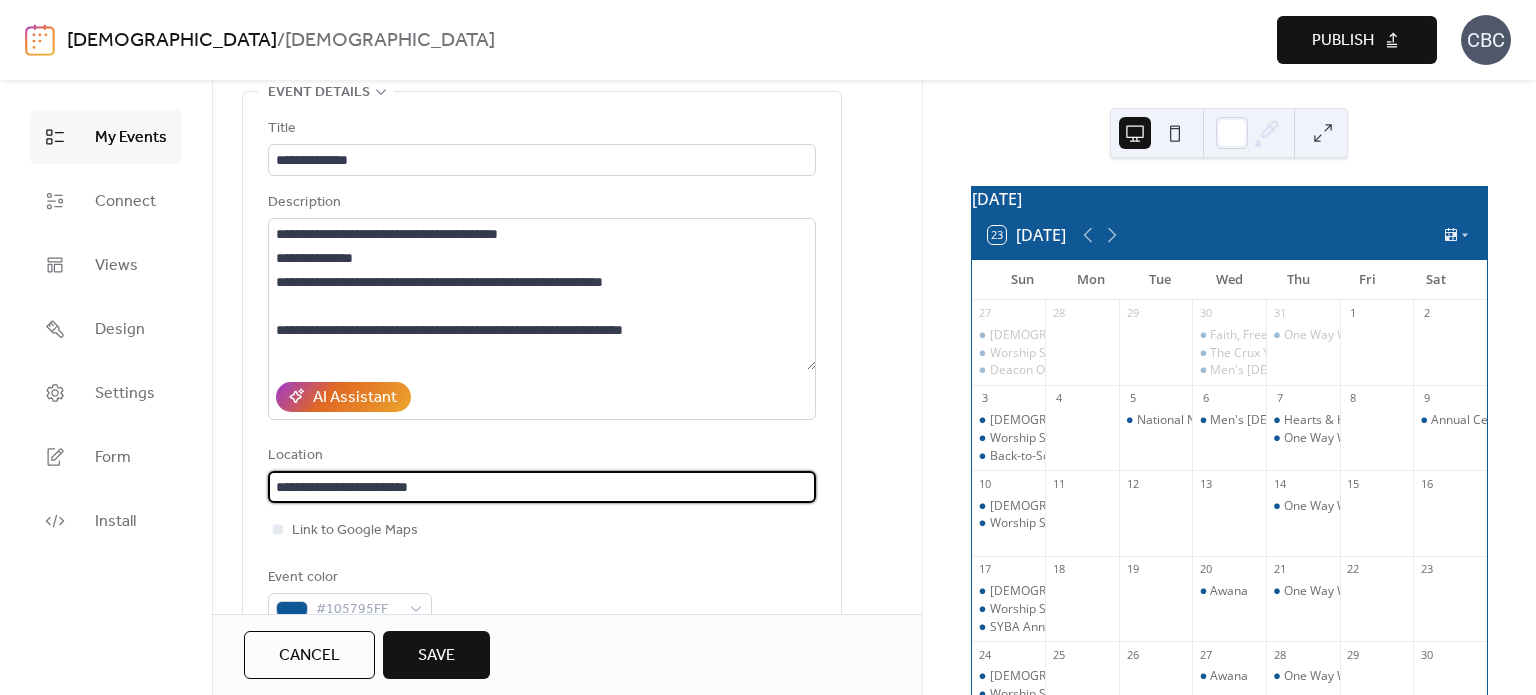 drag, startPoint x: 440, startPoint y: 485, endPoint x: 266, endPoint y: 490, distance: 174.07182 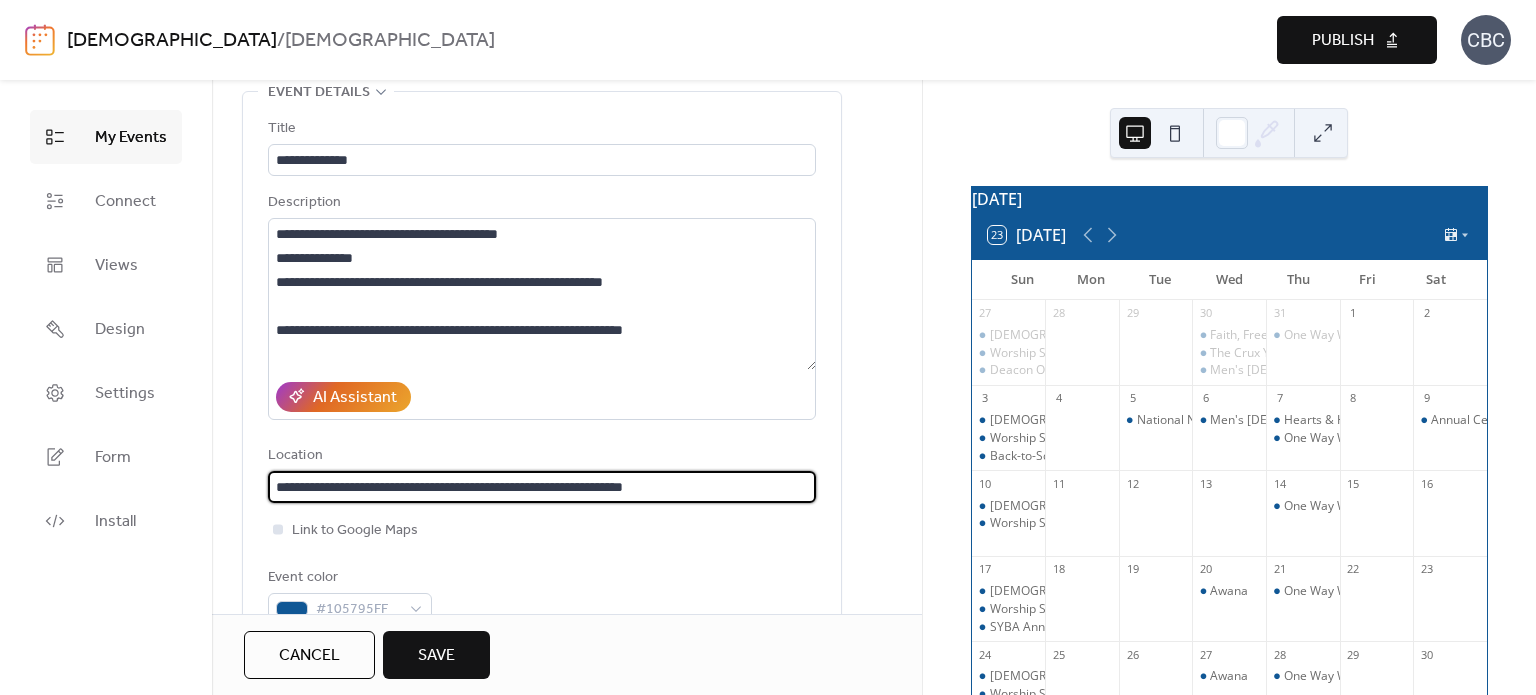 type on "**********" 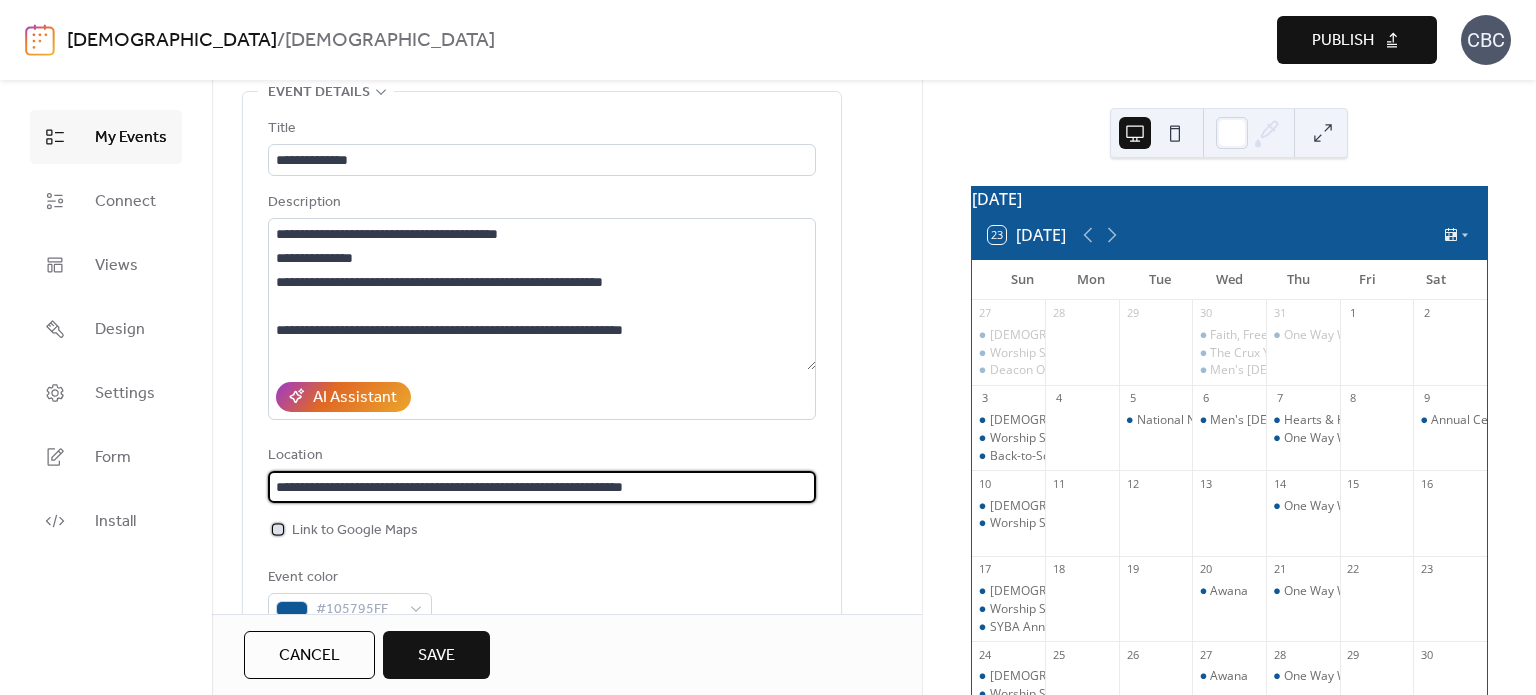 click at bounding box center [278, 529] 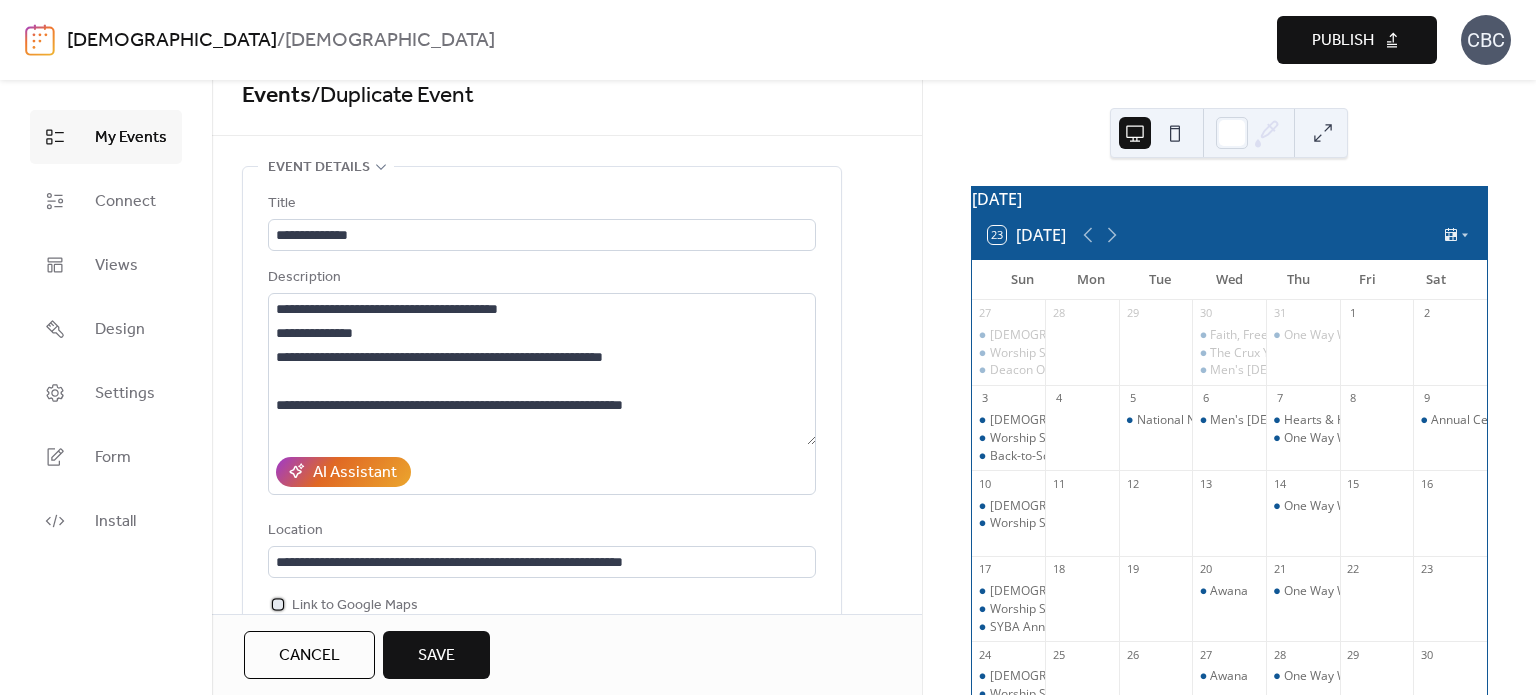 scroll, scrollTop: 0, scrollLeft: 0, axis: both 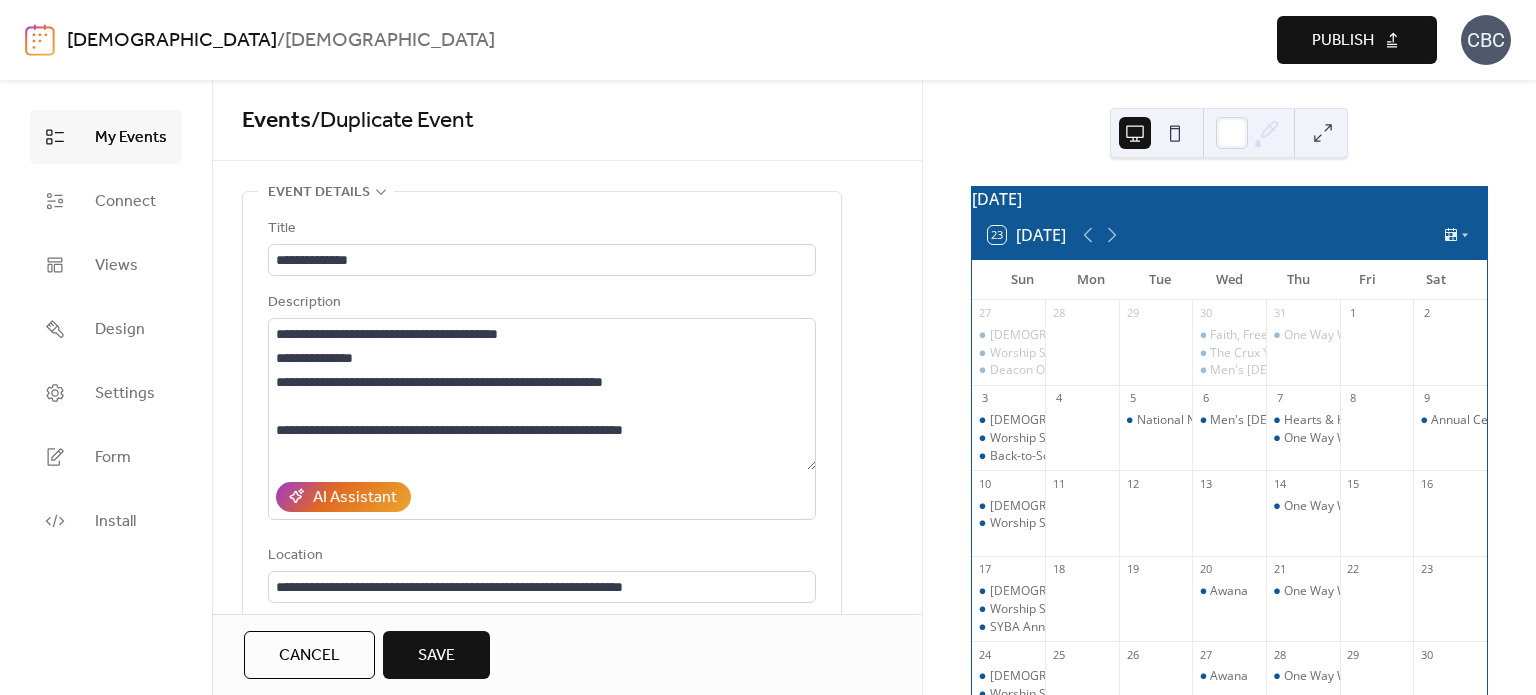 click on "Save" at bounding box center [436, 656] 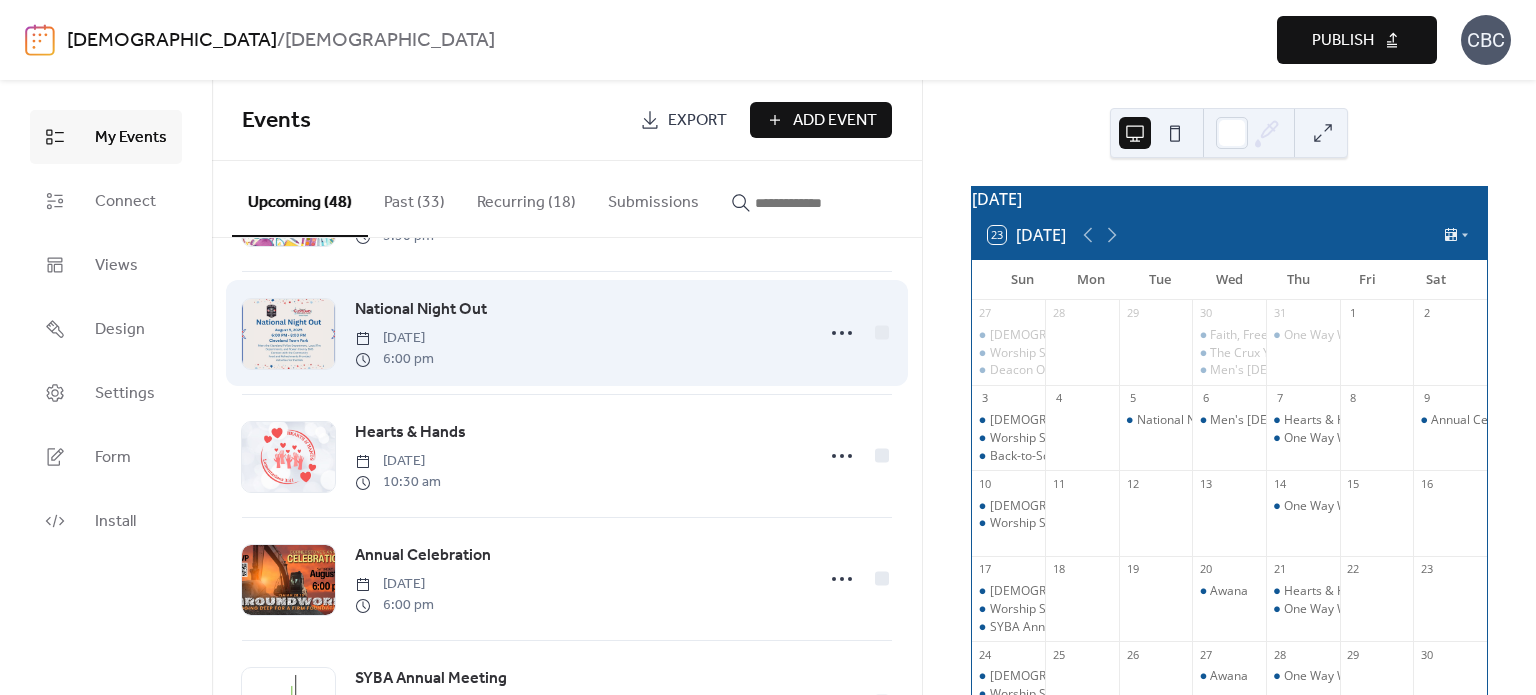 scroll, scrollTop: 600, scrollLeft: 0, axis: vertical 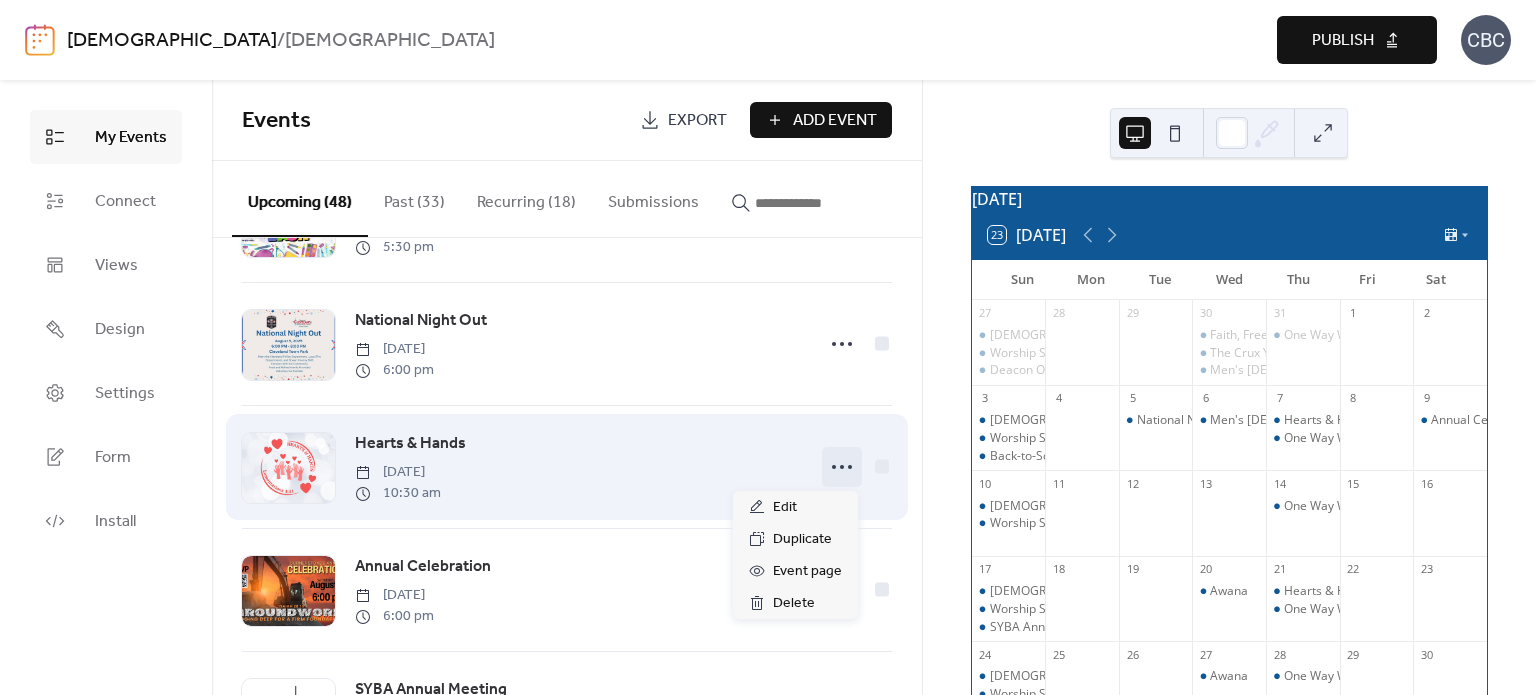 click 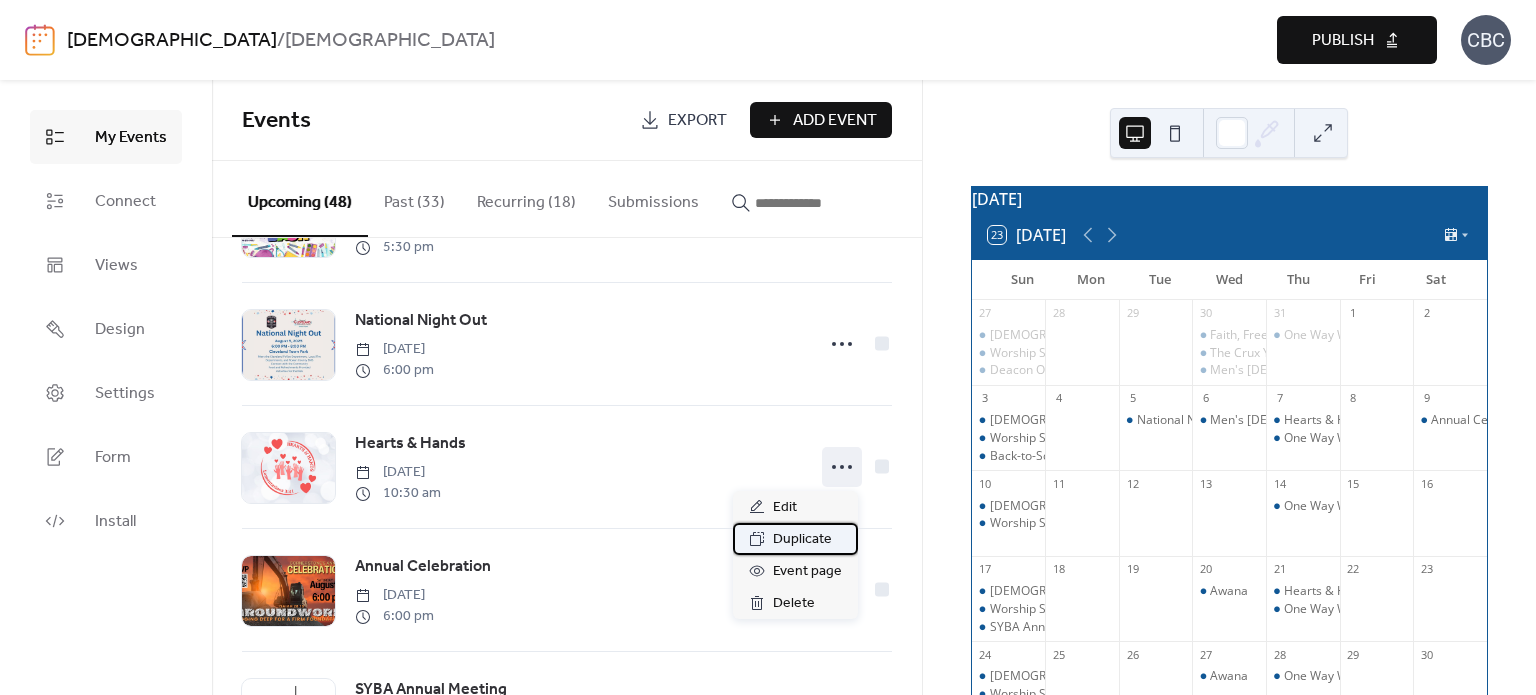 click on "Duplicate" at bounding box center [802, 540] 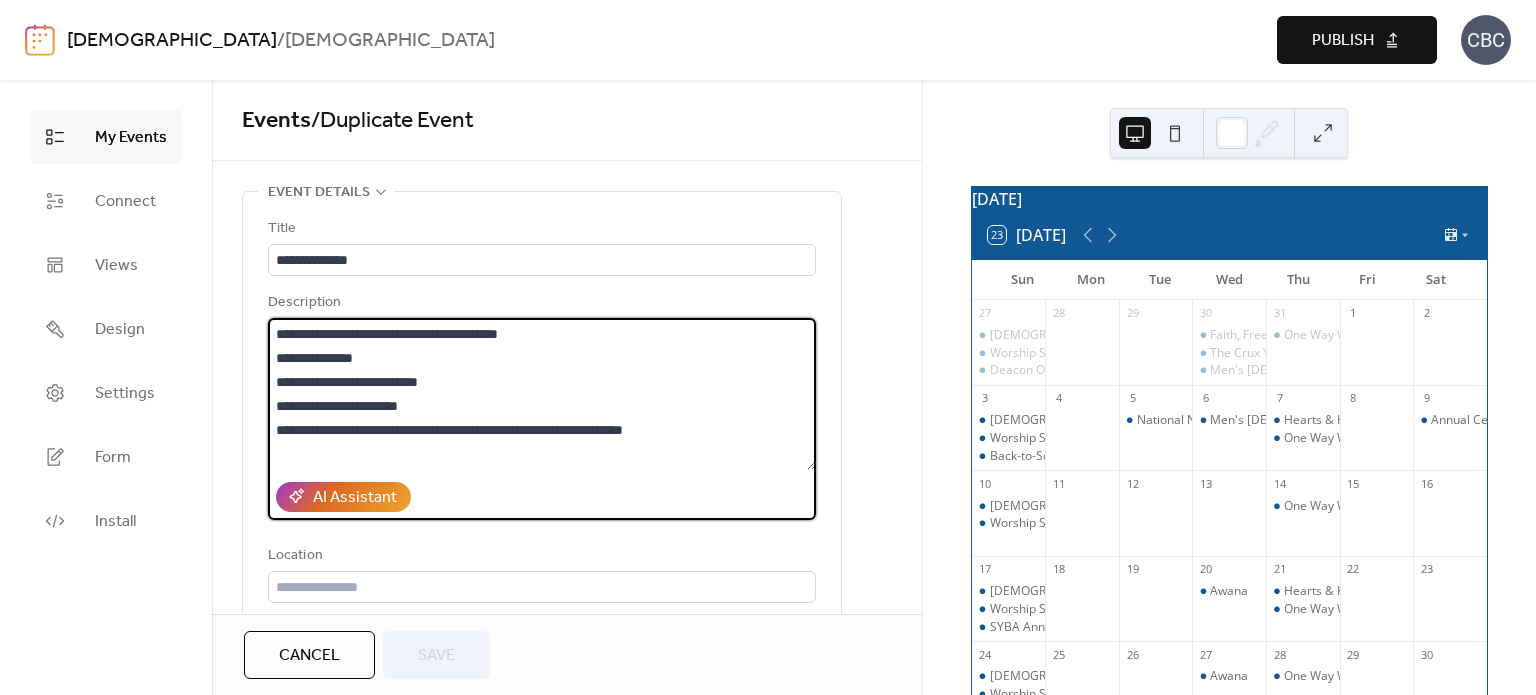 drag, startPoint x: 438, startPoint y: 402, endPoint x: 371, endPoint y: 401, distance: 67.00746 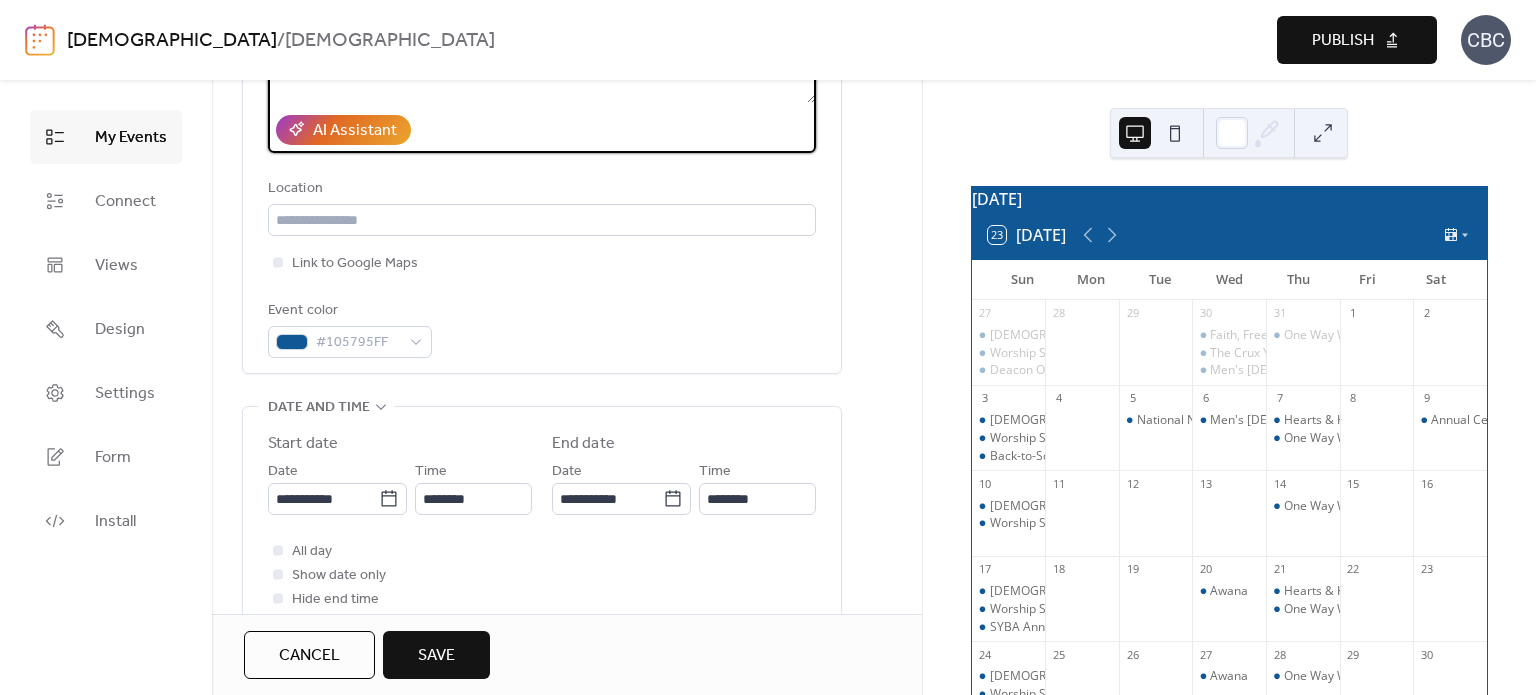 scroll, scrollTop: 400, scrollLeft: 0, axis: vertical 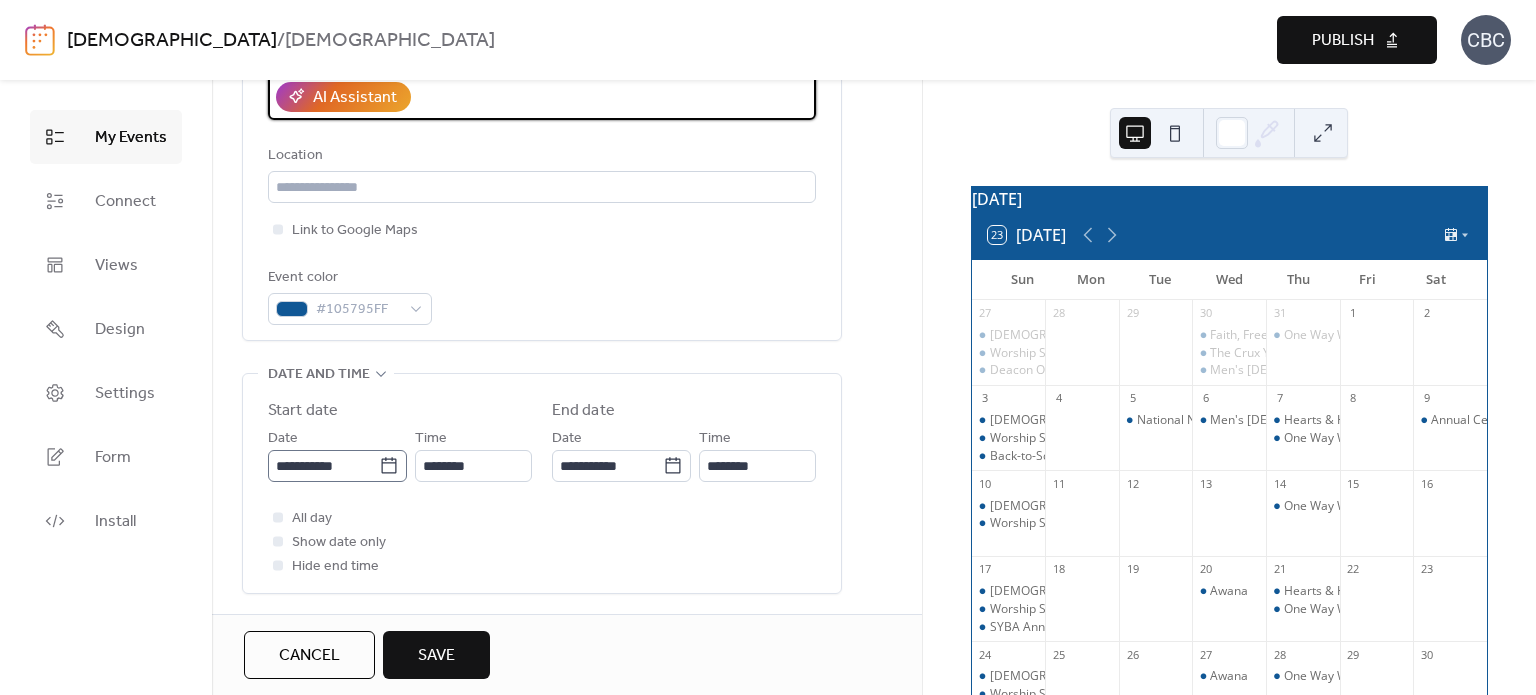 type on "**********" 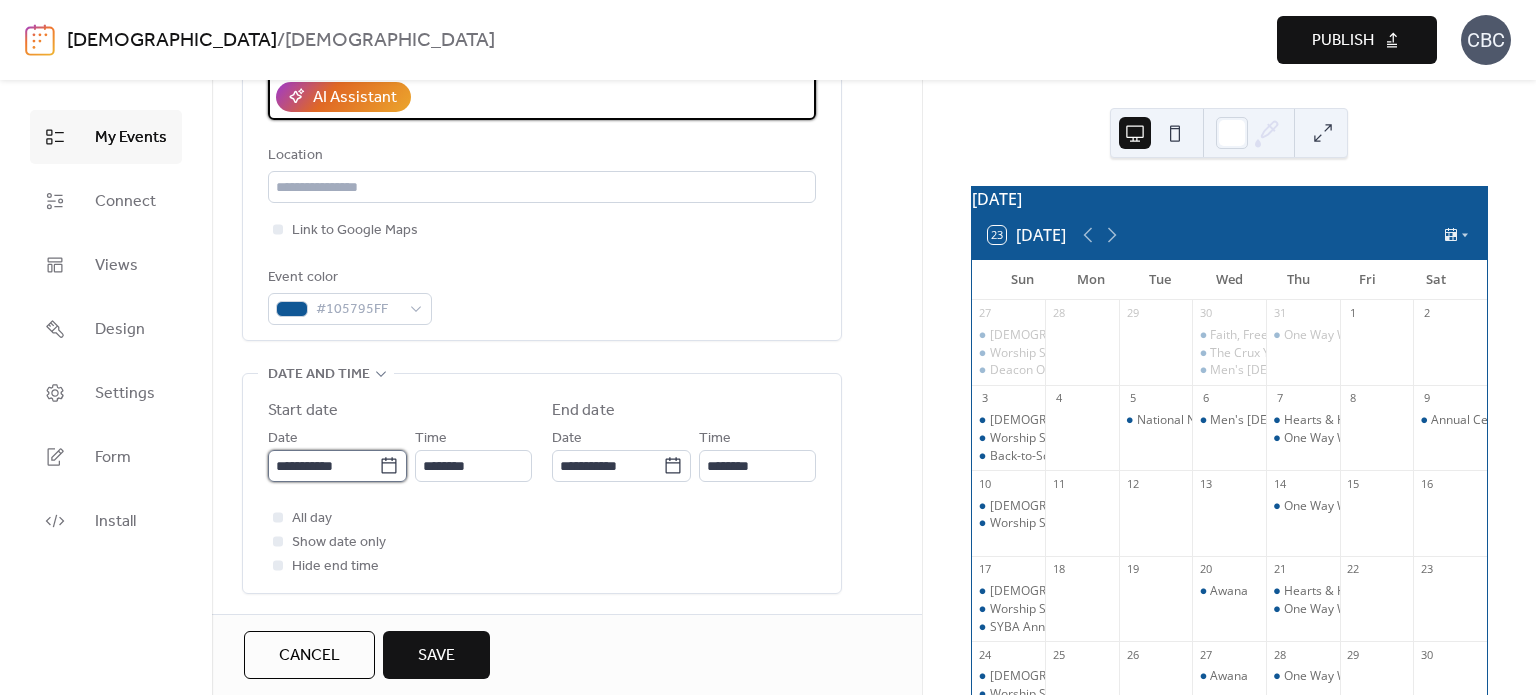 click on "**********" at bounding box center [323, 466] 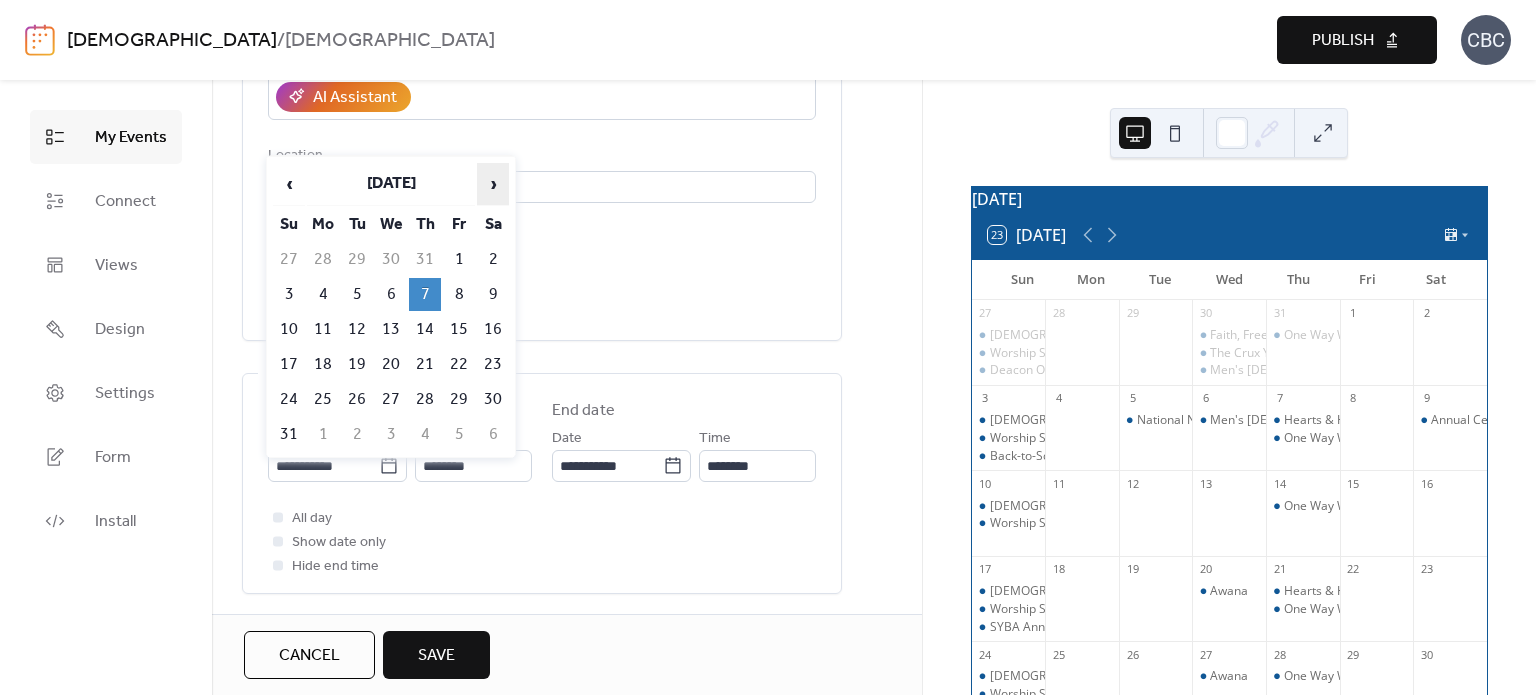 click on "›" at bounding box center [493, 184] 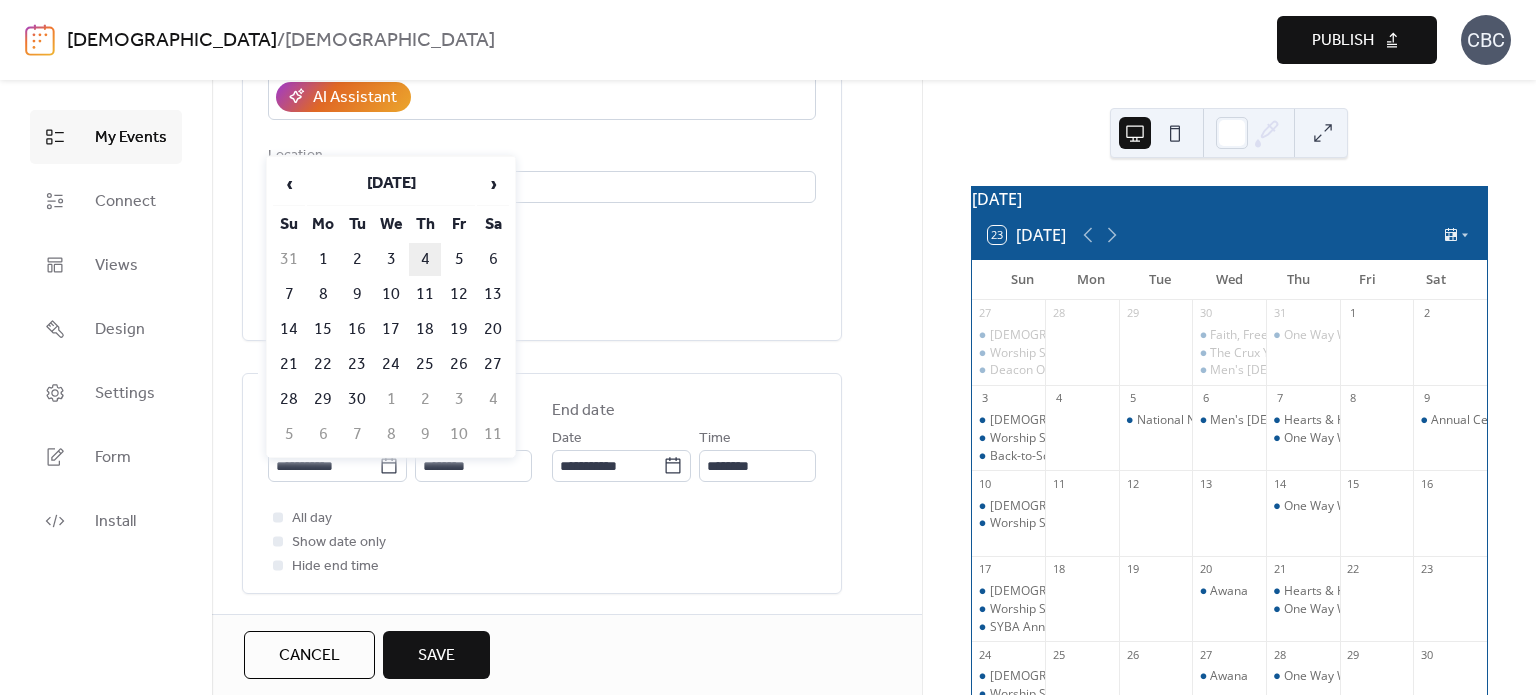 click on "4" at bounding box center (425, 259) 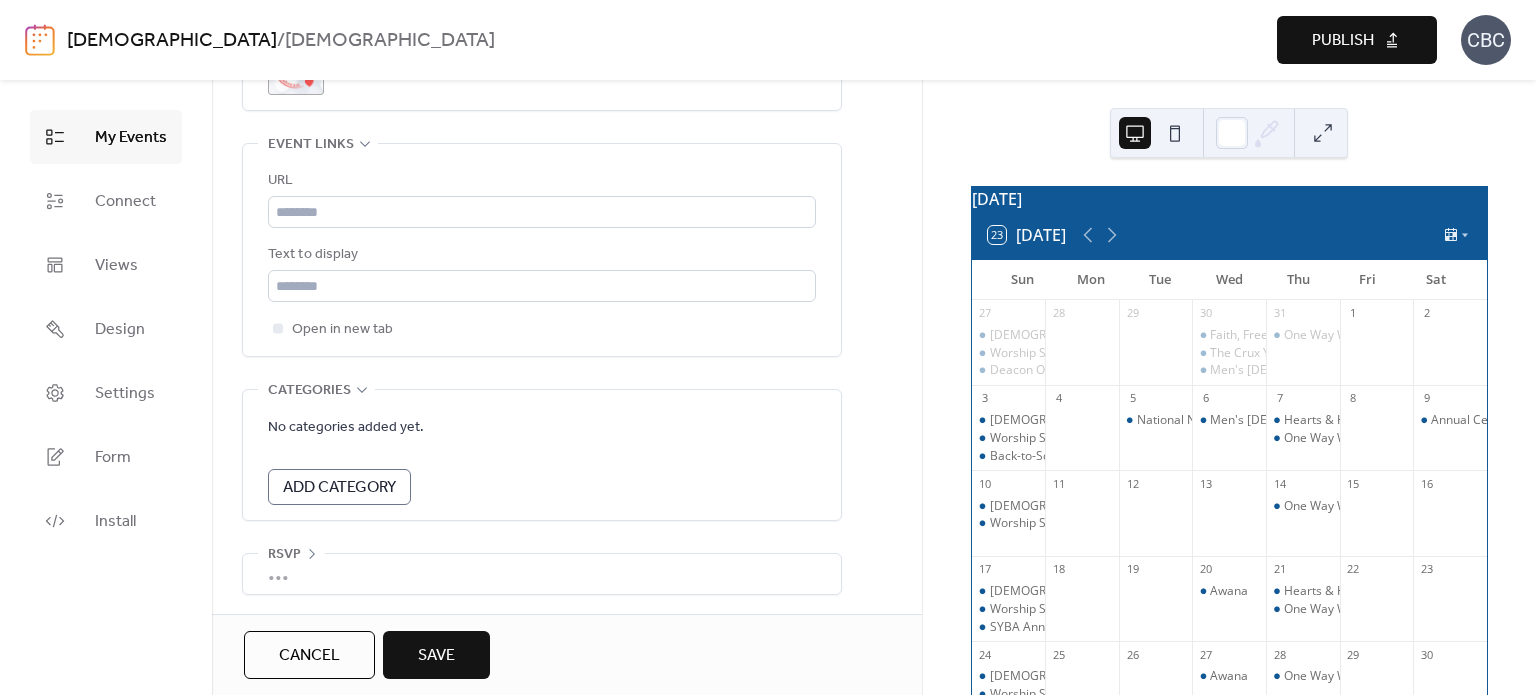 scroll, scrollTop: 1120, scrollLeft: 0, axis: vertical 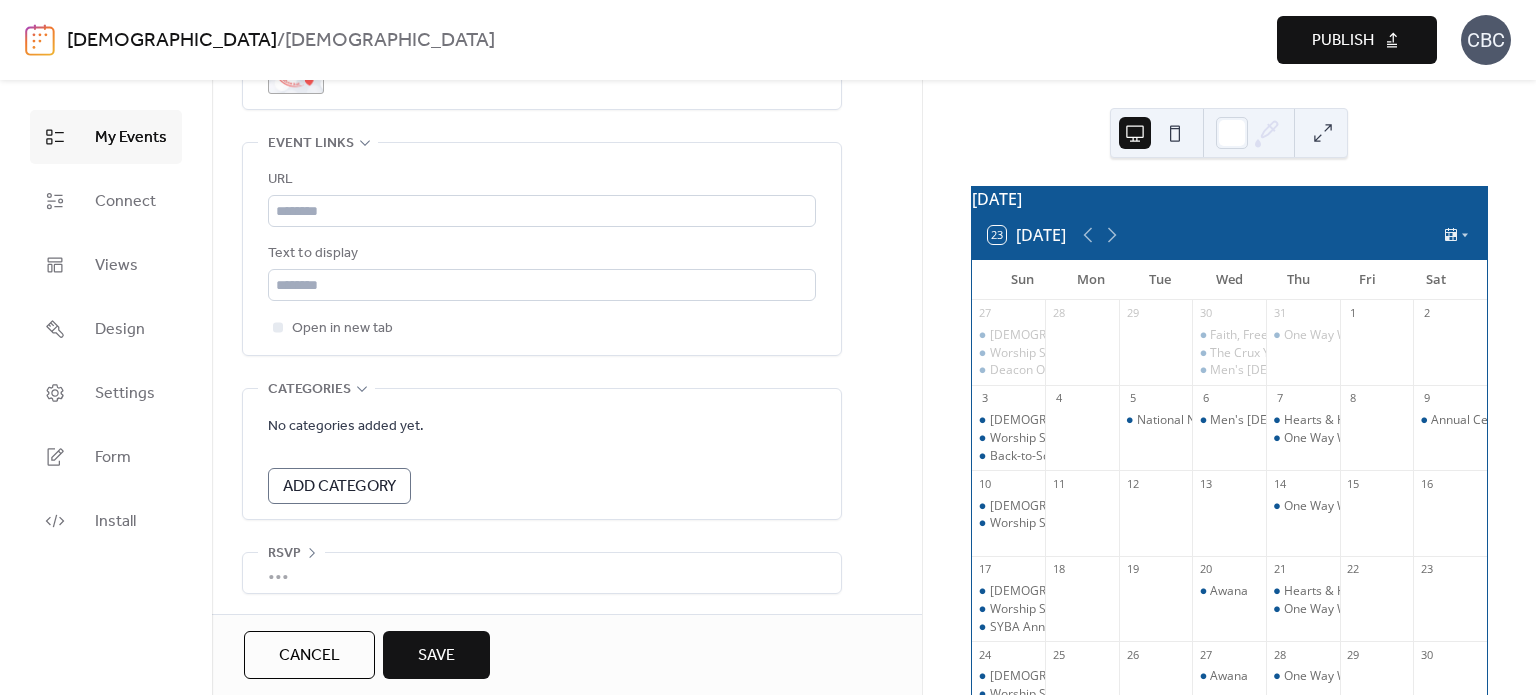 click on "Save" at bounding box center [436, 656] 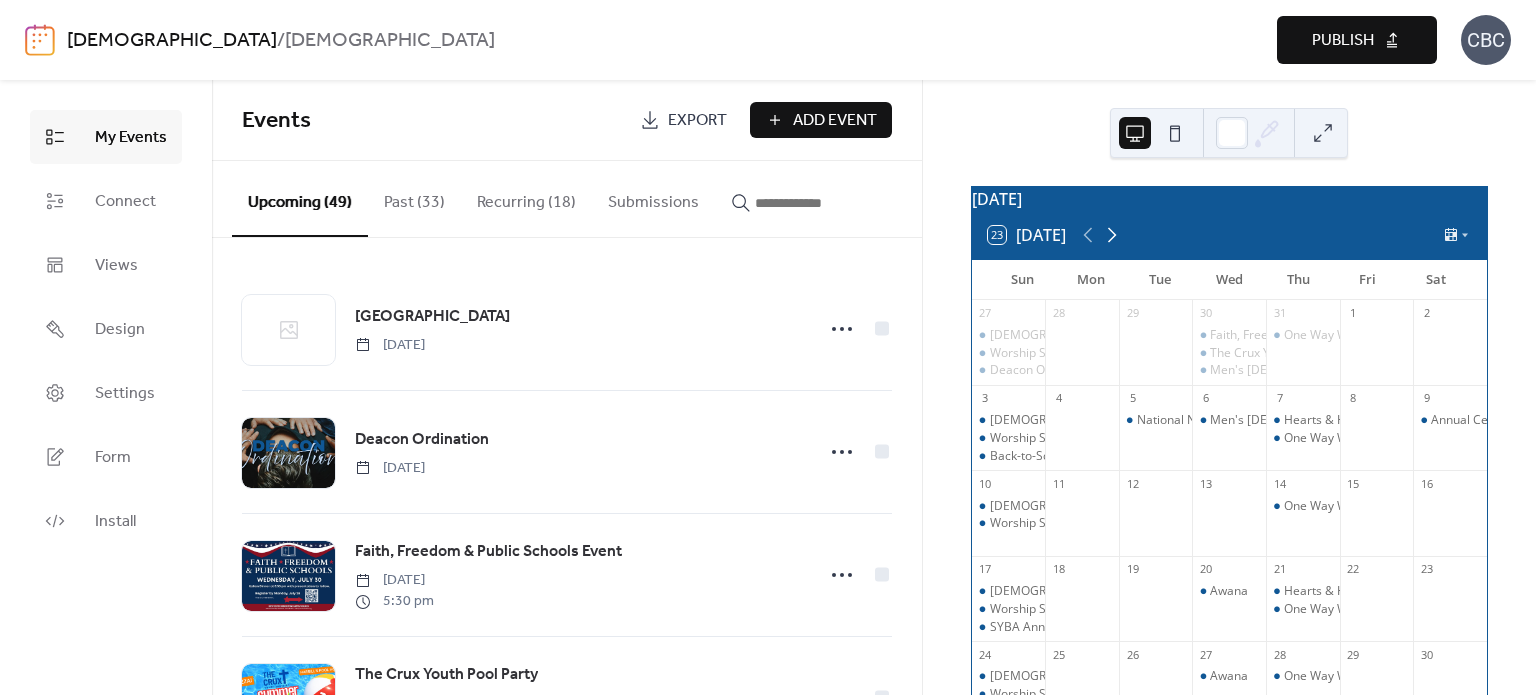 click 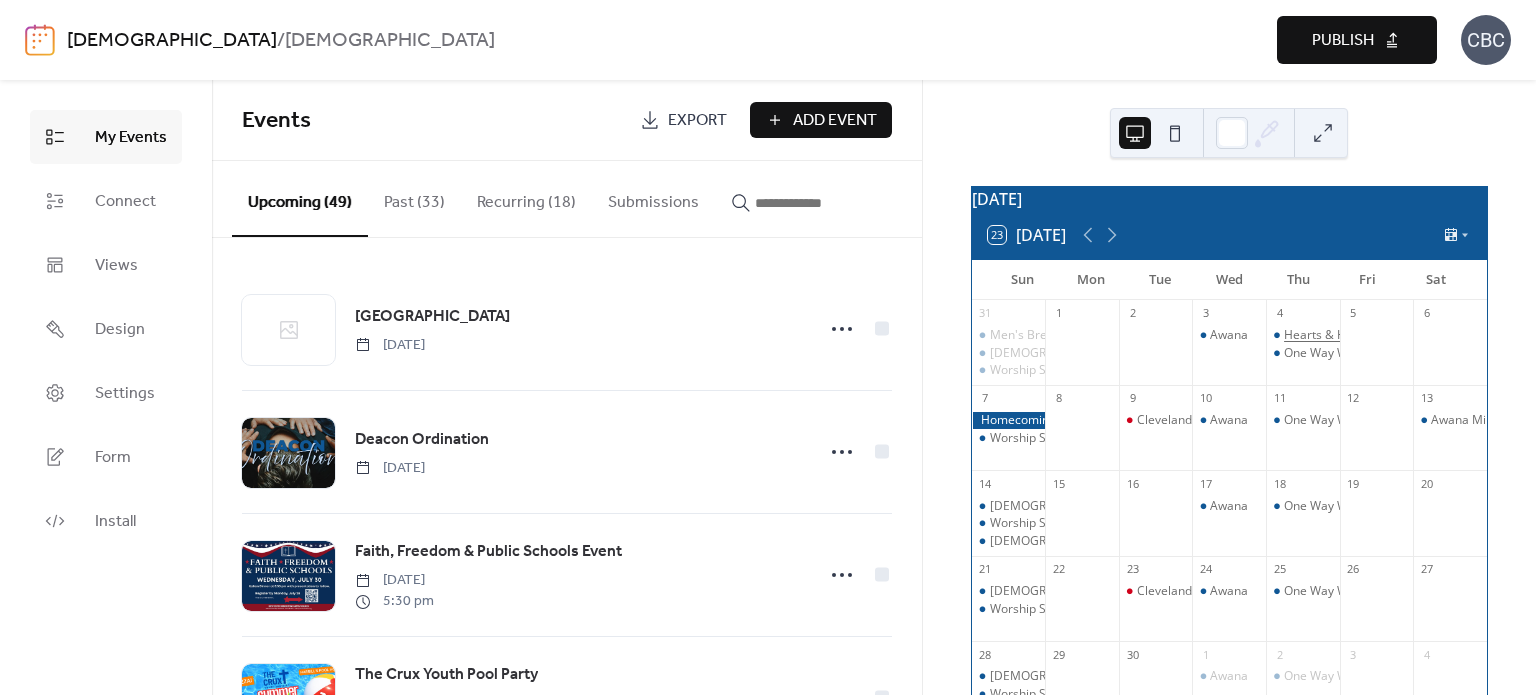 click on "Hearts & Hands" at bounding box center (1328, 335) 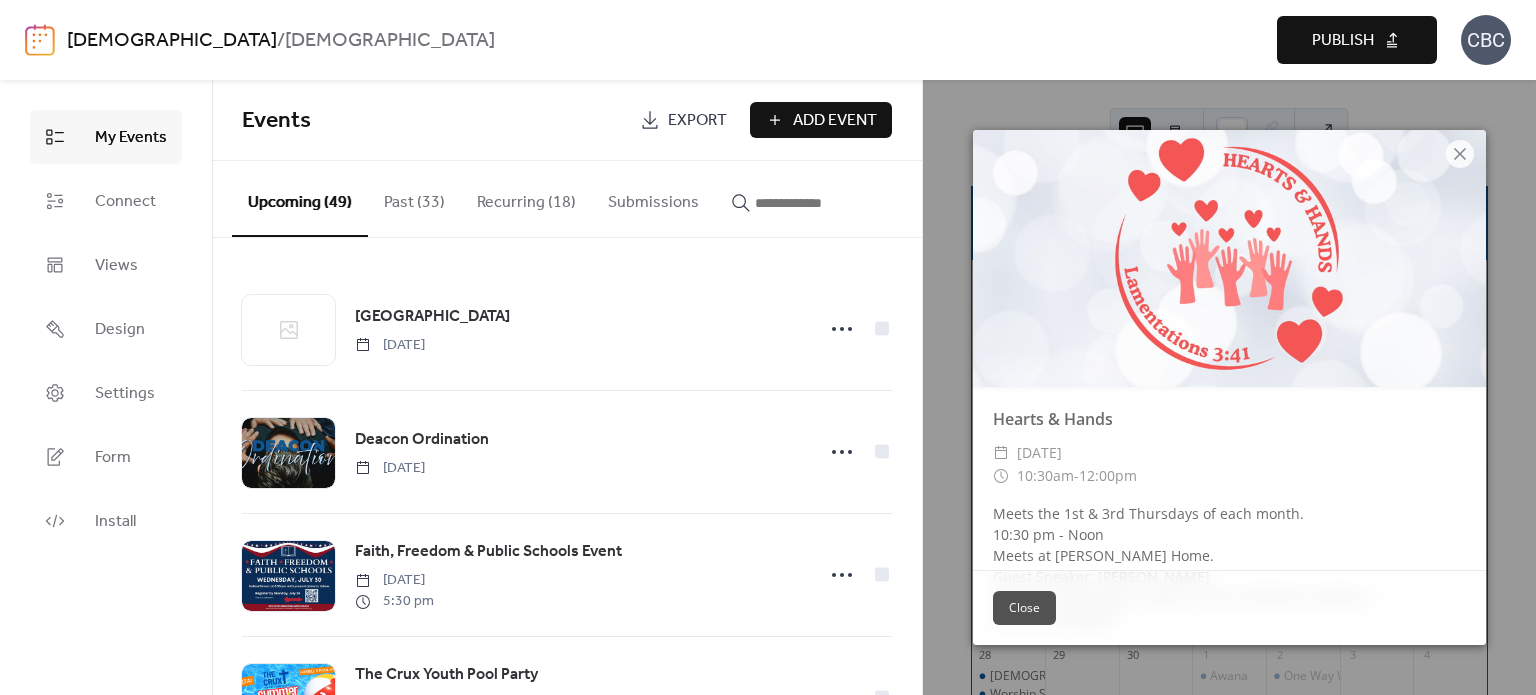 click on "Close" at bounding box center [1024, 608] 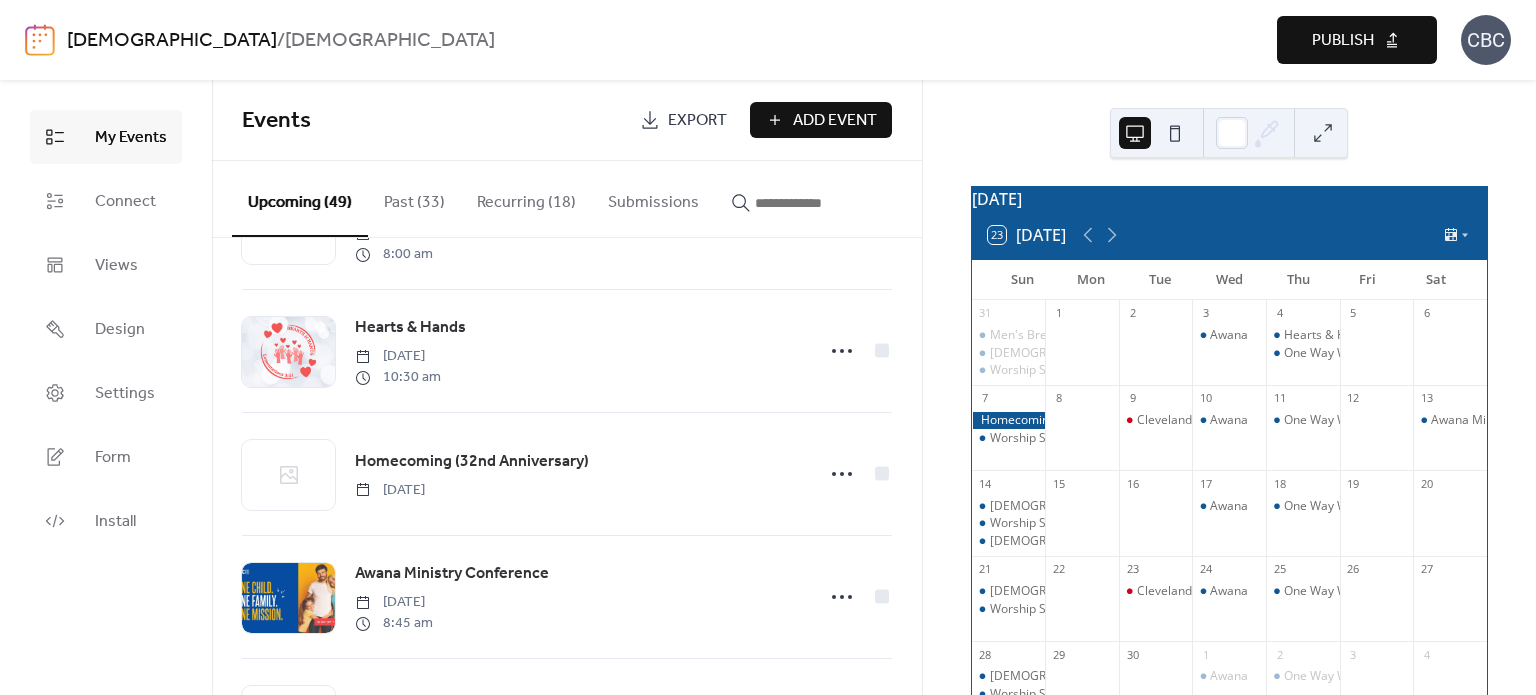 scroll, scrollTop: 1500, scrollLeft: 0, axis: vertical 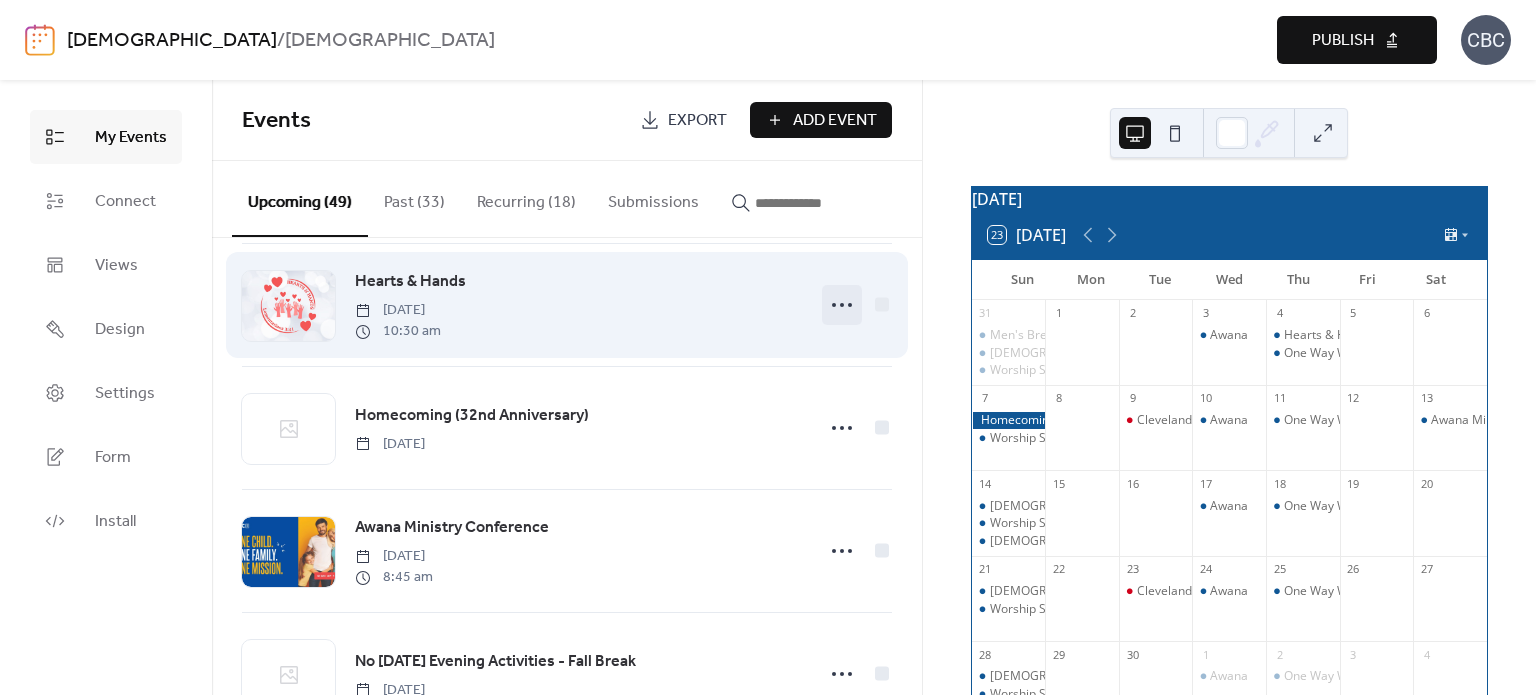 click 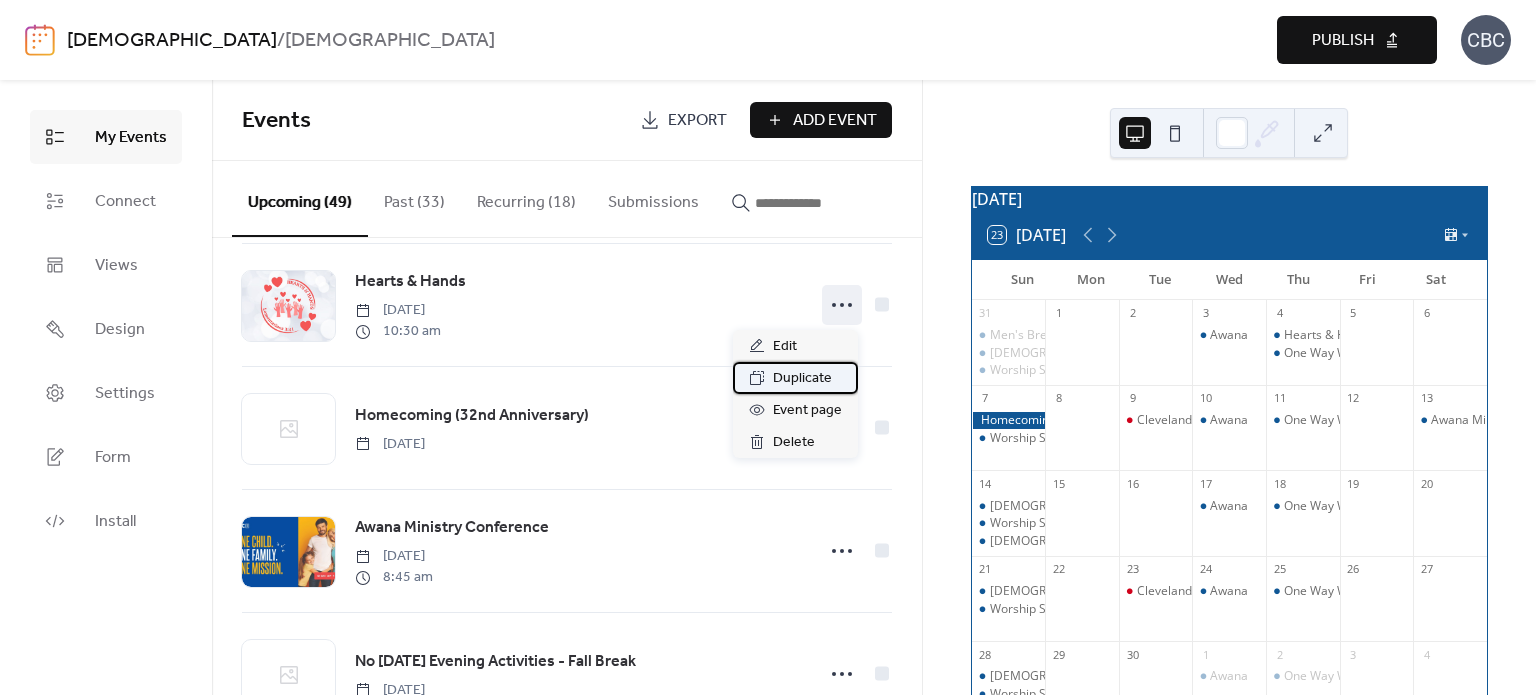 click on "Duplicate" at bounding box center (802, 379) 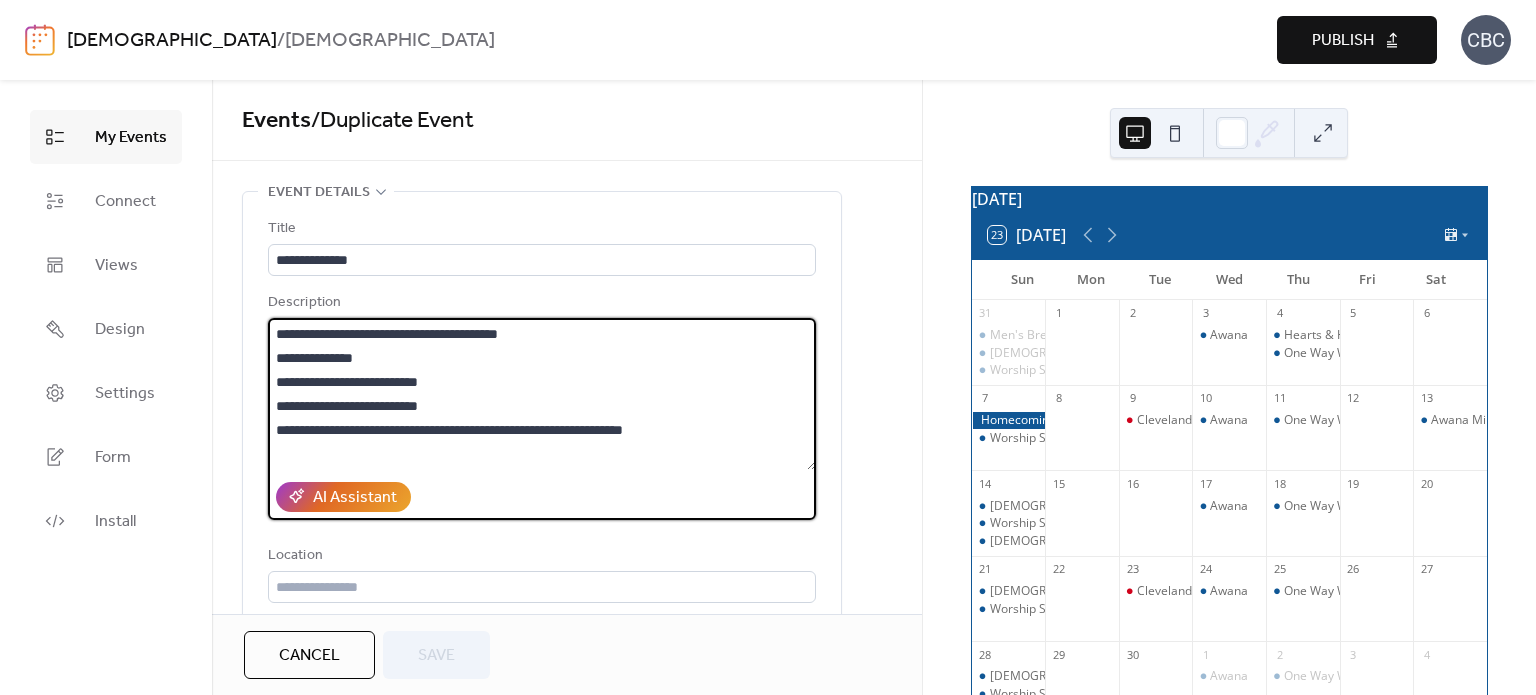 drag, startPoint x: 472, startPoint y: 402, endPoint x: 271, endPoint y: 400, distance: 201.00995 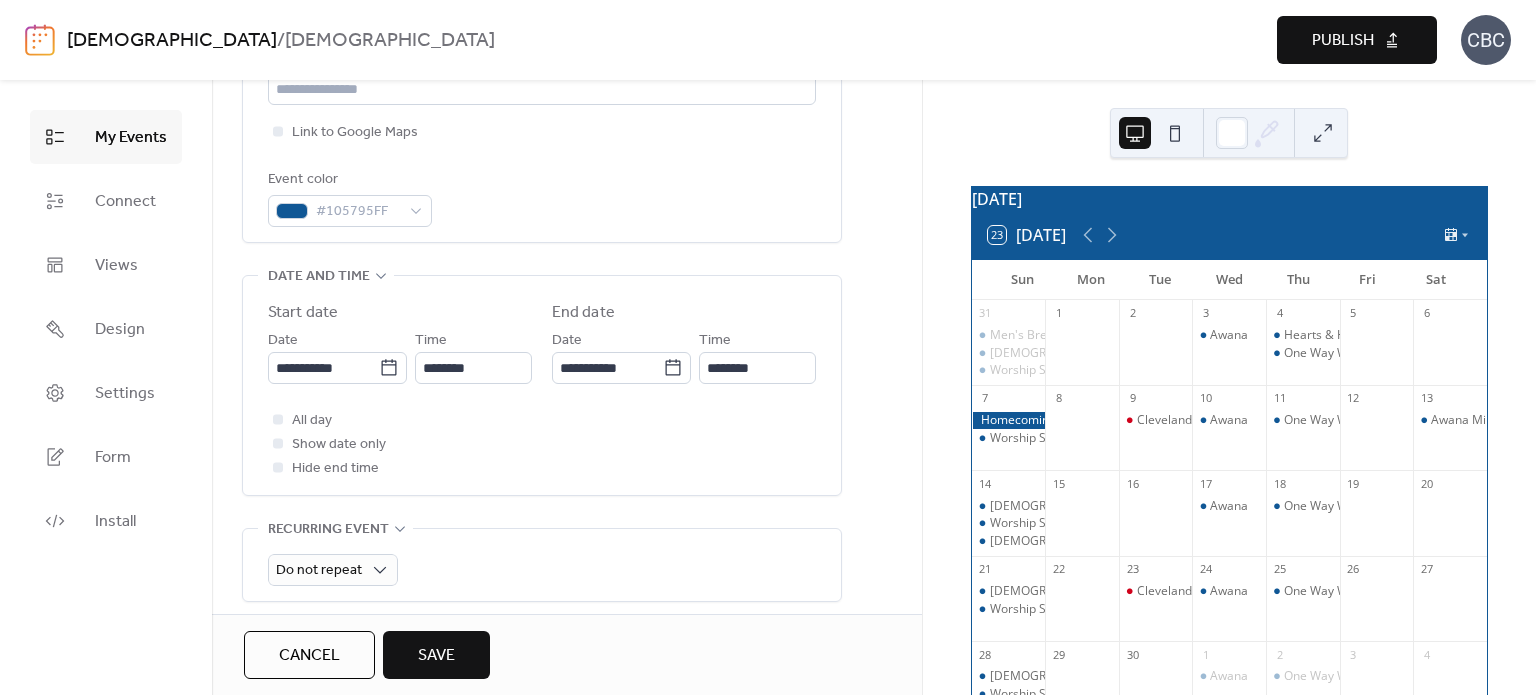 scroll, scrollTop: 500, scrollLeft: 0, axis: vertical 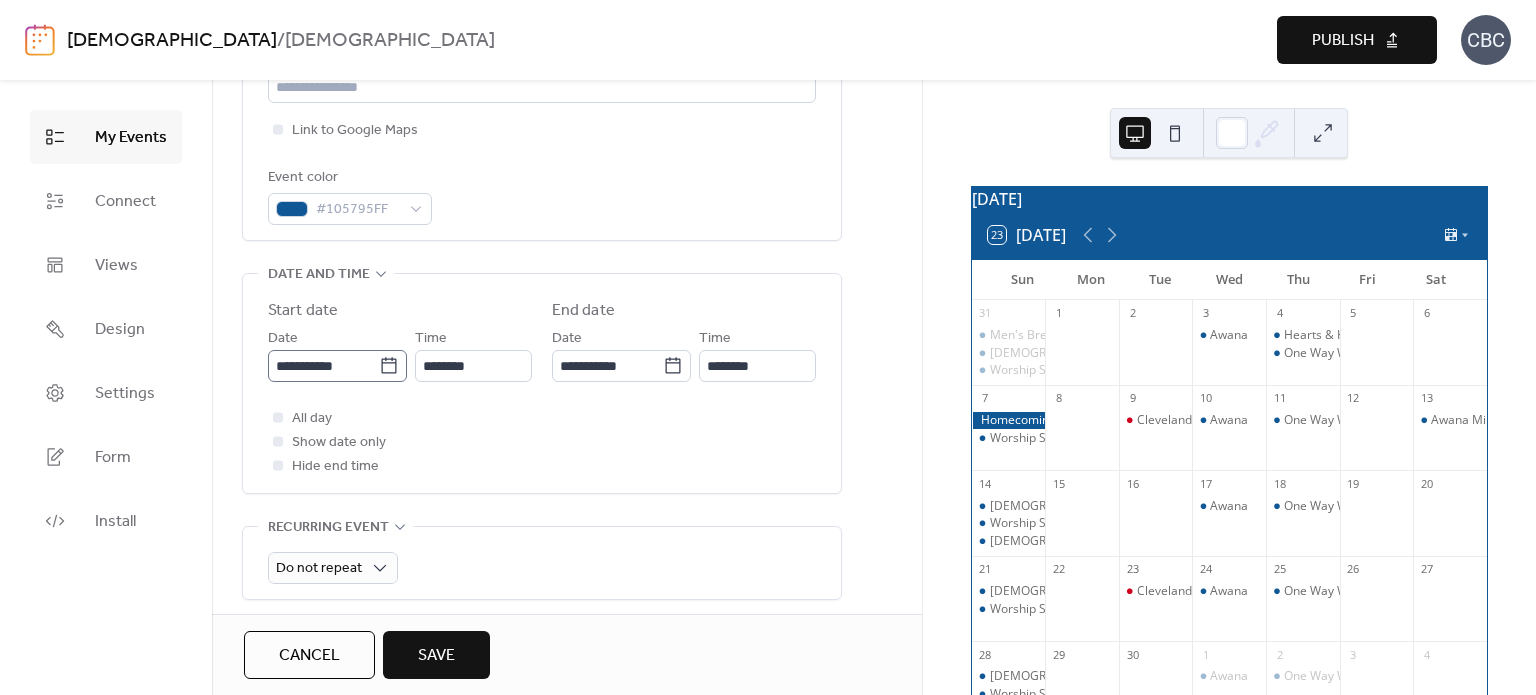 type on "**********" 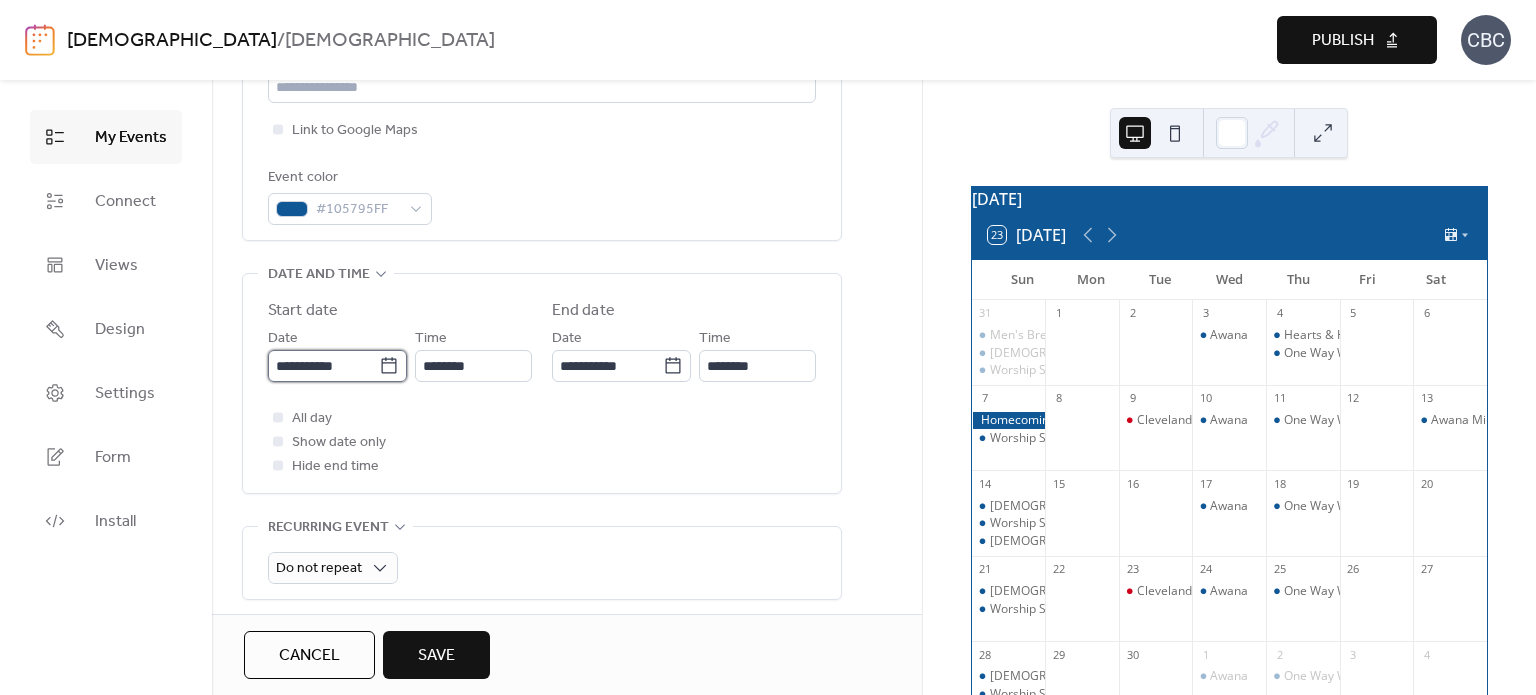 click on "**********" at bounding box center (323, 366) 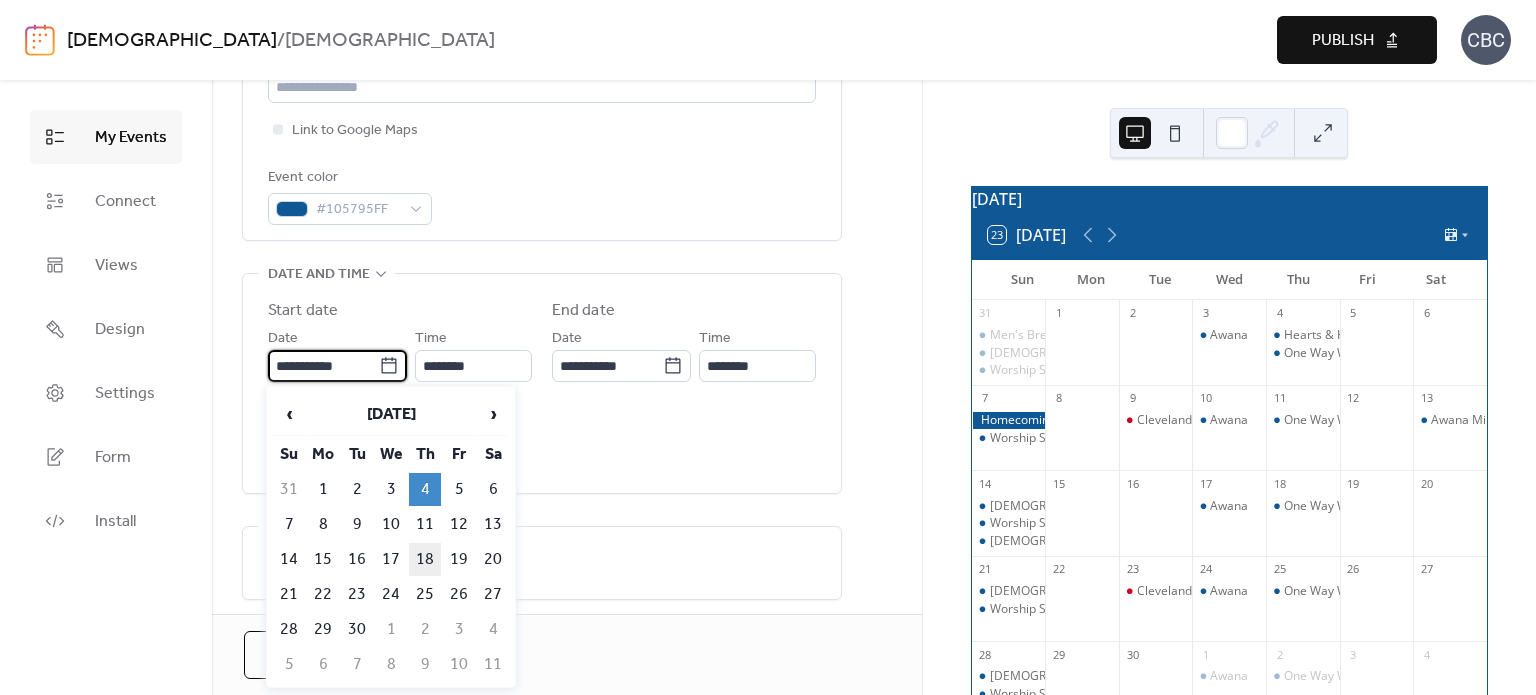 click on "18" at bounding box center [425, 559] 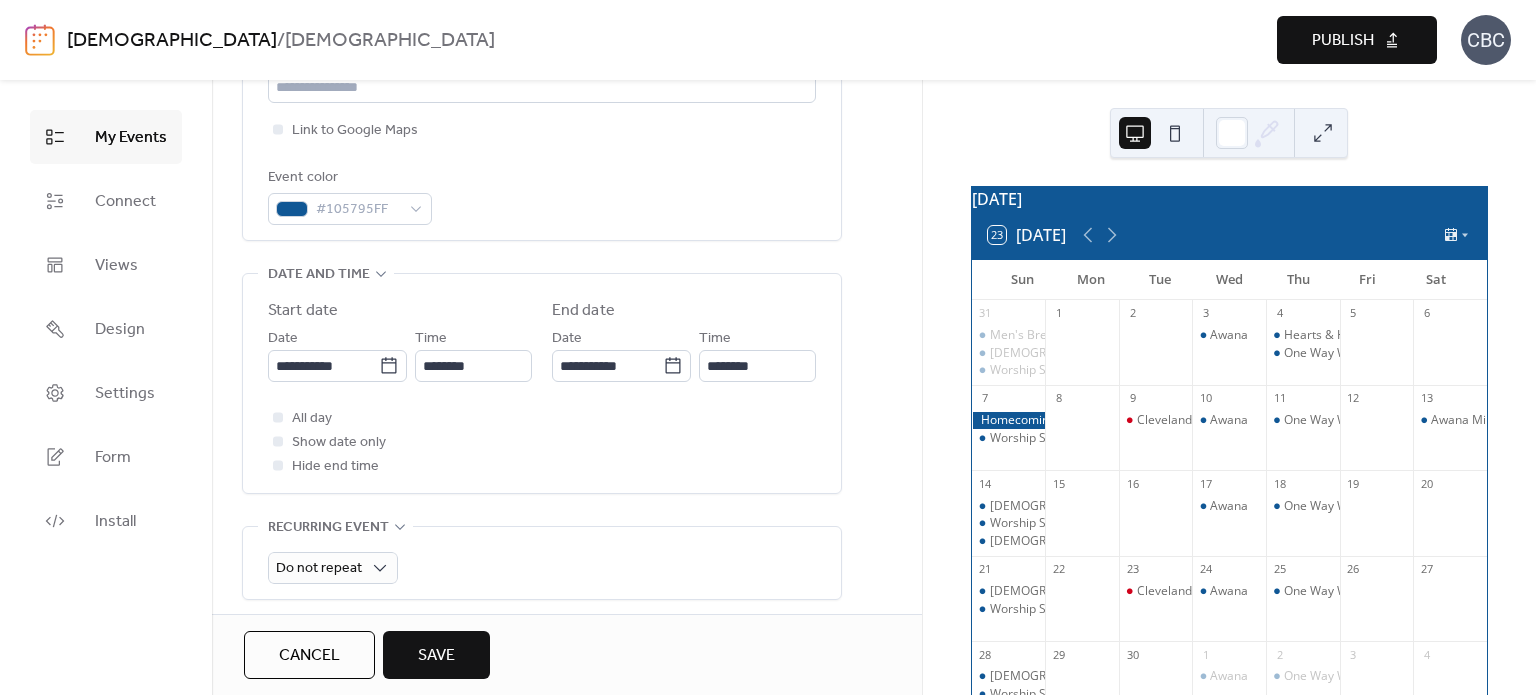 click on "Save" at bounding box center (436, 656) 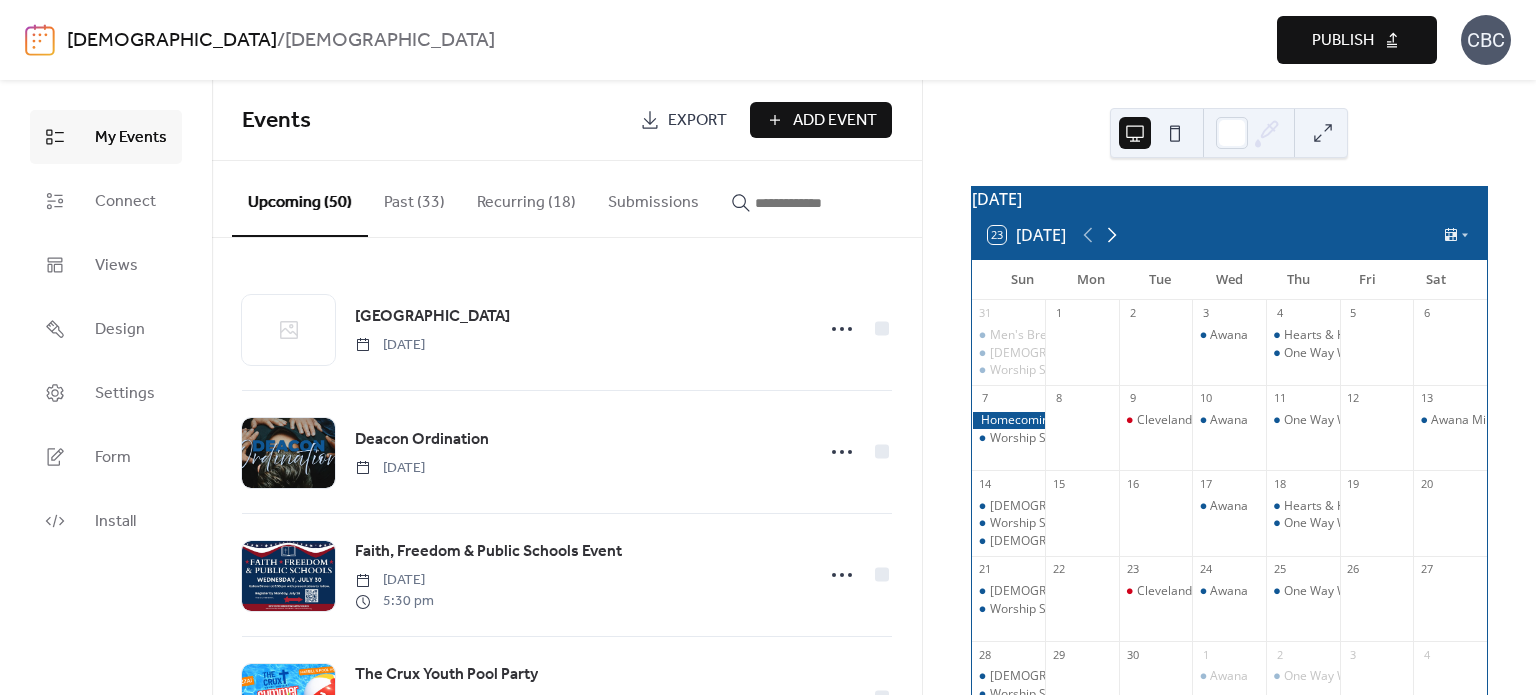 click 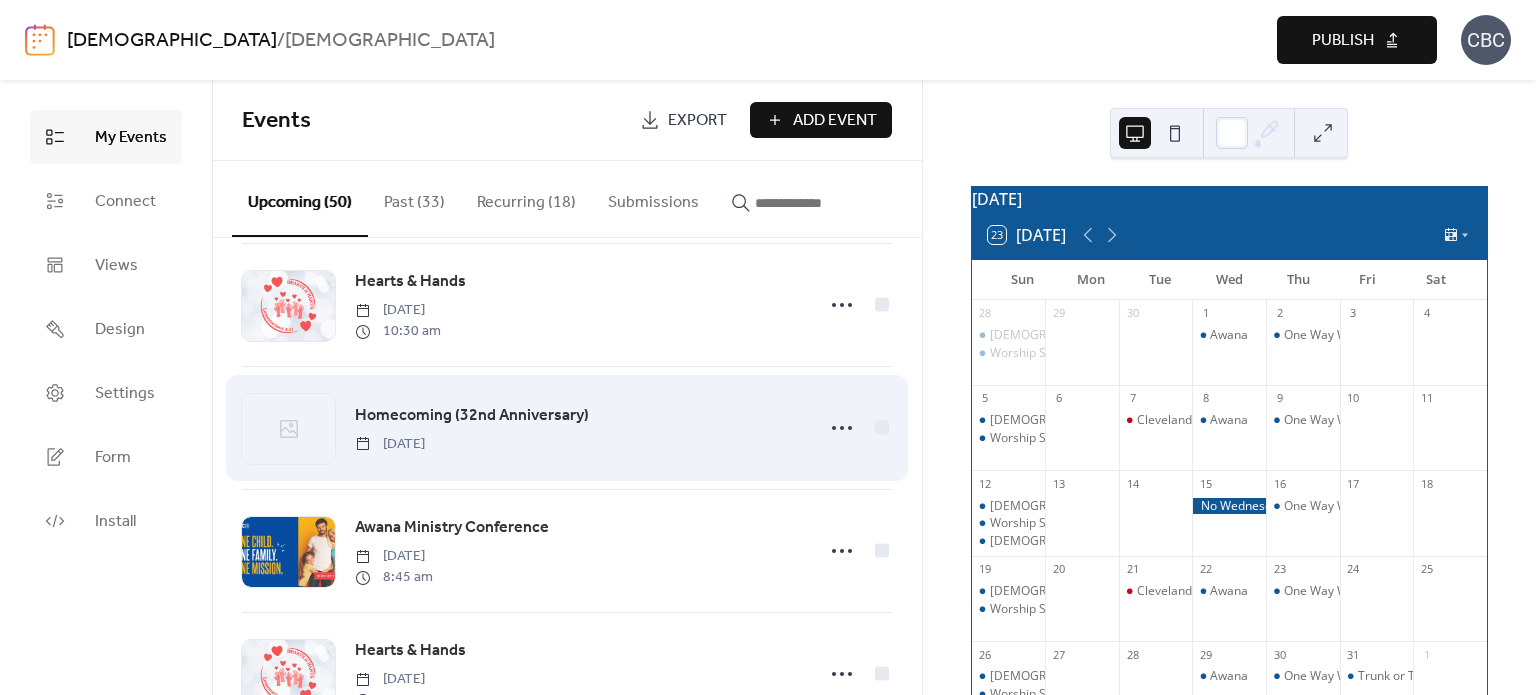 scroll, scrollTop: 1800, scrollLeft: 0, axis: vertical 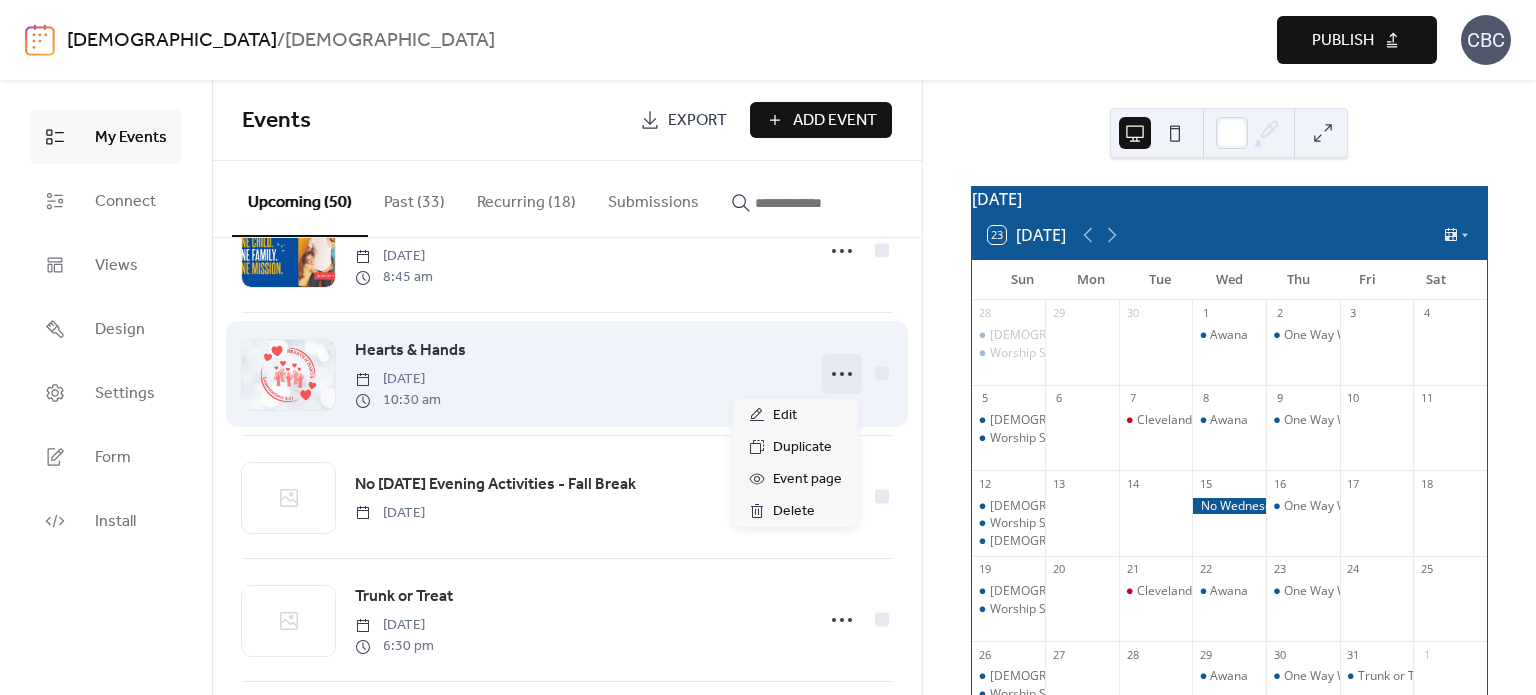 click 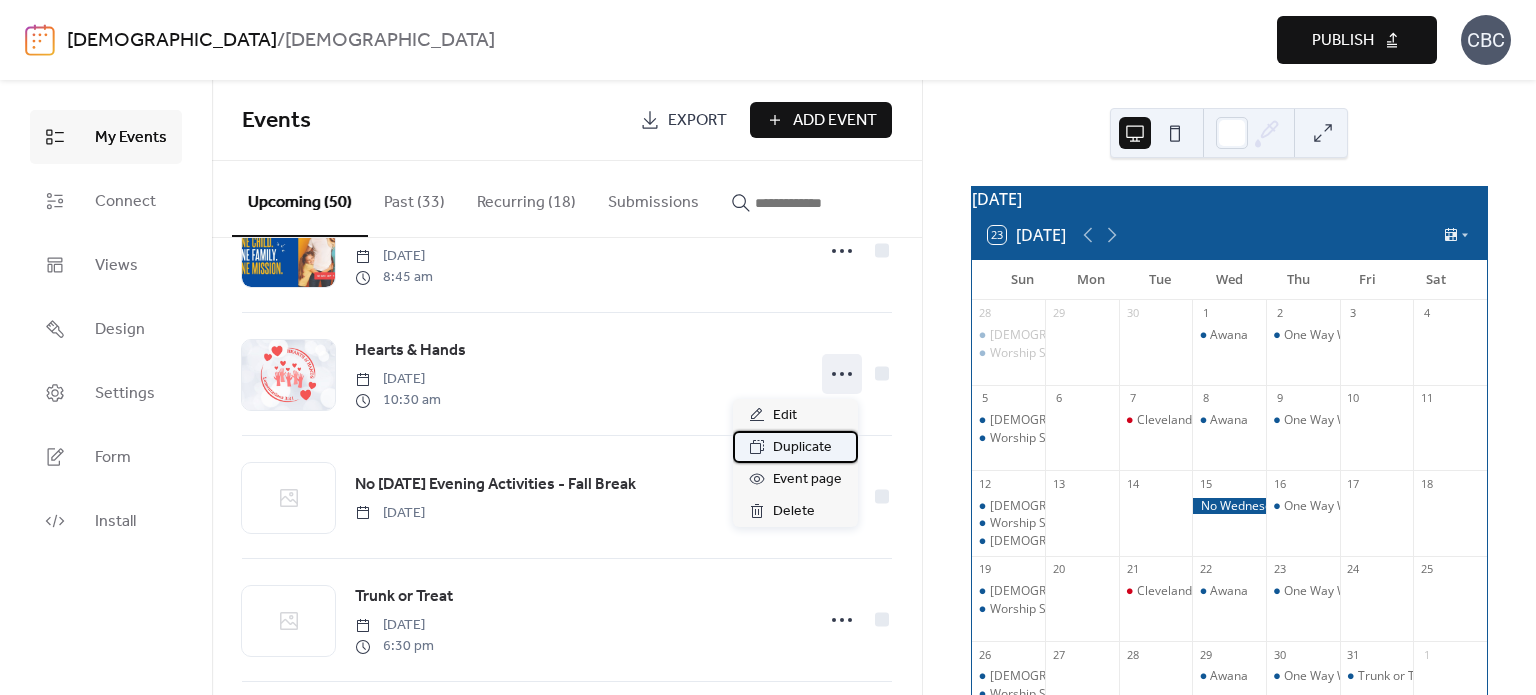 click on "Duplicate" at bounding box center (802, 448) 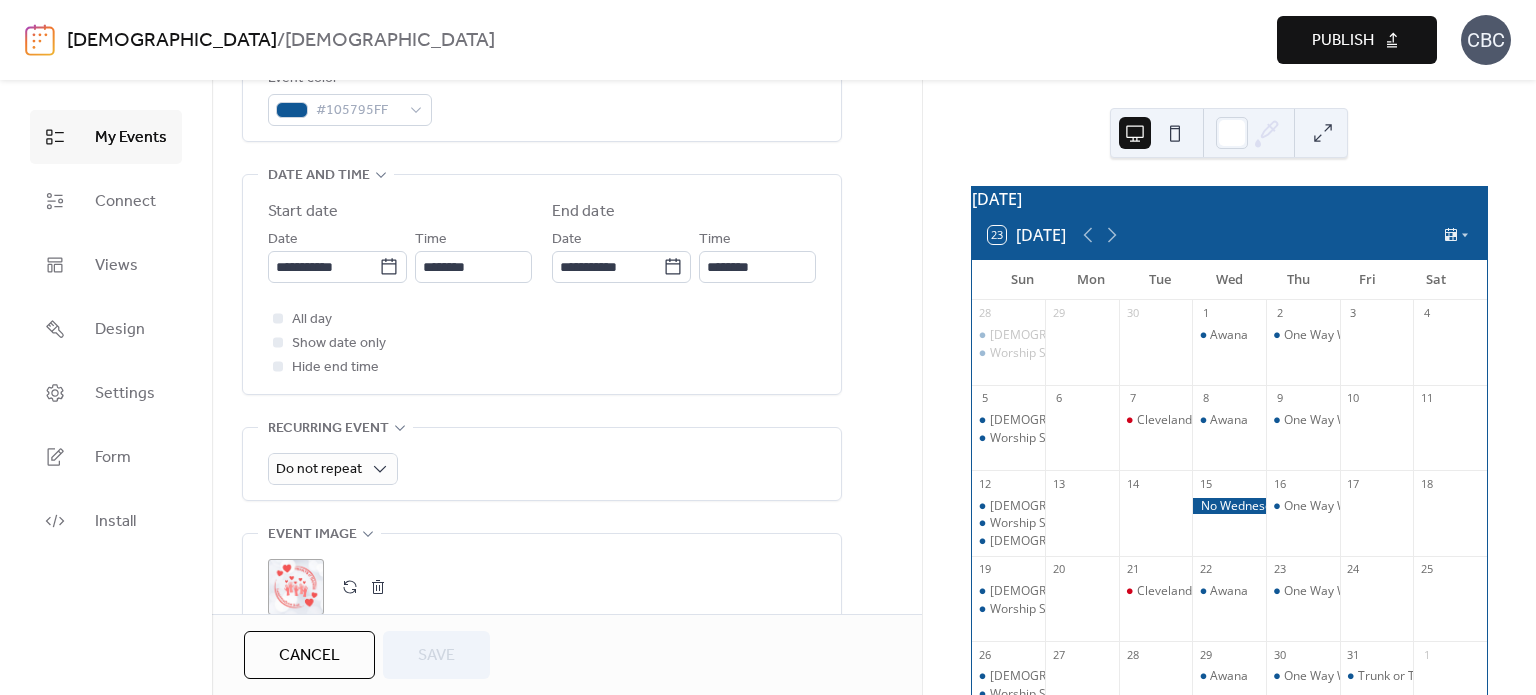 scroll, scrollTop: 600, scrollLeft: 0, axis: vertical 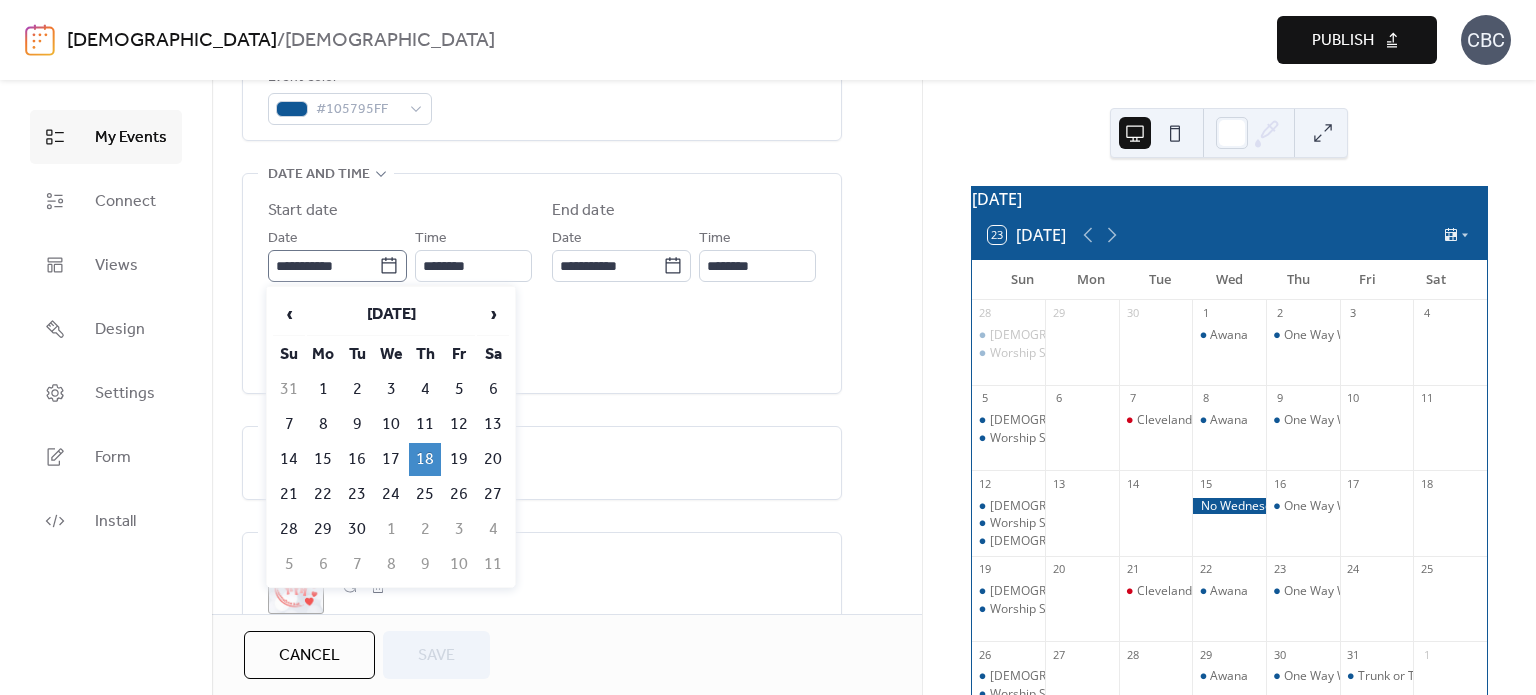 click 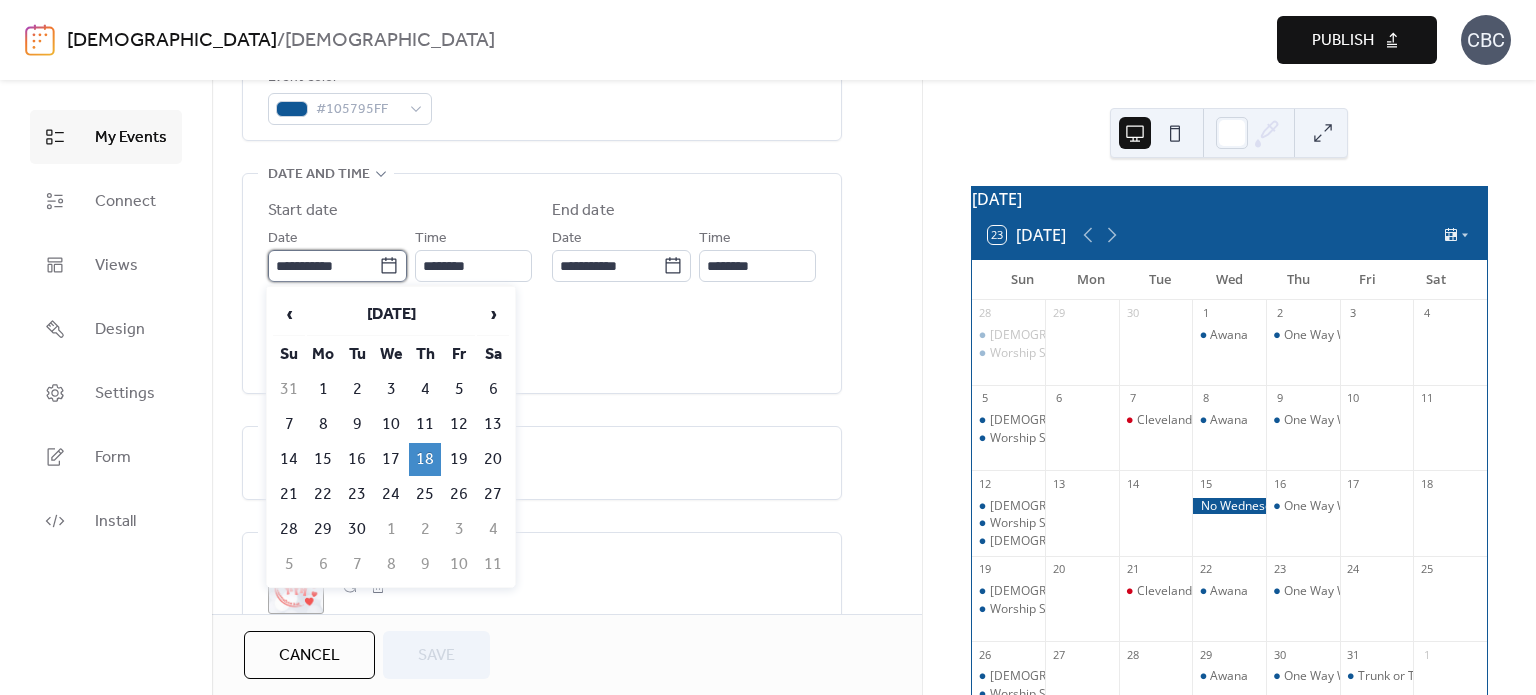 click on "**********" at bounding box center [323, 266] 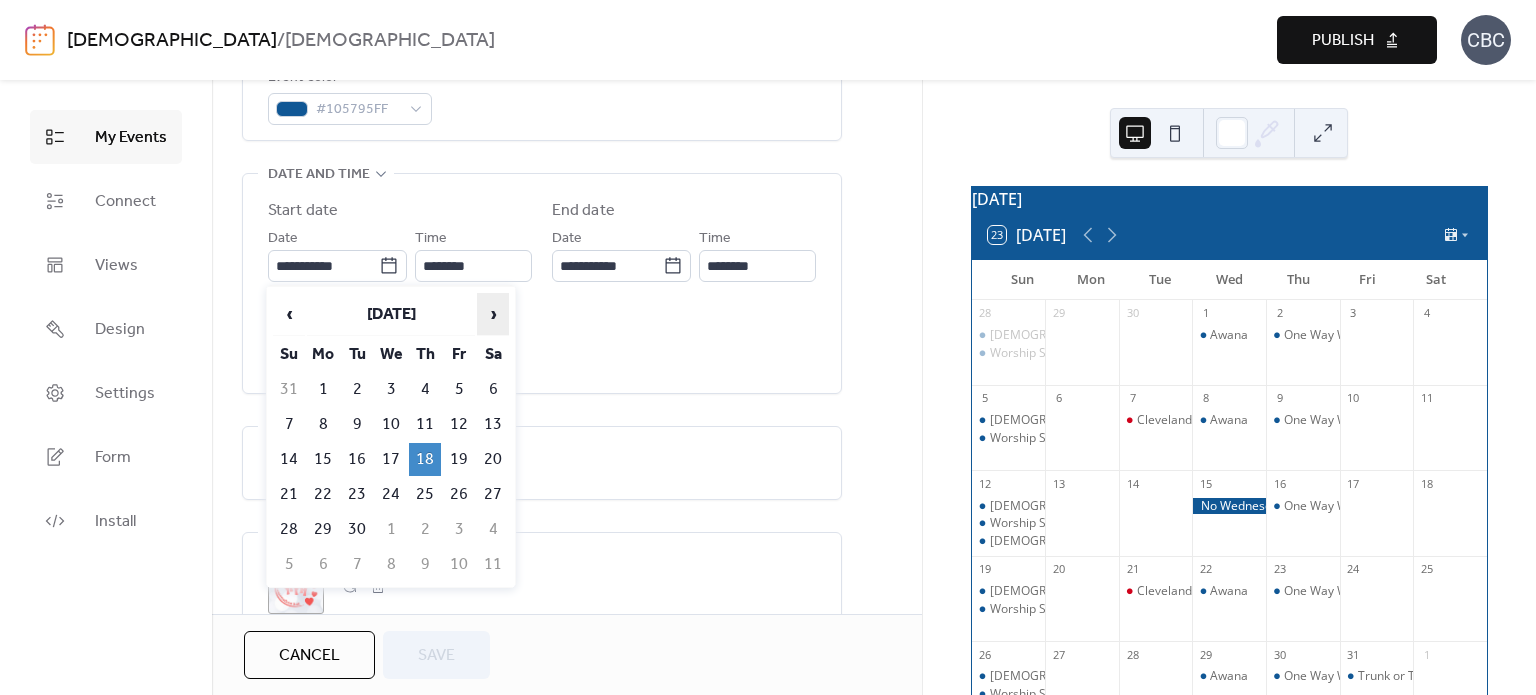 click on "›" at bounding box center [493, 314] 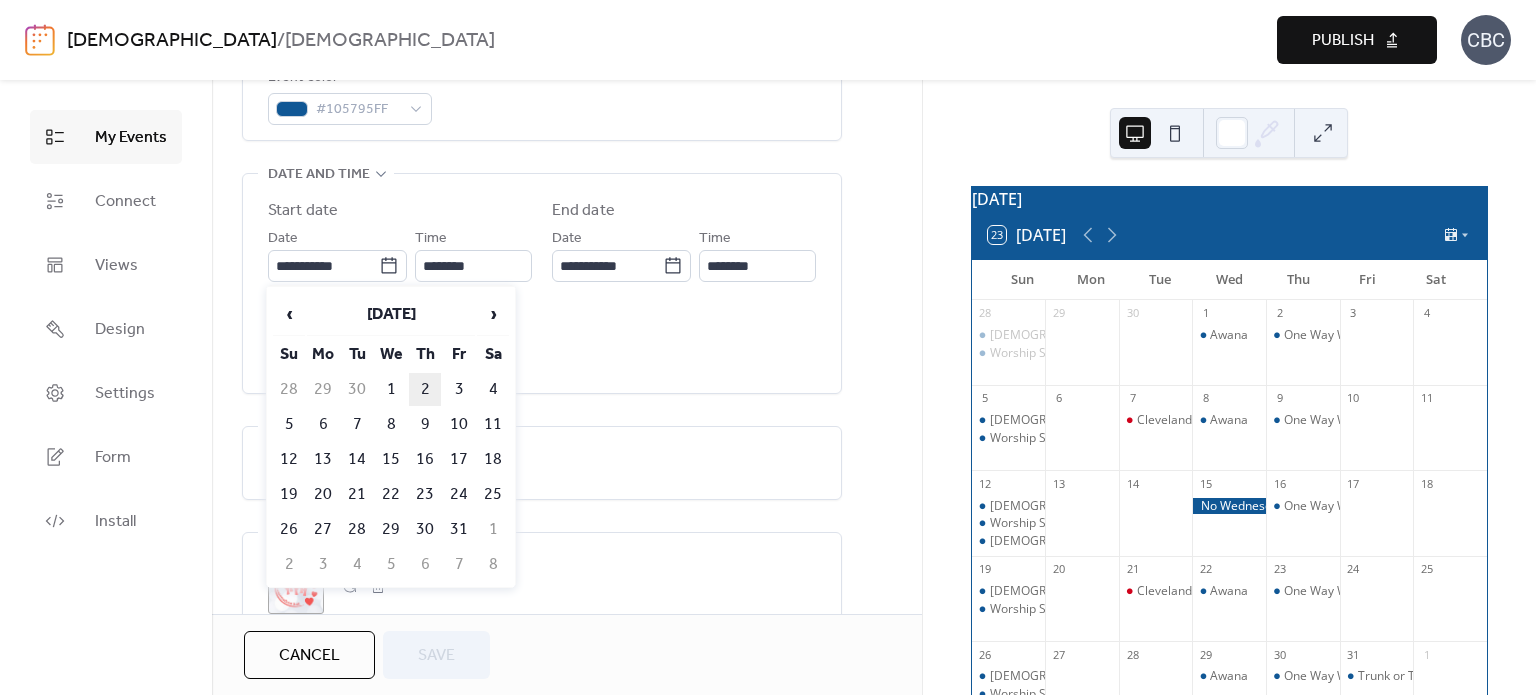 click on "2" at bounding box center [425, 389] 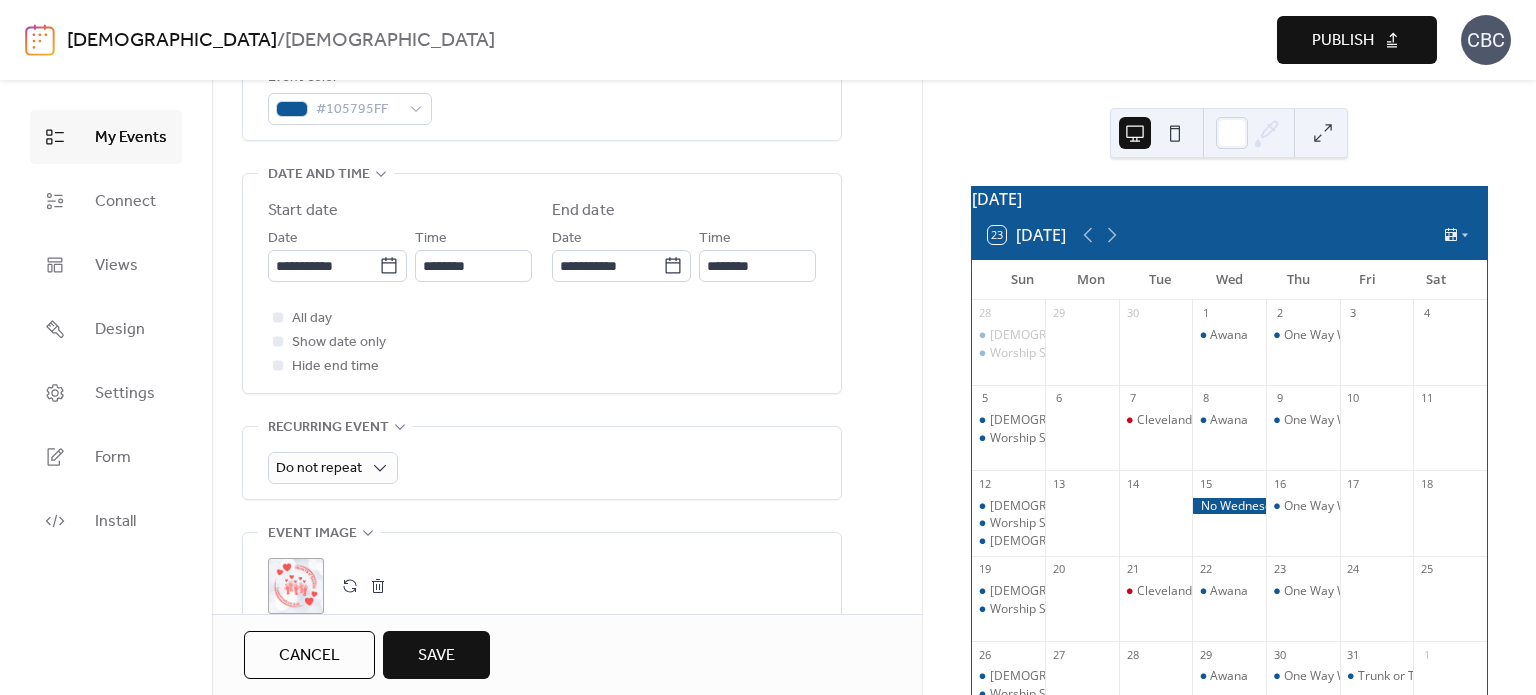 click on "Save" at bounding box center [436, 656] 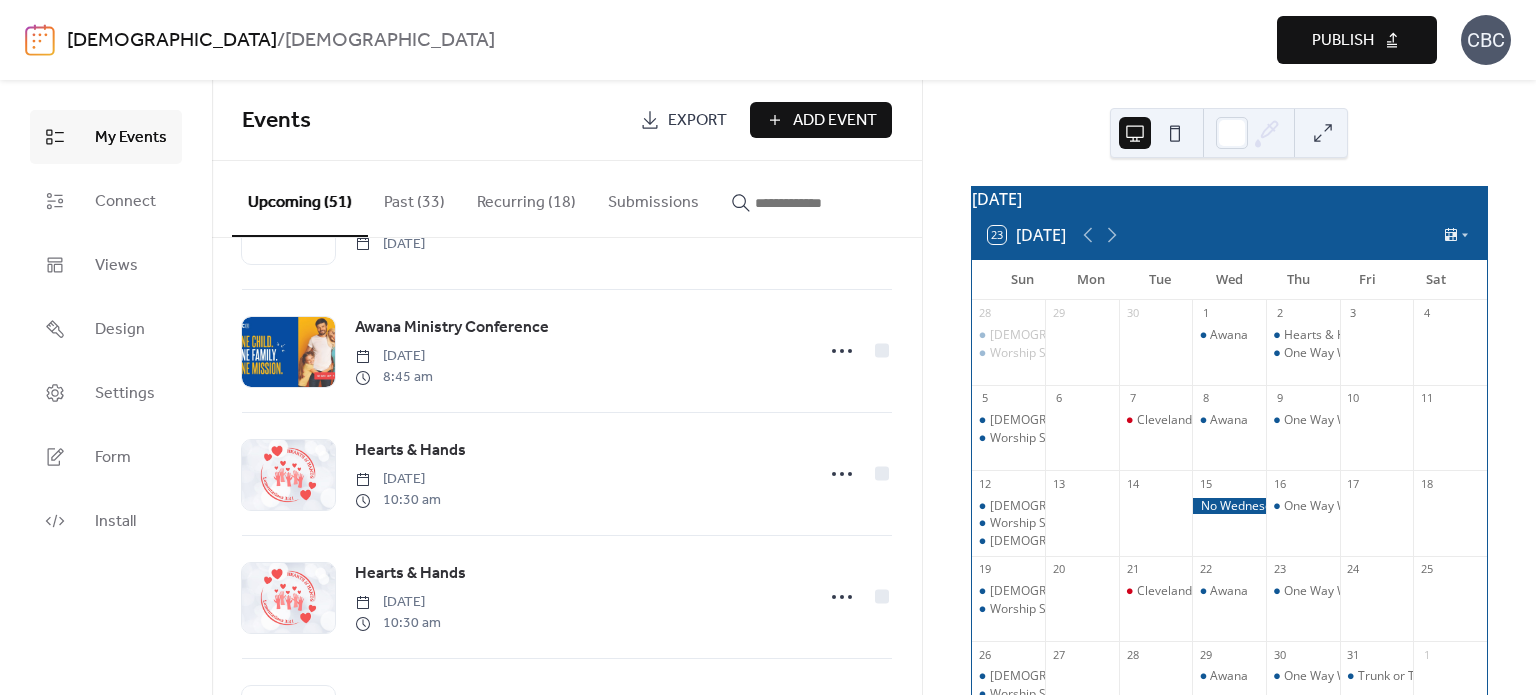 scroll, scrollTop: 1900, scrollLeft: 0, axis: vertical 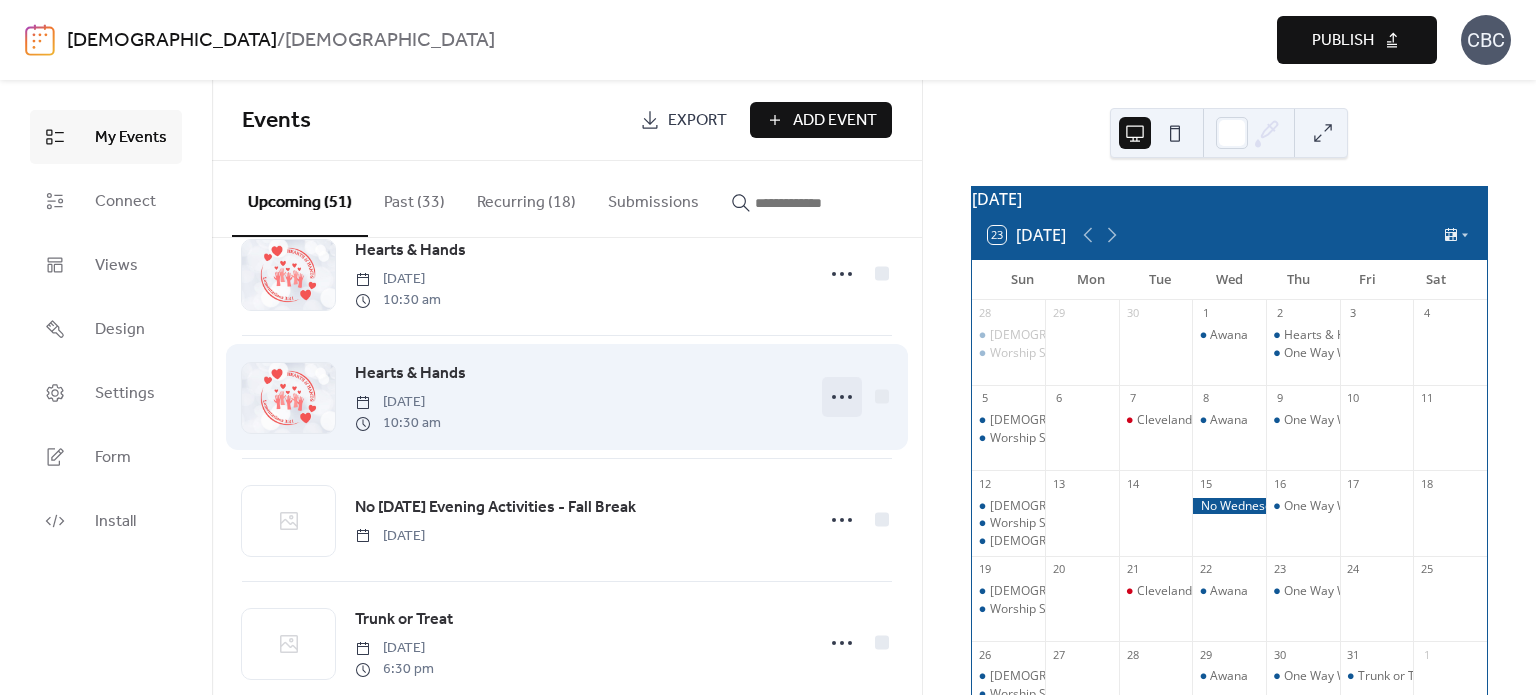 click 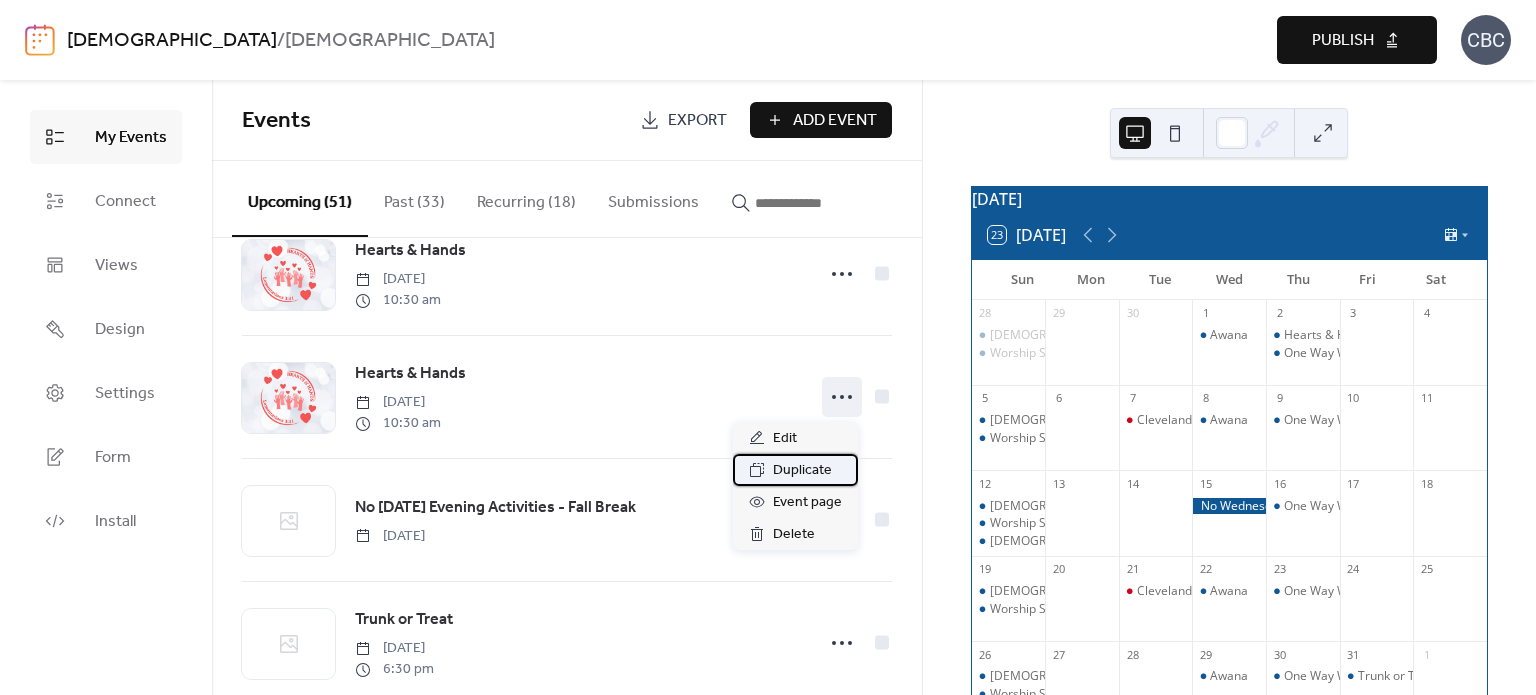 click on "Duplicate" at bounding box center [802, 471] 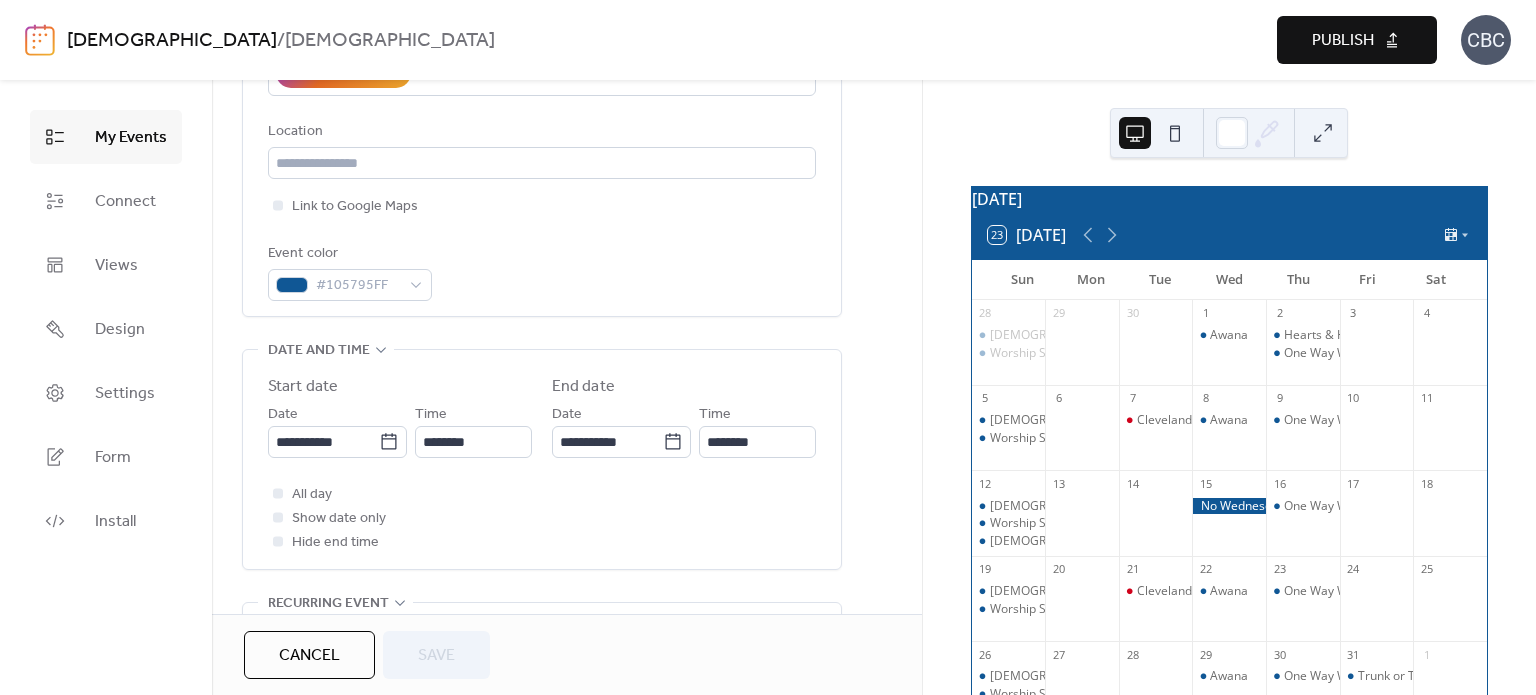 scroll, scrollTop: 500, scrollLeft: 0, axis: vertical 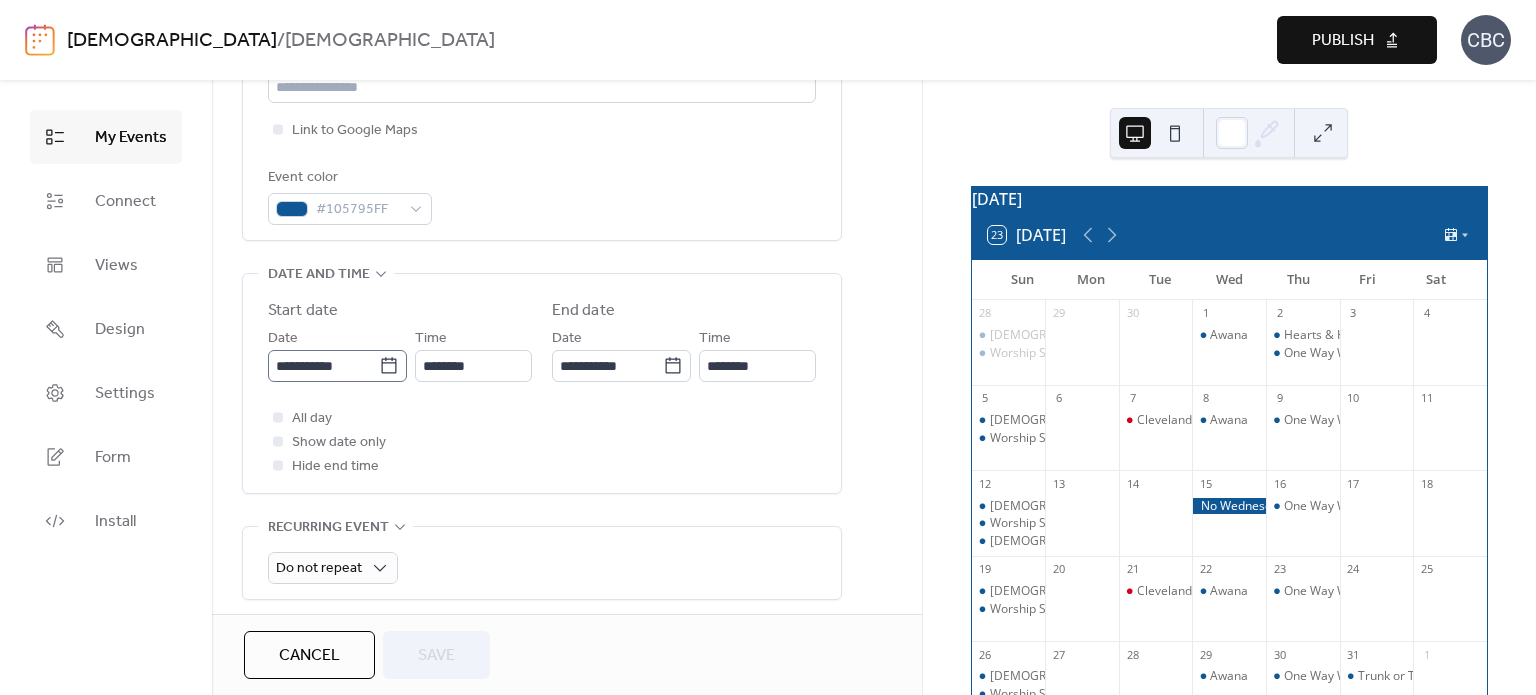 click 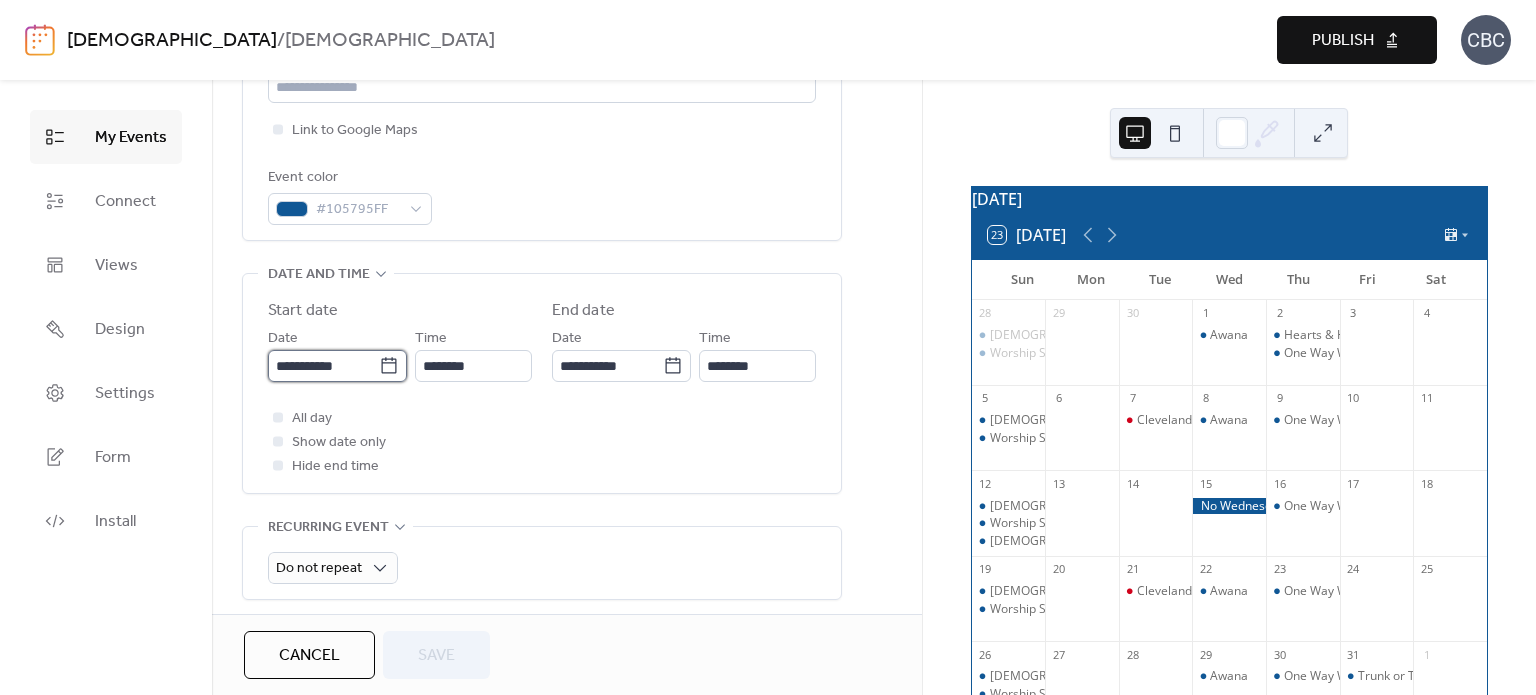 click on "**********" at bounding box center (323, 366) 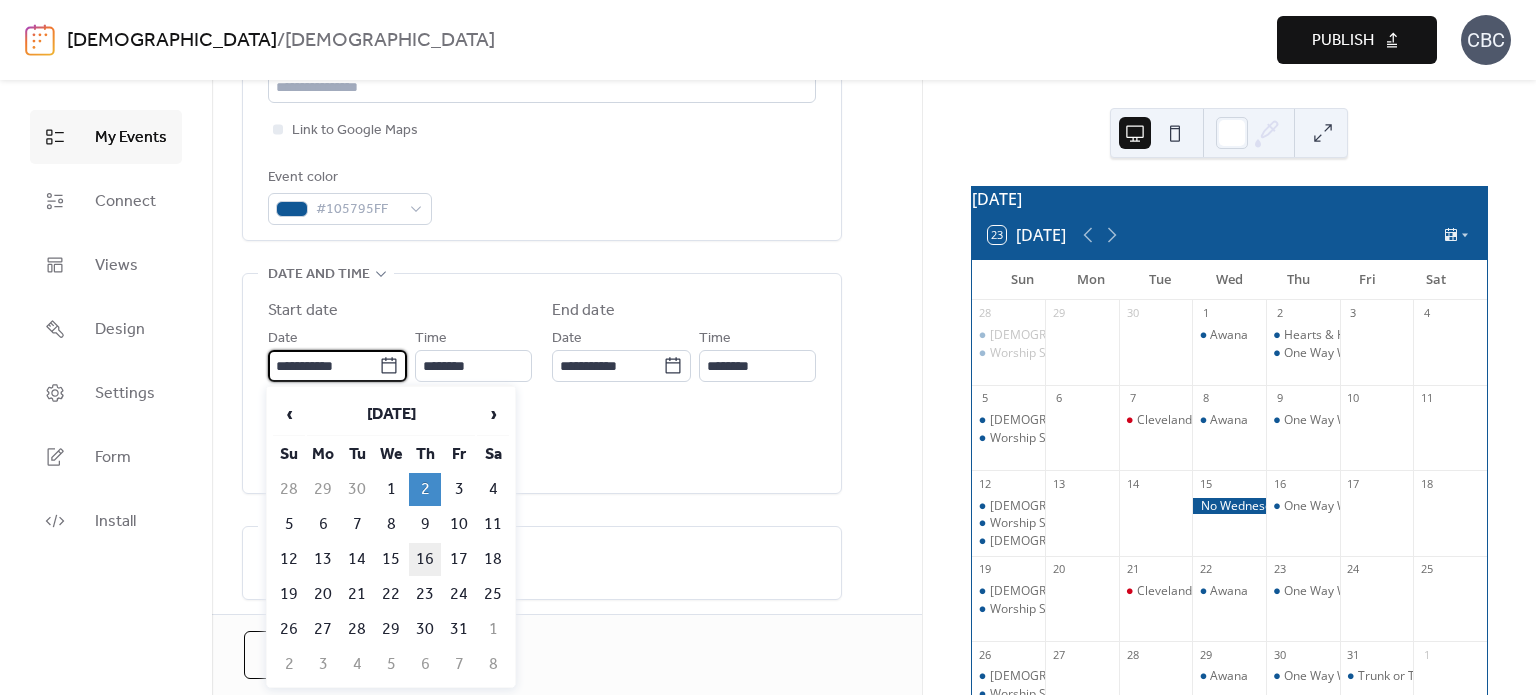 click on "16" at bounding box center (425, 559) 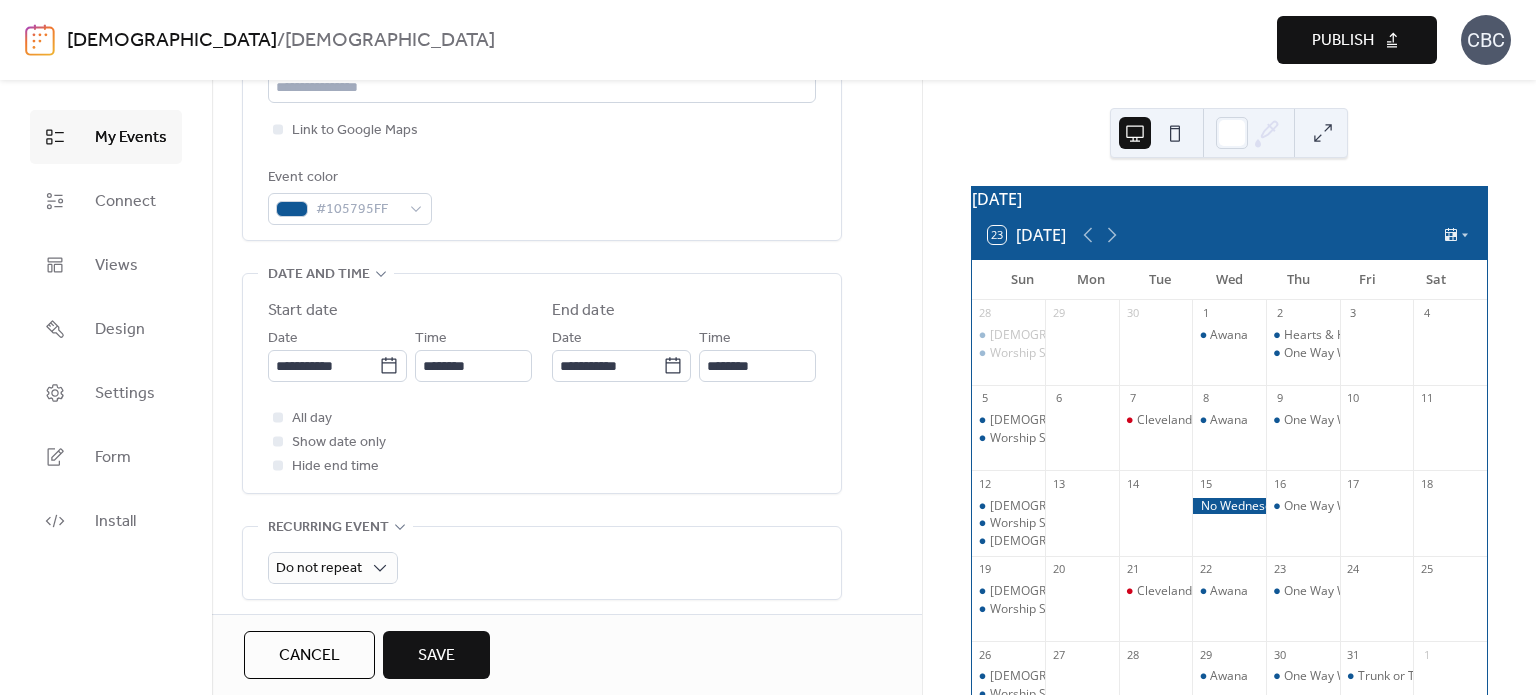 click on "Save" at bounding box center (436, 656) 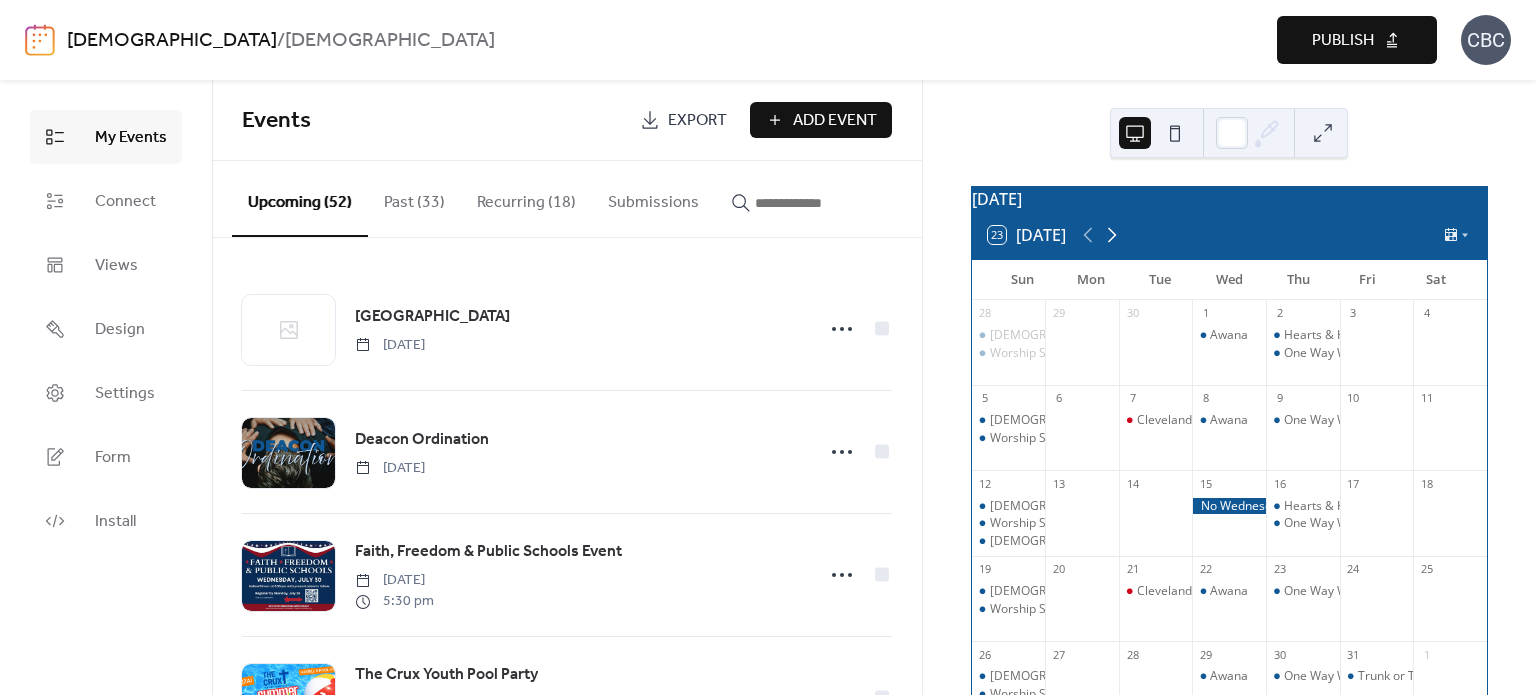 click 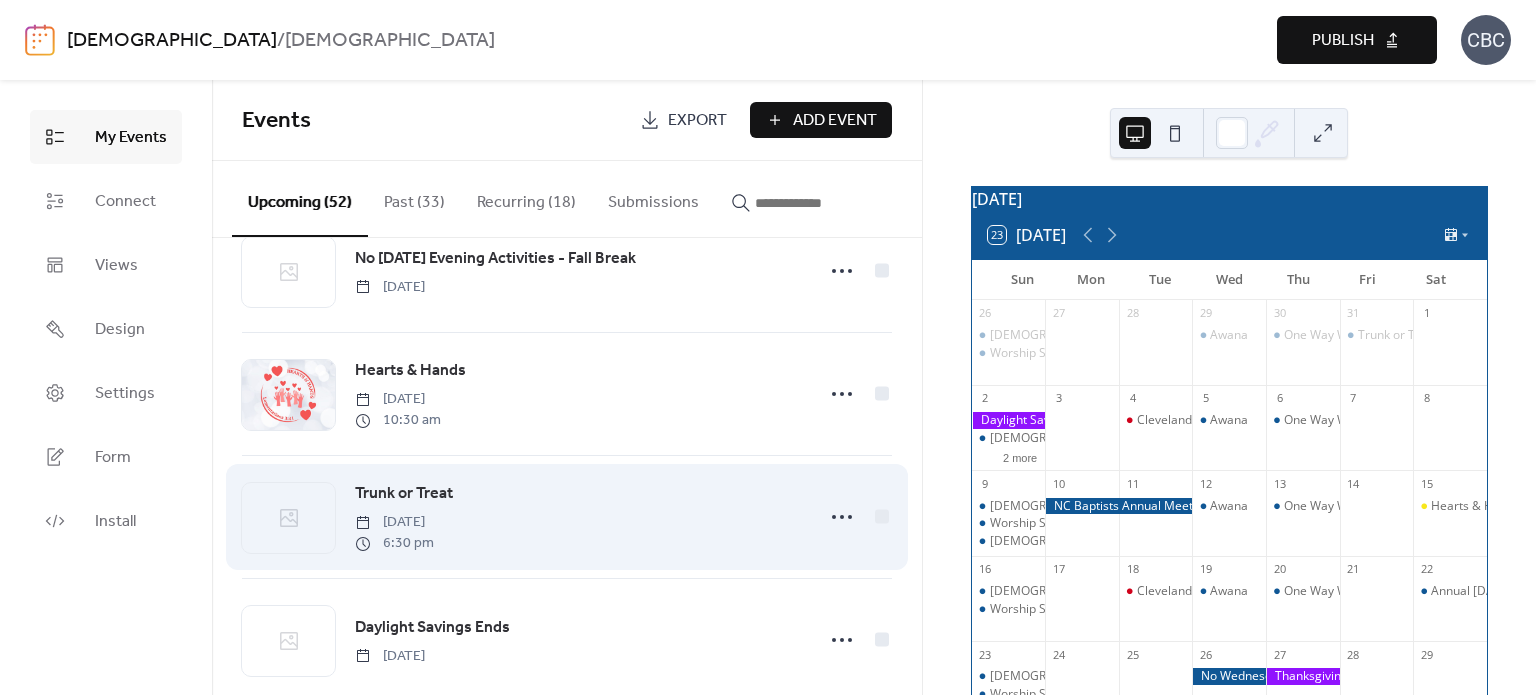 scroll, scrollTop: 2200, scrollLeft: 0, axis: vertical 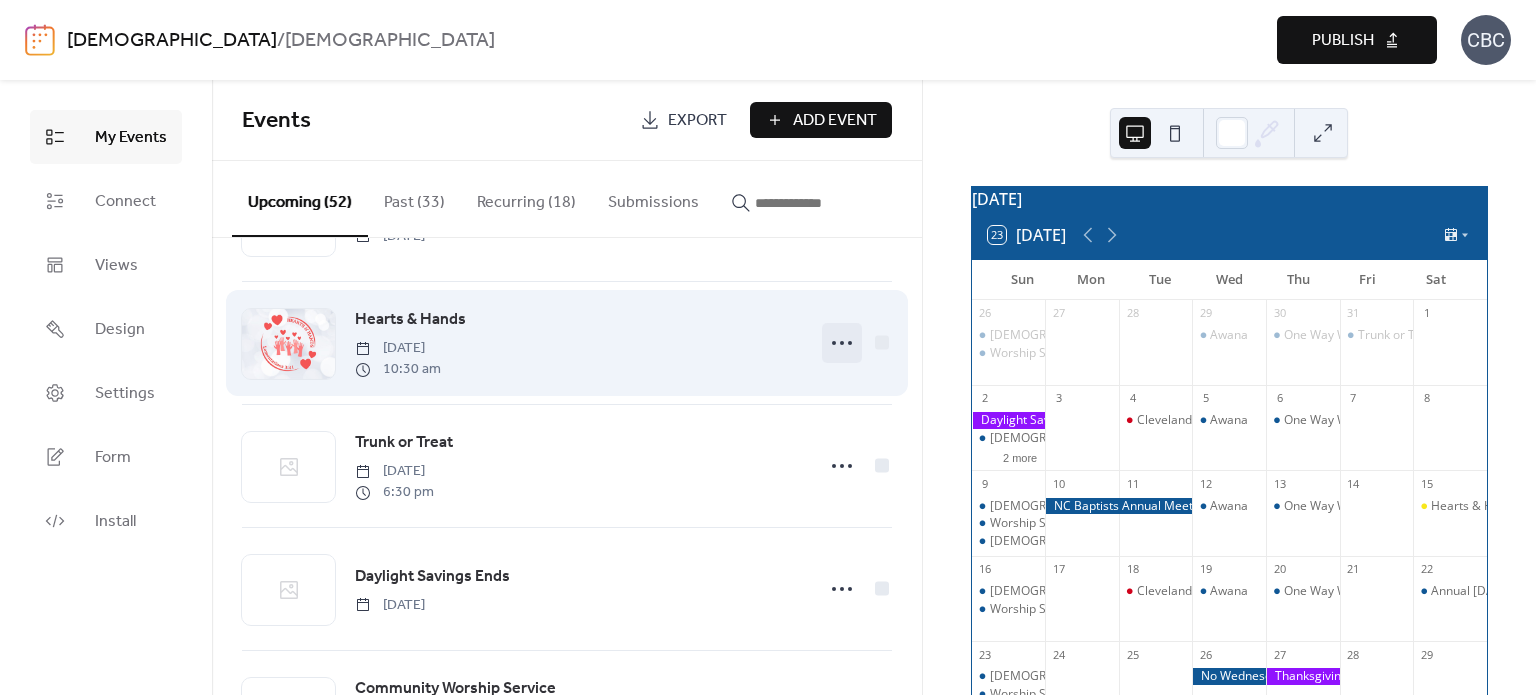click 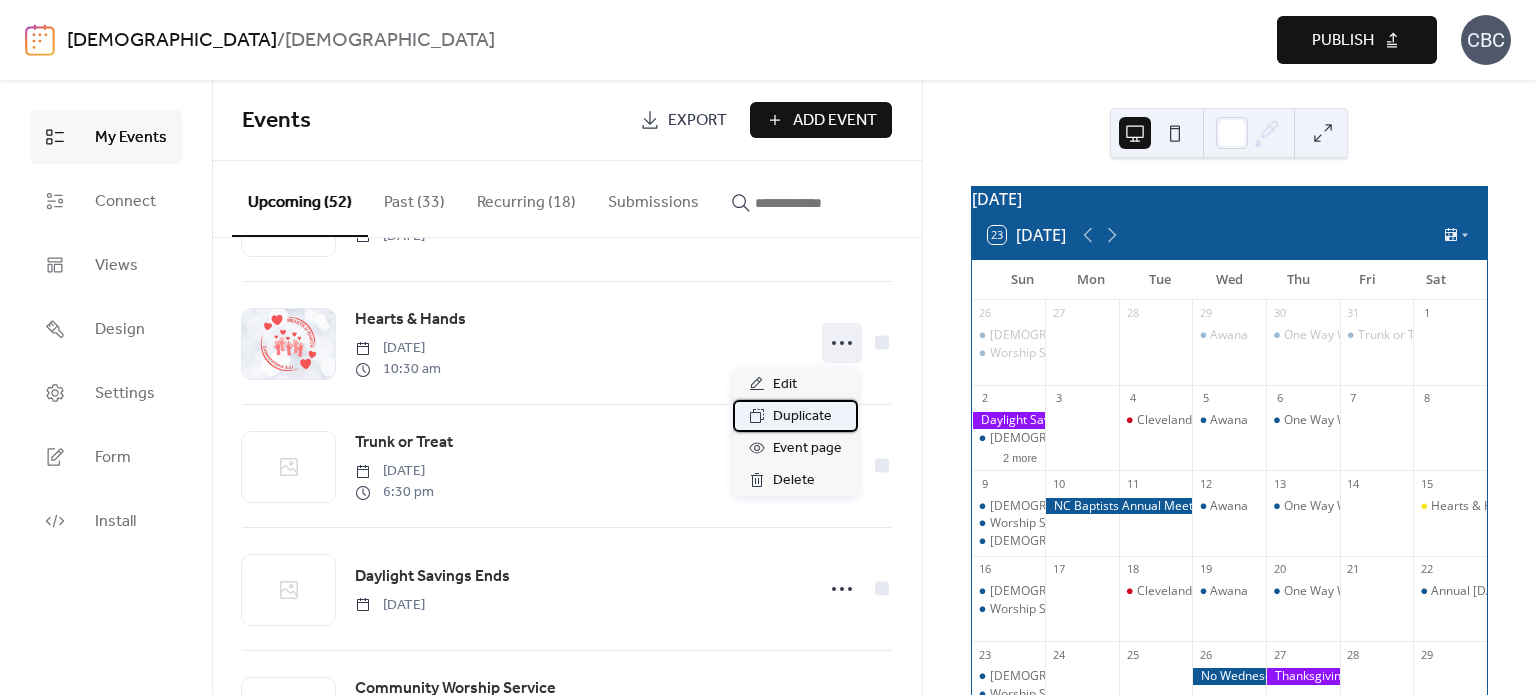 click on "Duplicate" at bounding box center [802, 417] 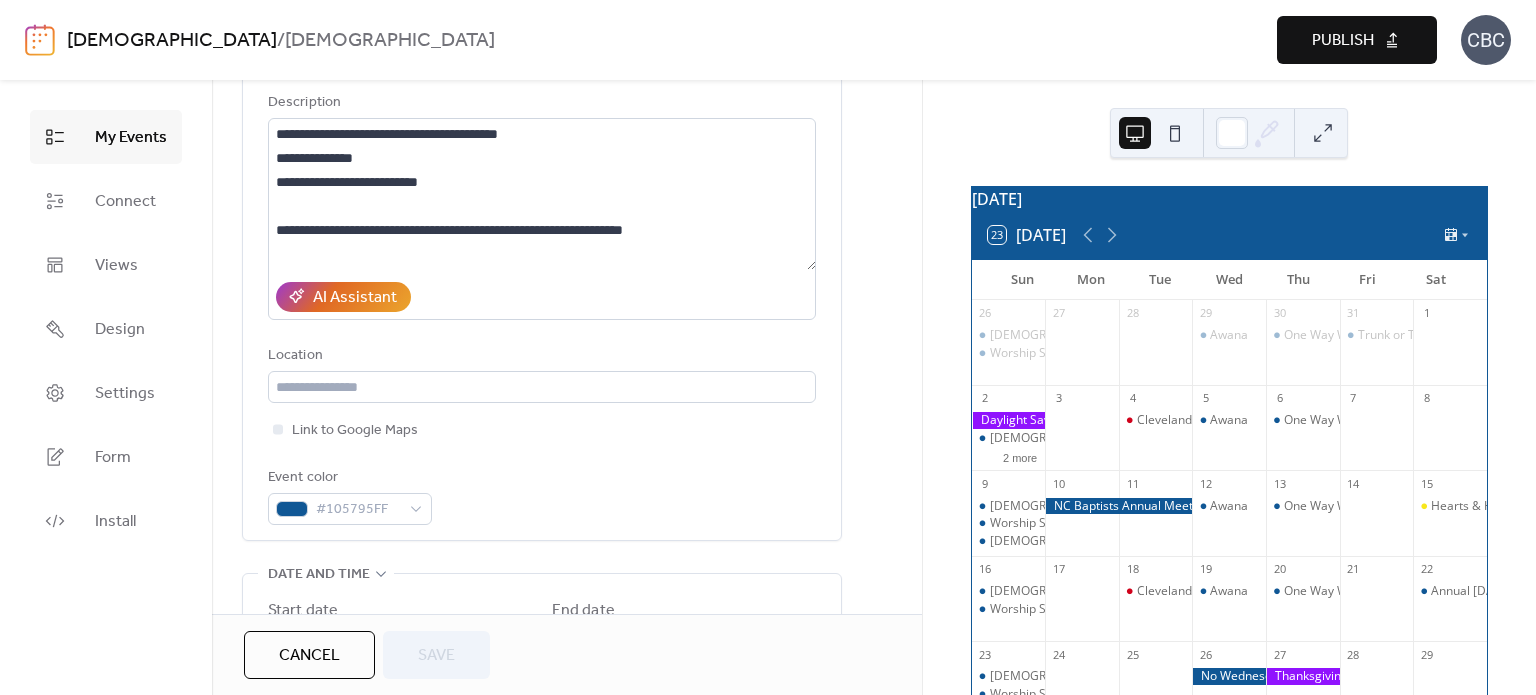 scroll, scrollTop: 400, scrollLeft: 0, axis: vertical 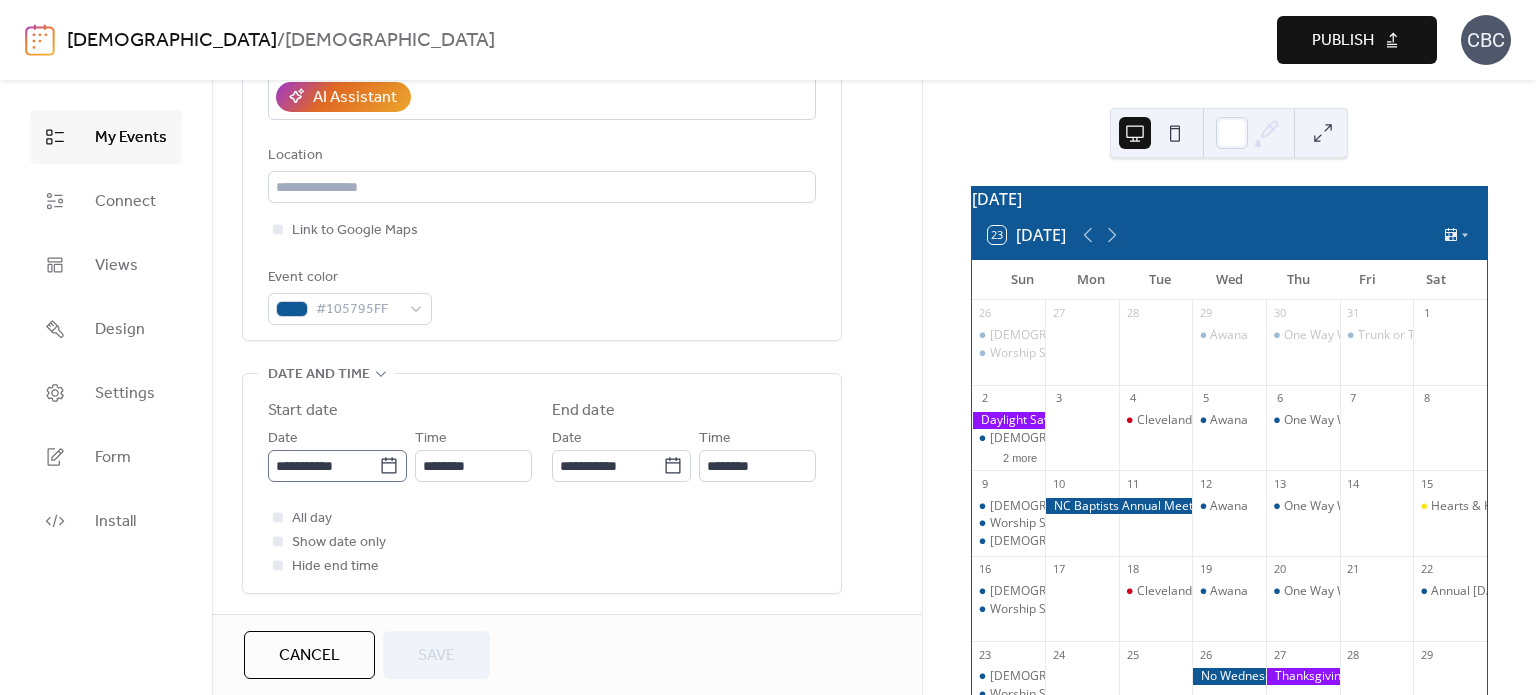 click 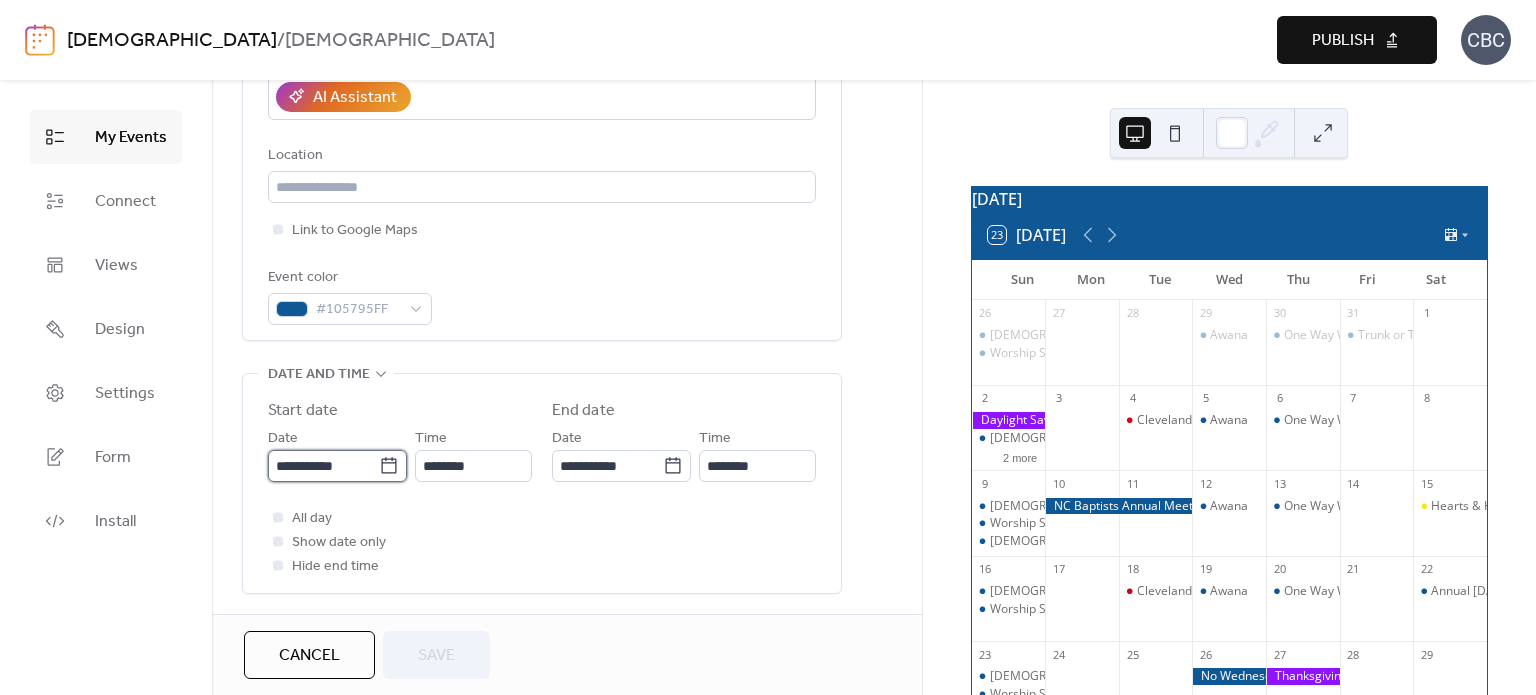 click on "**********" at bounding box center [323, 466] 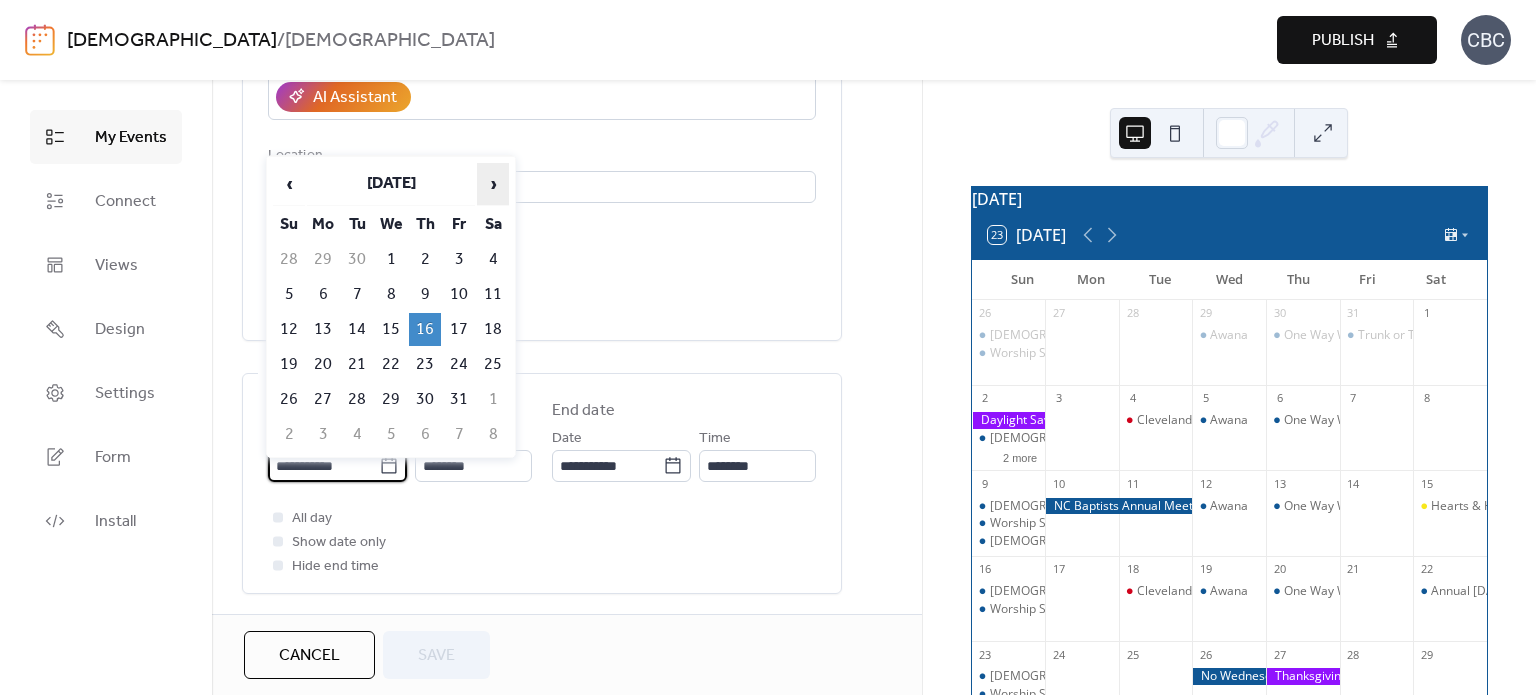 click on "›" at bounding box center [493, 184] 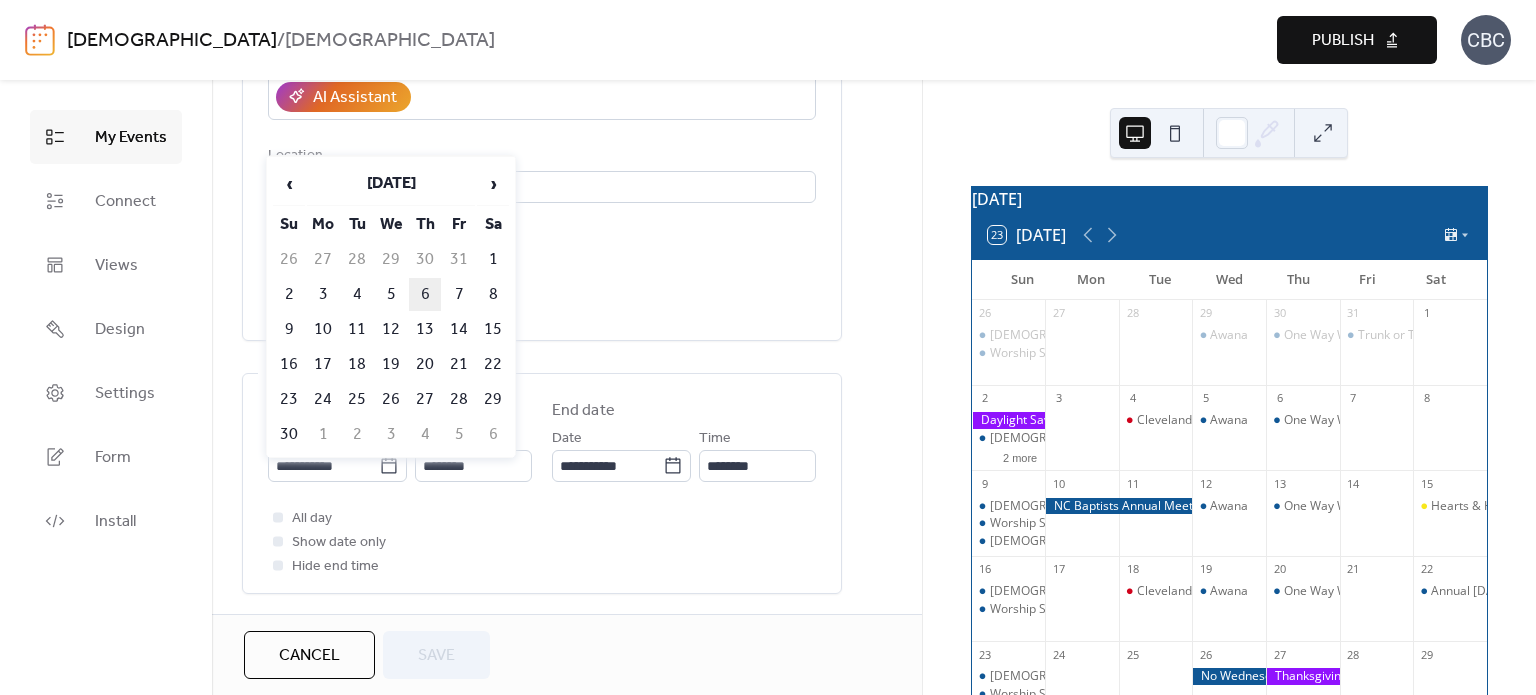 click on "6" at bounding box center [425, 294] 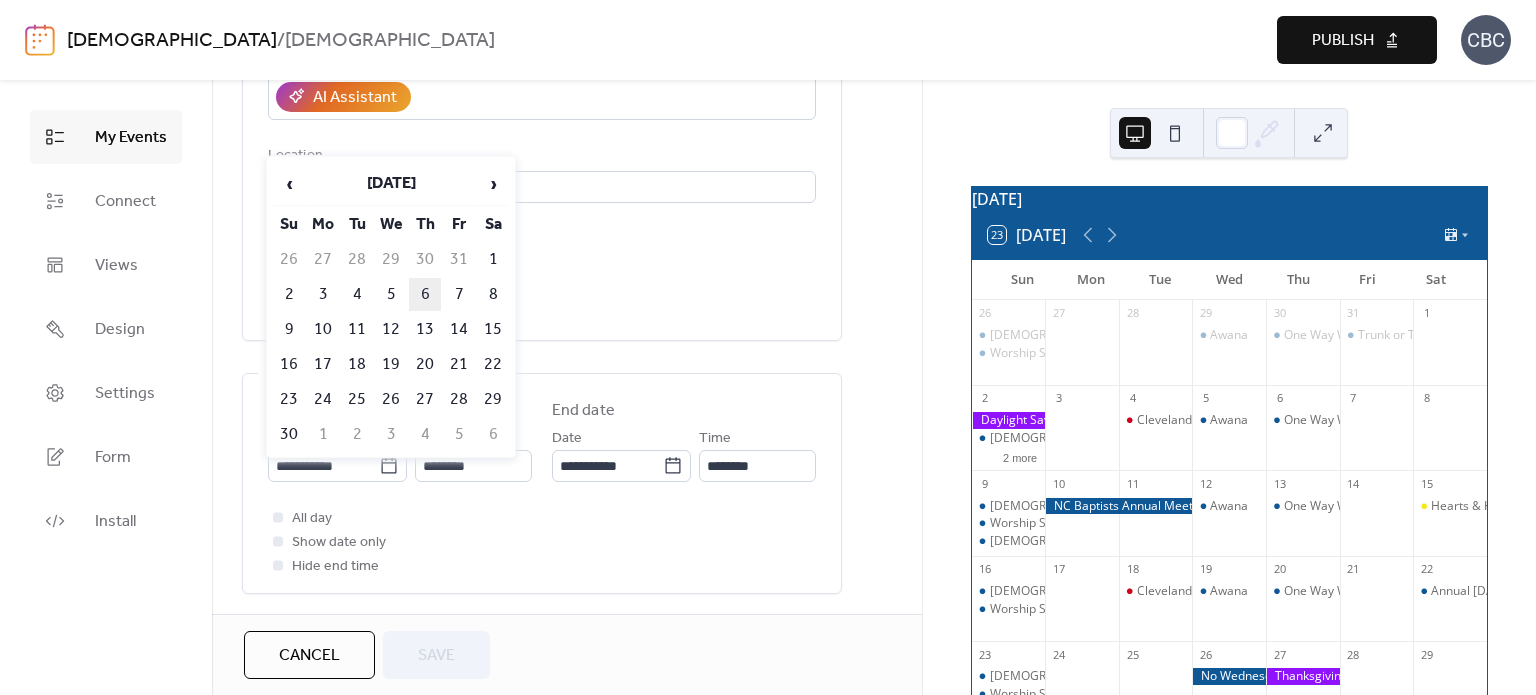 type on "**********" 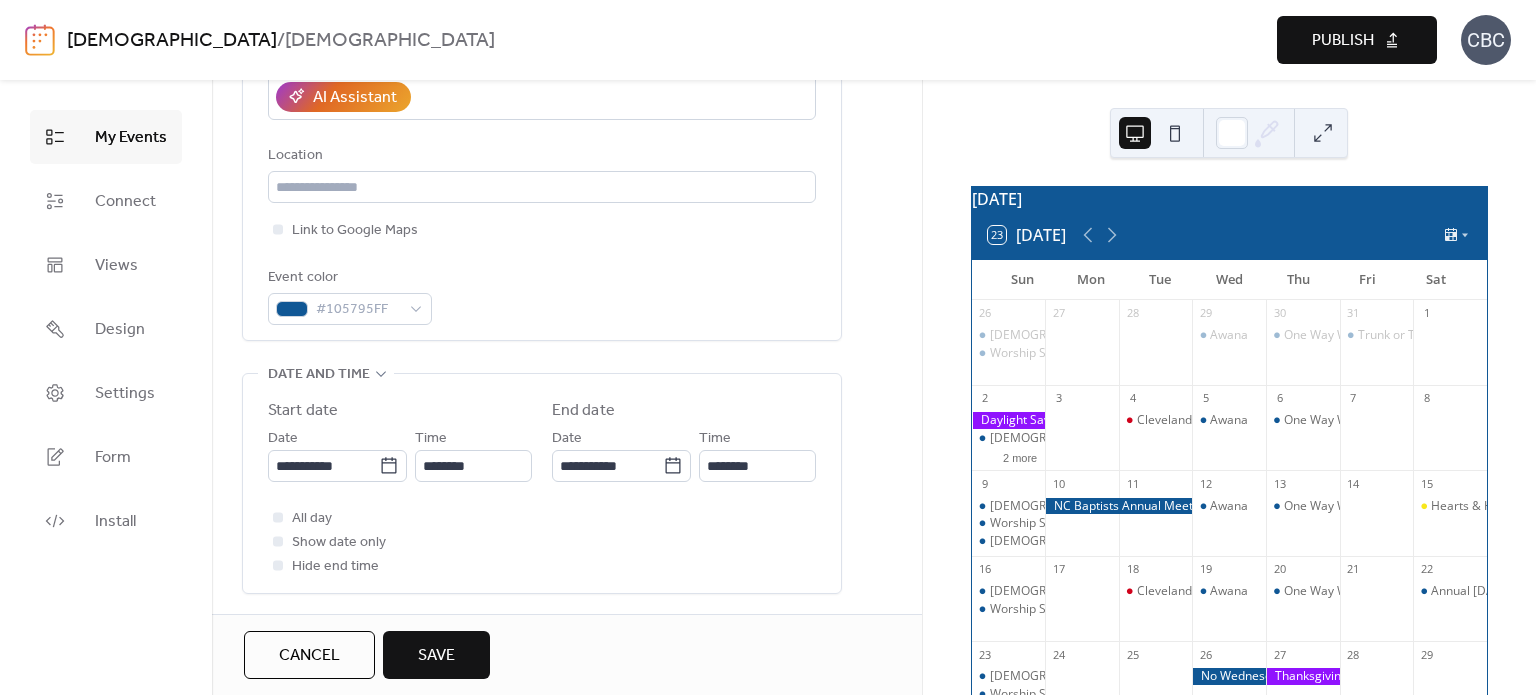 click on "Save" at bounding box center [436, 656] 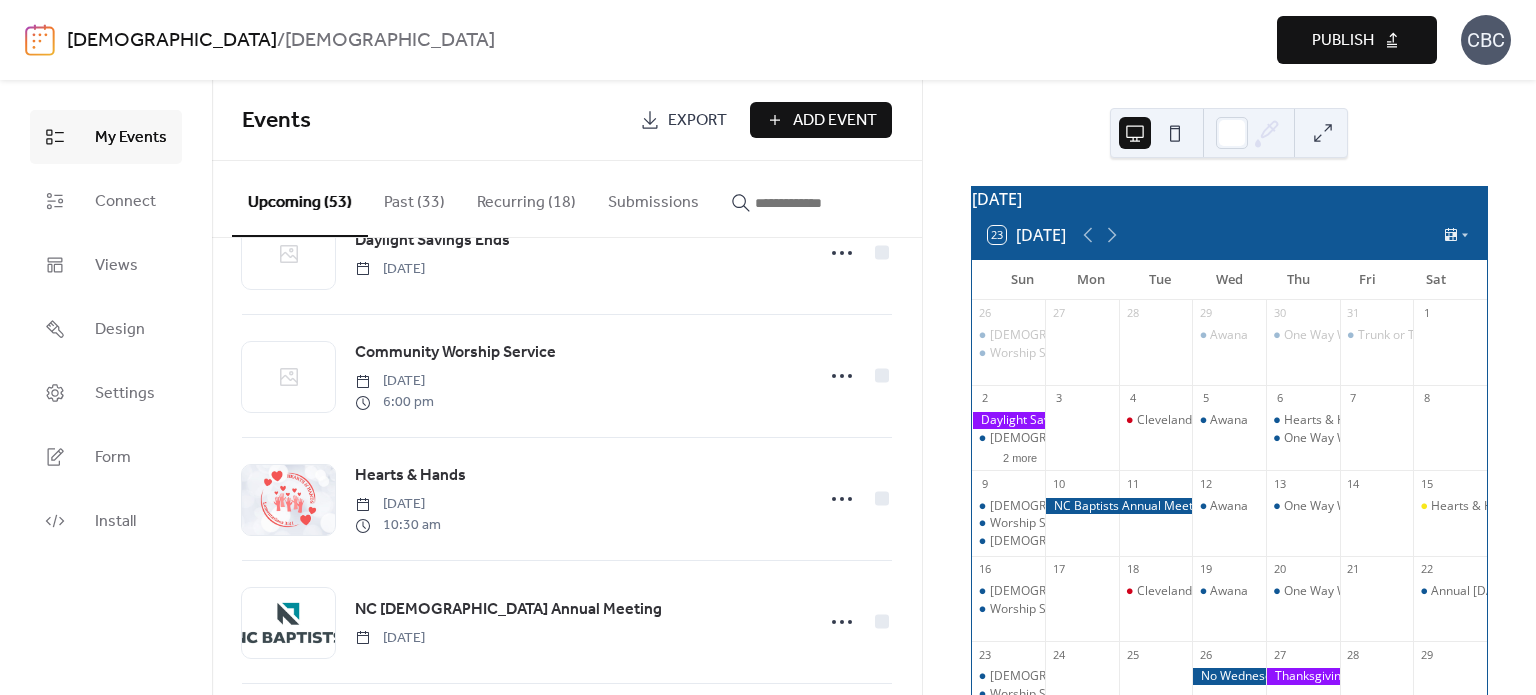 scroll, scrollTop: 2600, scrollLeft: 0, axis: vertical 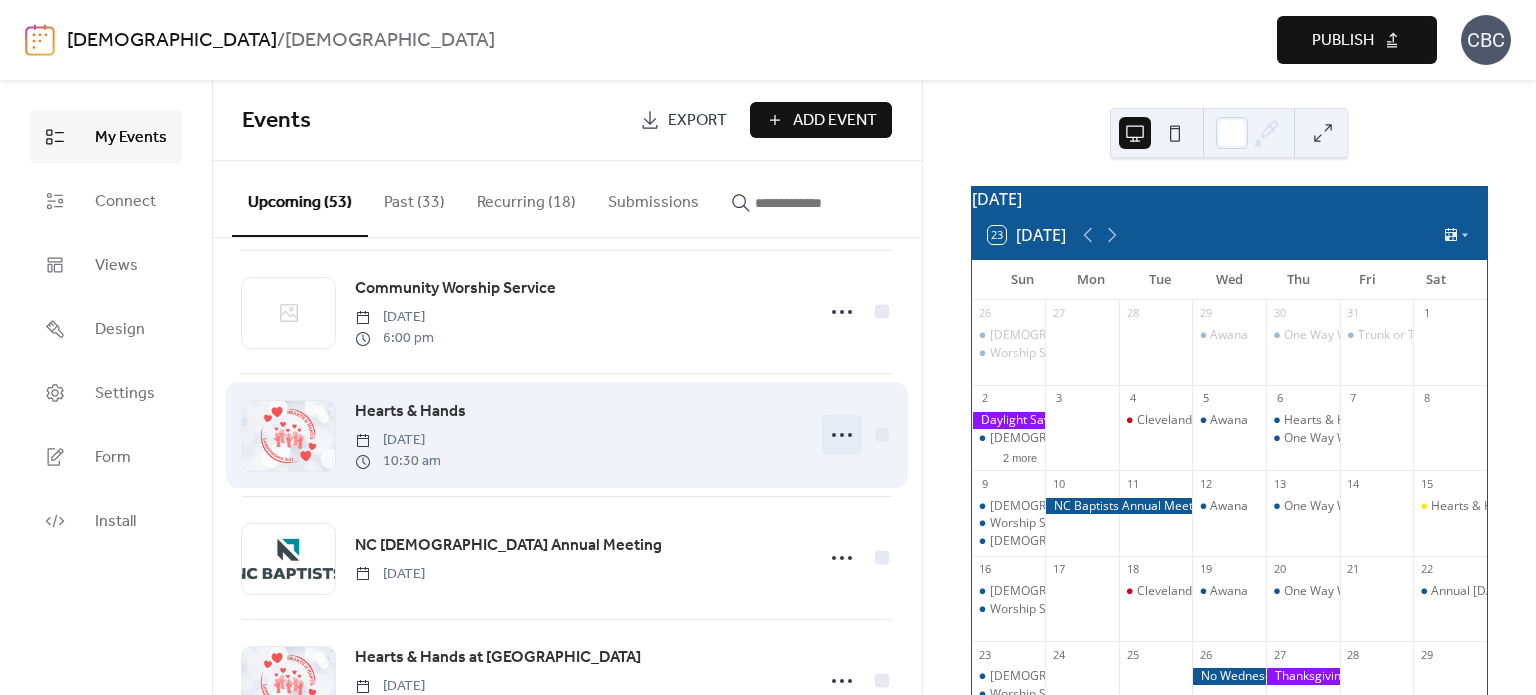 click 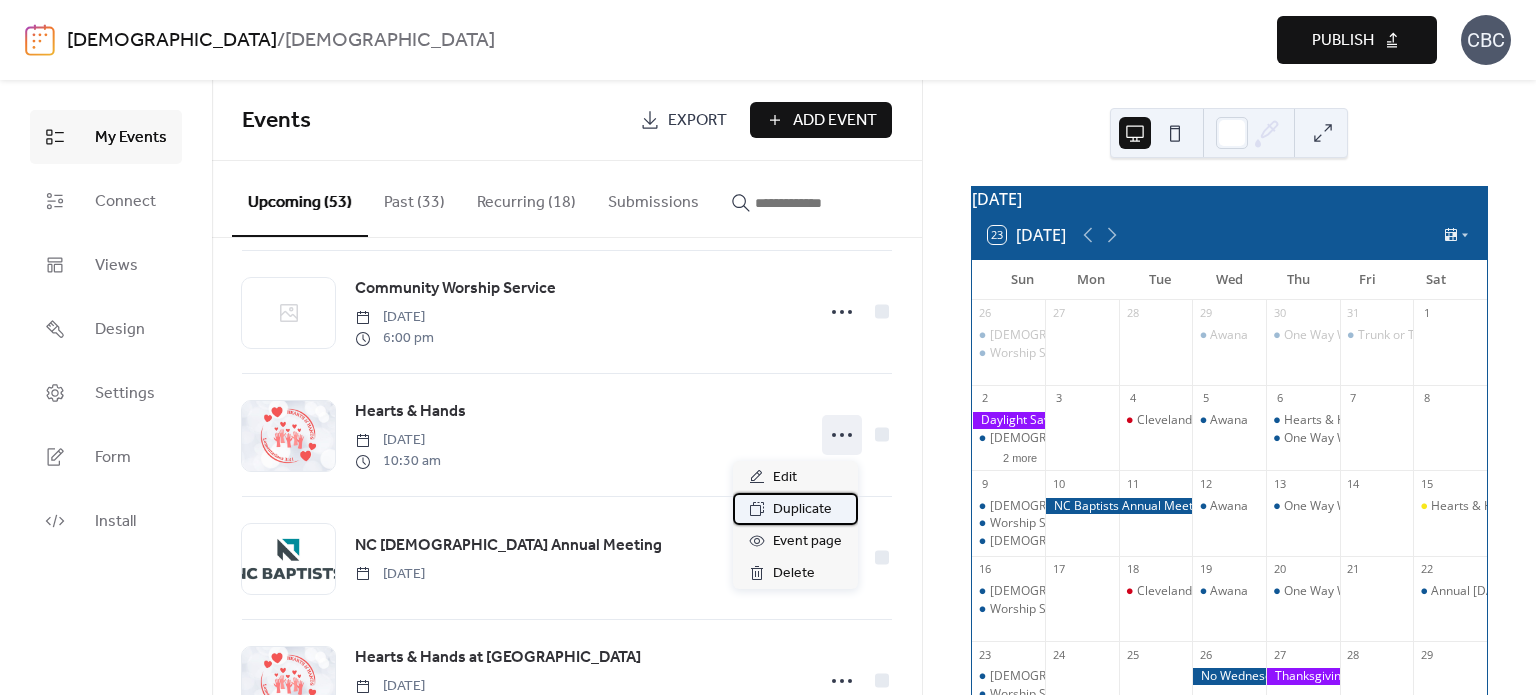 click on "Duplicate" at bounding box center (802, 510) 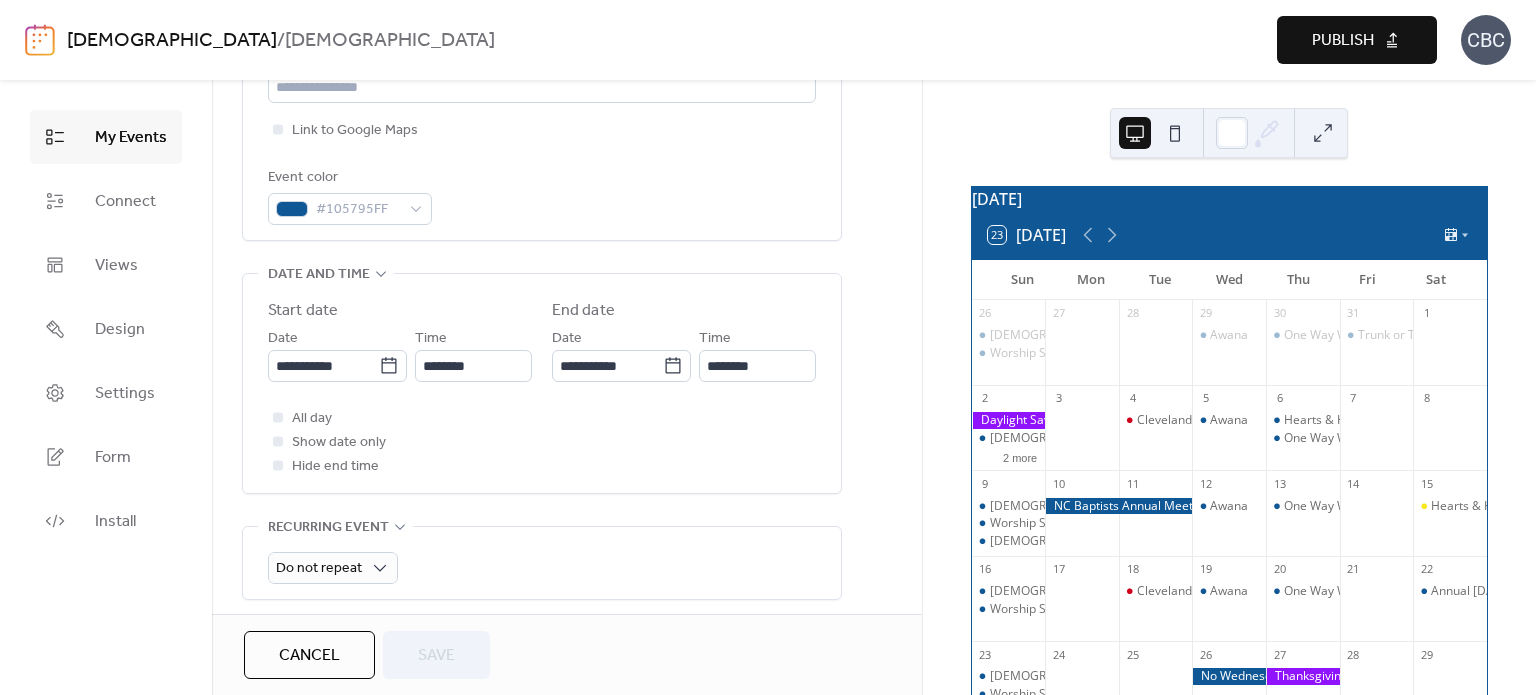 scroll, scrollTop: 600, scrollLeft: 0, axis: vertical 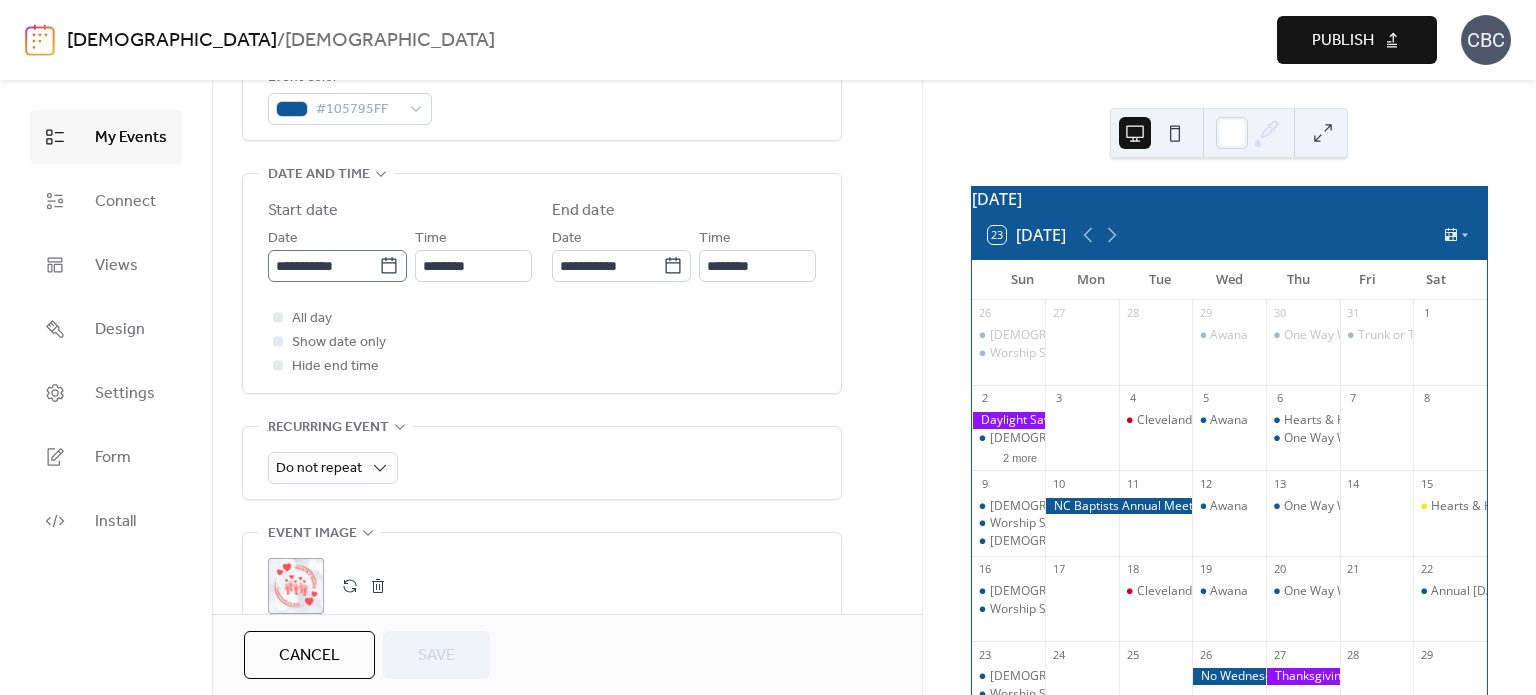 click 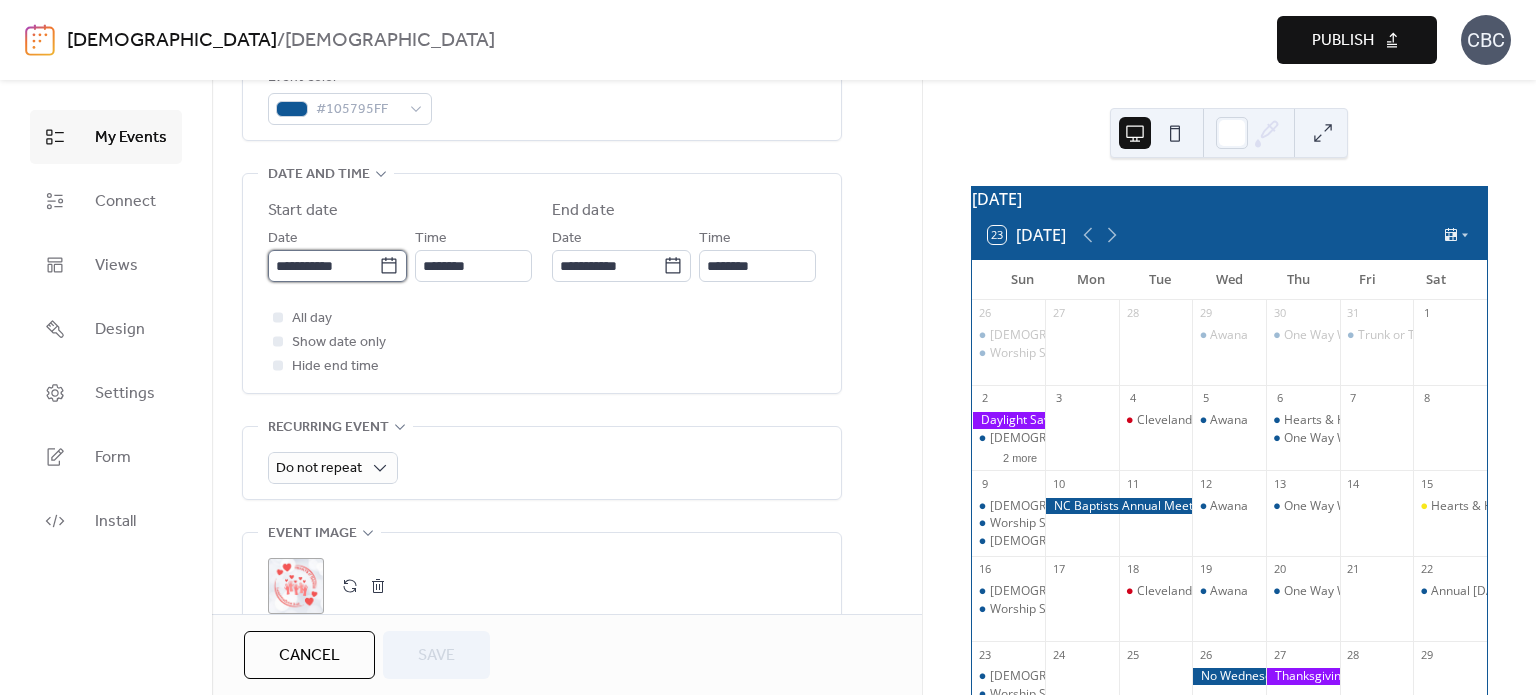 click on "**********" at bounding box center [323, 266] 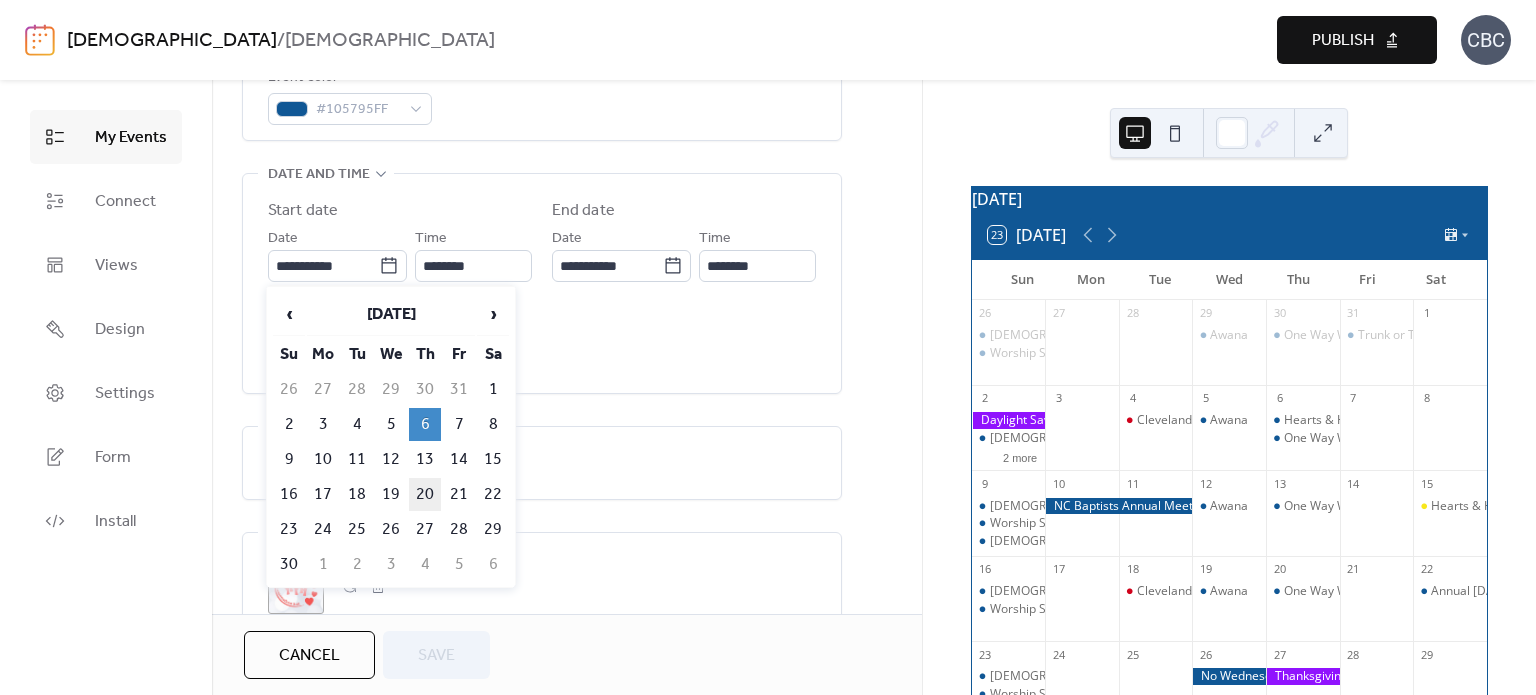 click on "20" at bounding box center (425, 494) 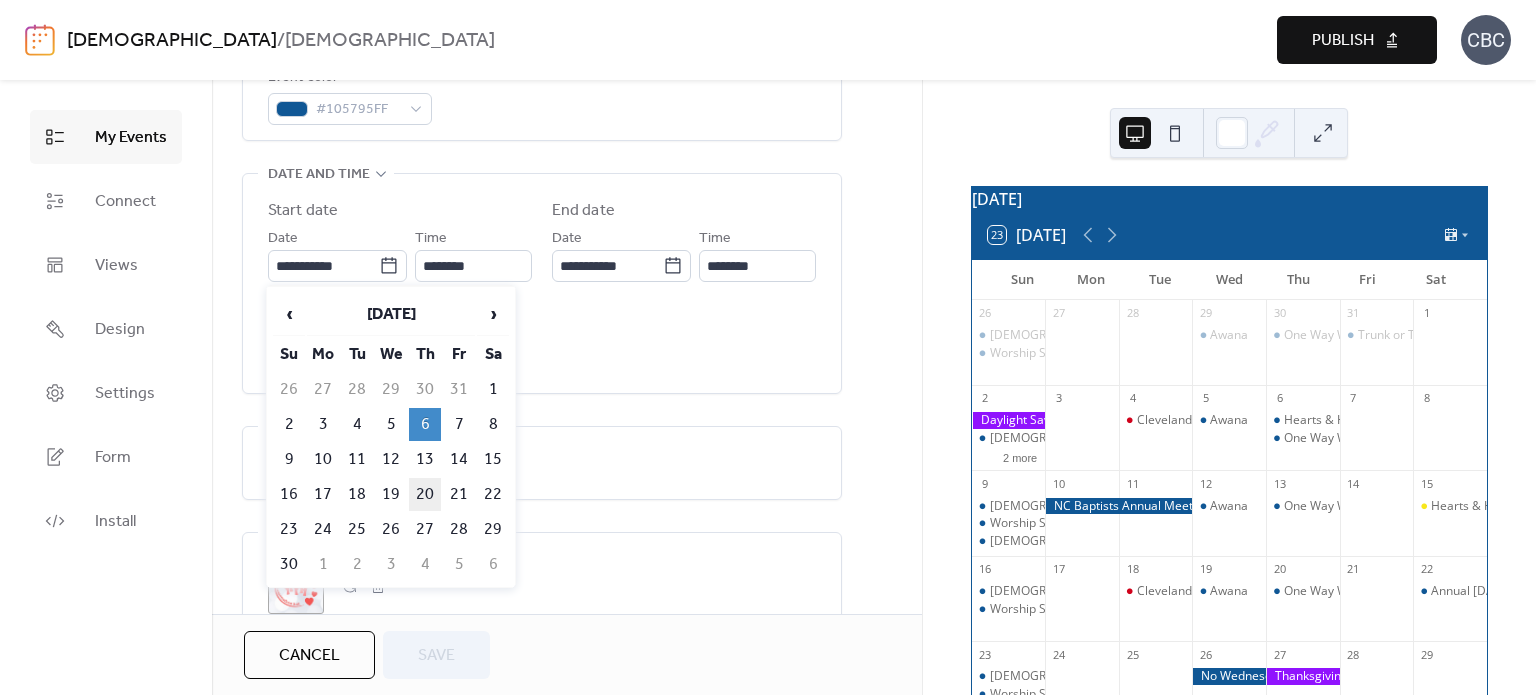 type on "**********" 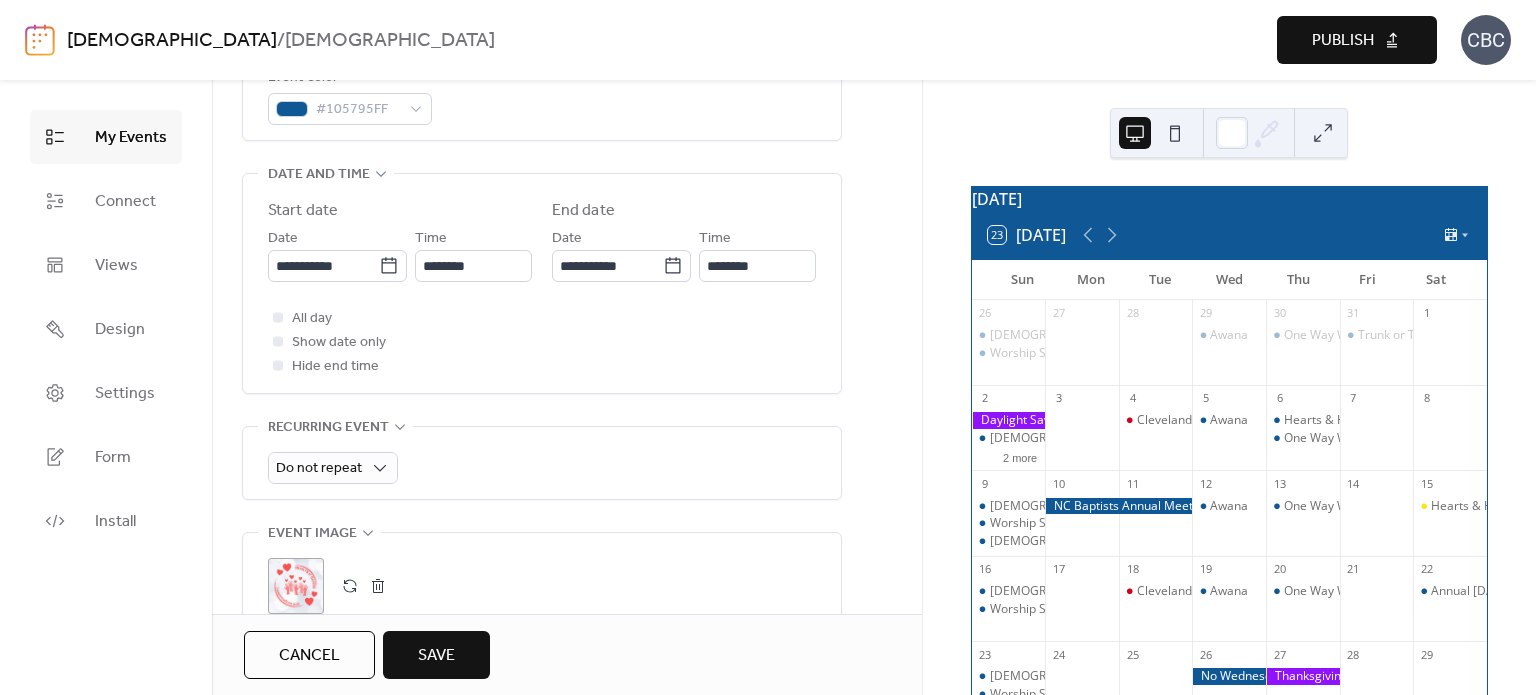 click on "Save" at bounding box center [436, 656] 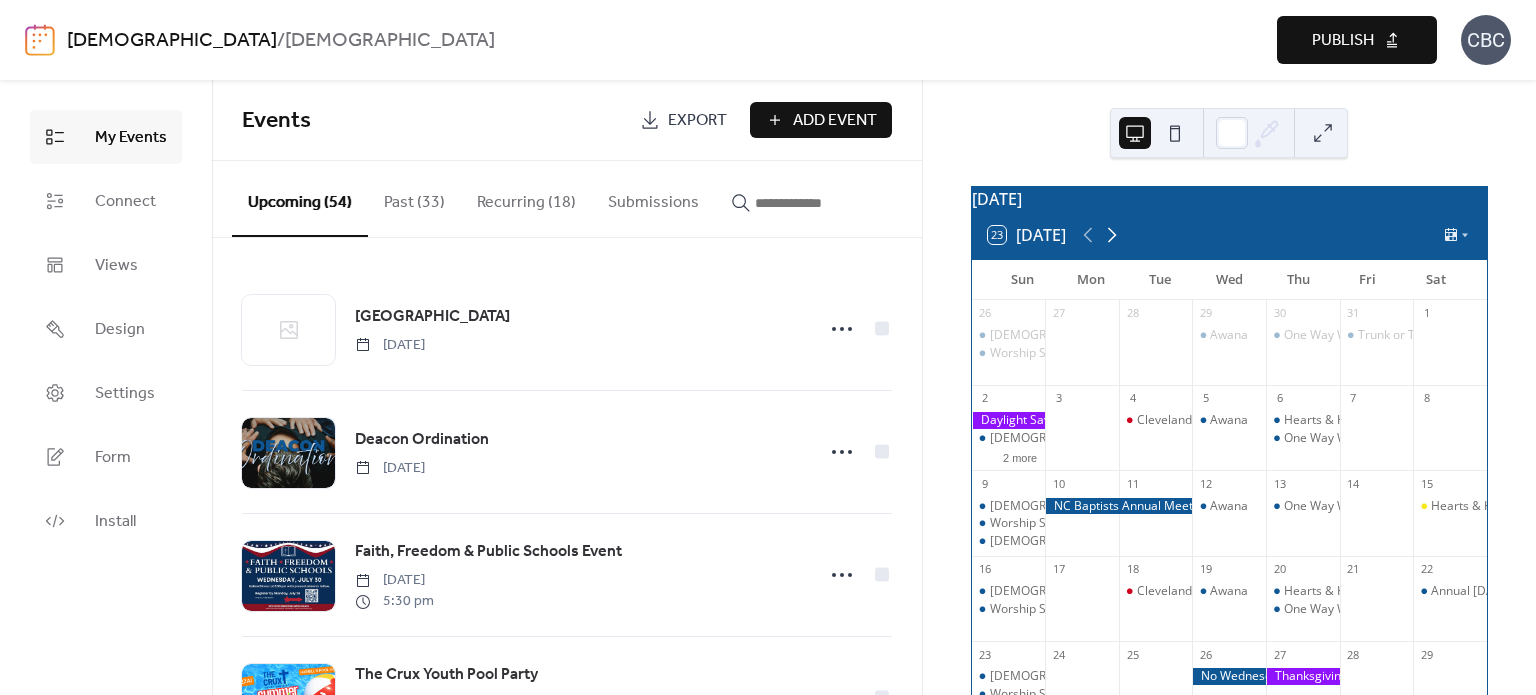 click 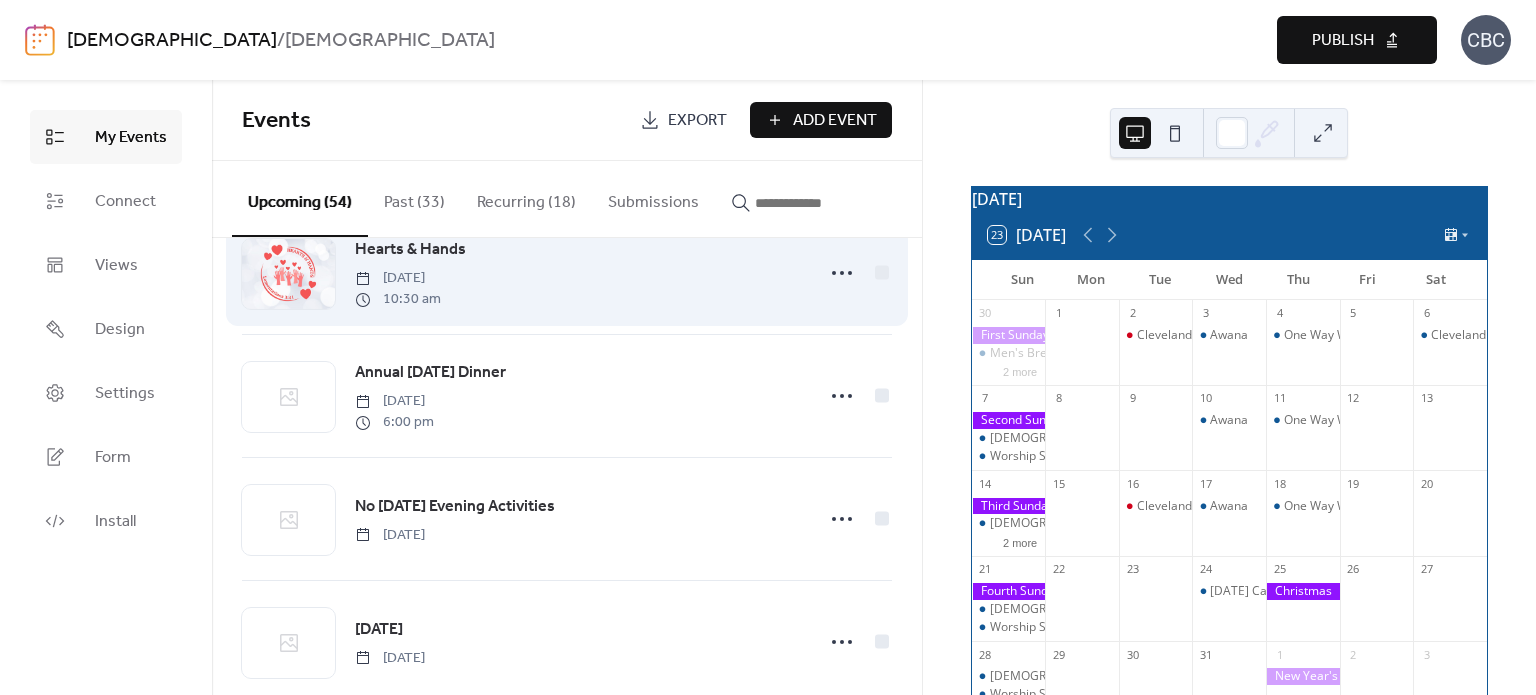 scroll, scrollTop: 3100, scrollLeft: 0, axis: vertical 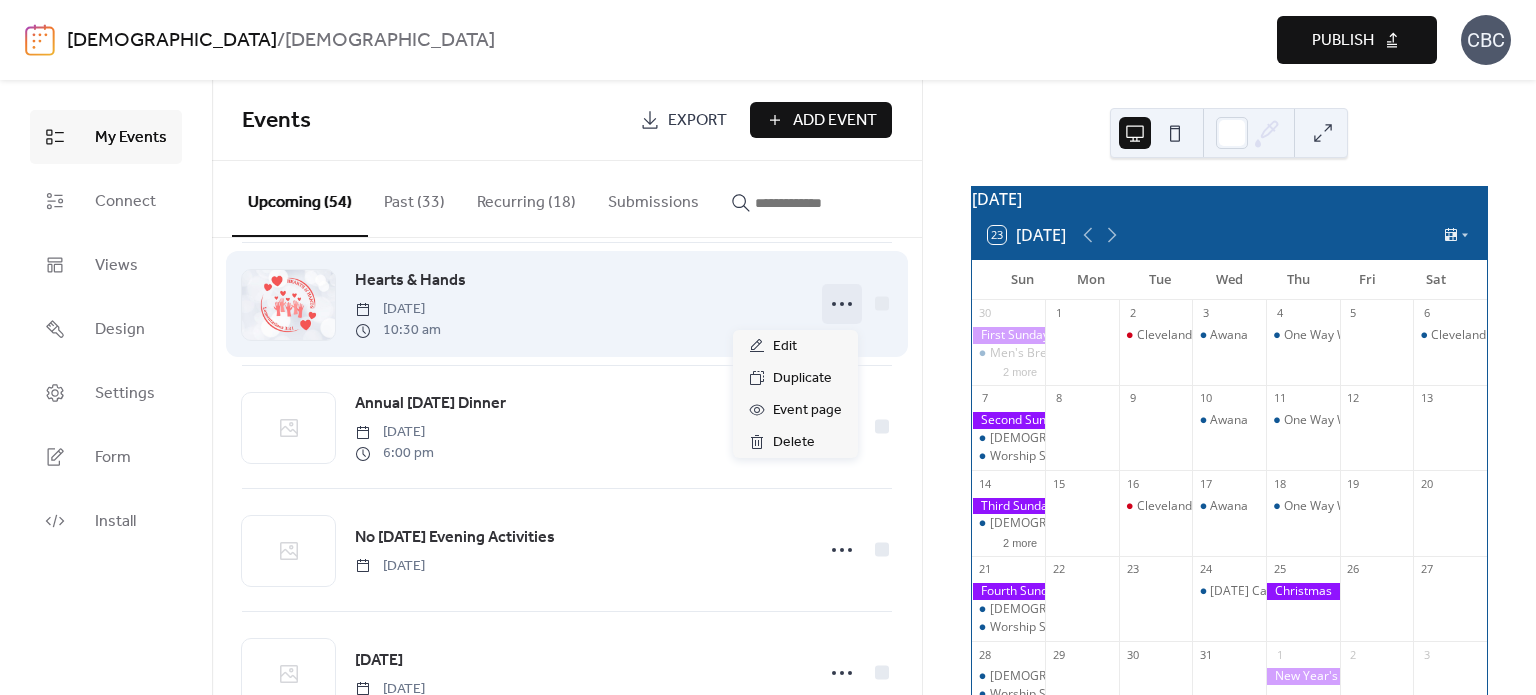 click 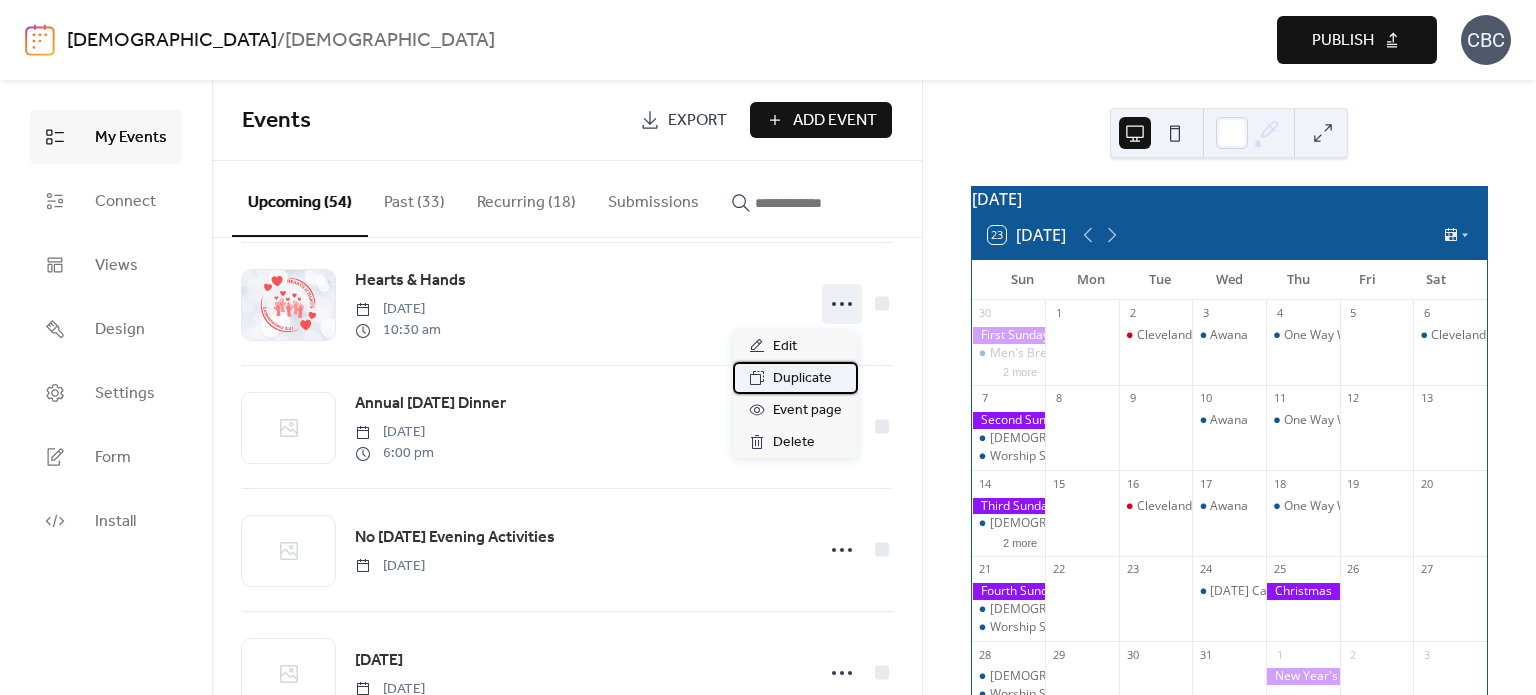 click on "Duplicate" at bounding box center [802, 379] 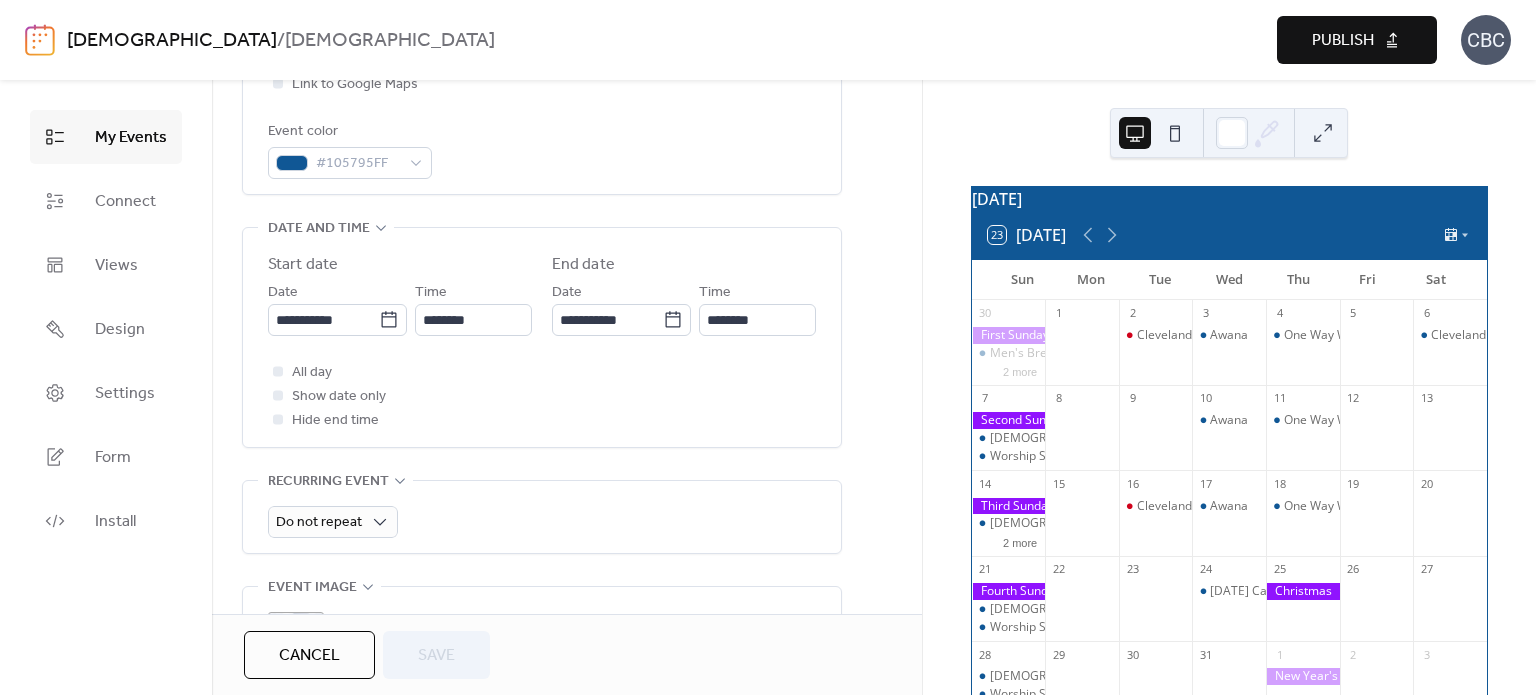 scroll, scrollTop: 600, scrollLeft: 0, axis: vertical 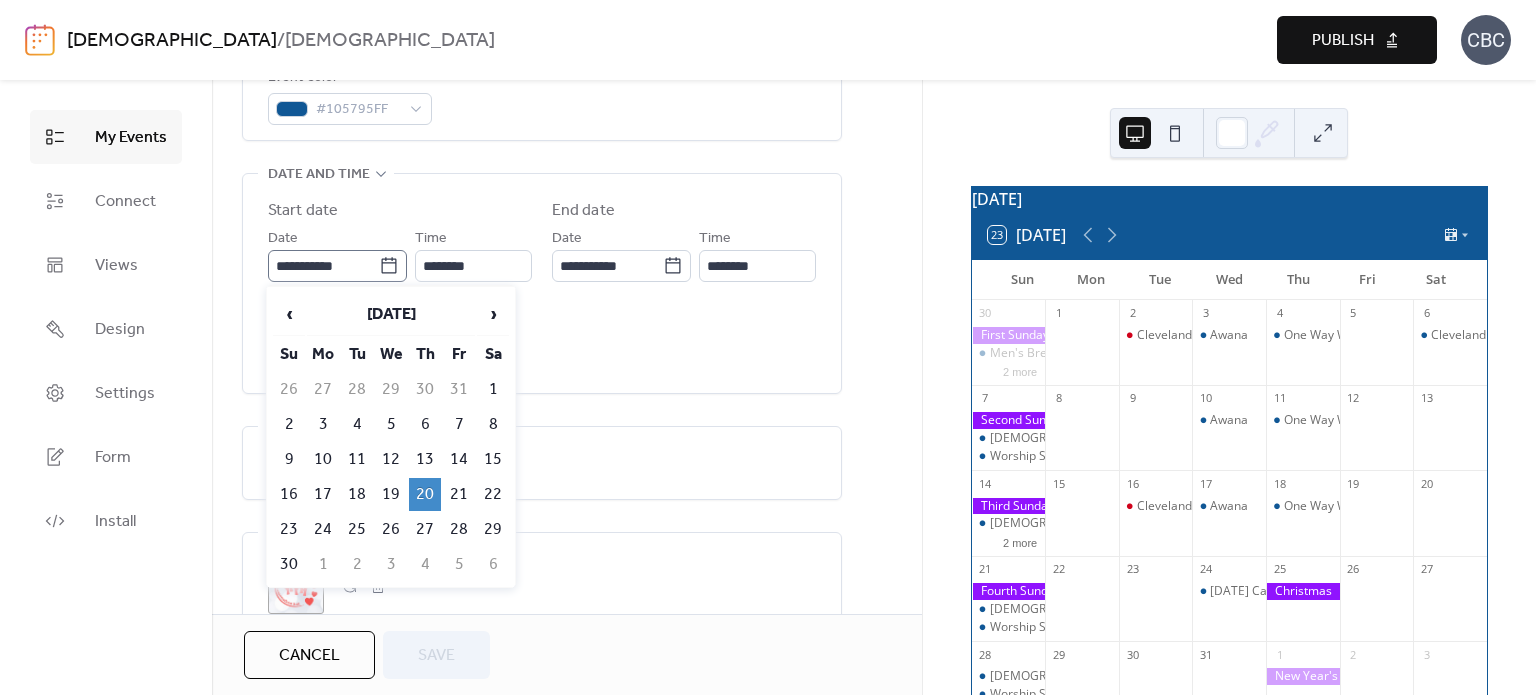 click 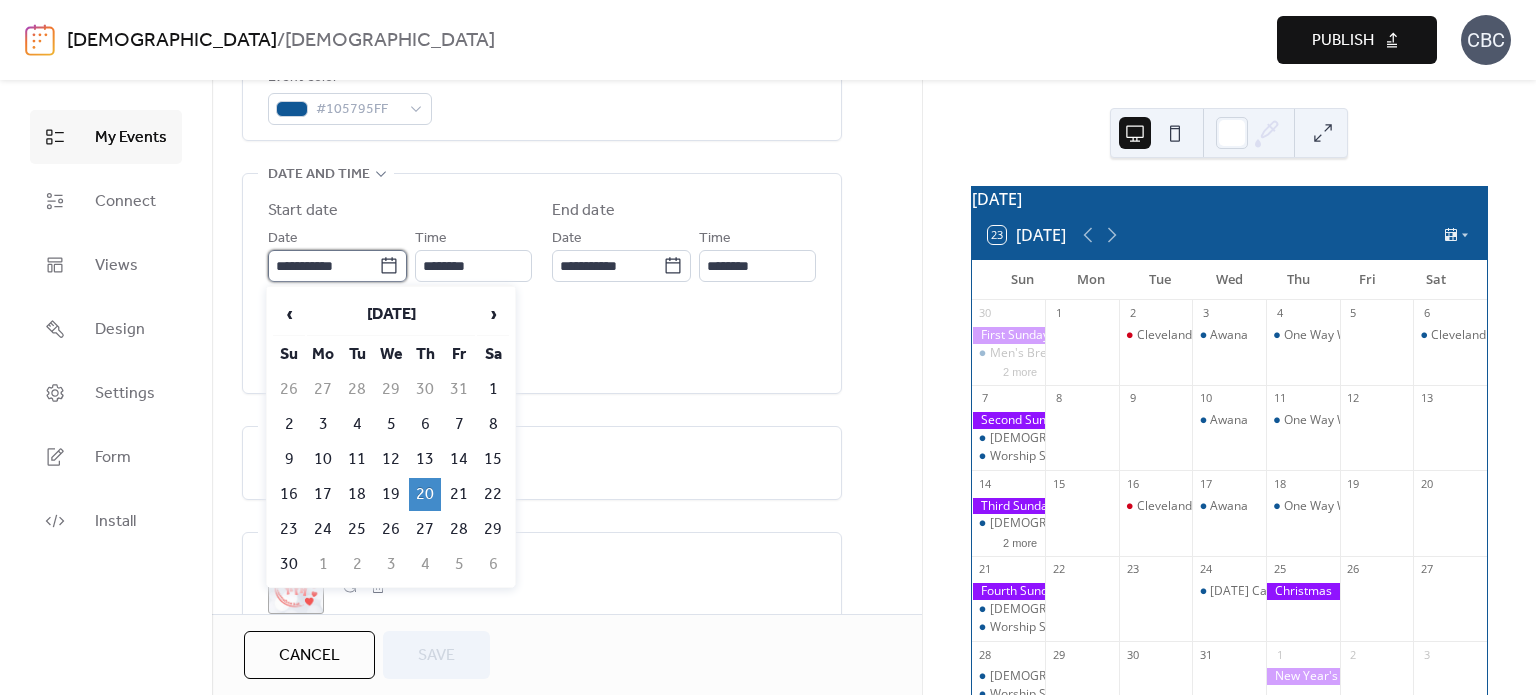click on "**********" at bounding box center [323, 266] 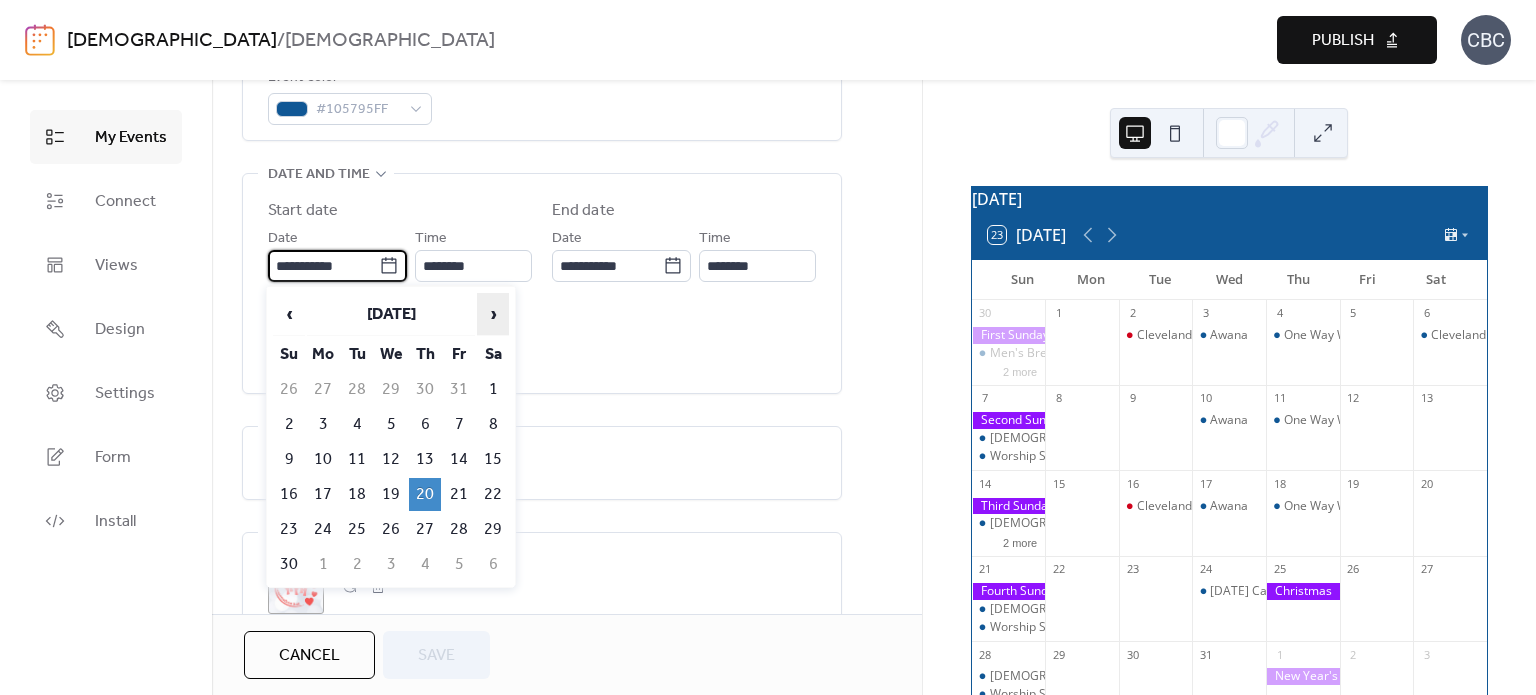 click on "›" at bounding box center (493, 314) 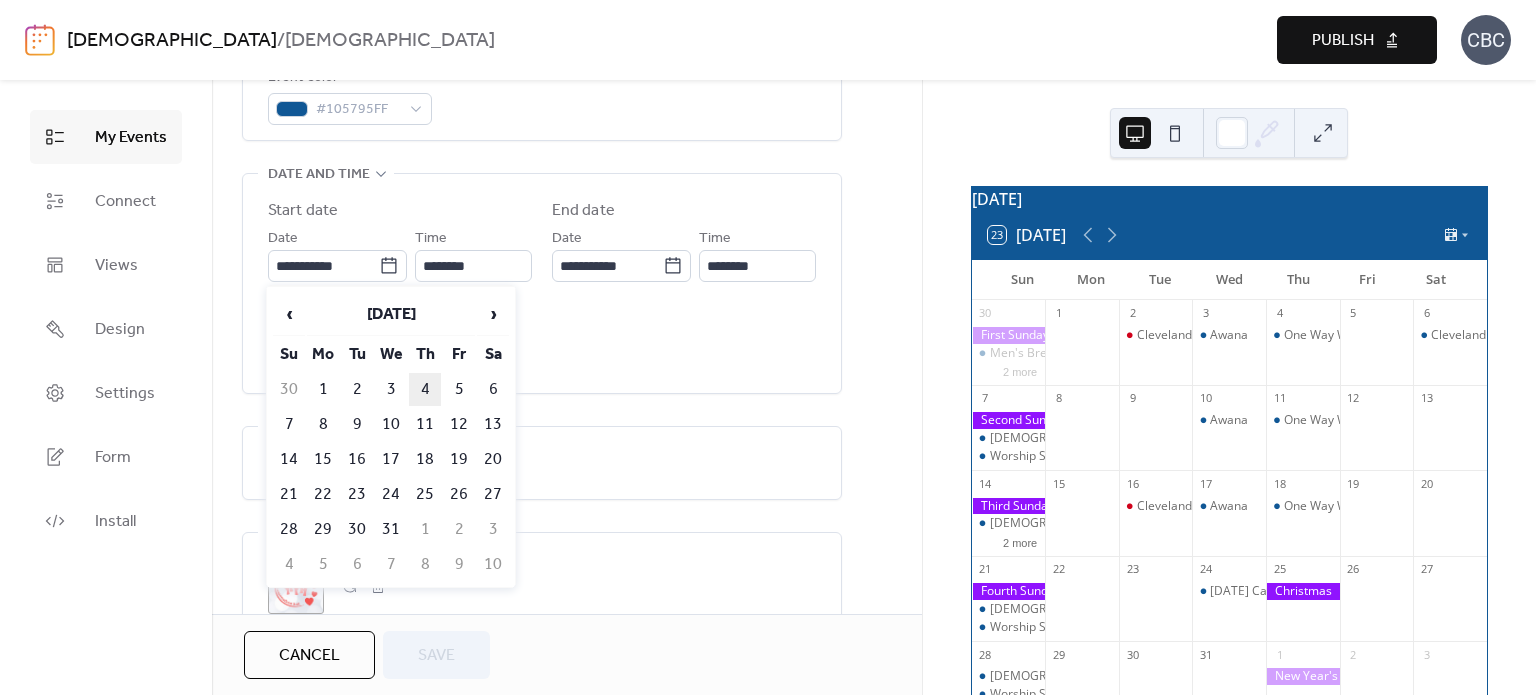 click on "4" at bounding box center [425, 389] 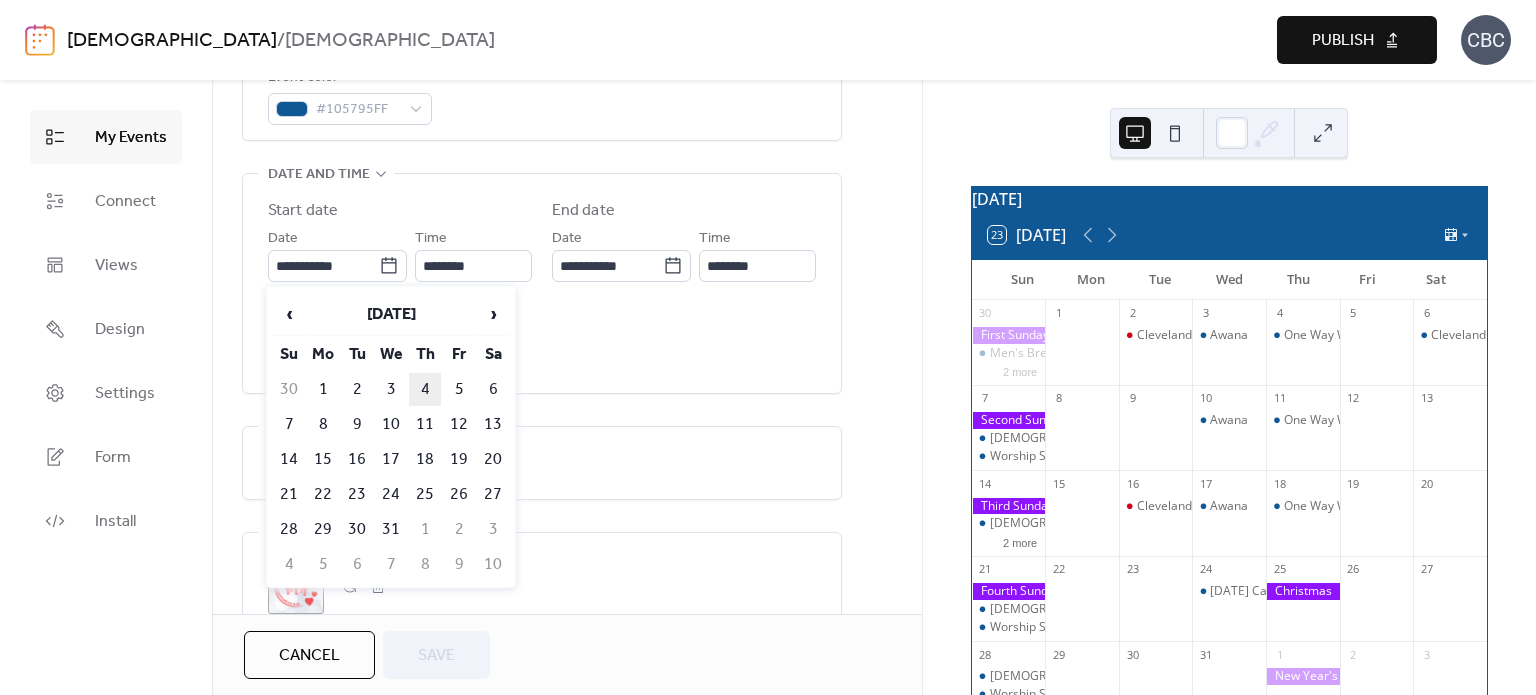 type on "**********" 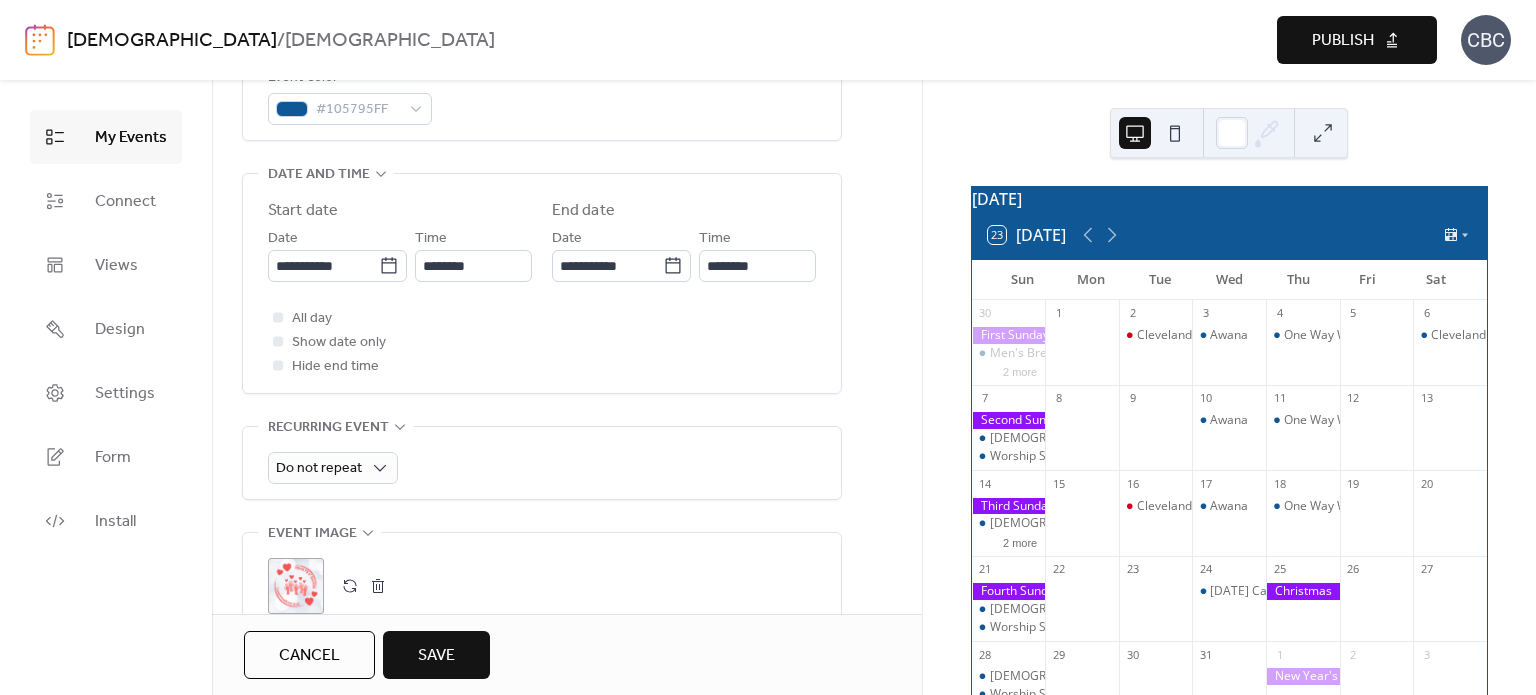 click on "Save" at bounding box center [436, 656] 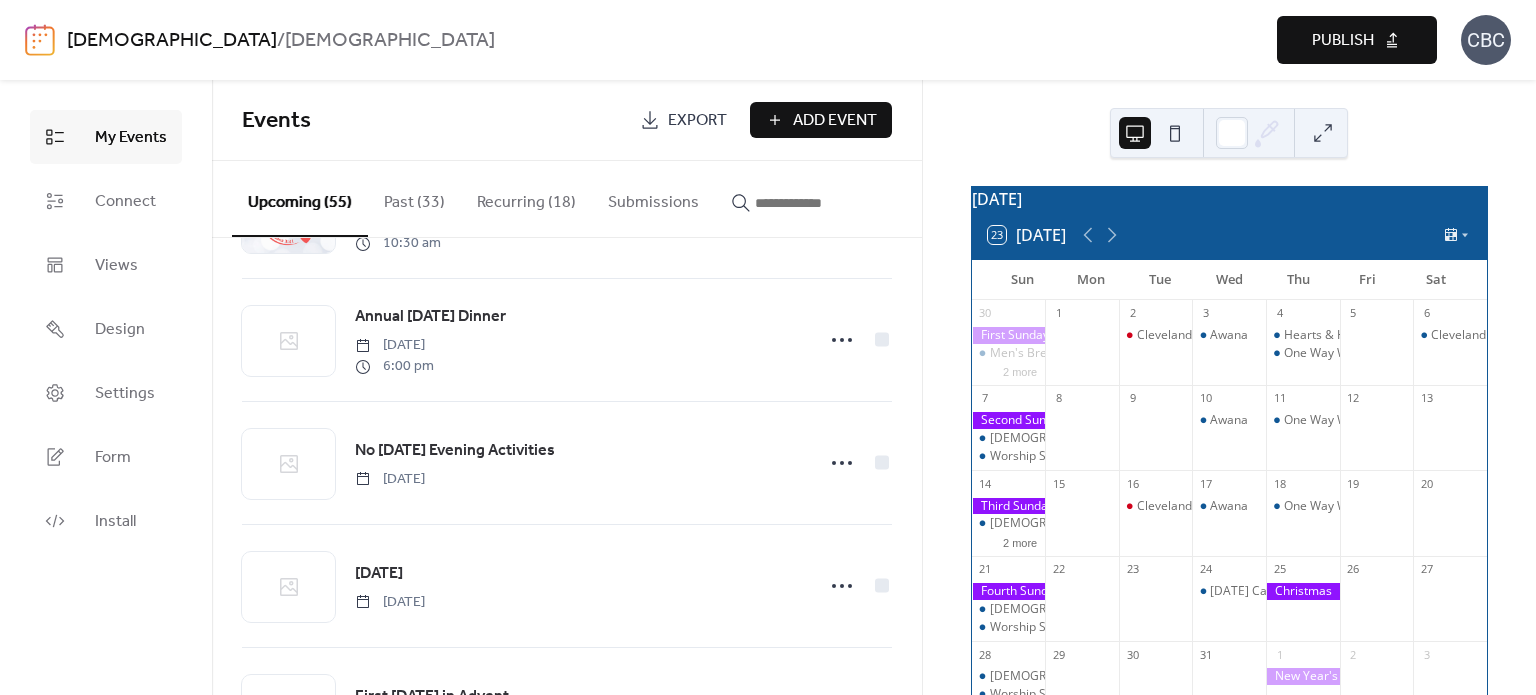 scroll, scrollTop: 3293, scrollLeft: 0, axis: vertical 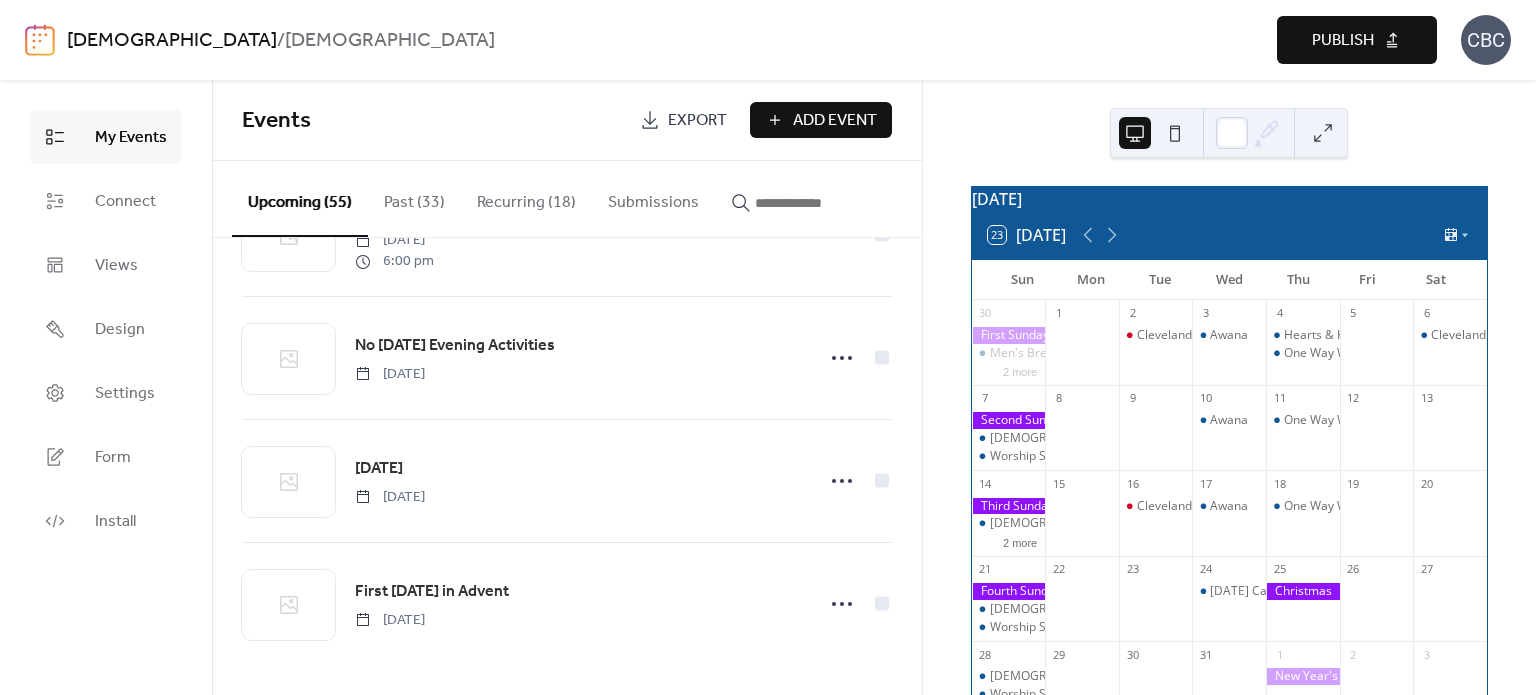 click on "Publish" at bounding box center (1343, 41) 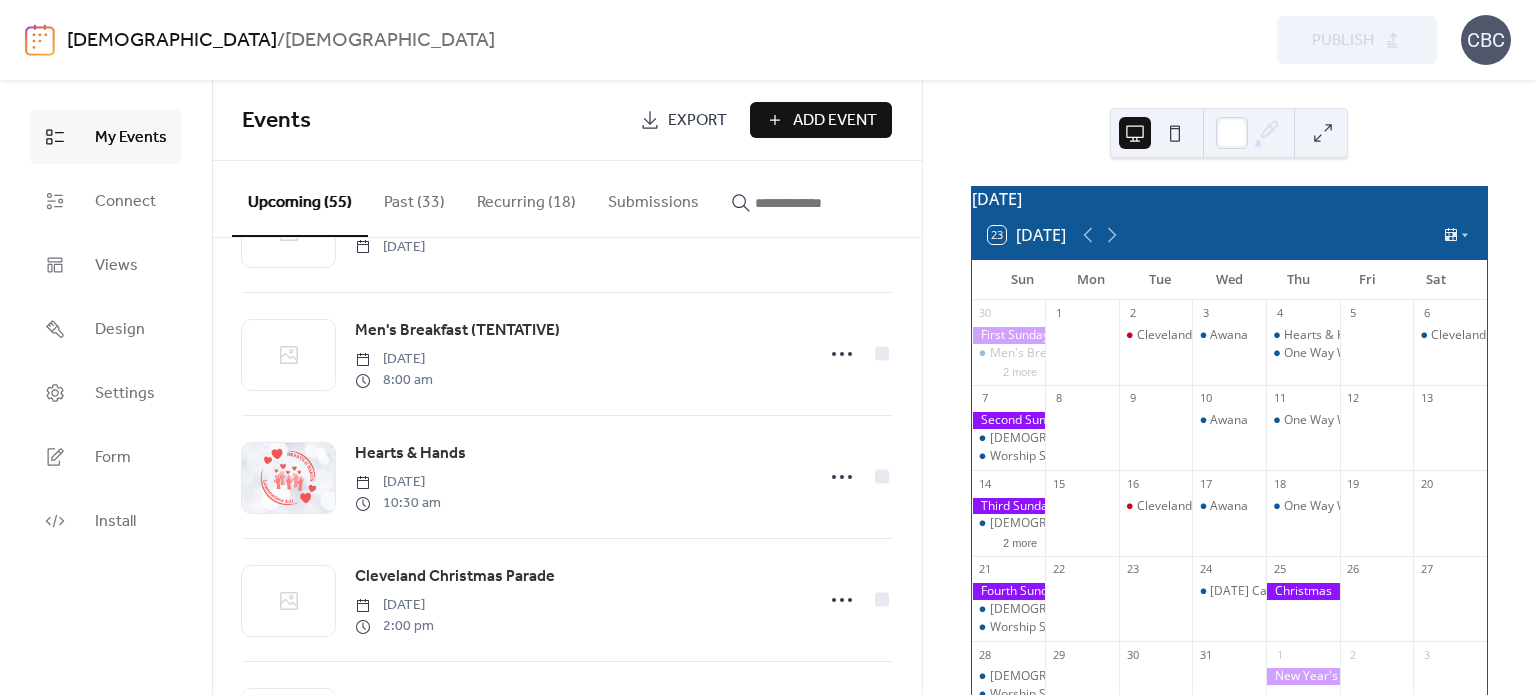 scroll, scrollTop: 3693, scrollLeft: 0, axis: vertical 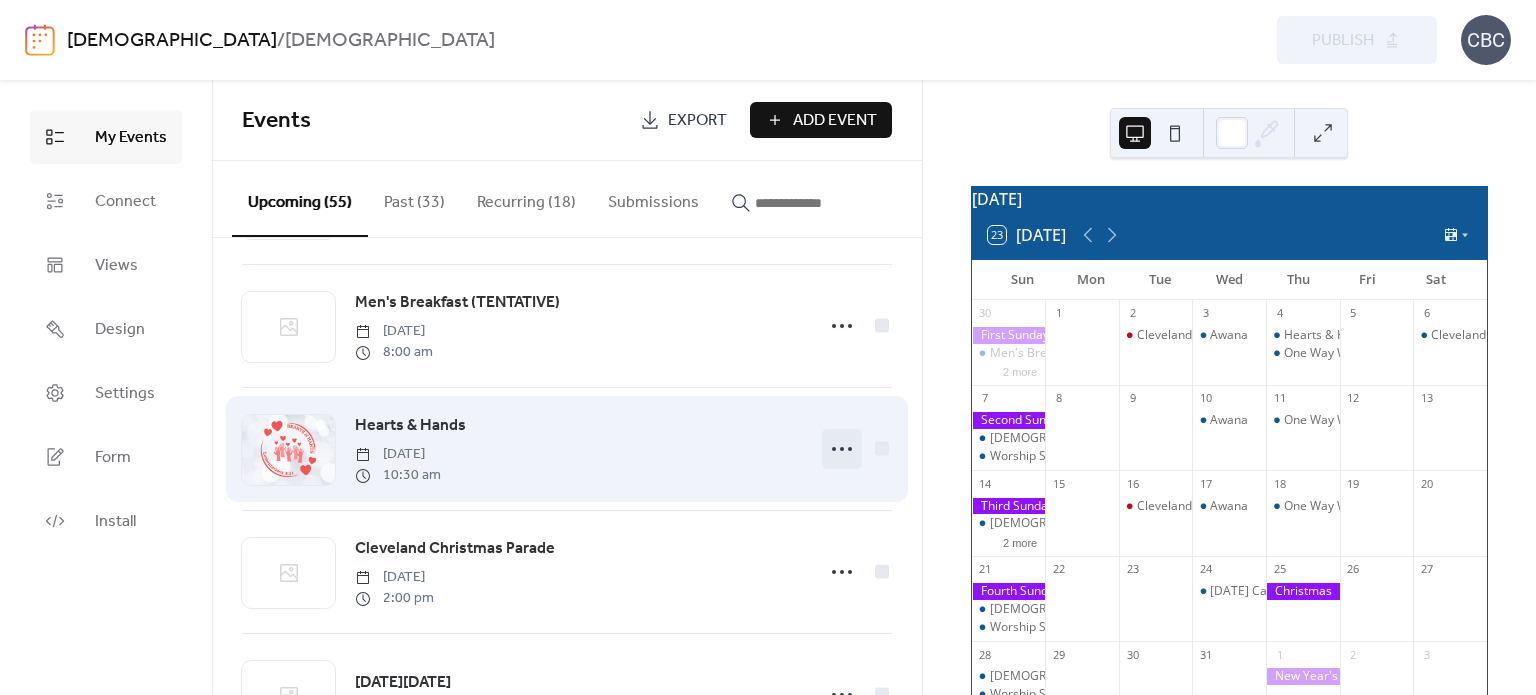 click 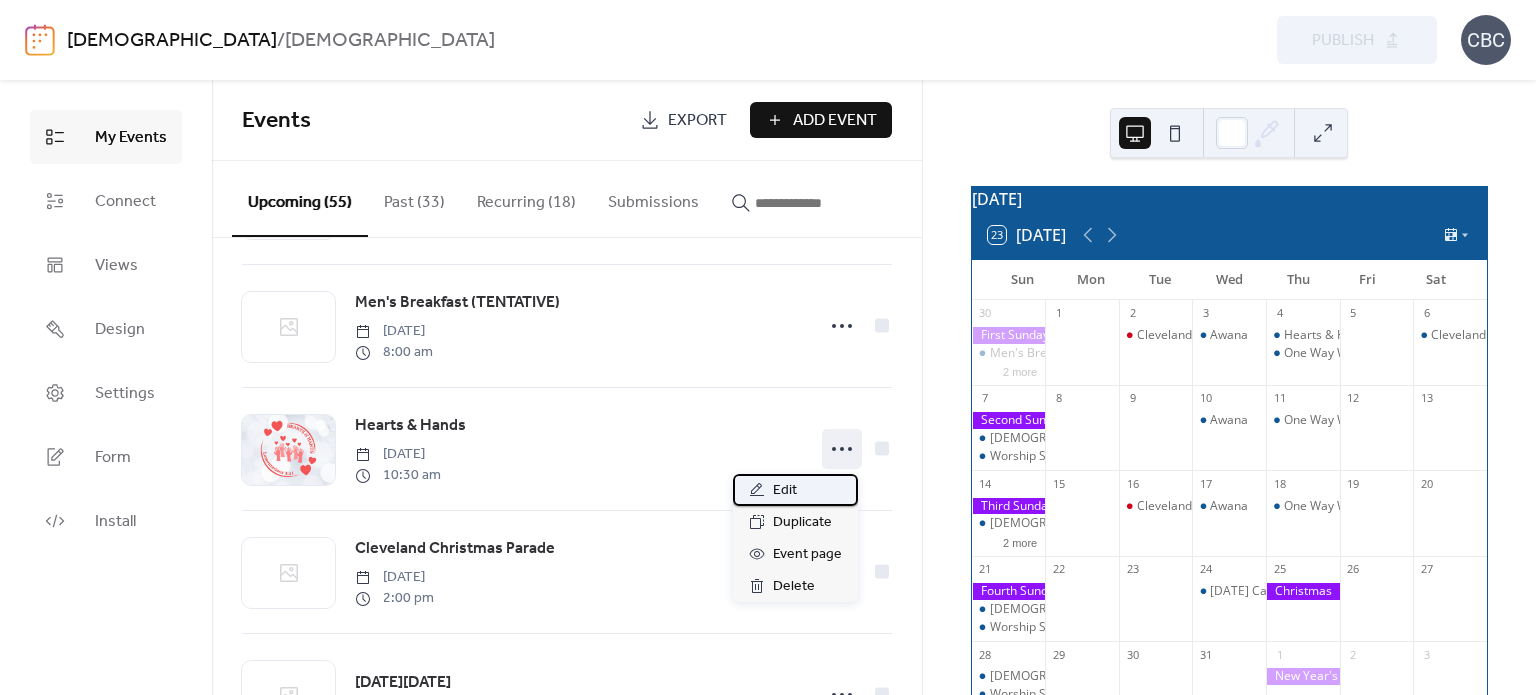 click on "Edit" at bounding box center [785, 491] 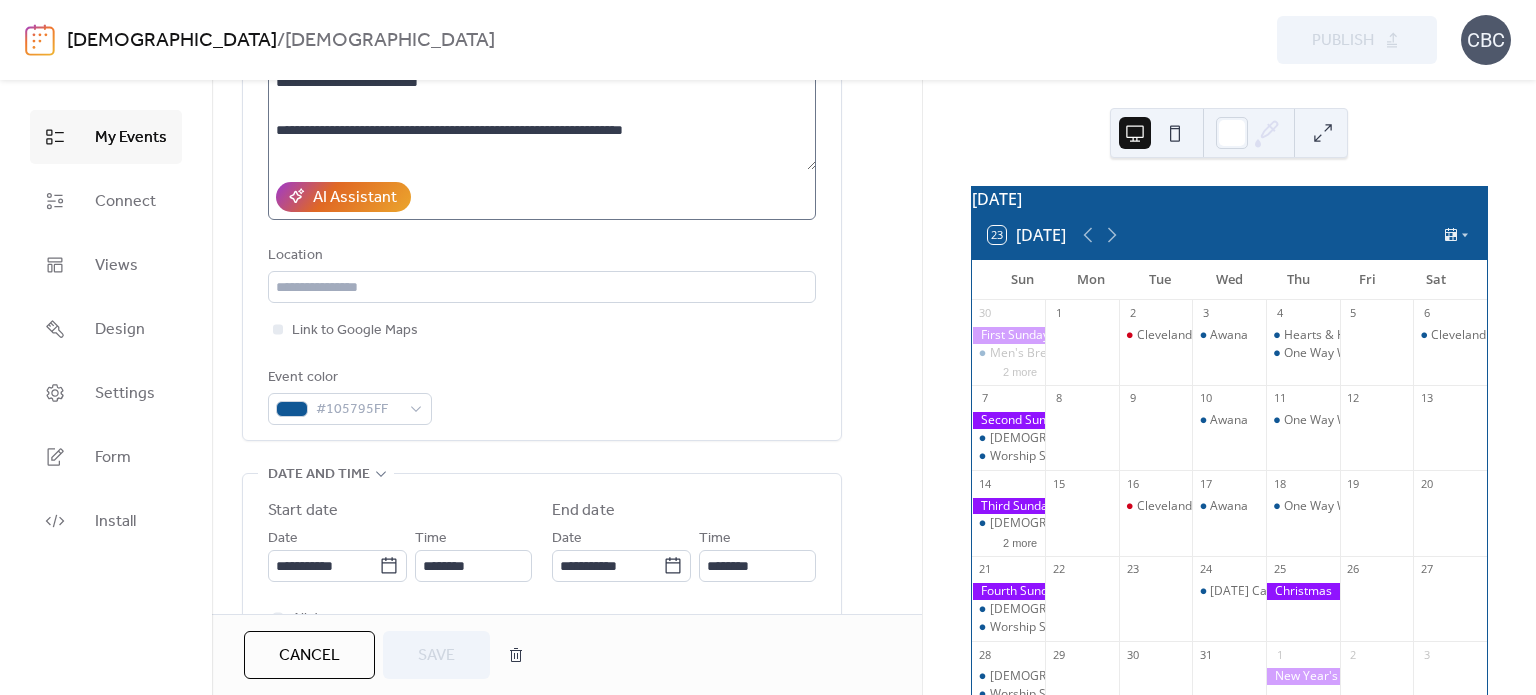 scroll, scrollTop: 400, scrollLeft: 0, axis: vertical 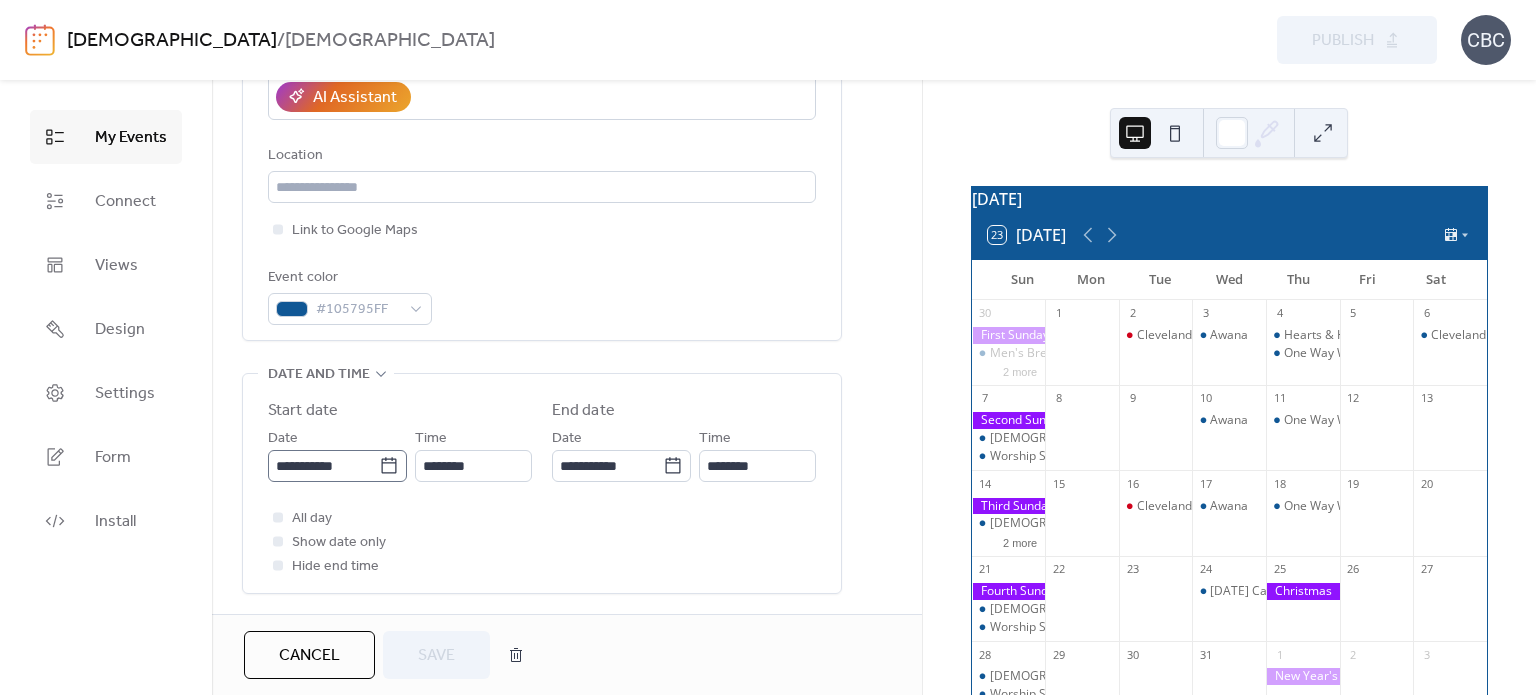 click 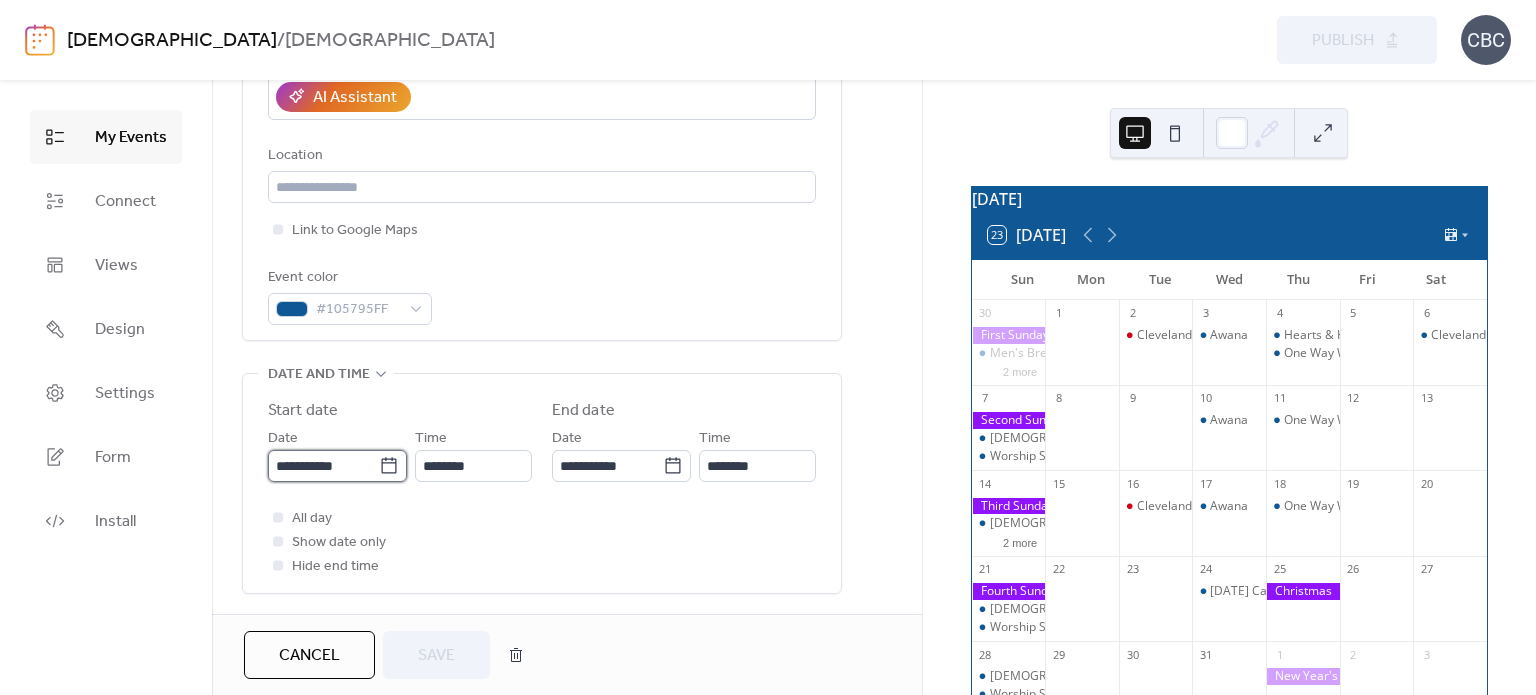 click on "**********" at bounding box center [323, 466] 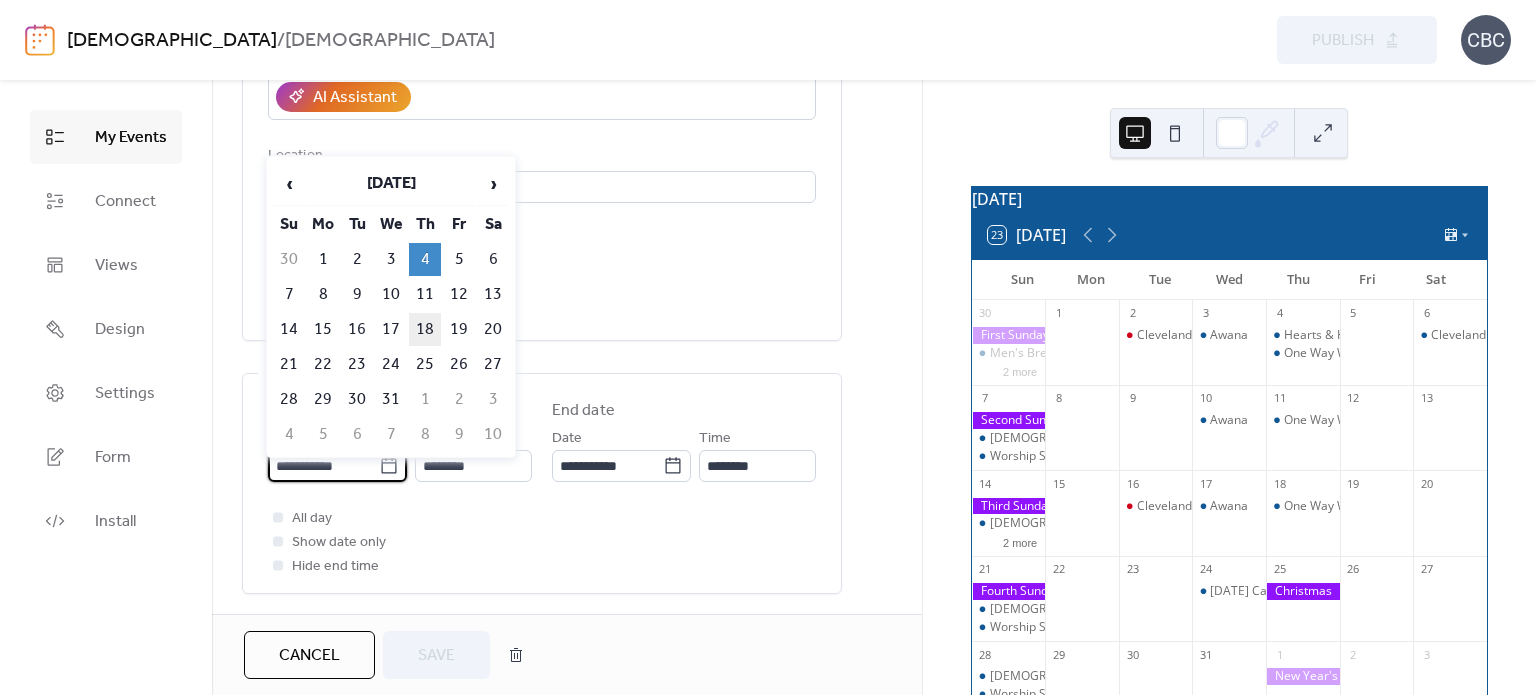 click on "18" at bounding box center (425, 329) 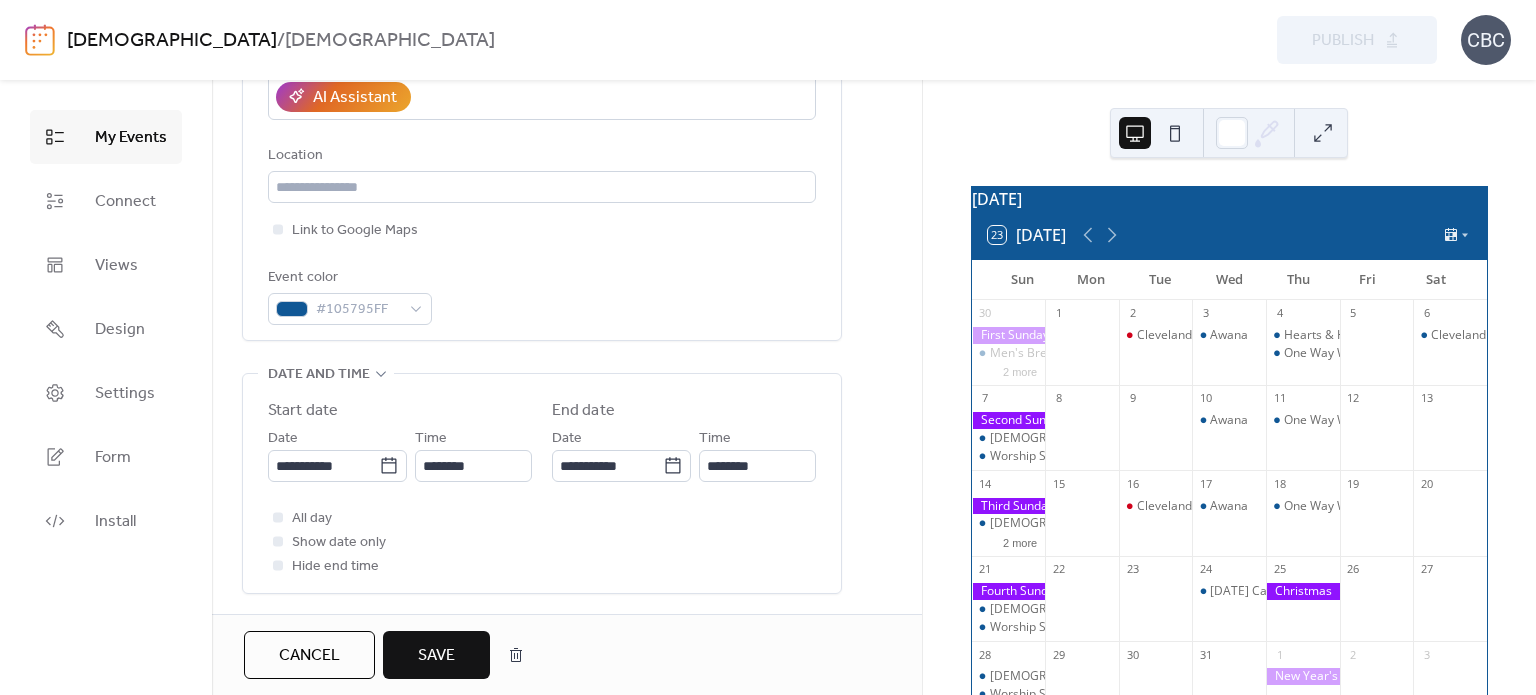 type on "**********" 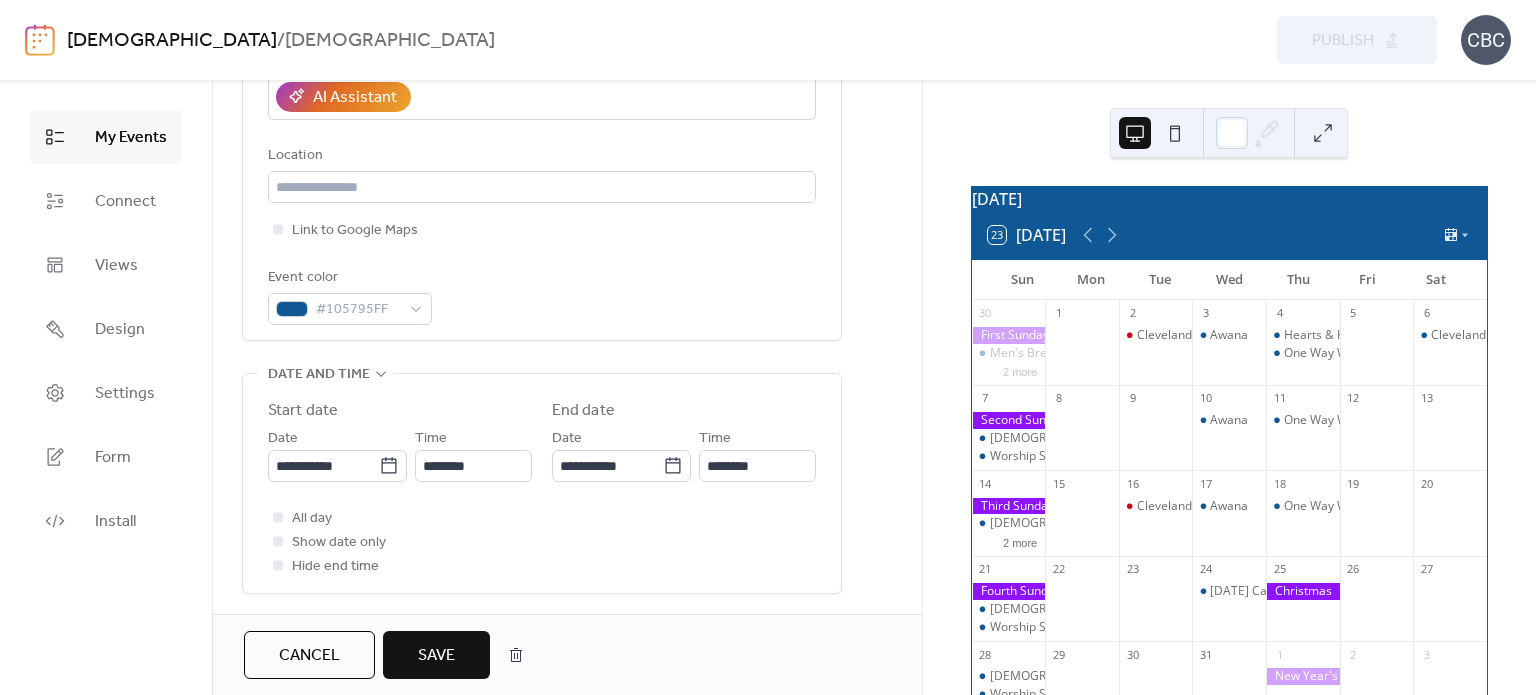 type on "**********" 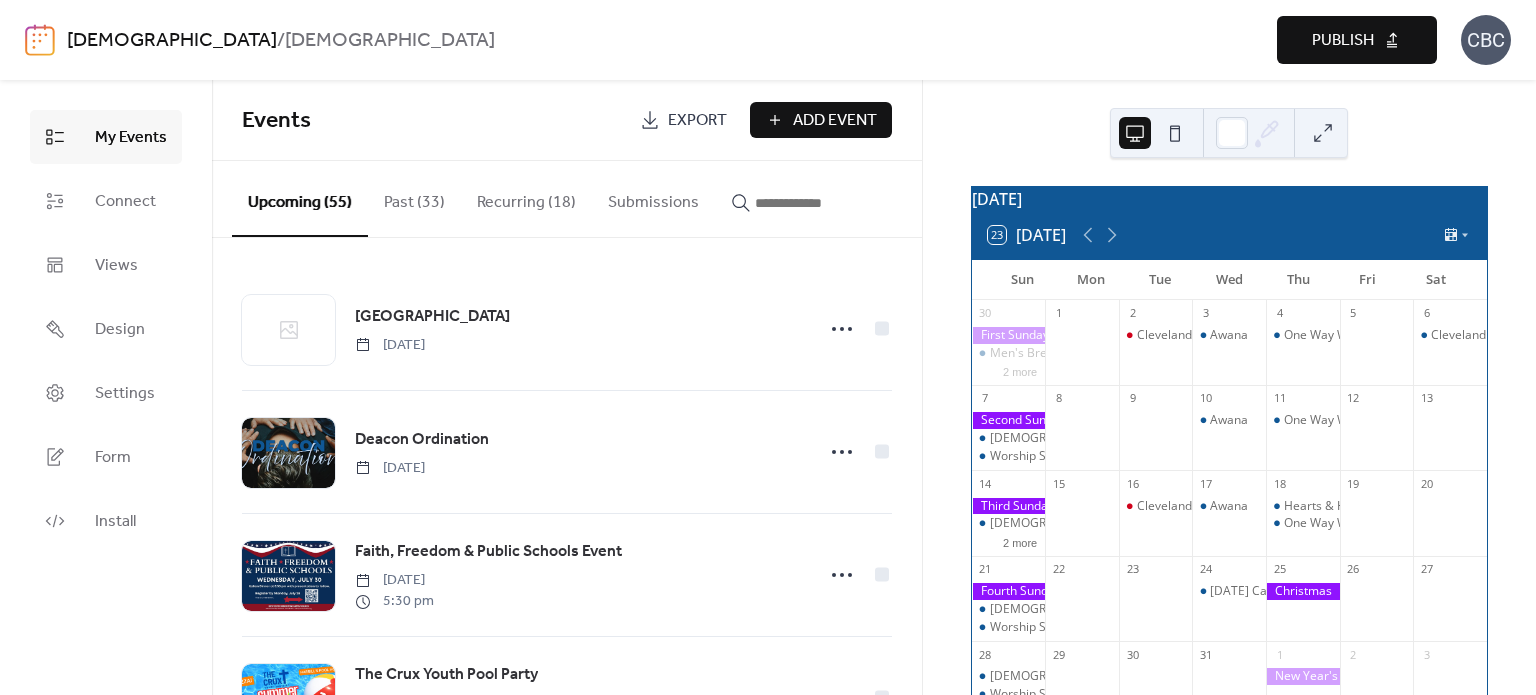 click on "Publish" at bounding box center [1343, 41] 